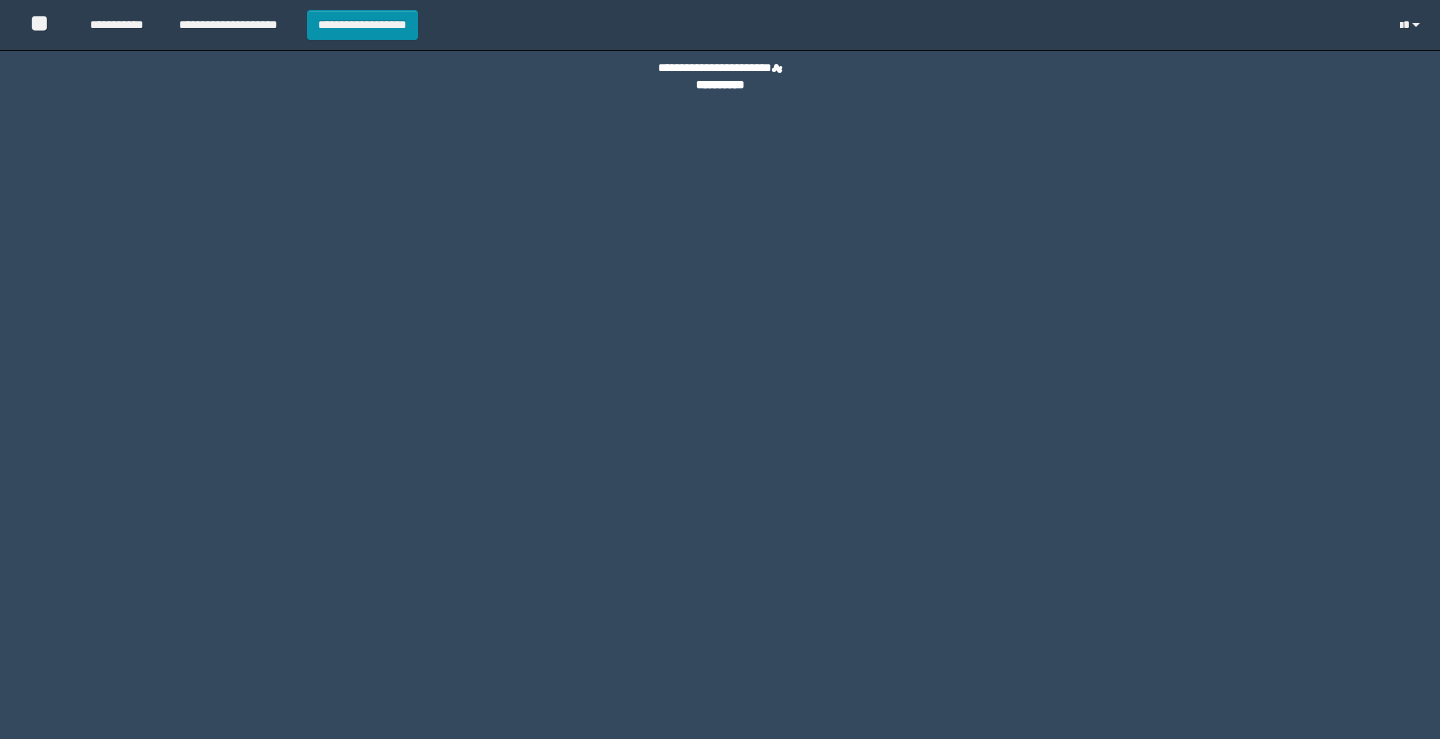 scroll, scrollTop: 0, scrollLeft: 0, axis: both 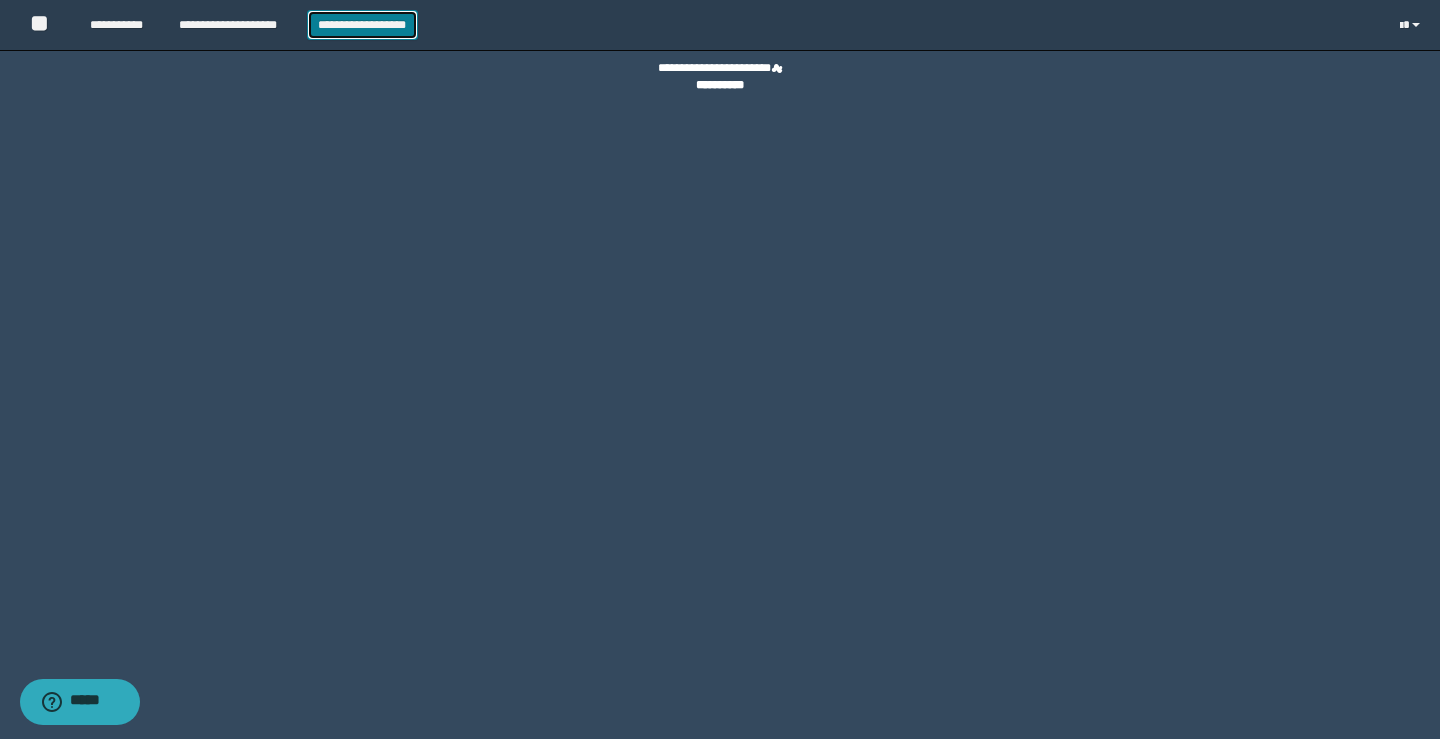 click on "**********" at bounding box center (362, 25) 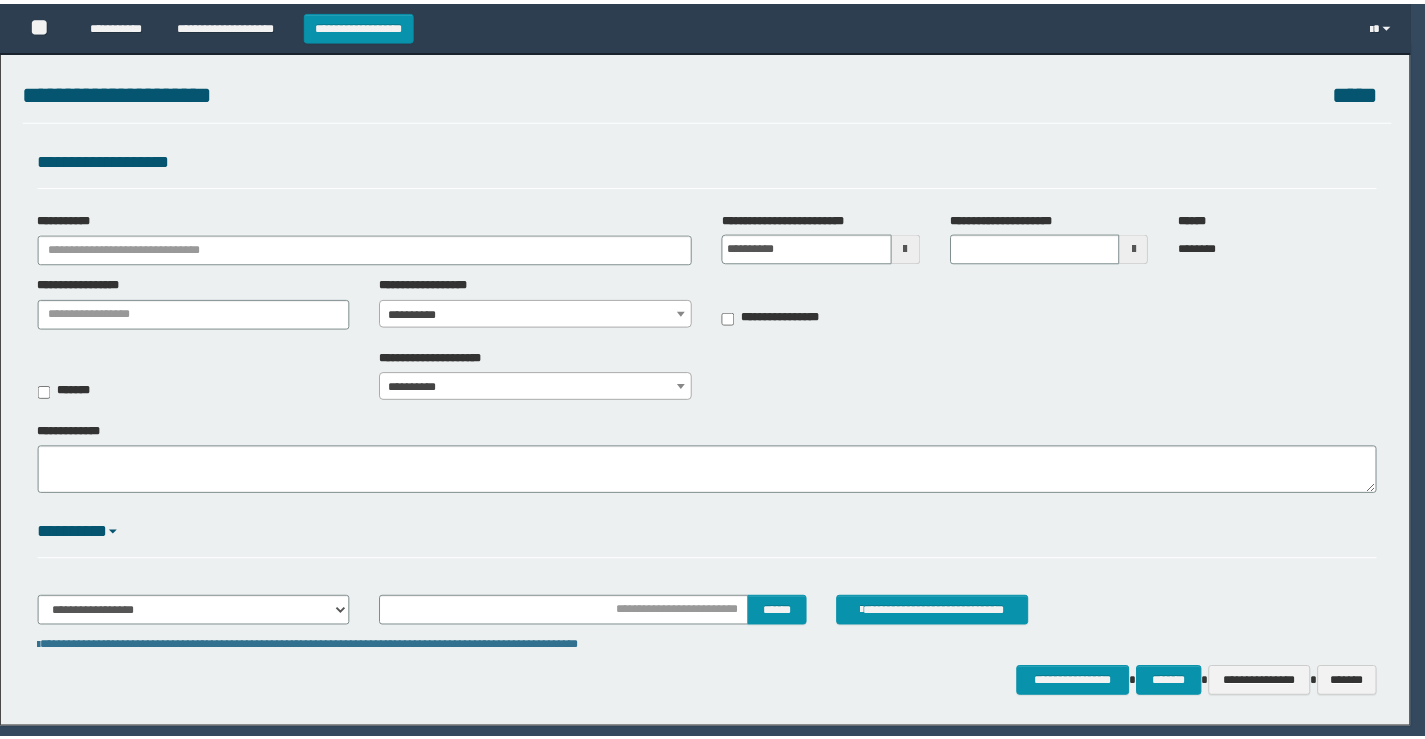 scroll, scrollTop: 0, scrollLeft: 0, axis: both 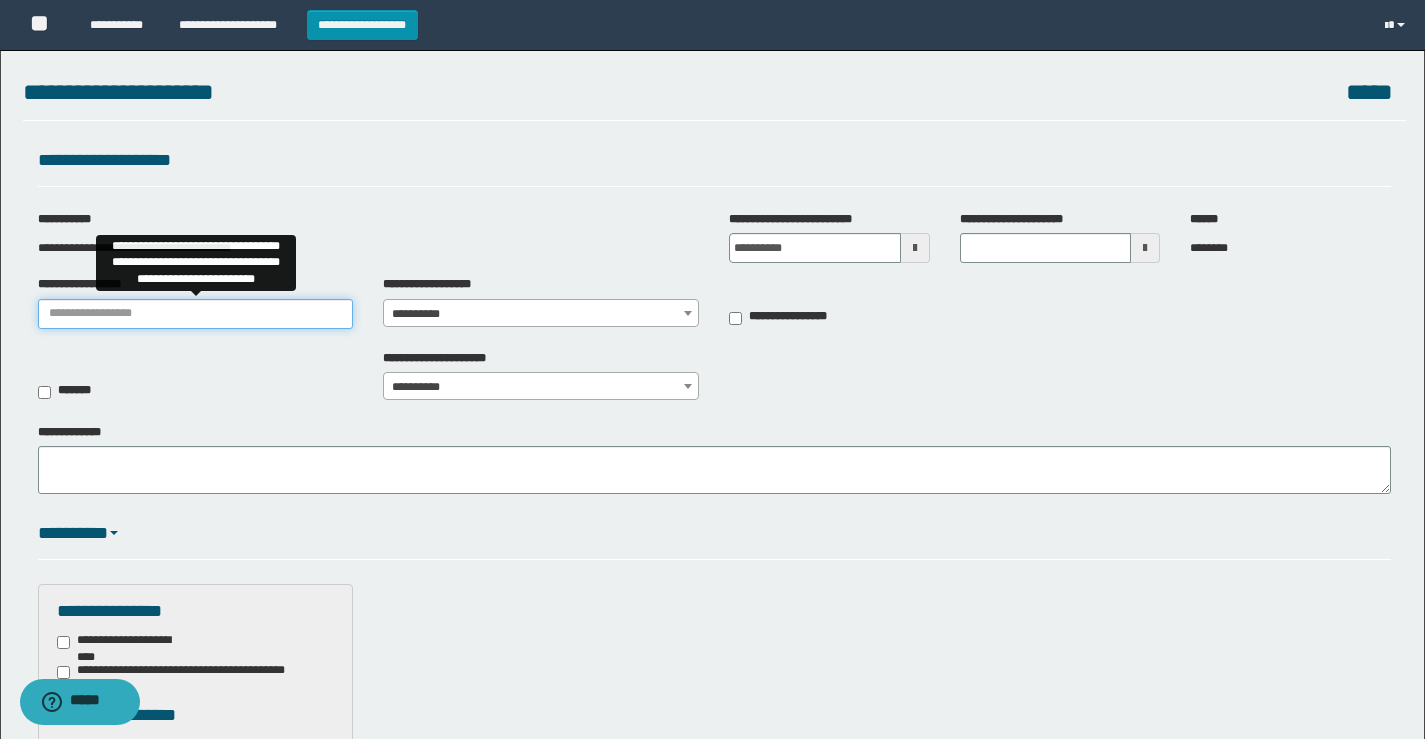 click on "**********" at bounding box center (196, 314) 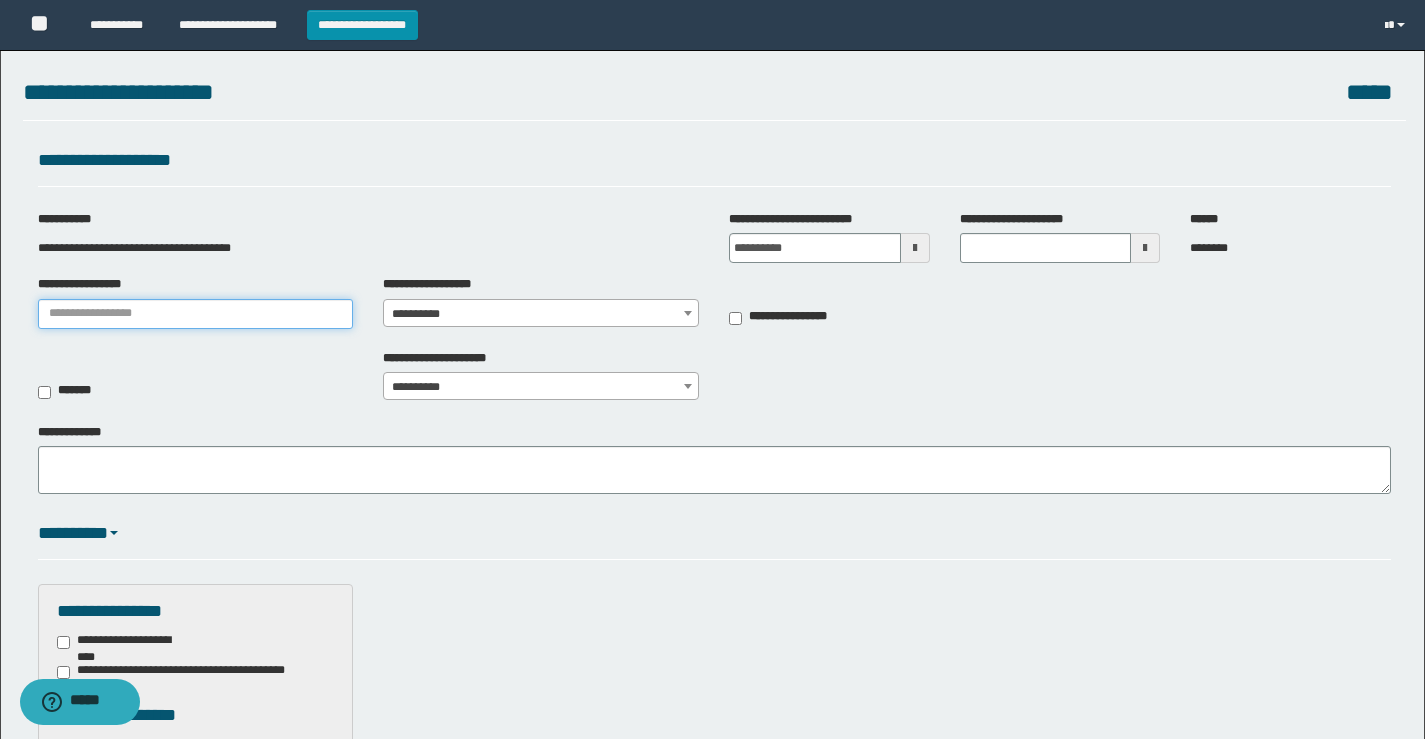 type on "**********" 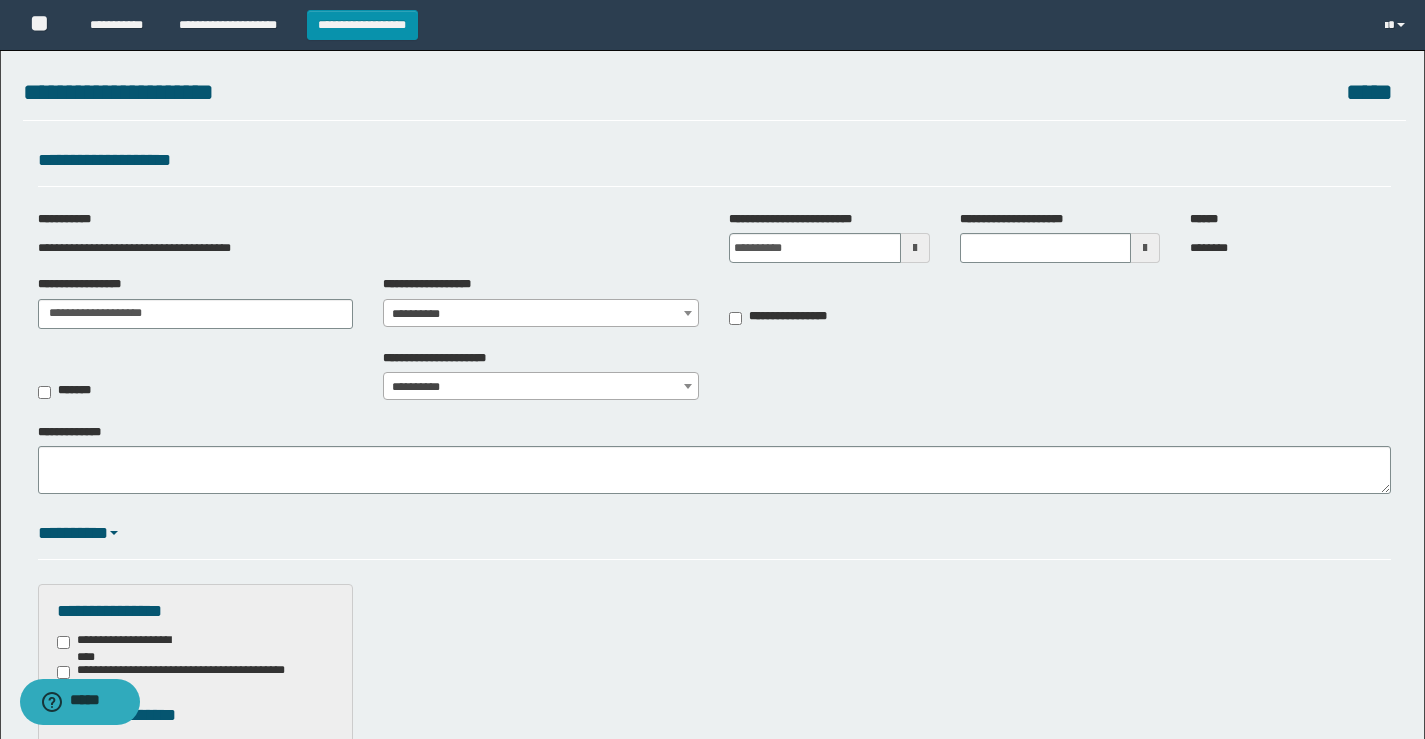 click at bounding box center [688, 313] 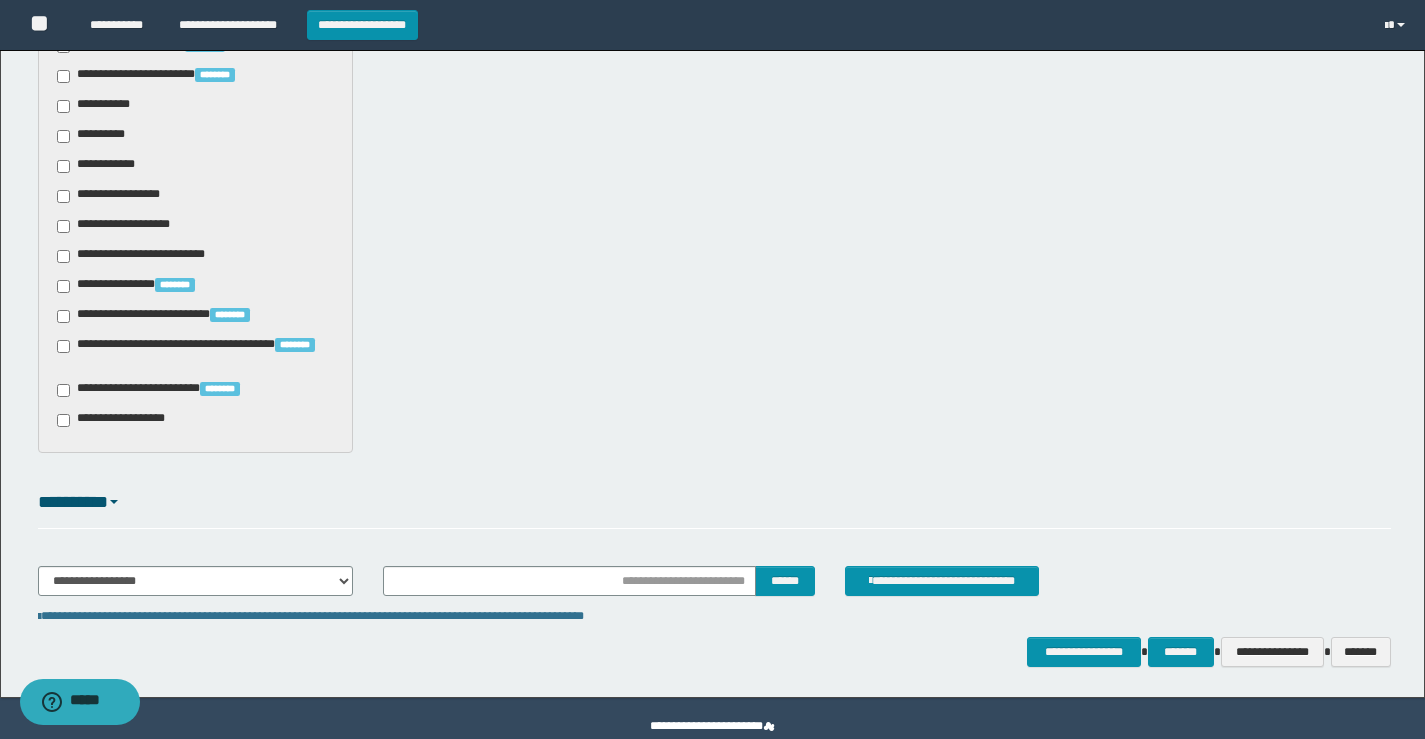 scroll, scrollTop: 1437, scrollLeft: 0, axis: vertical 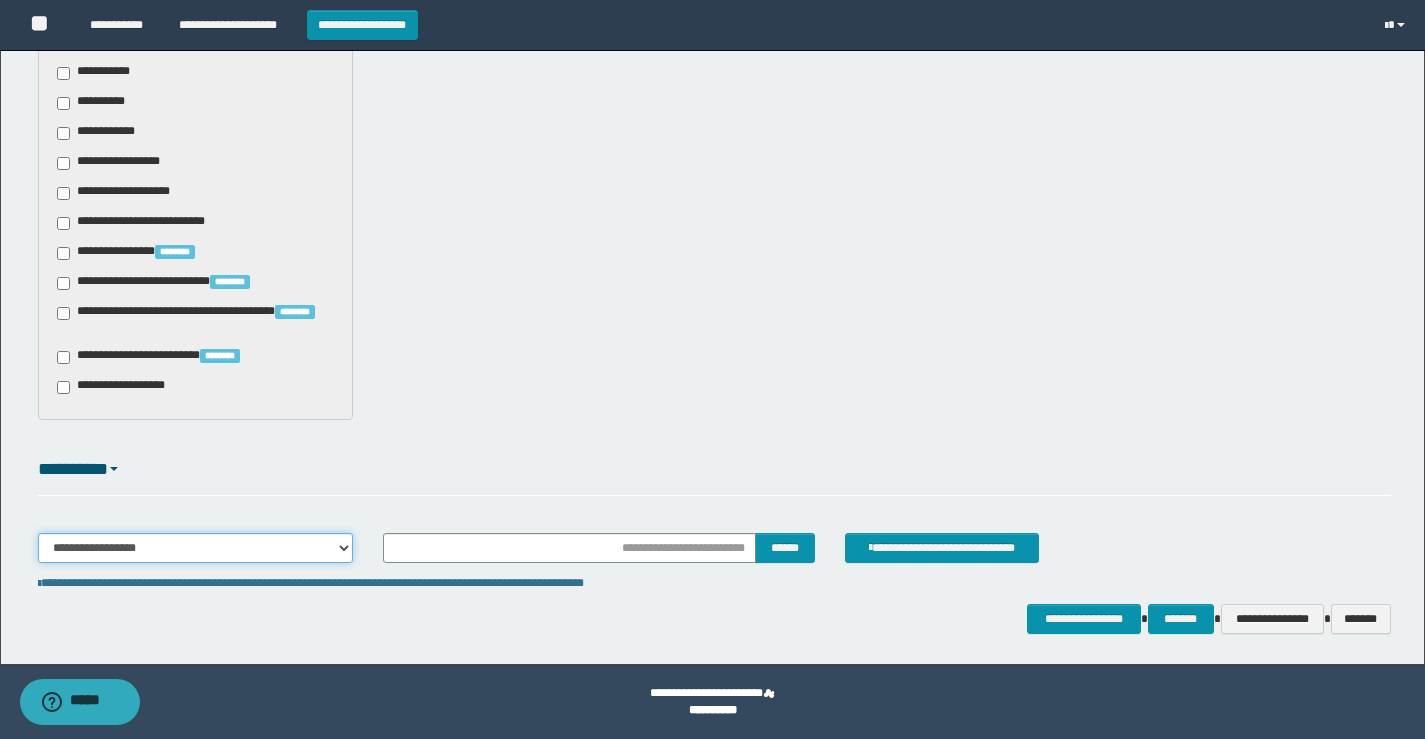 click on "**********" at bounding box center (196, 548) 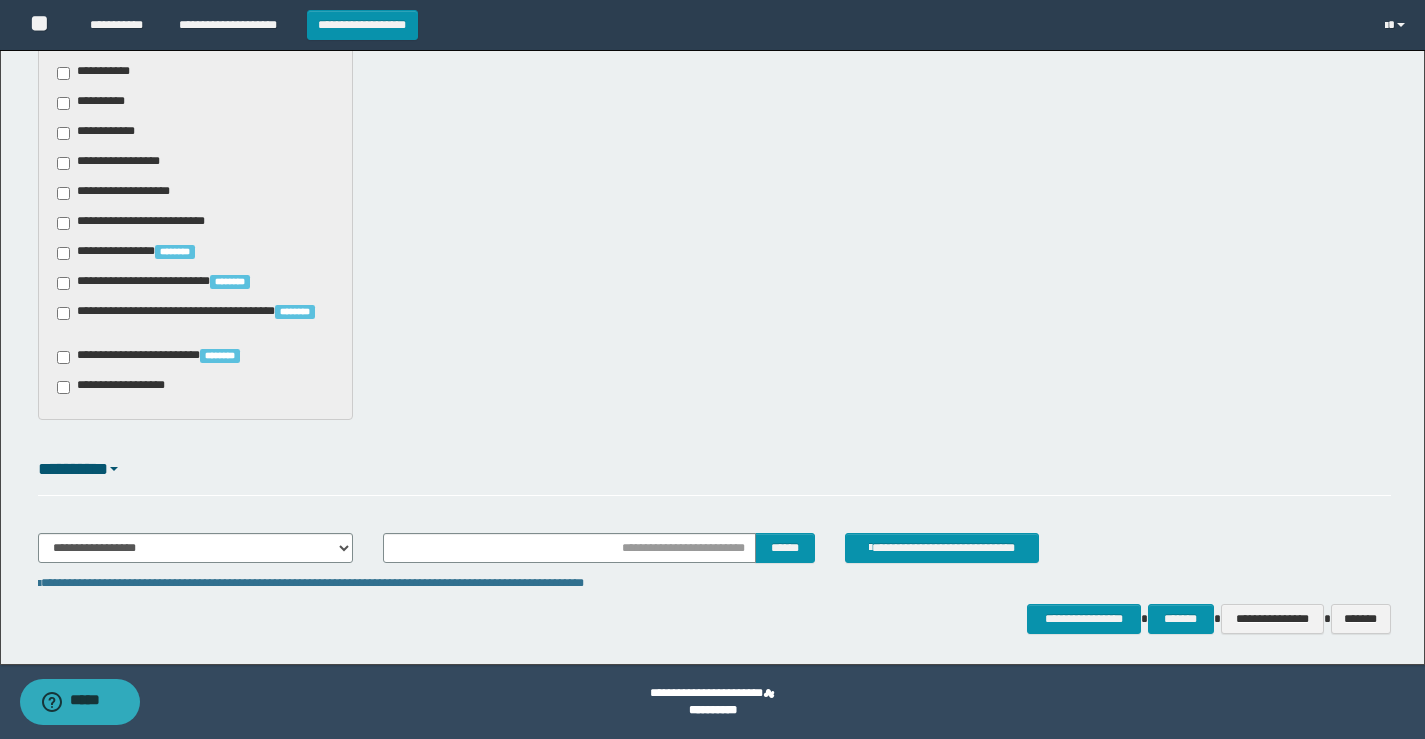 click on "**********" at bounding box center (714, -211) 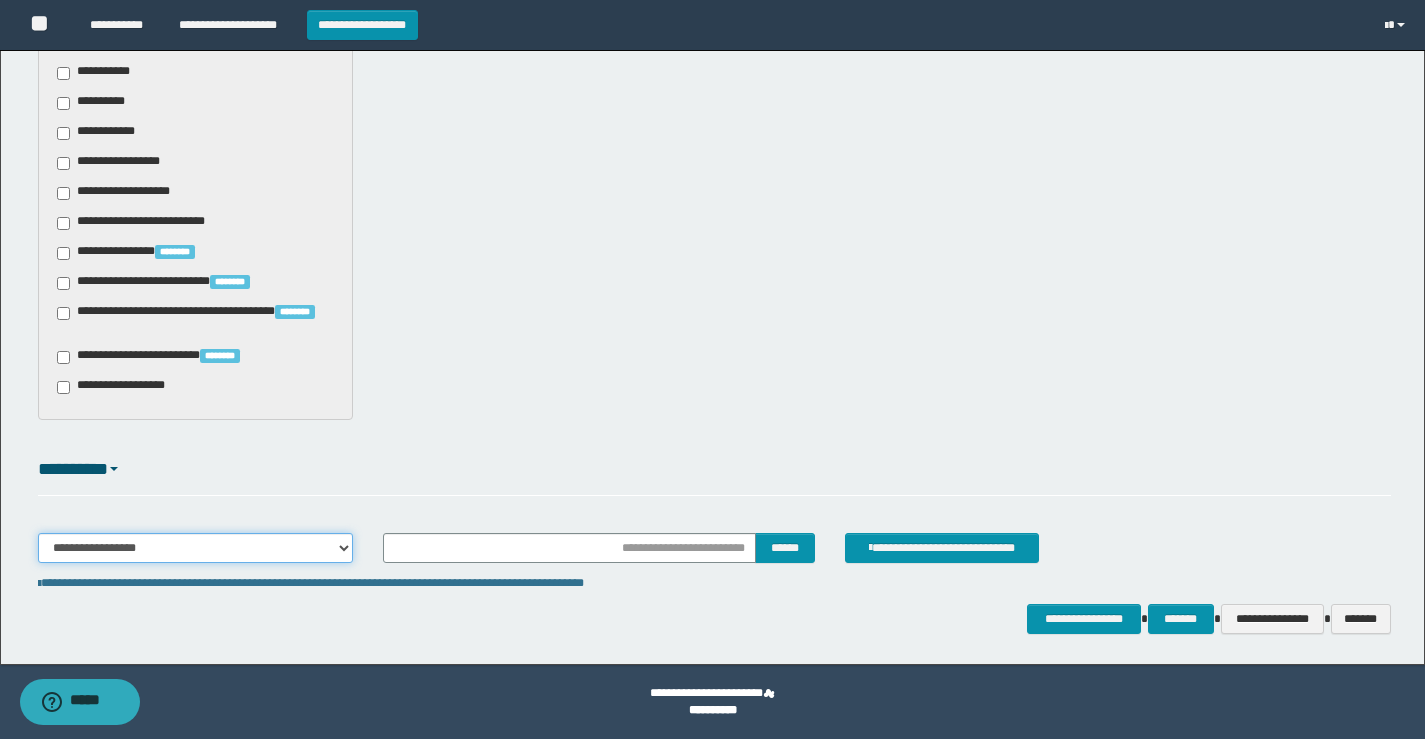 click on "**********" at bounding box center [196, 548] 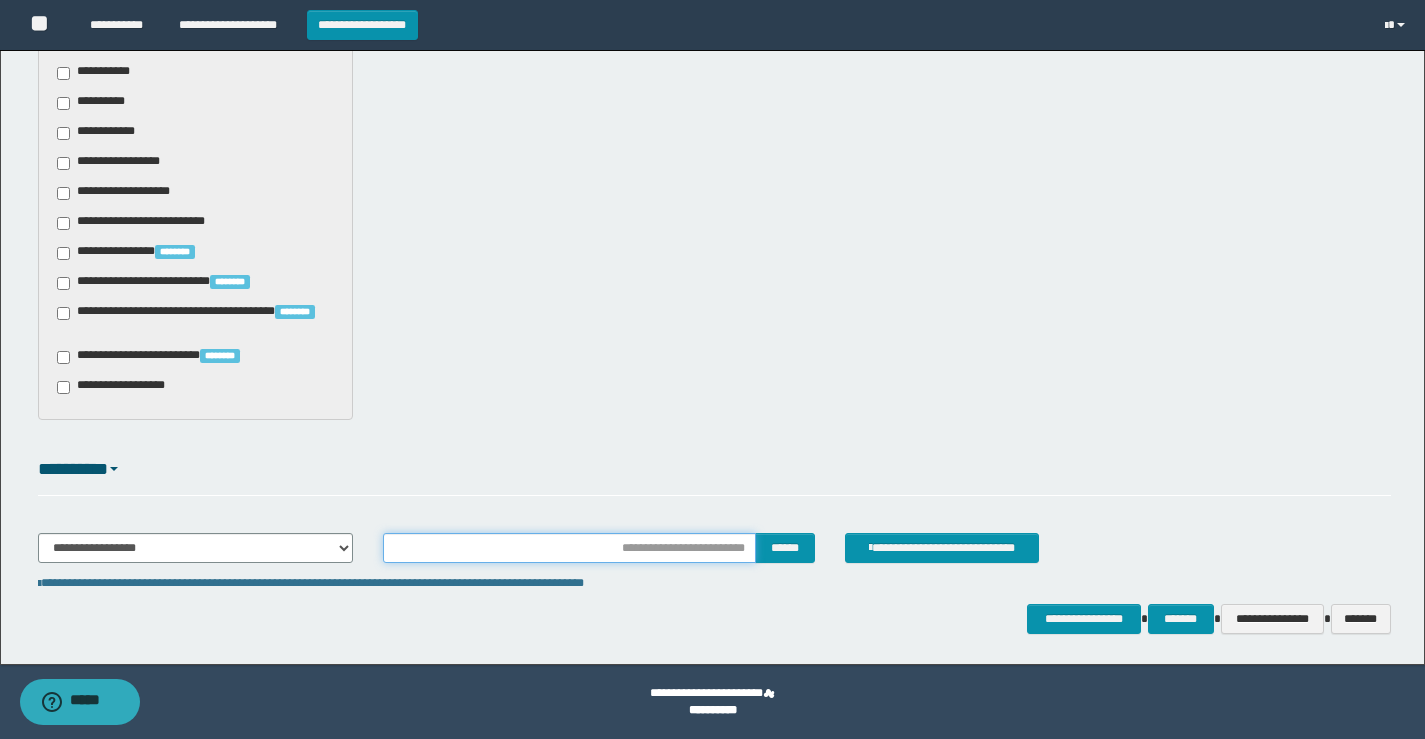click at bounding box center [569, 548] 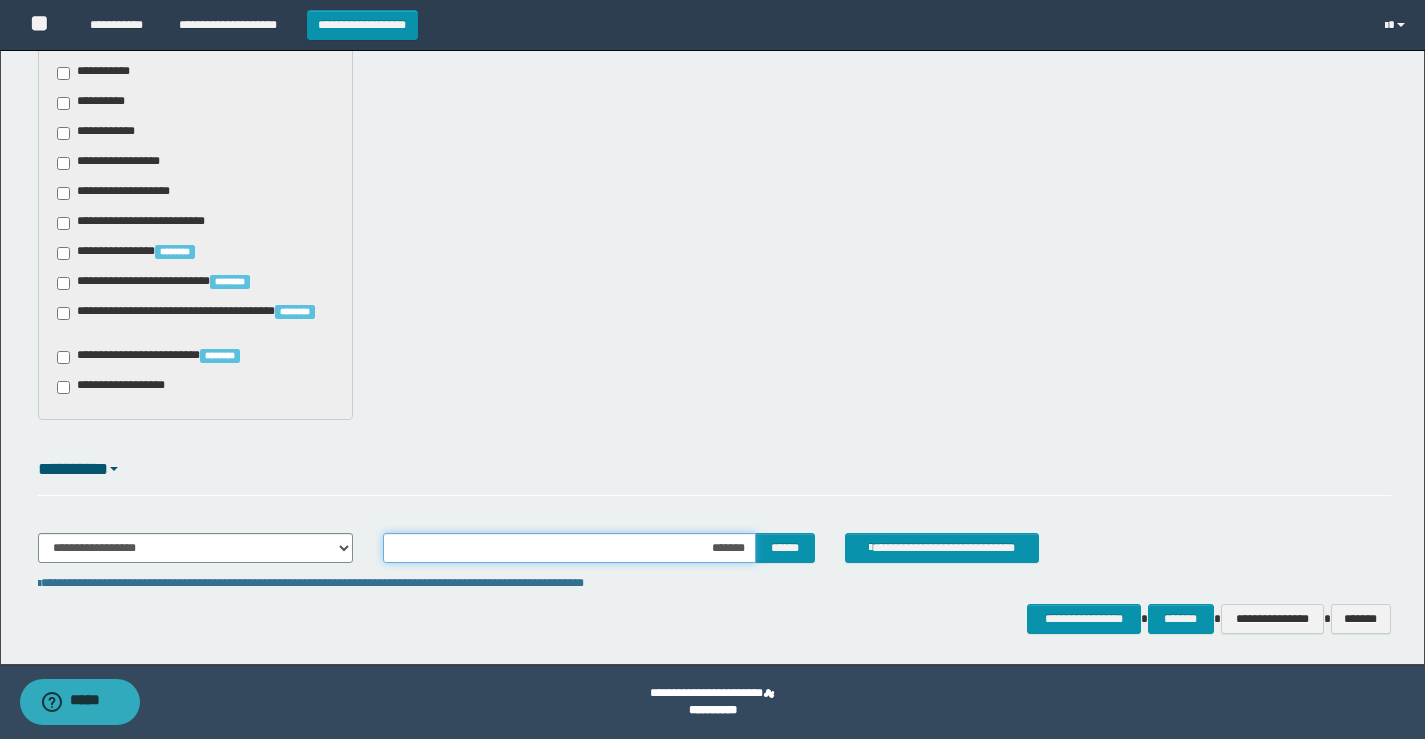 type on "********" 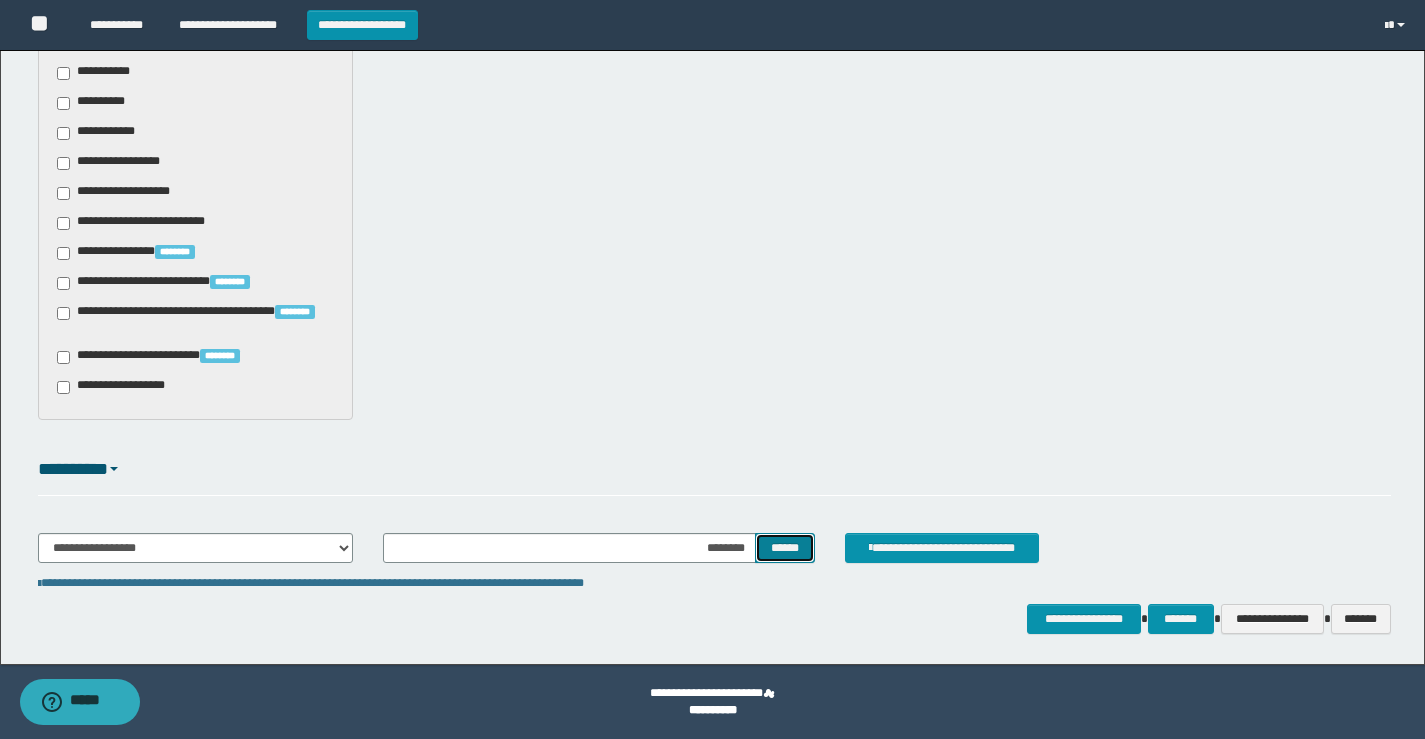 click on "******" at bounding box center (784, 548) 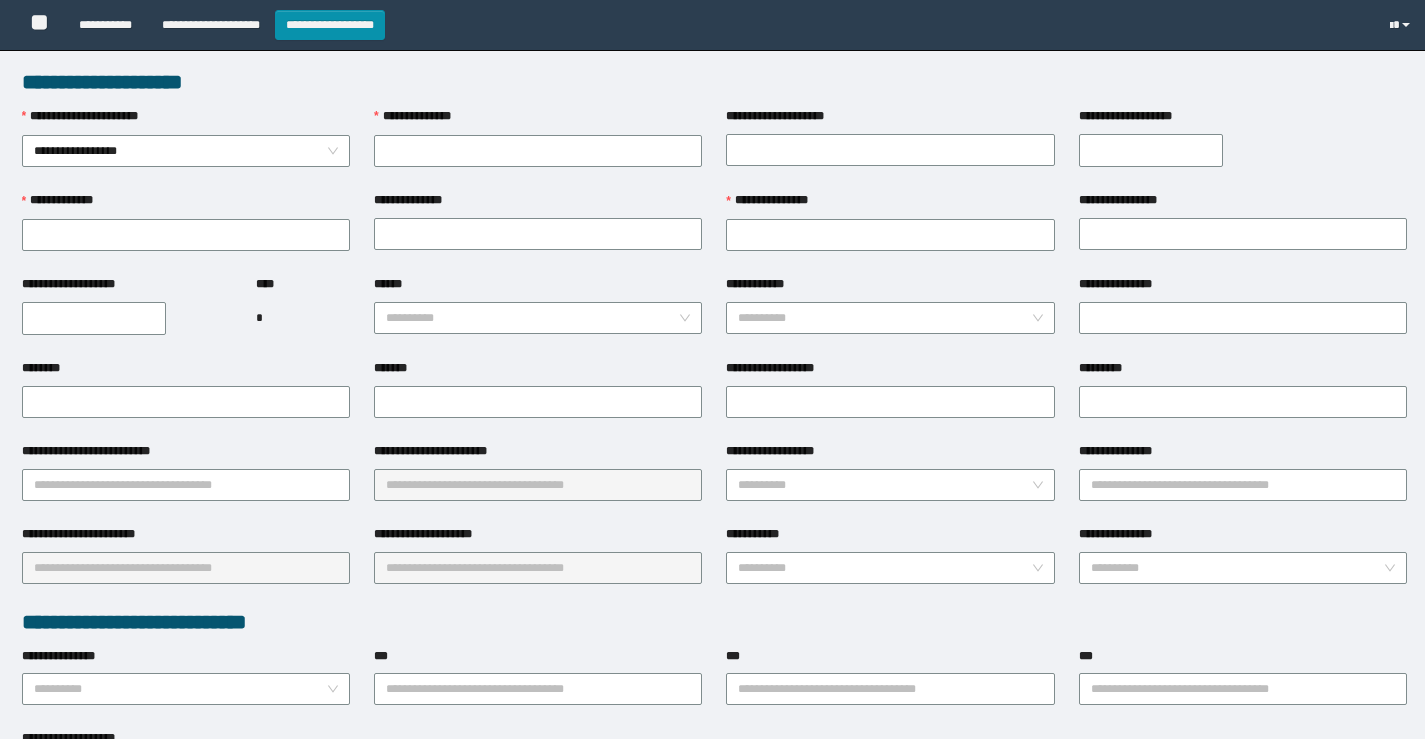 scroll, scrollTop: 0, scrollLeft: 0, axis: both 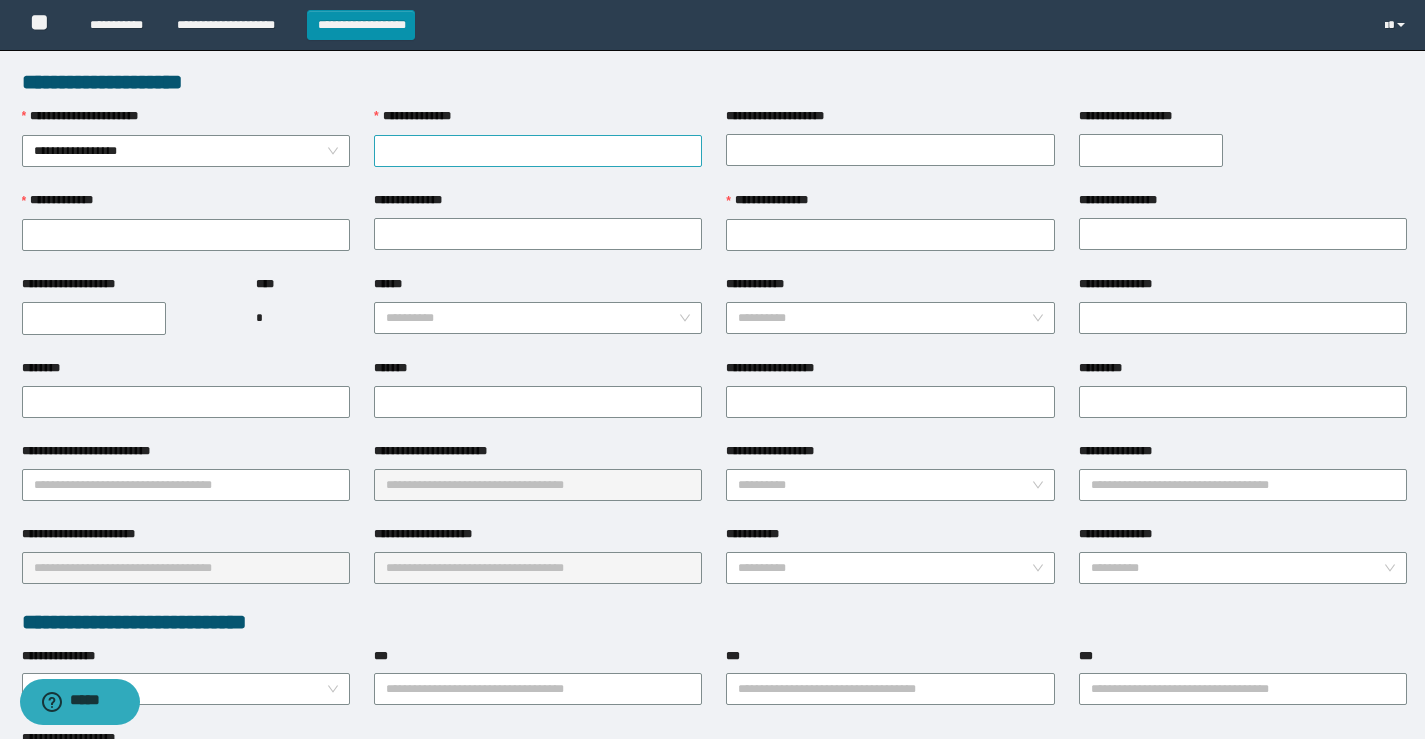 click on "**********" at bounding box center [538, 151] 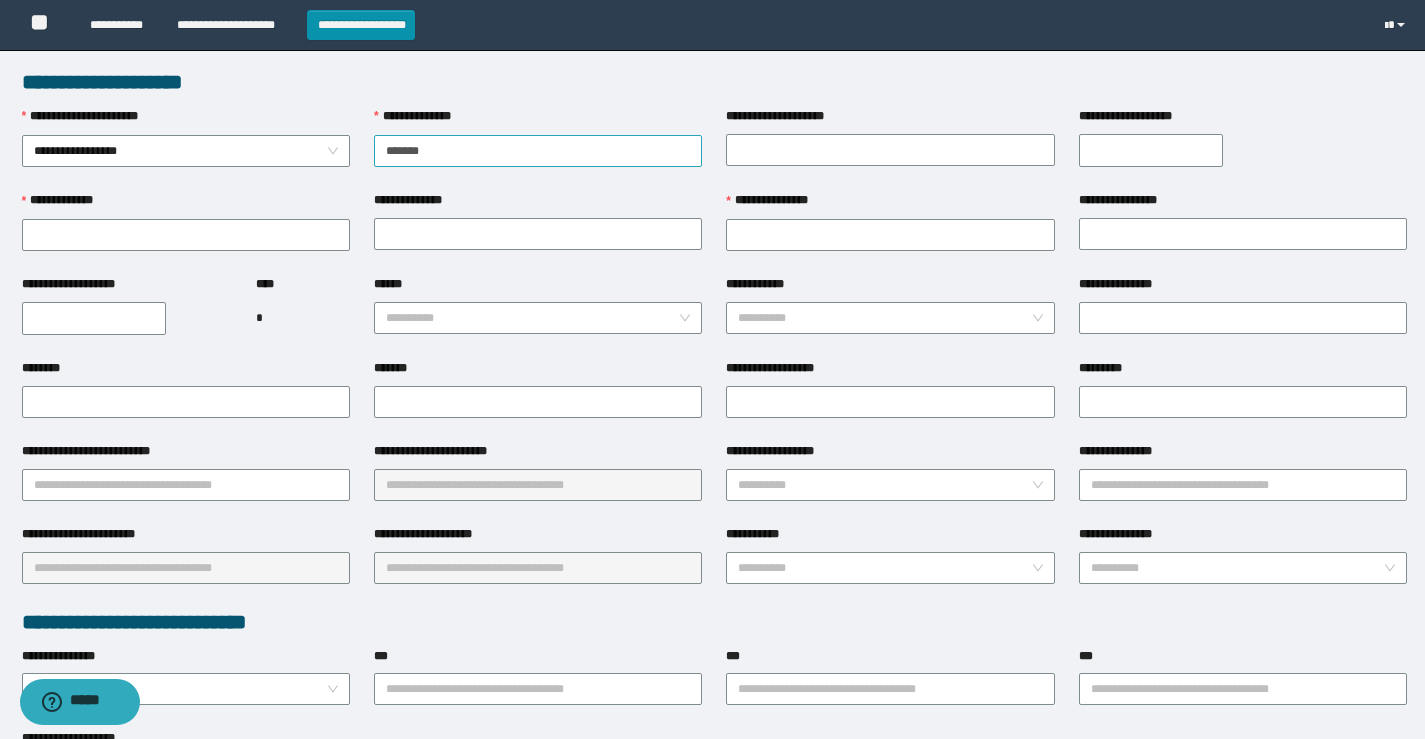 type on "********" 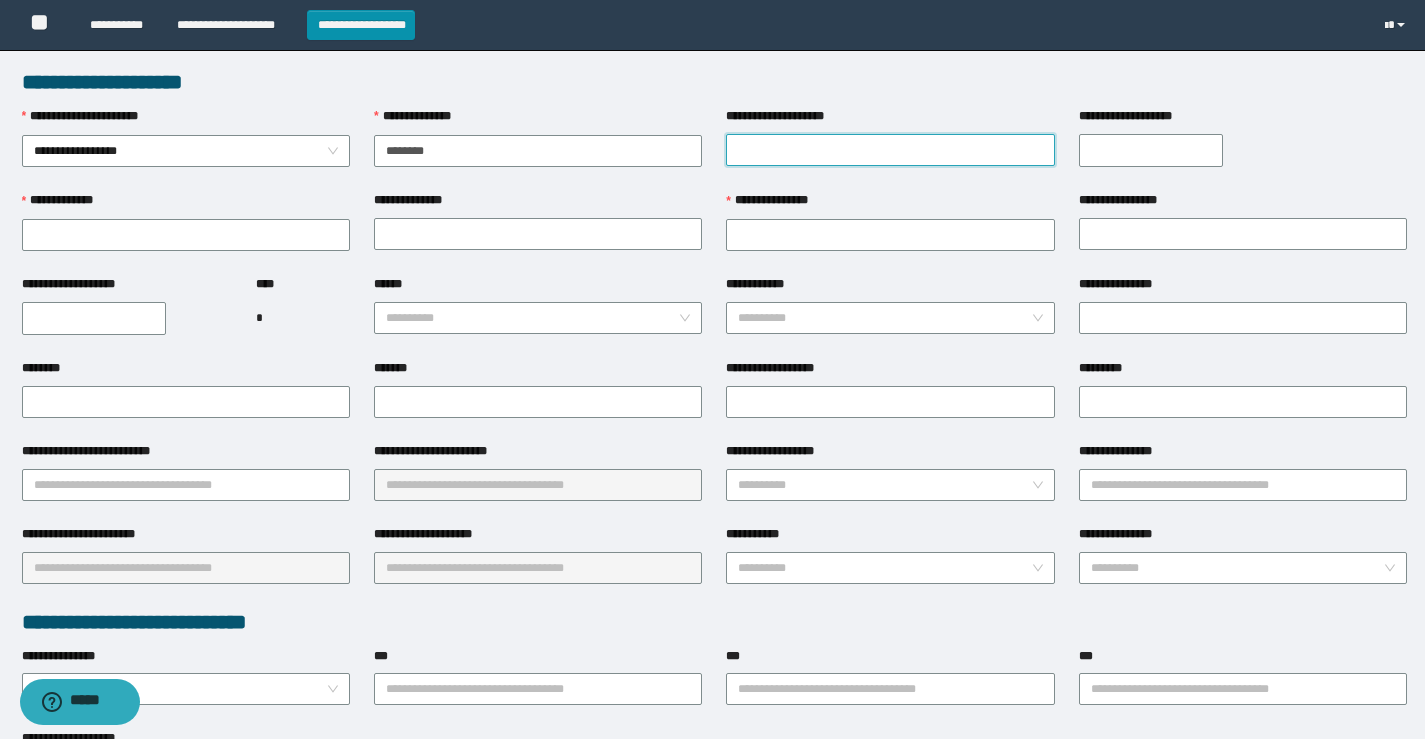 click on "**********" at bounding box center (890, 150) 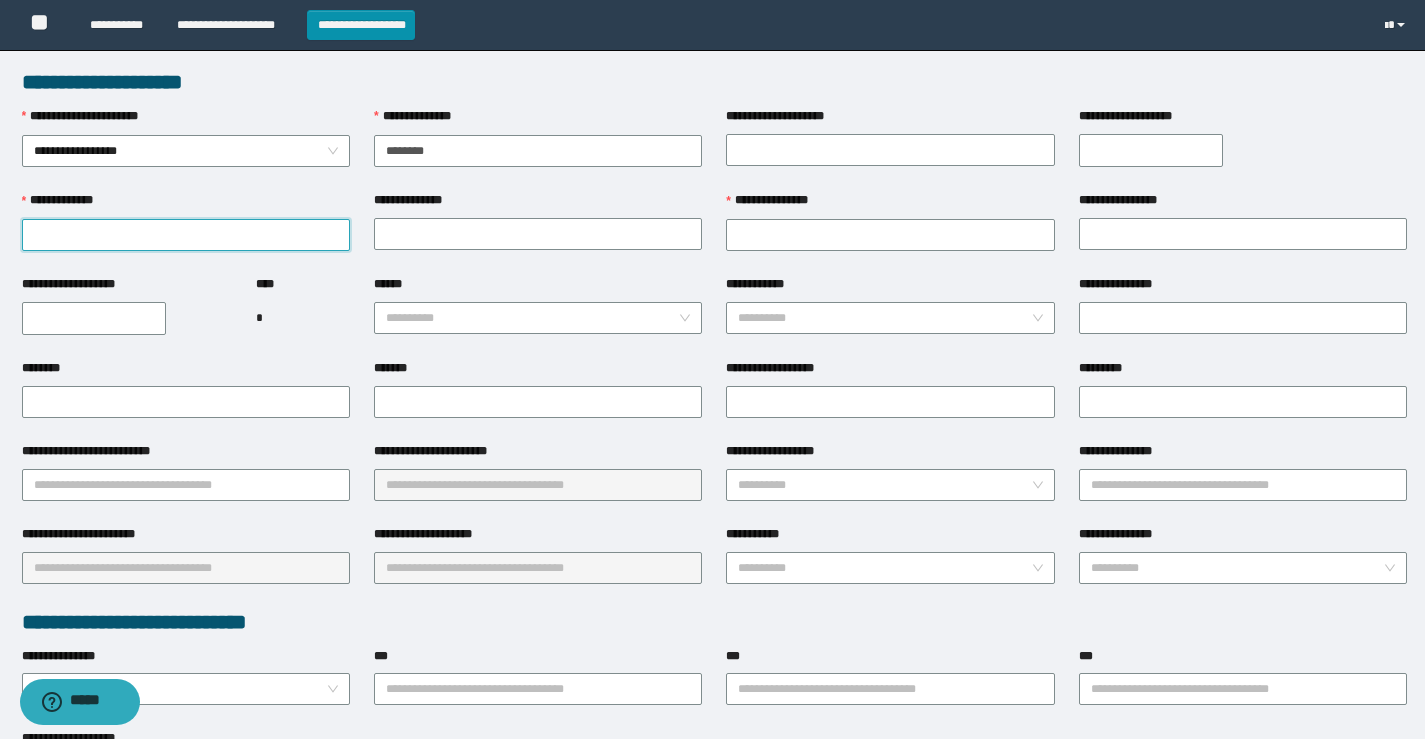 click on "**********" at bounding box center (186, 235) 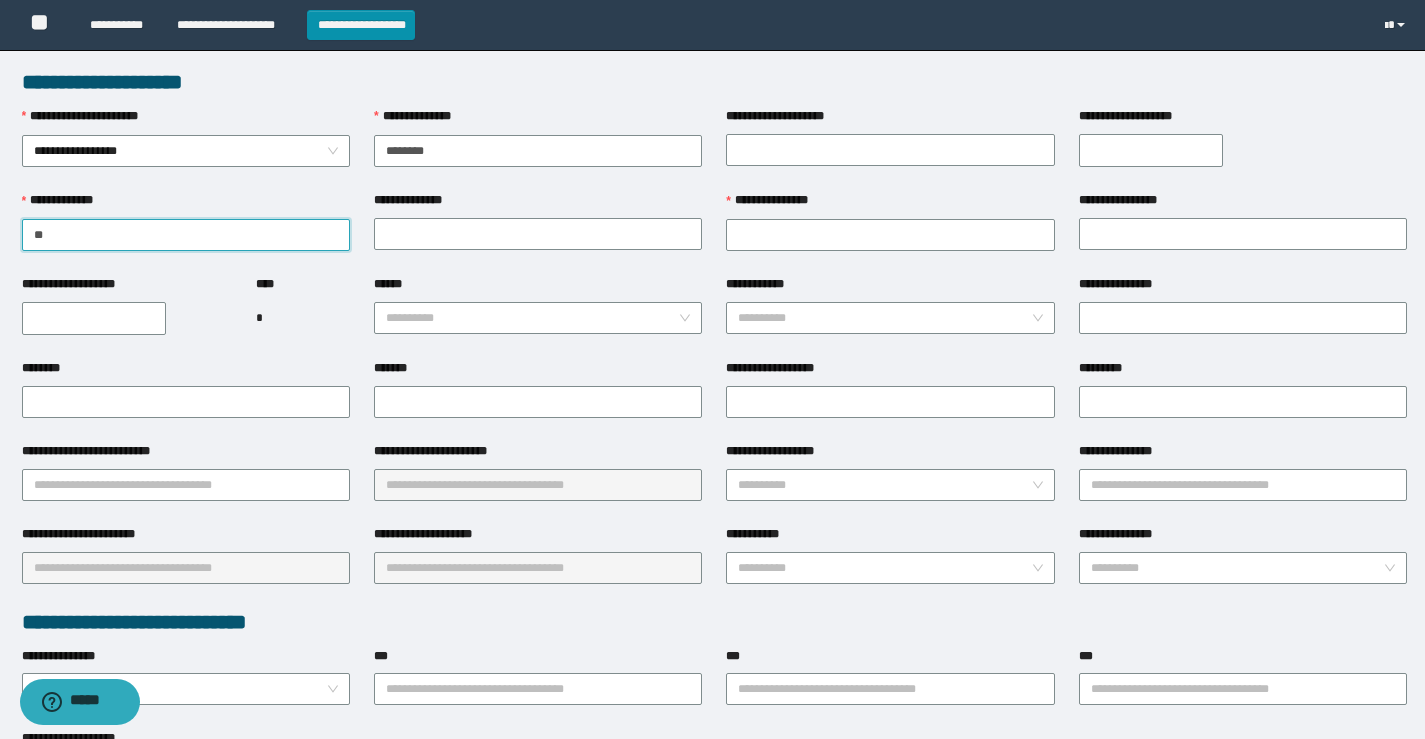 type on "*" 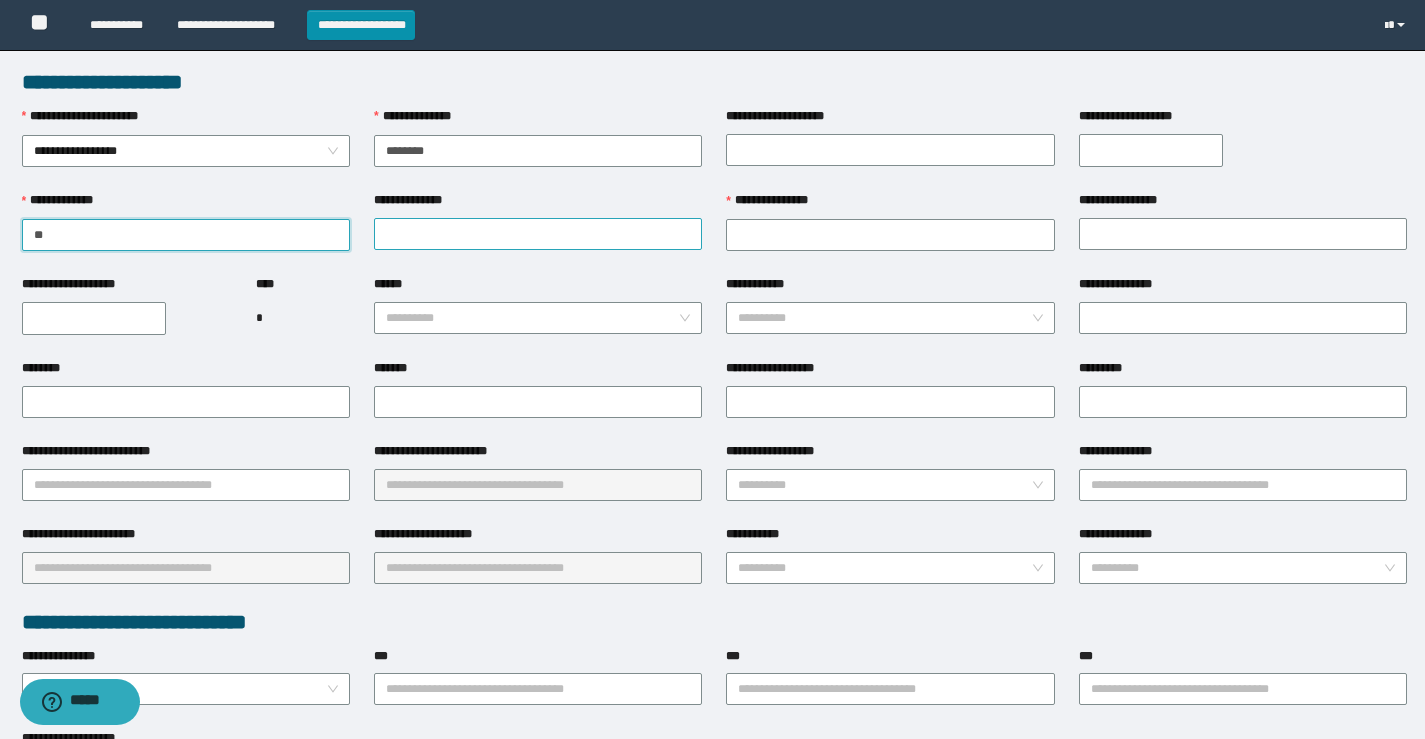 type on "*" 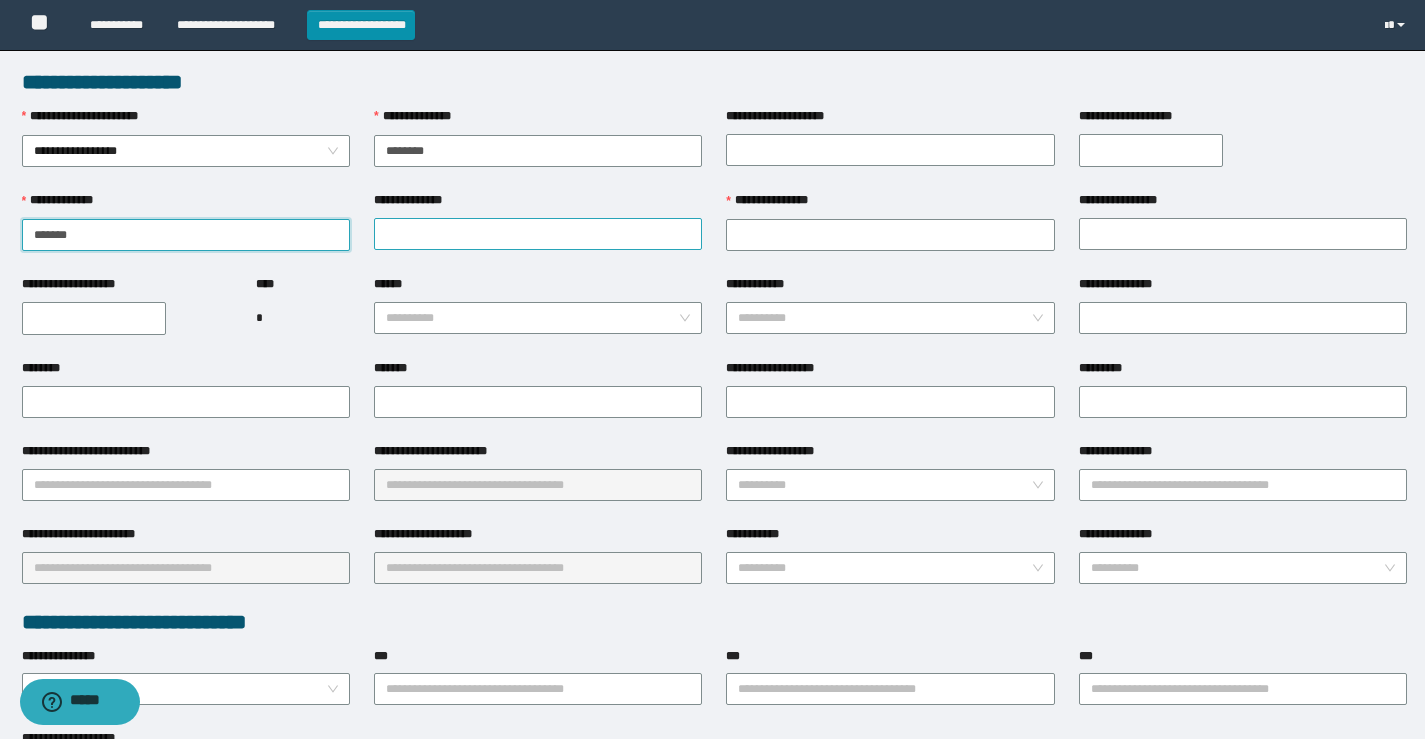 type on "******" 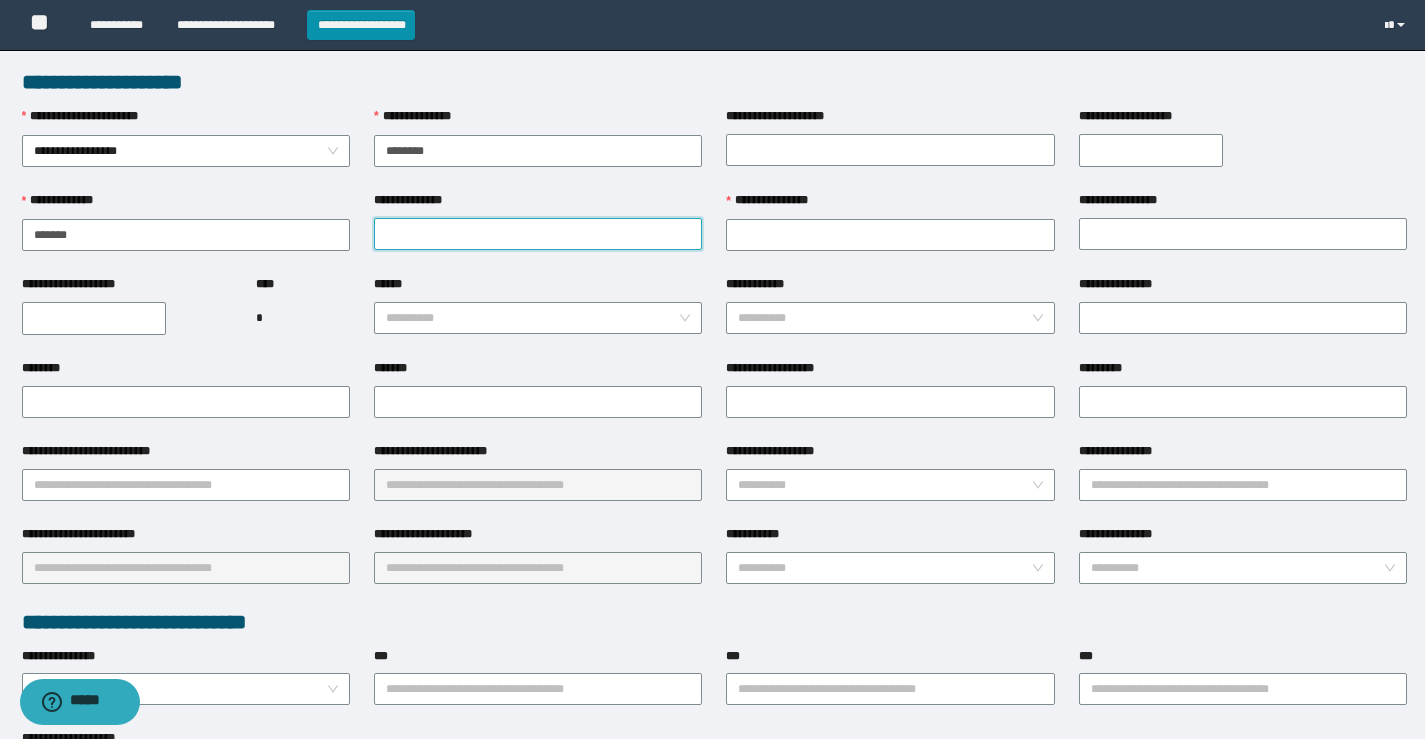 click on "**********" at bounding box center (538, 234) 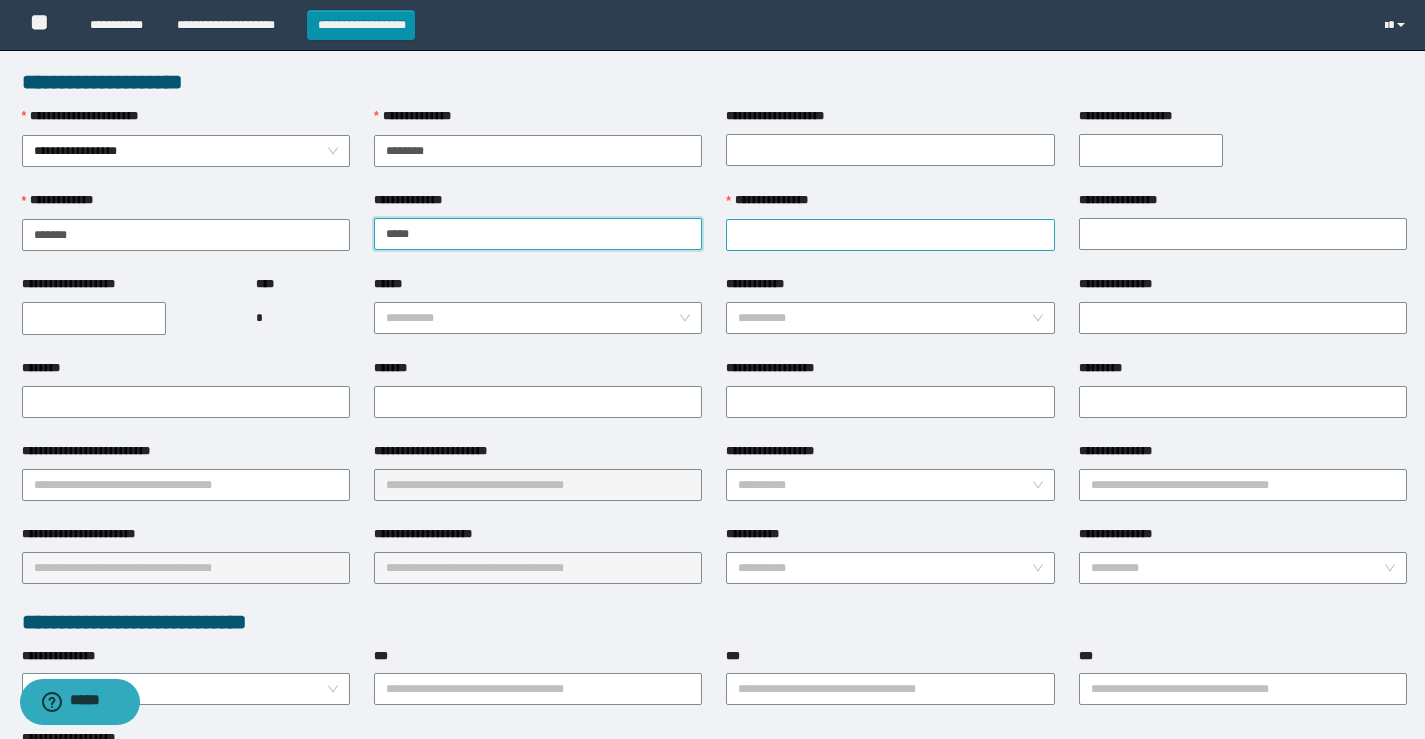 type on "*****" 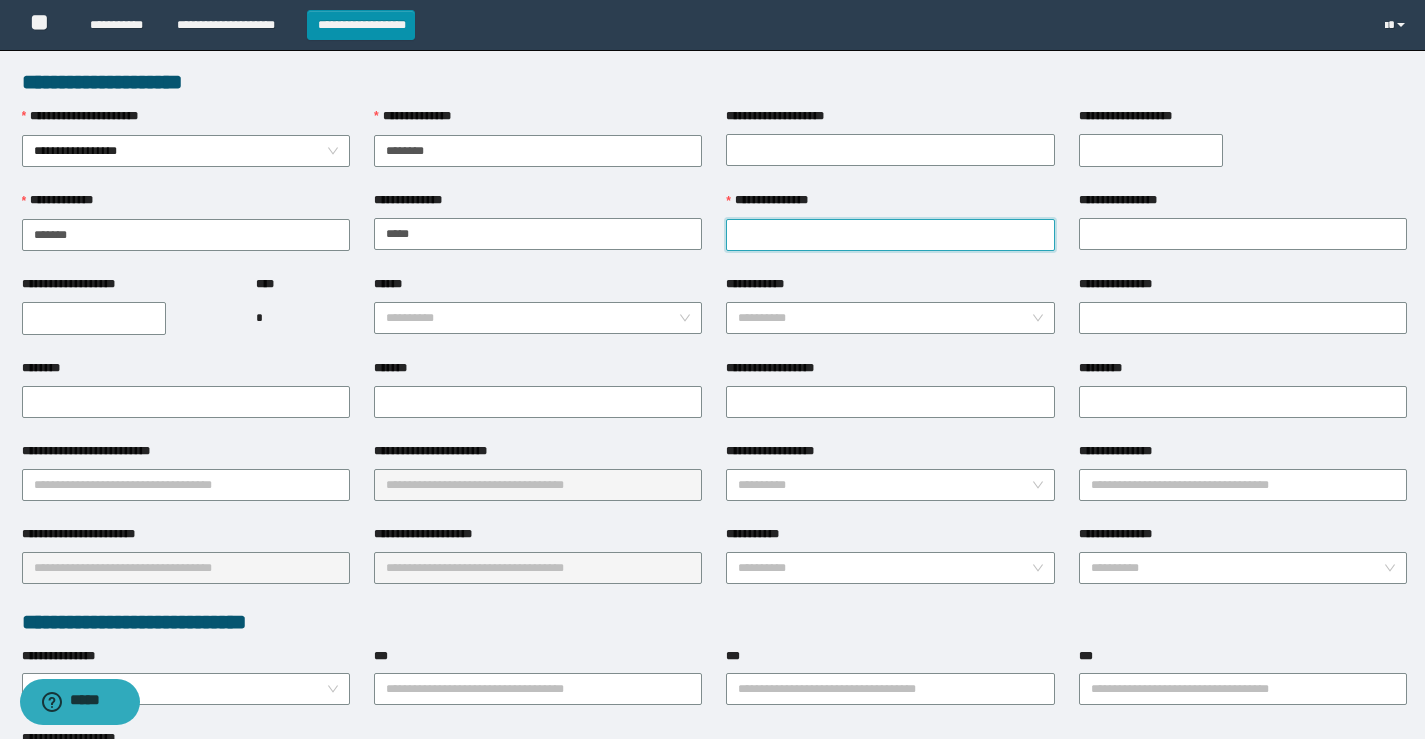 click on "**********" at bounding box center [890, 235] 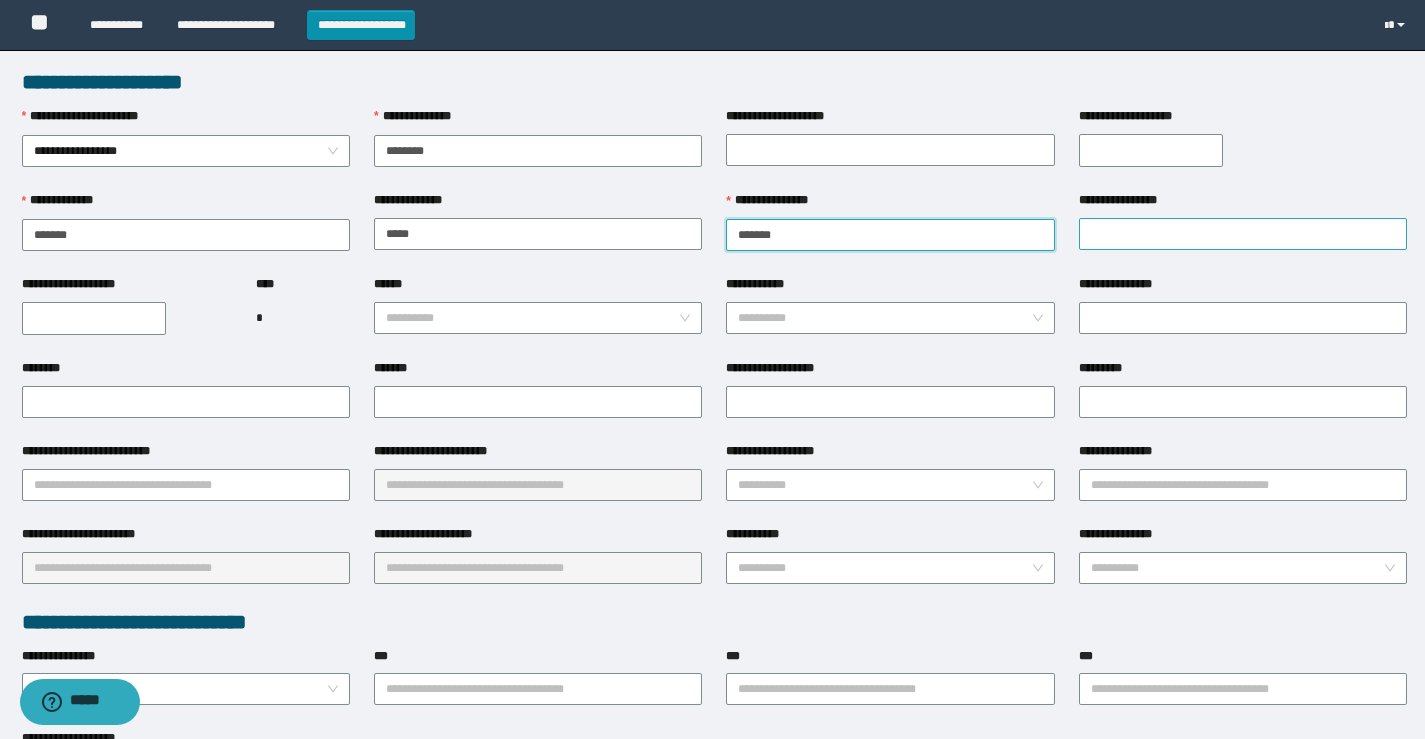 type on "******" 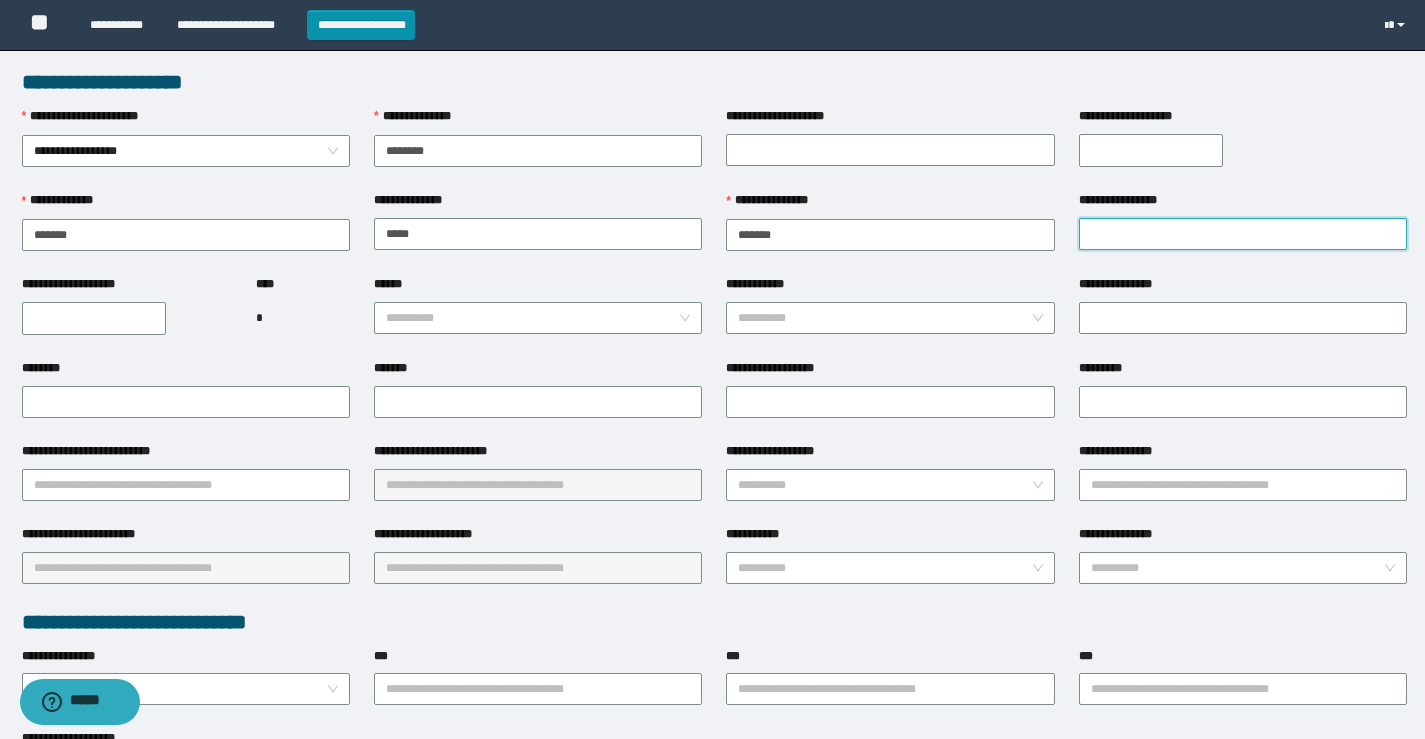 click on "**********" at bounding box center (1243, 234) 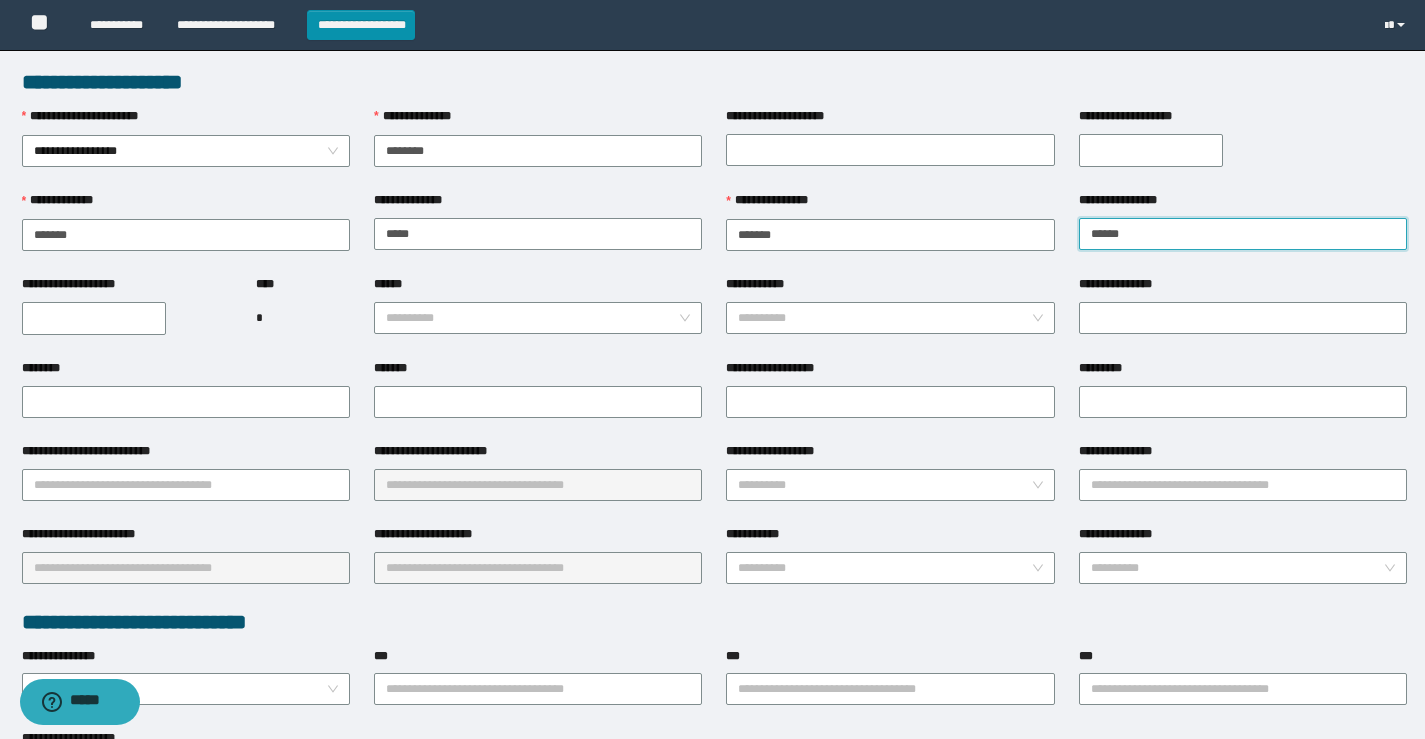 type on "******" 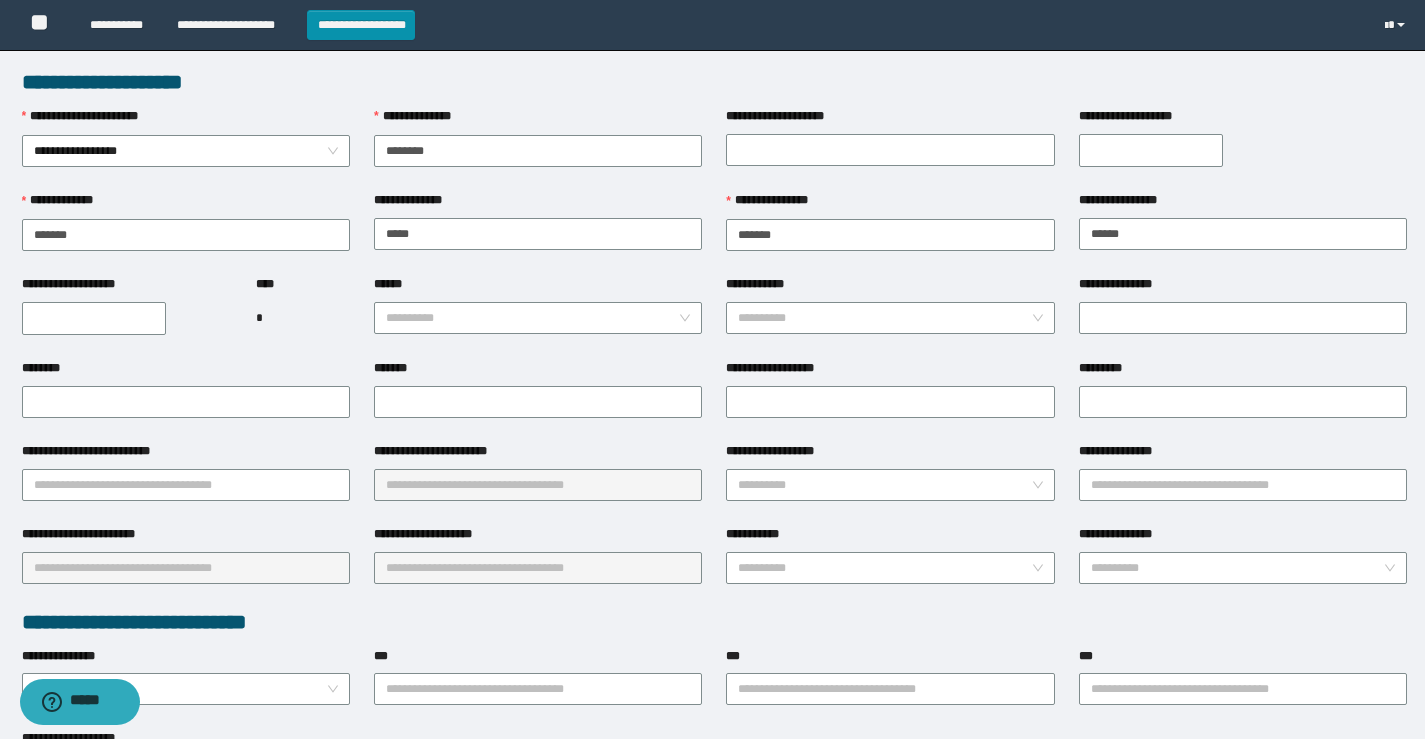click on "**********" at bounding box center (94, 318) 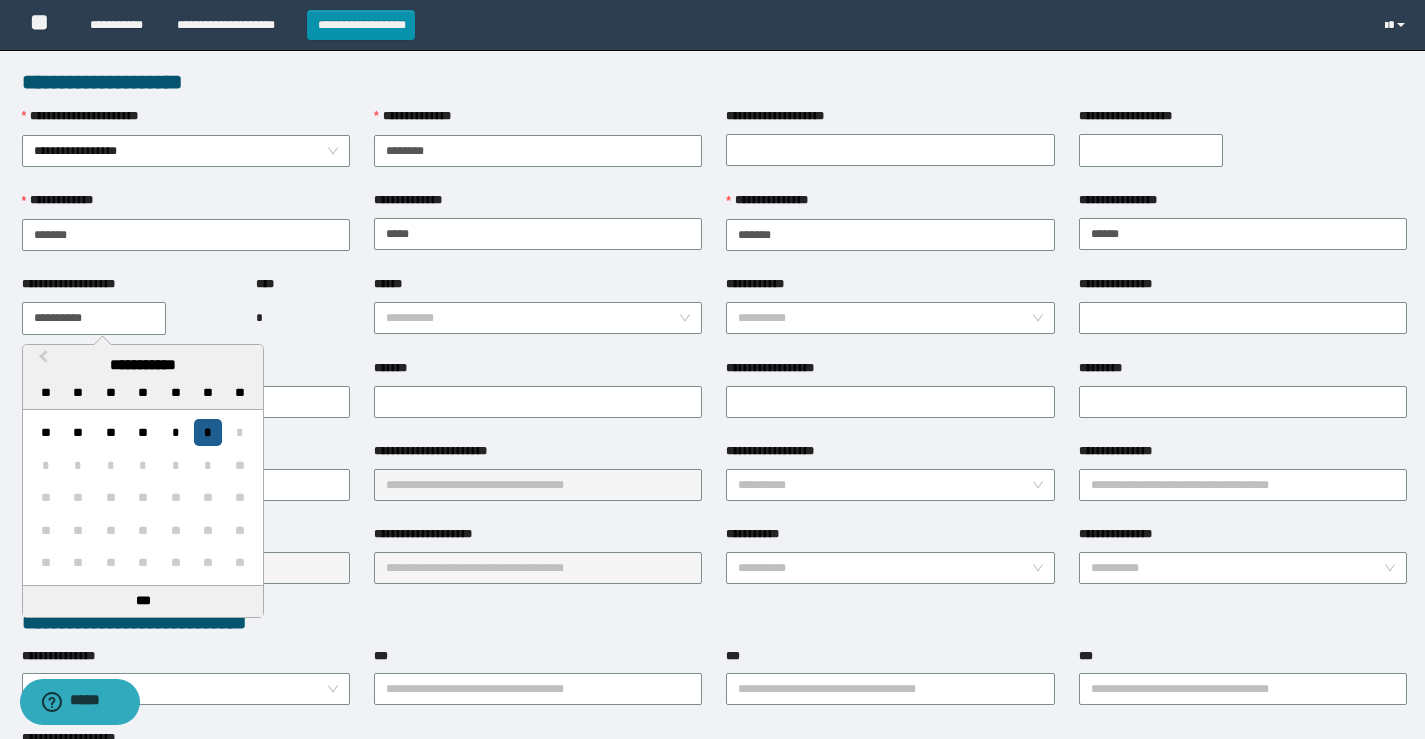 click on "*" at bounding box center [207, 432] 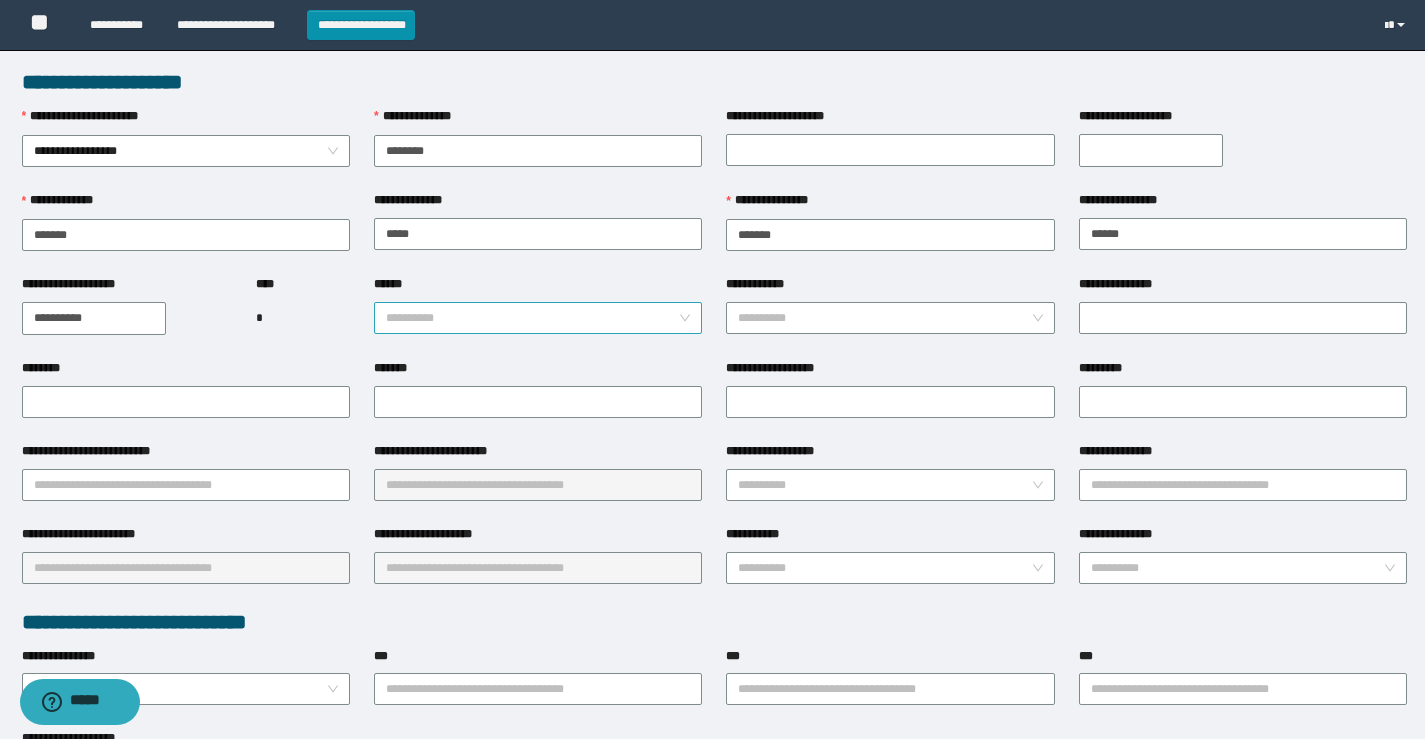 click on "******" at bounding box center (532, 318) 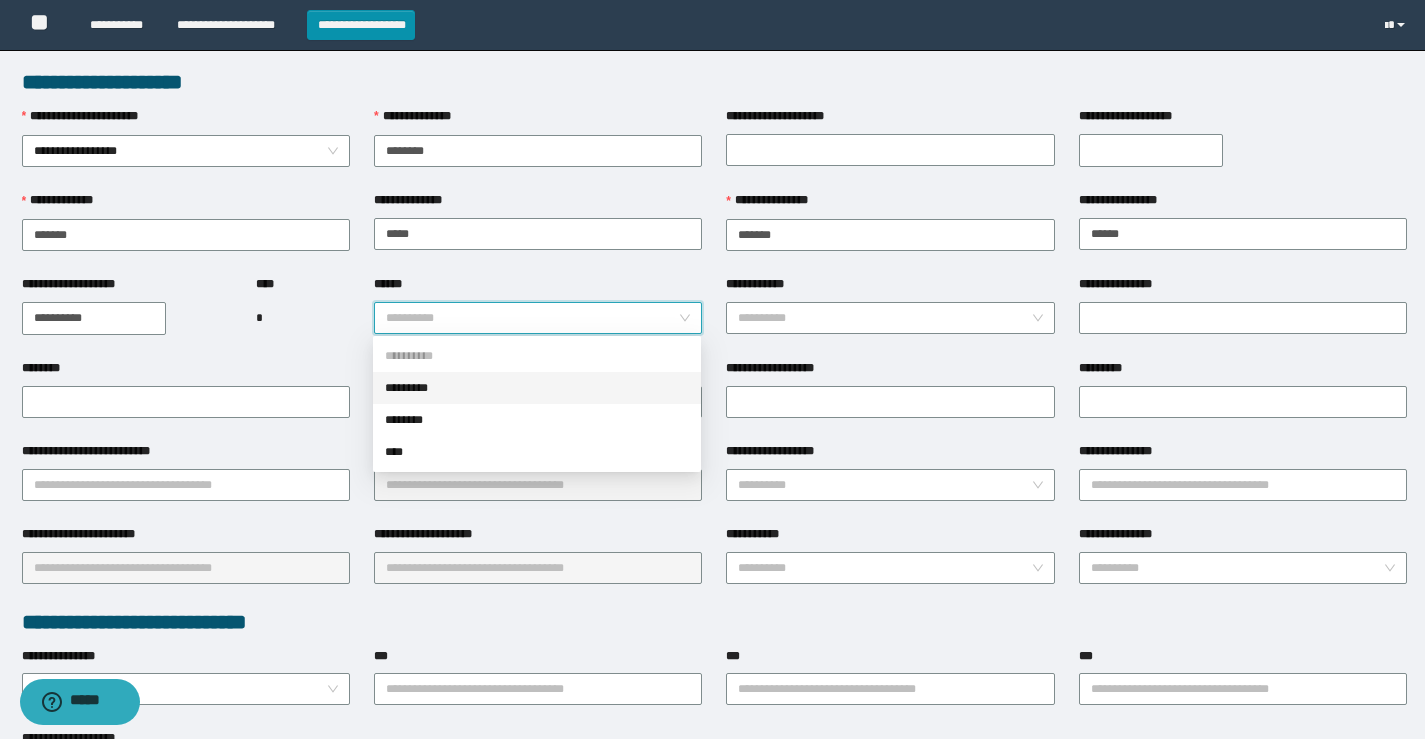 click on "*********" at bounding box center (537, 388) 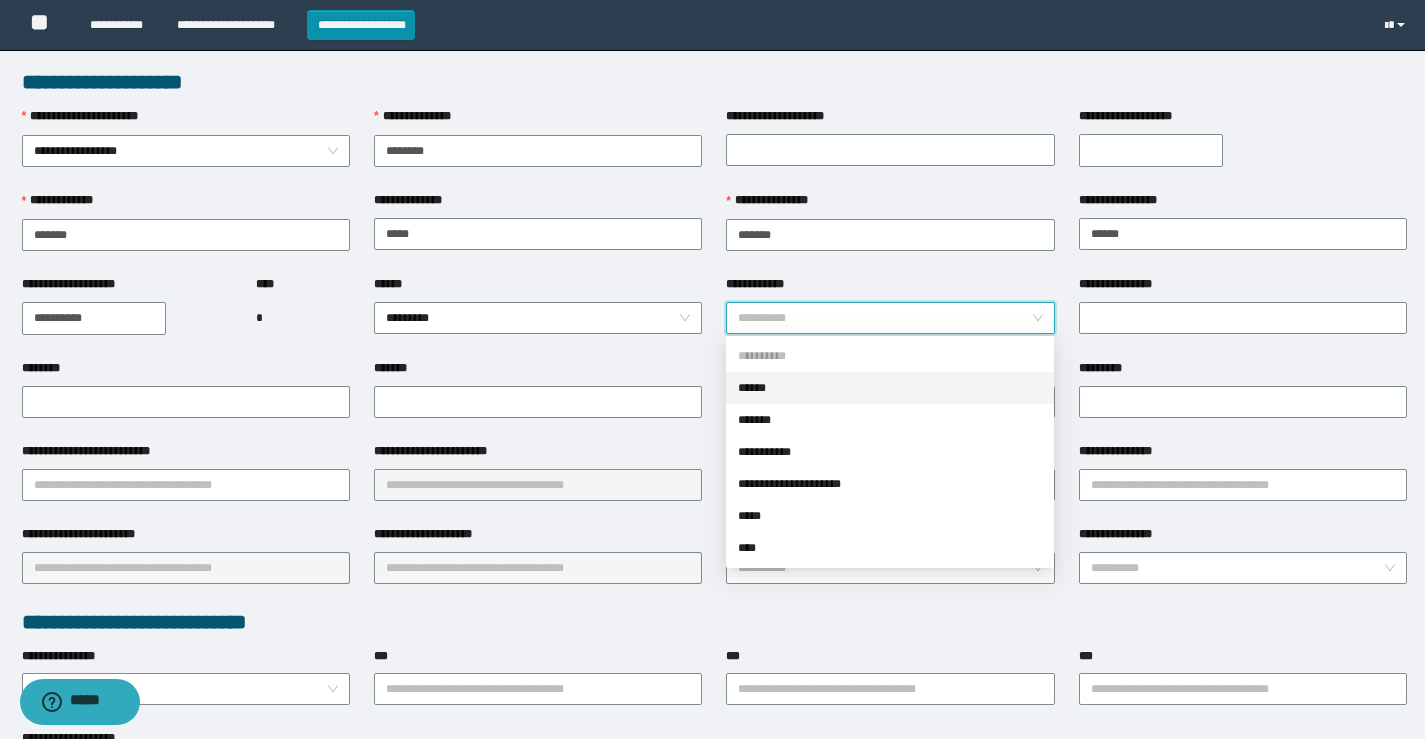 click on "**********" at bounding box center (884, 318) 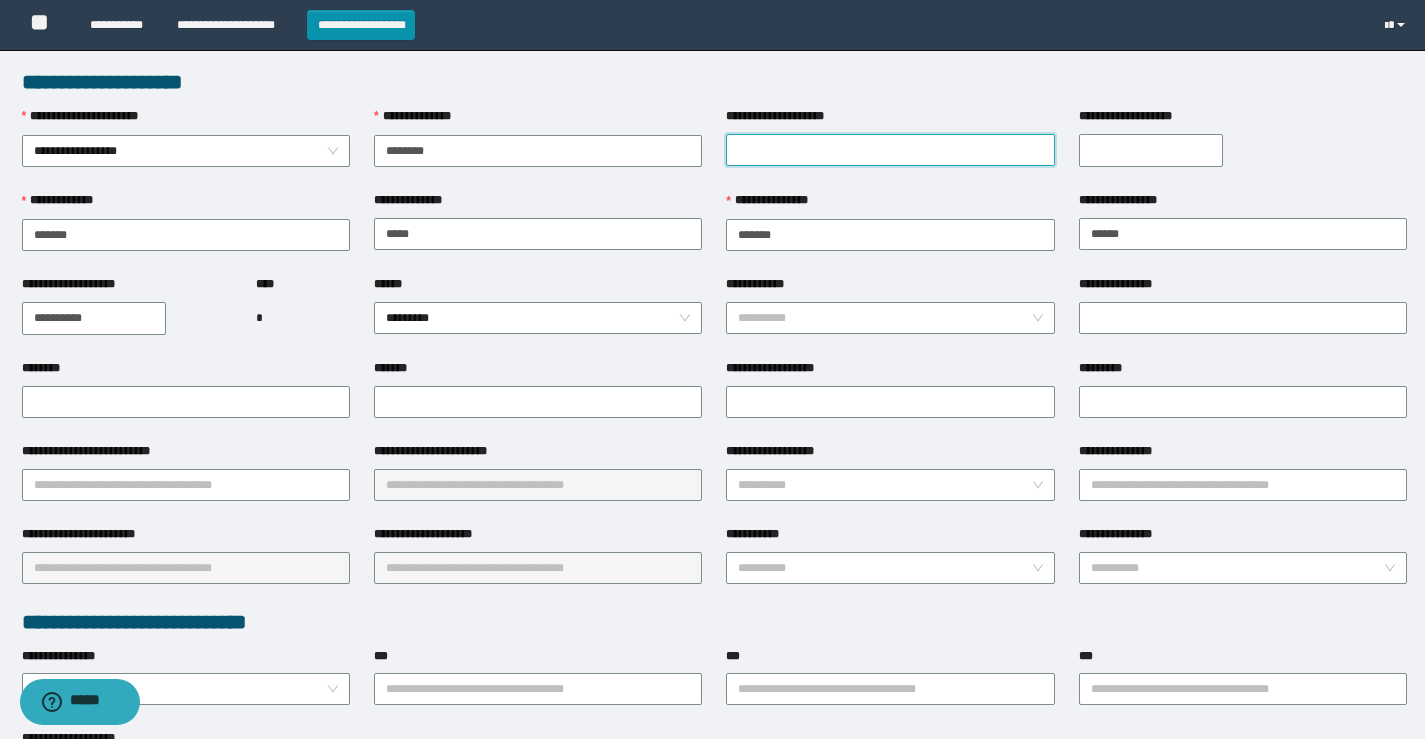 click on "**********" at bounding box center [890, 150] 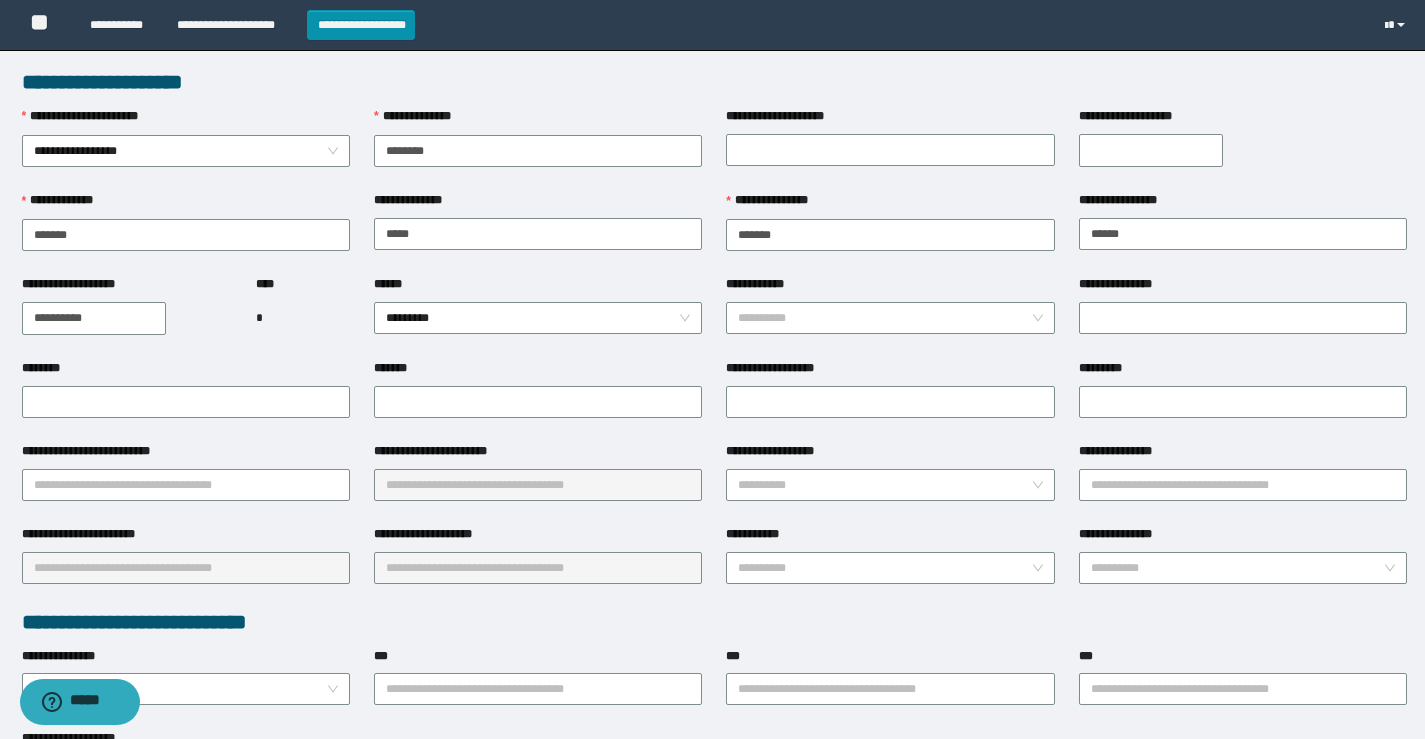 click on "**********" at bounding box center [890, 149] 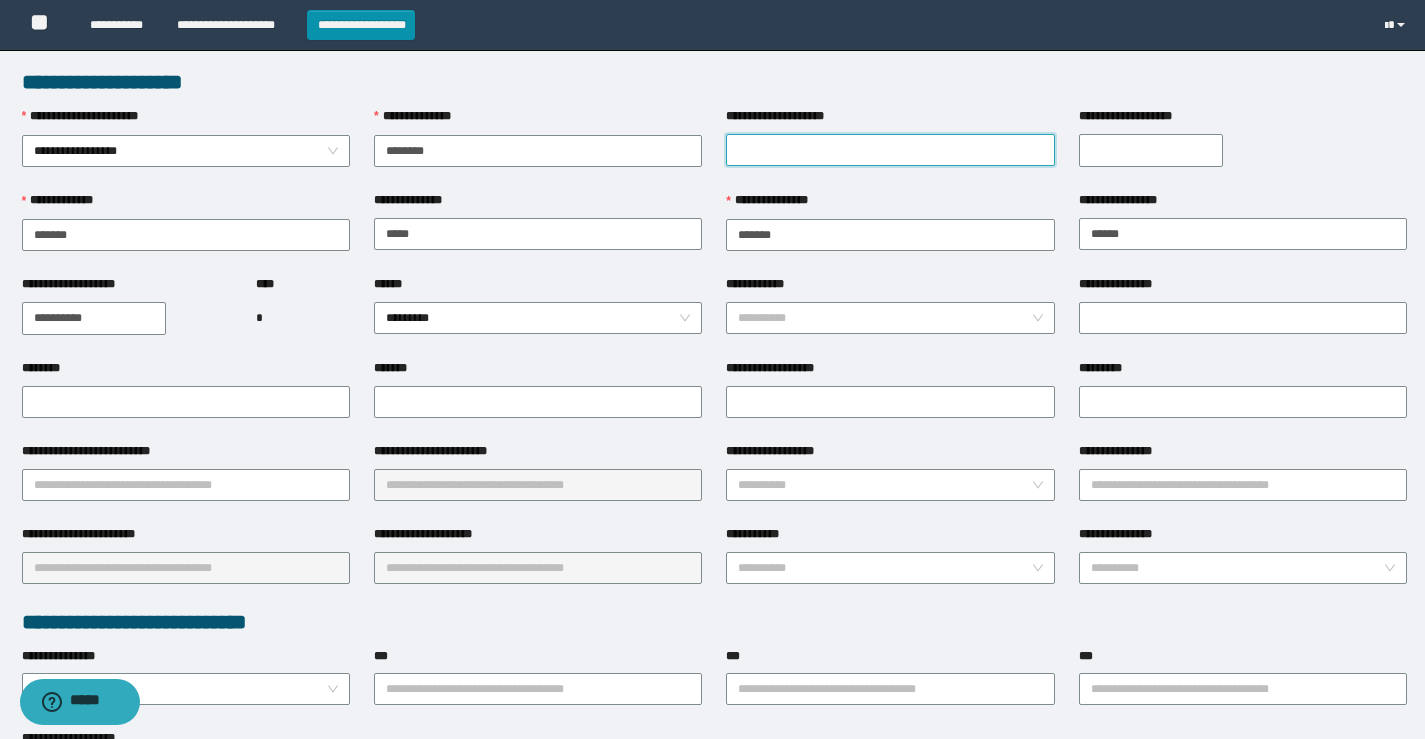 click on "**********" at bounding box center [890, 150] 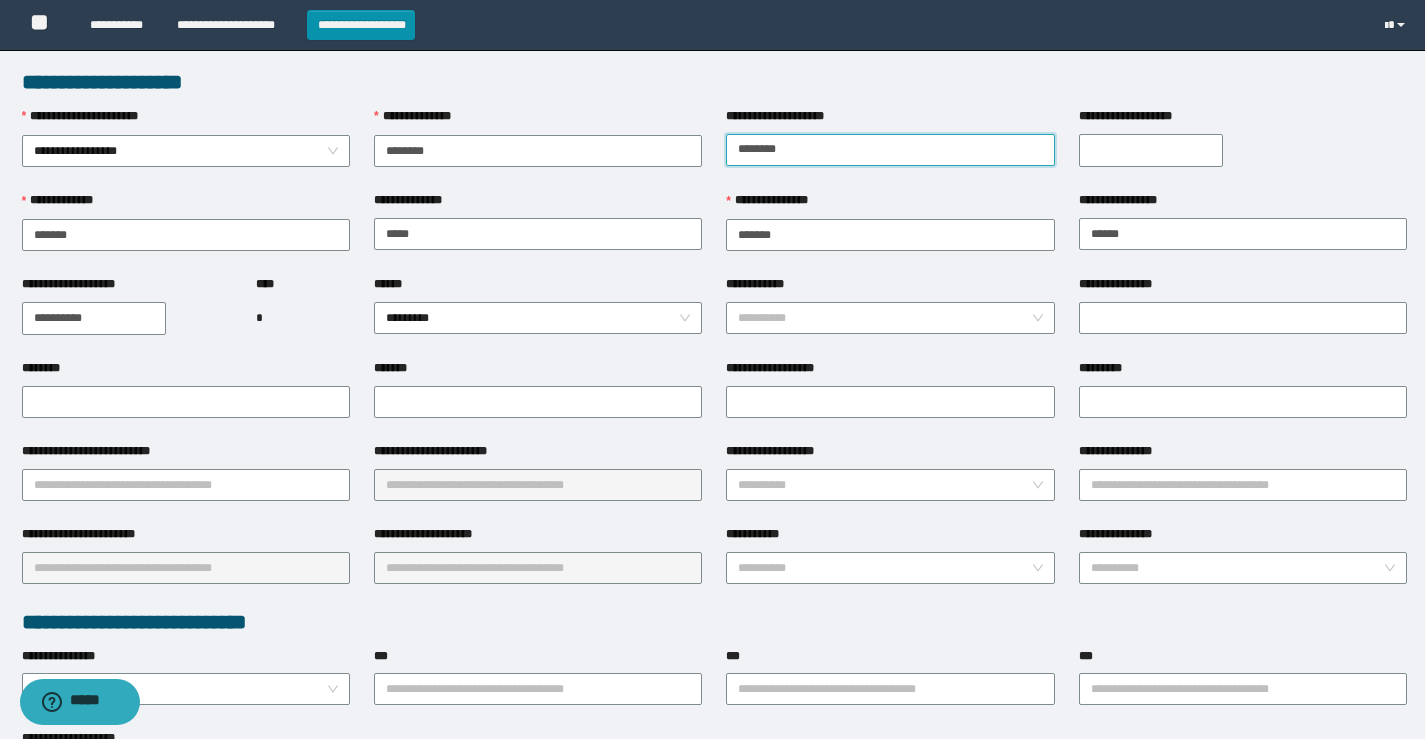 type on "********" 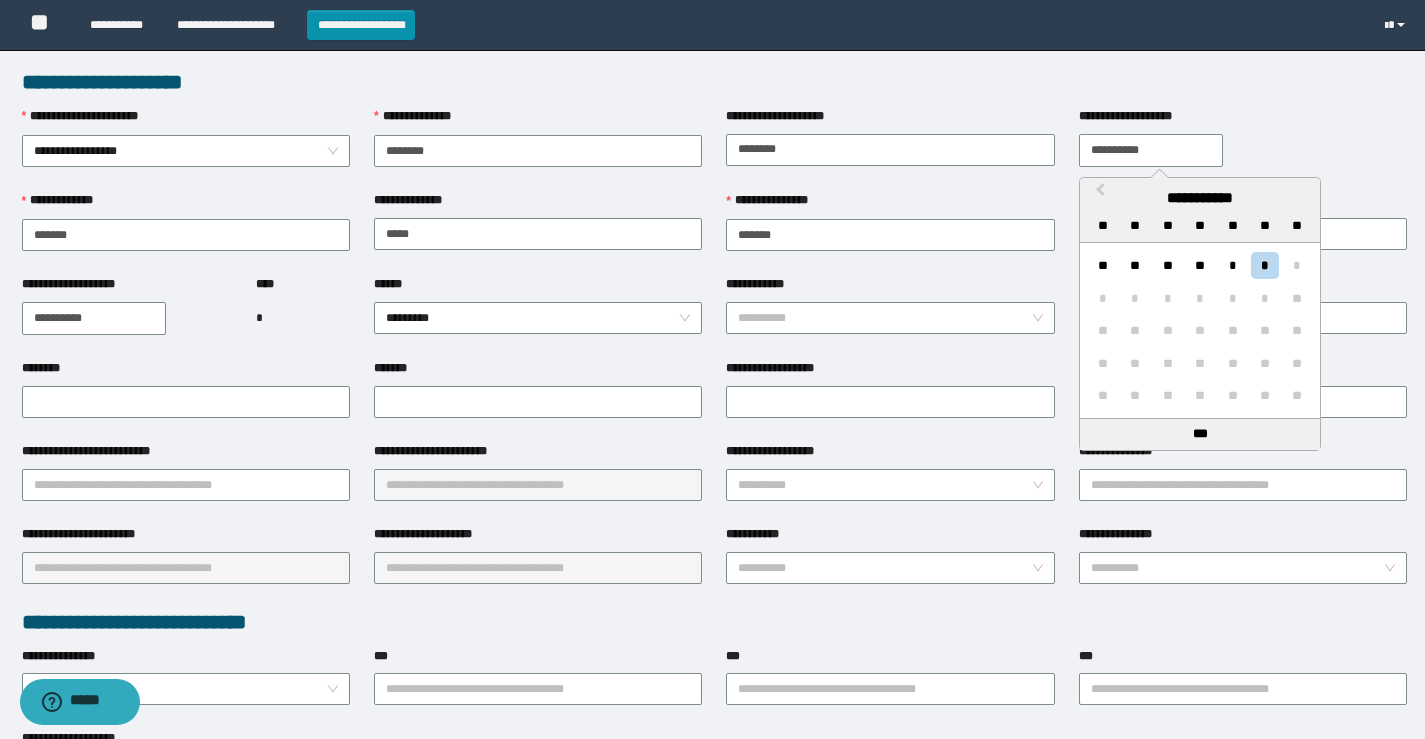 click on "**********" at bounding box center [1151, 150] 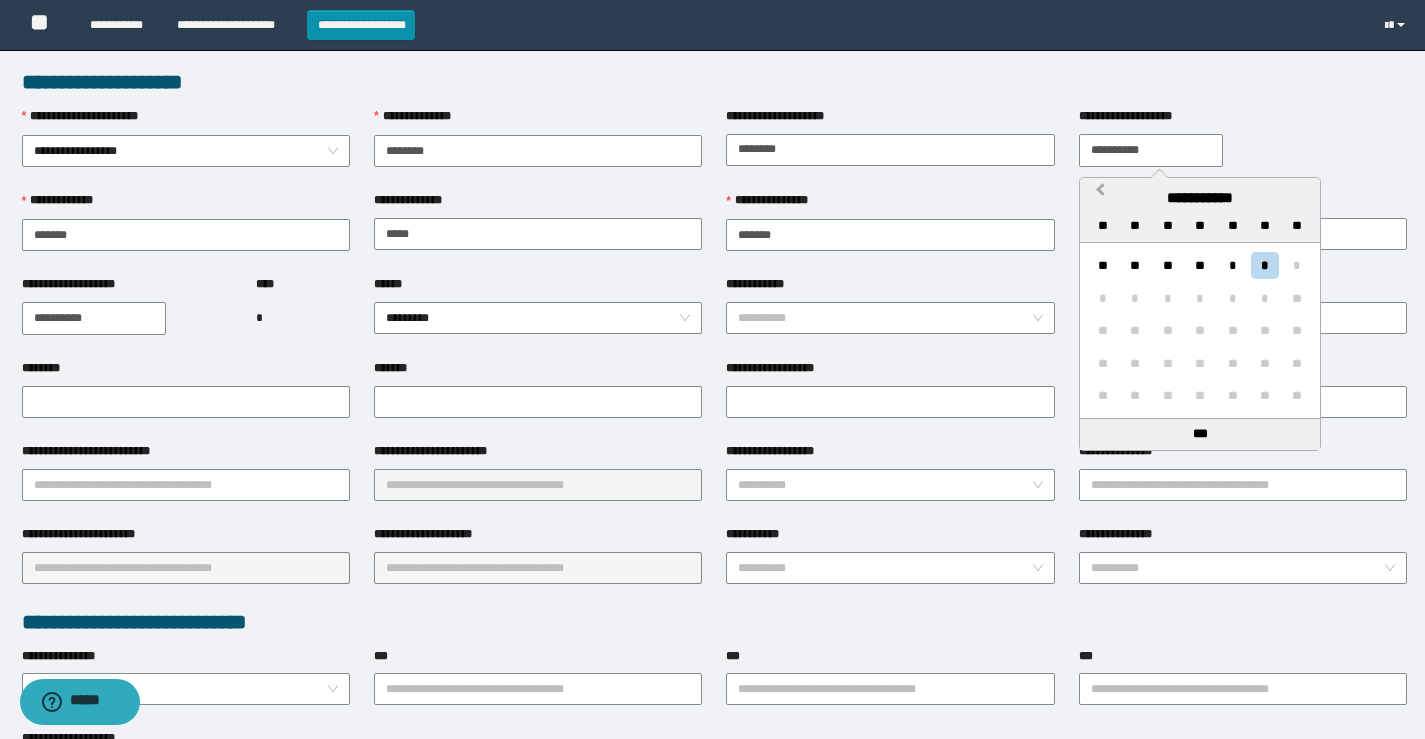 click on "**********" at bounding box center (1100, 194) 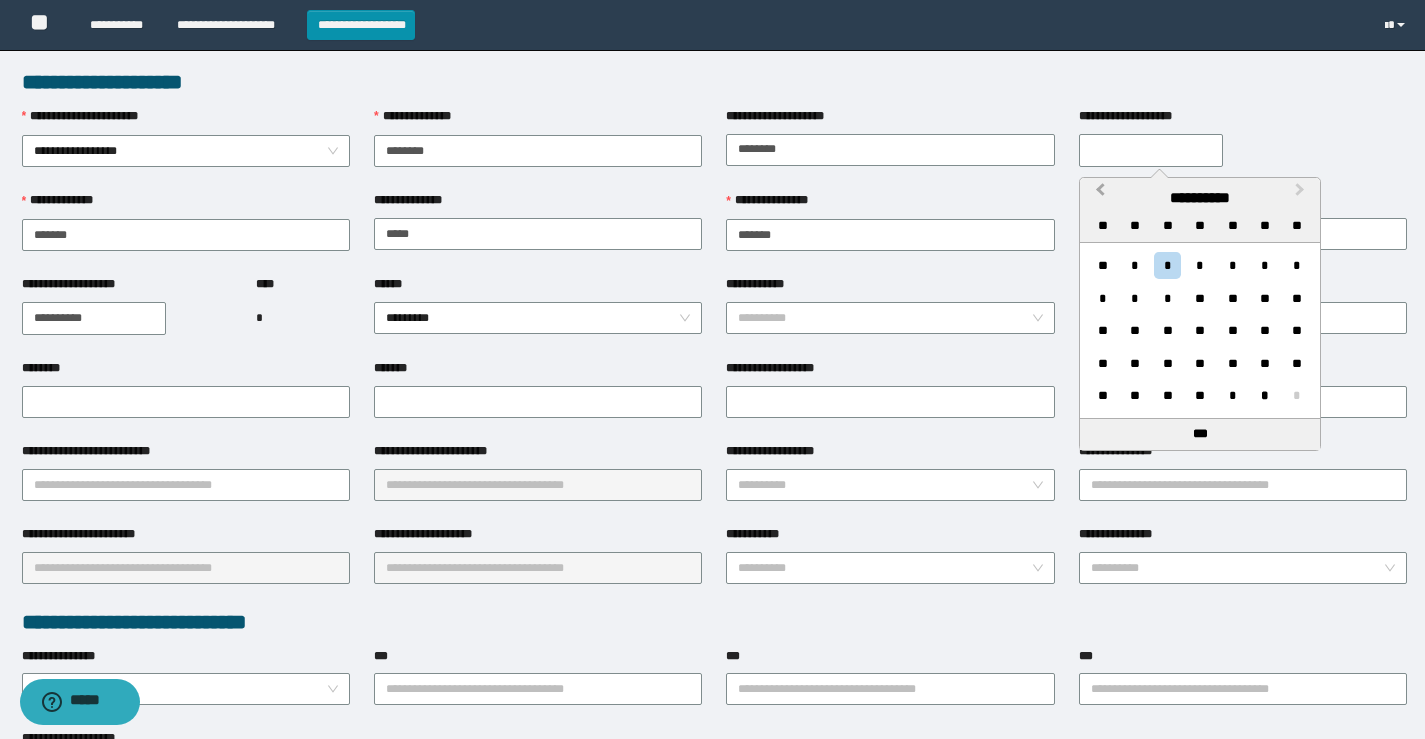 click on "**********" at bounding box center (1100, 194) 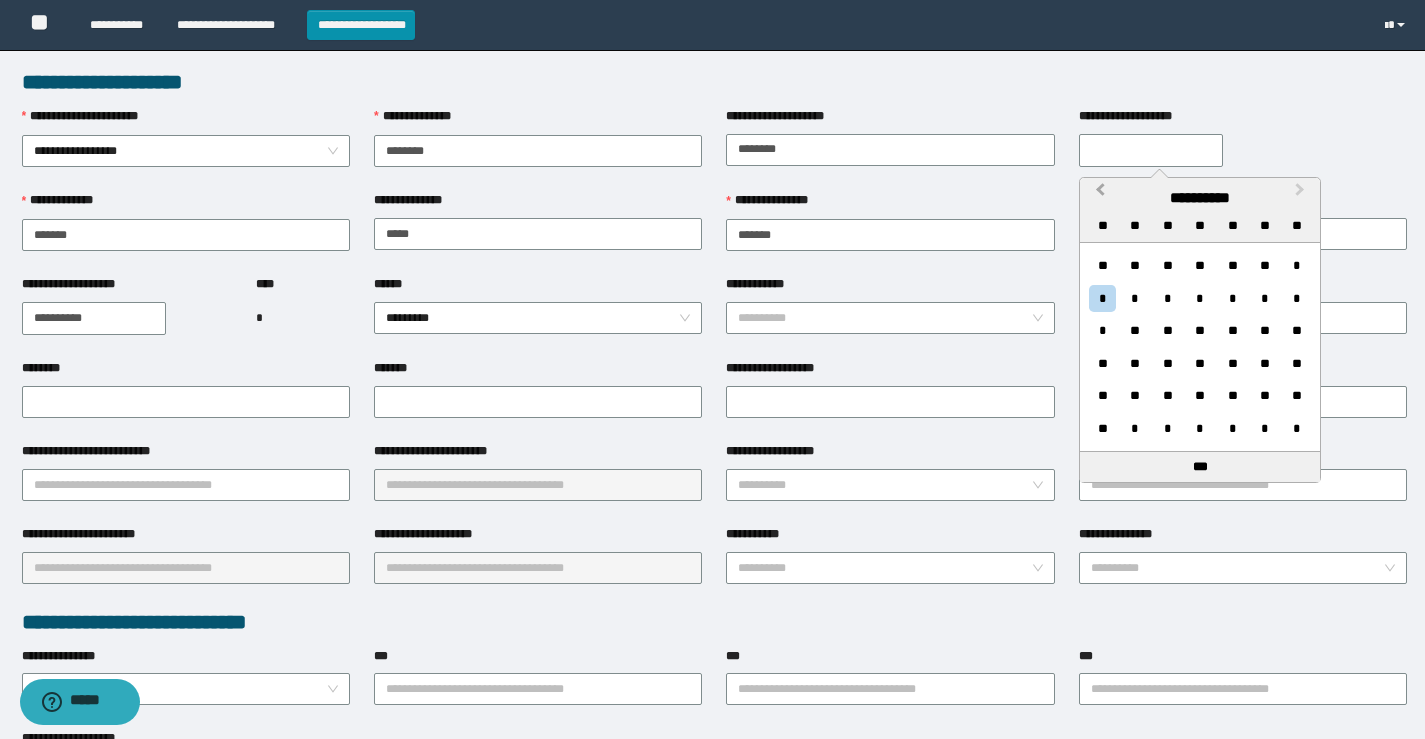 click on "**********" at bounding box center (1100, 194) 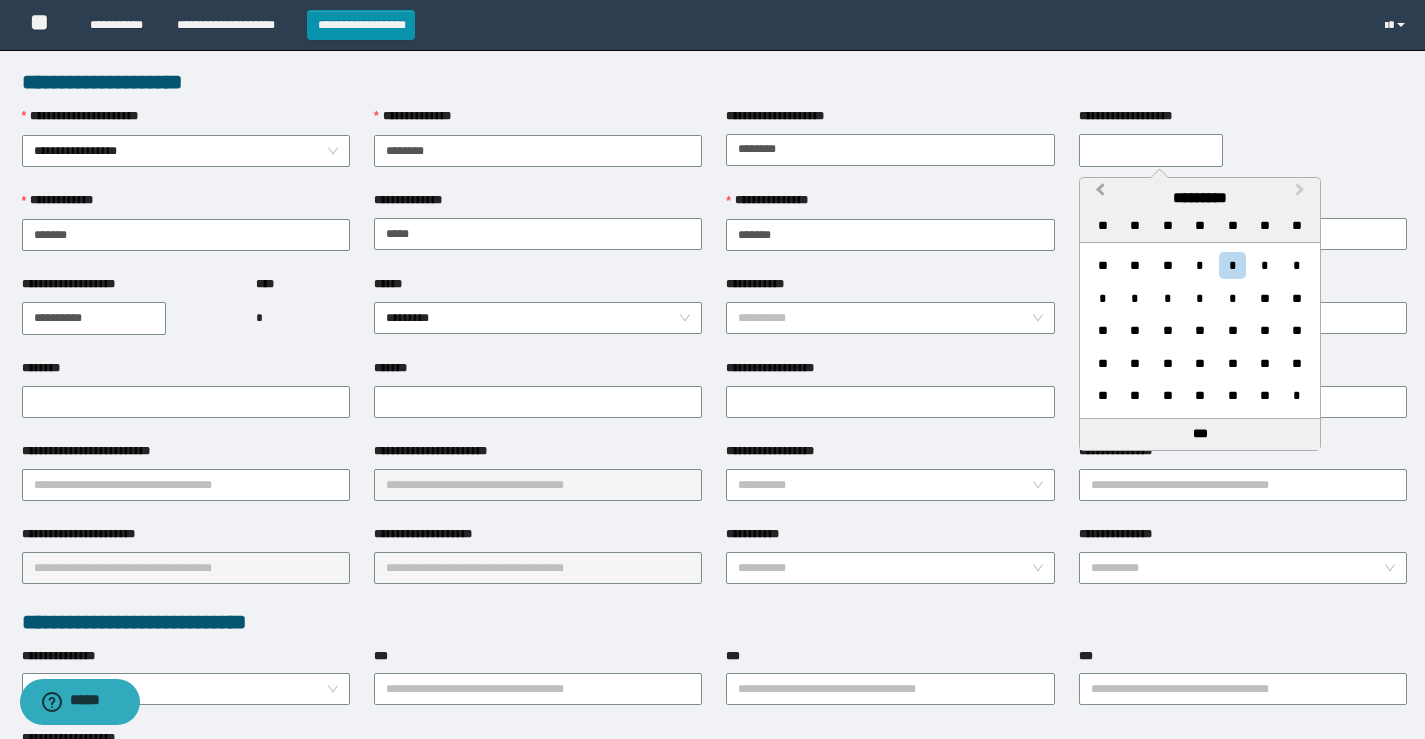 click on "**********" at bounding box center (1100, 194) 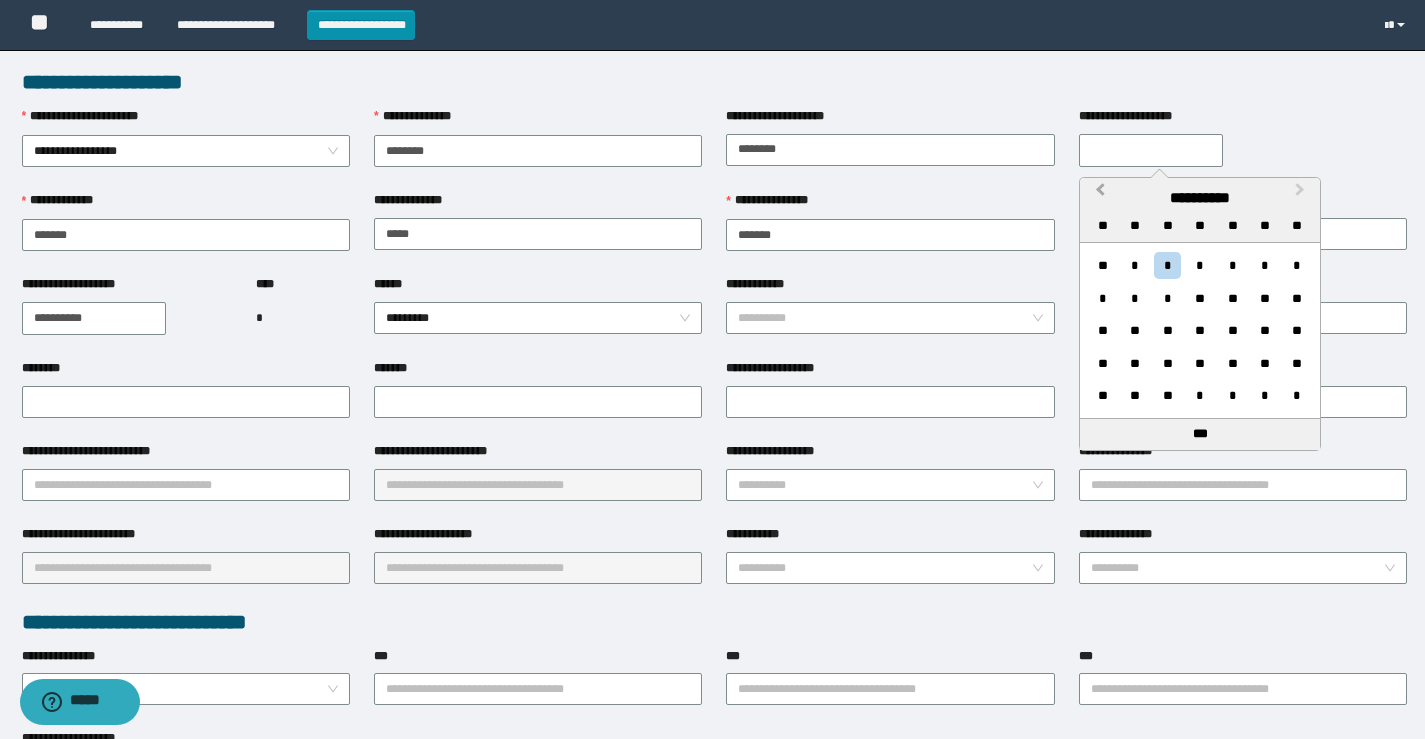 click on "**********" at bounding box center [1100, 194] 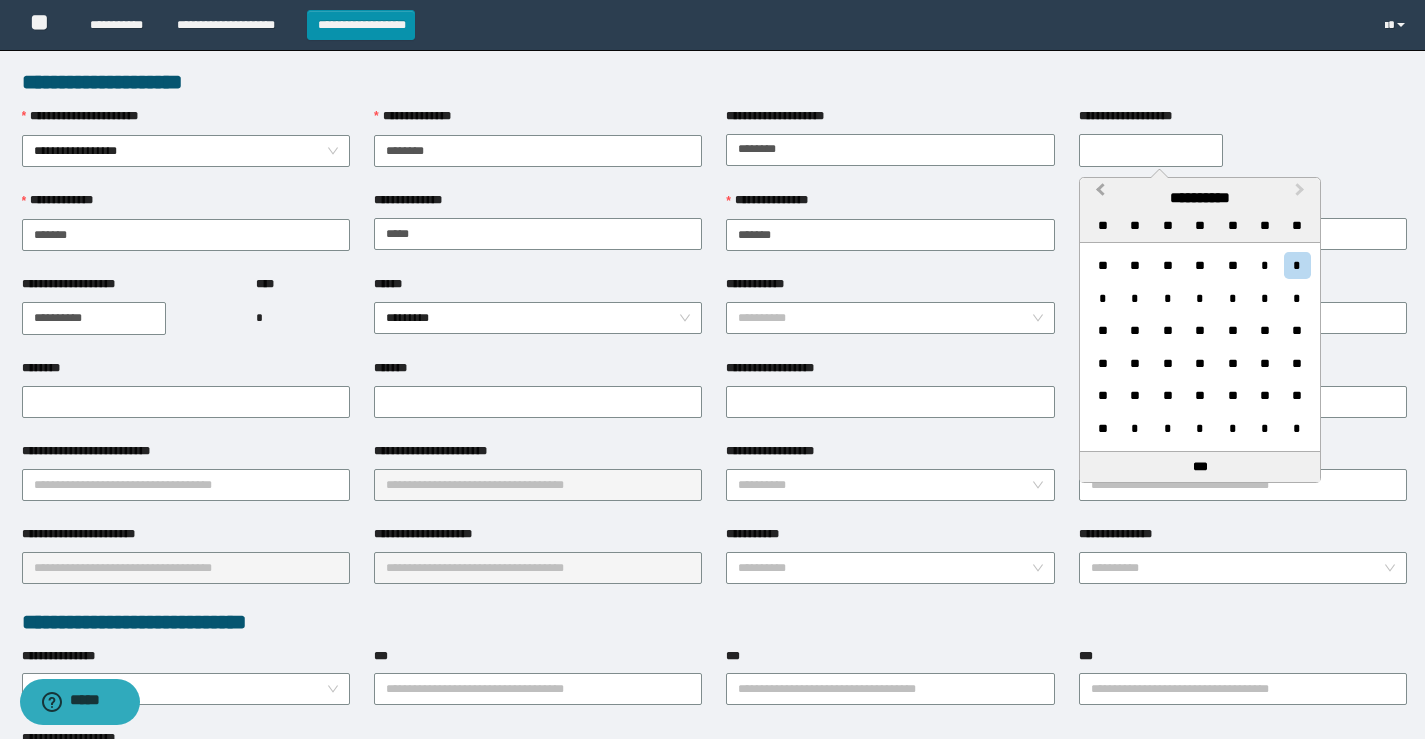 click on "**********" at bounding box center (1100, 194) 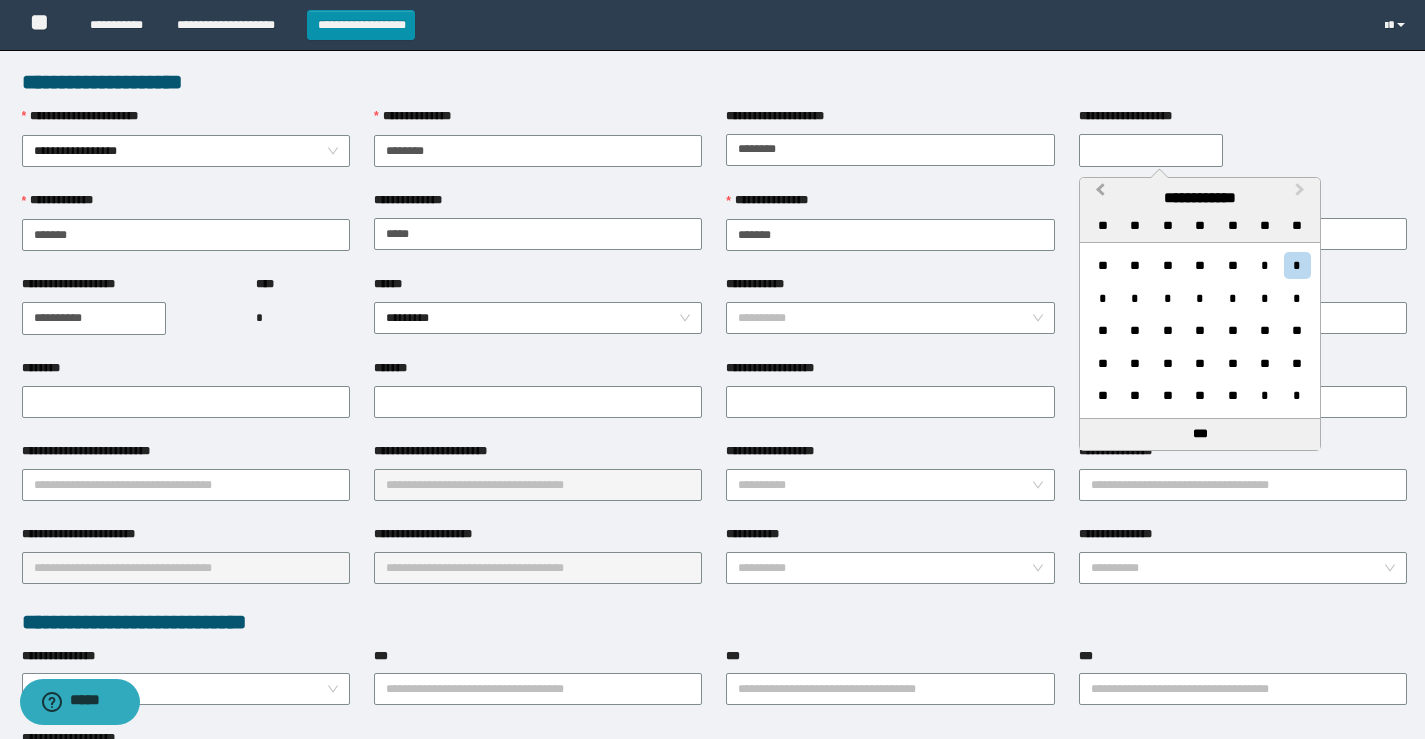 click on "**********" at bounding box center [1100, 194] 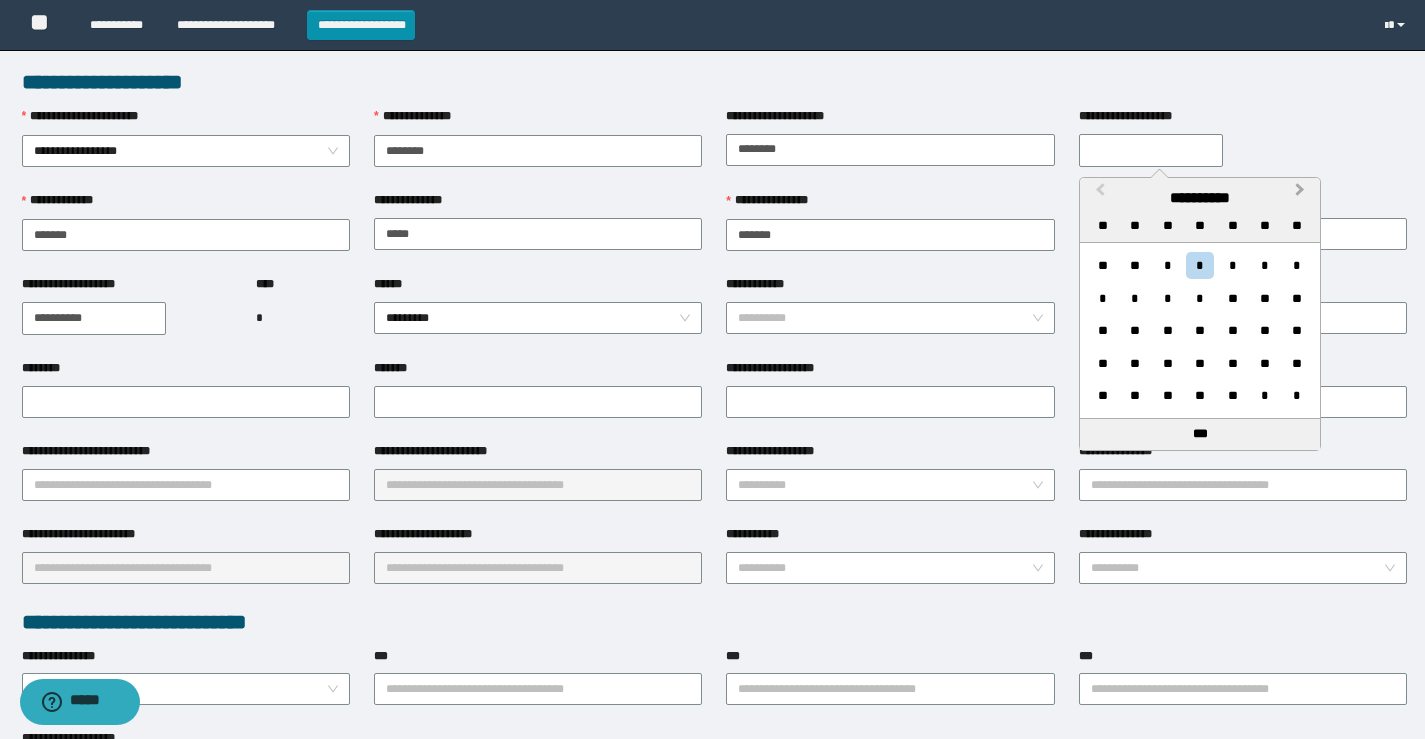 click on "**********" at bounding box center (1300, 194) 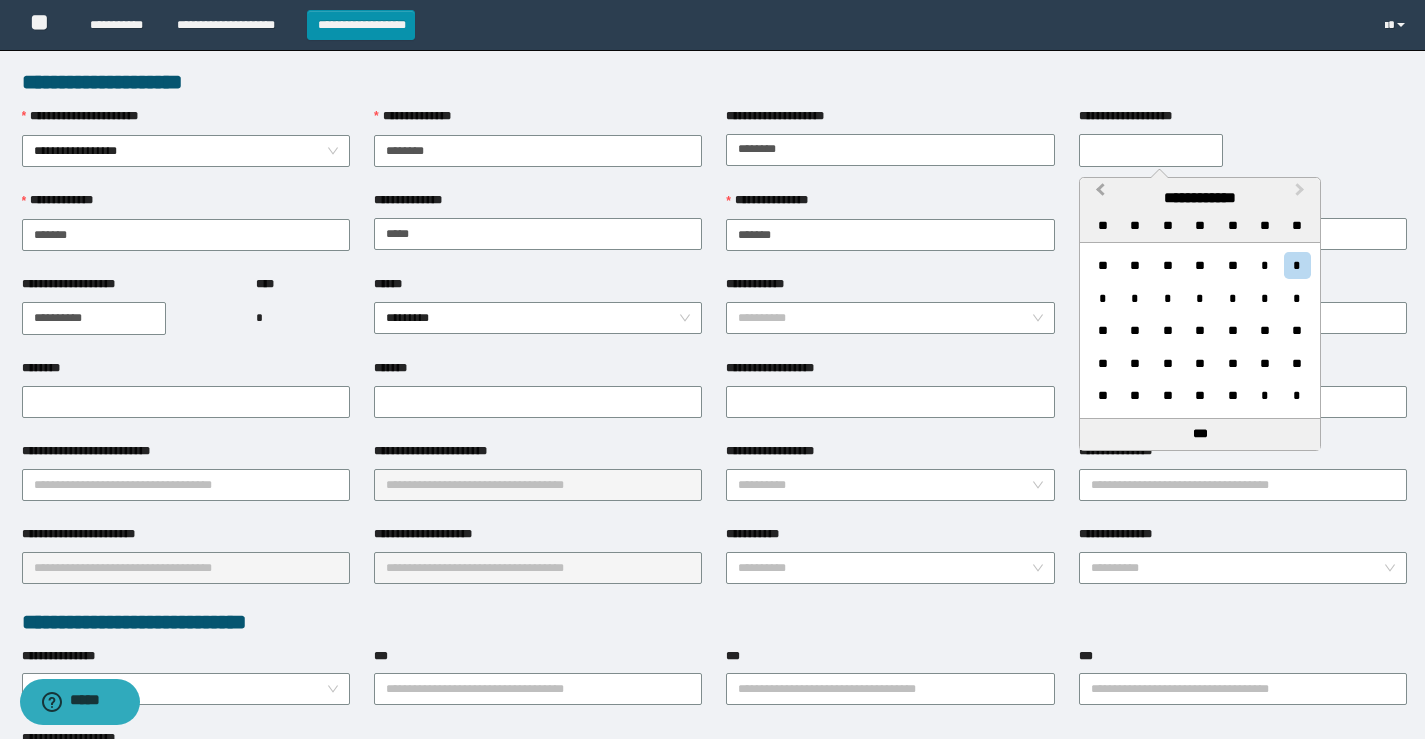 click on "**********" at bounding box center [1098, 196] 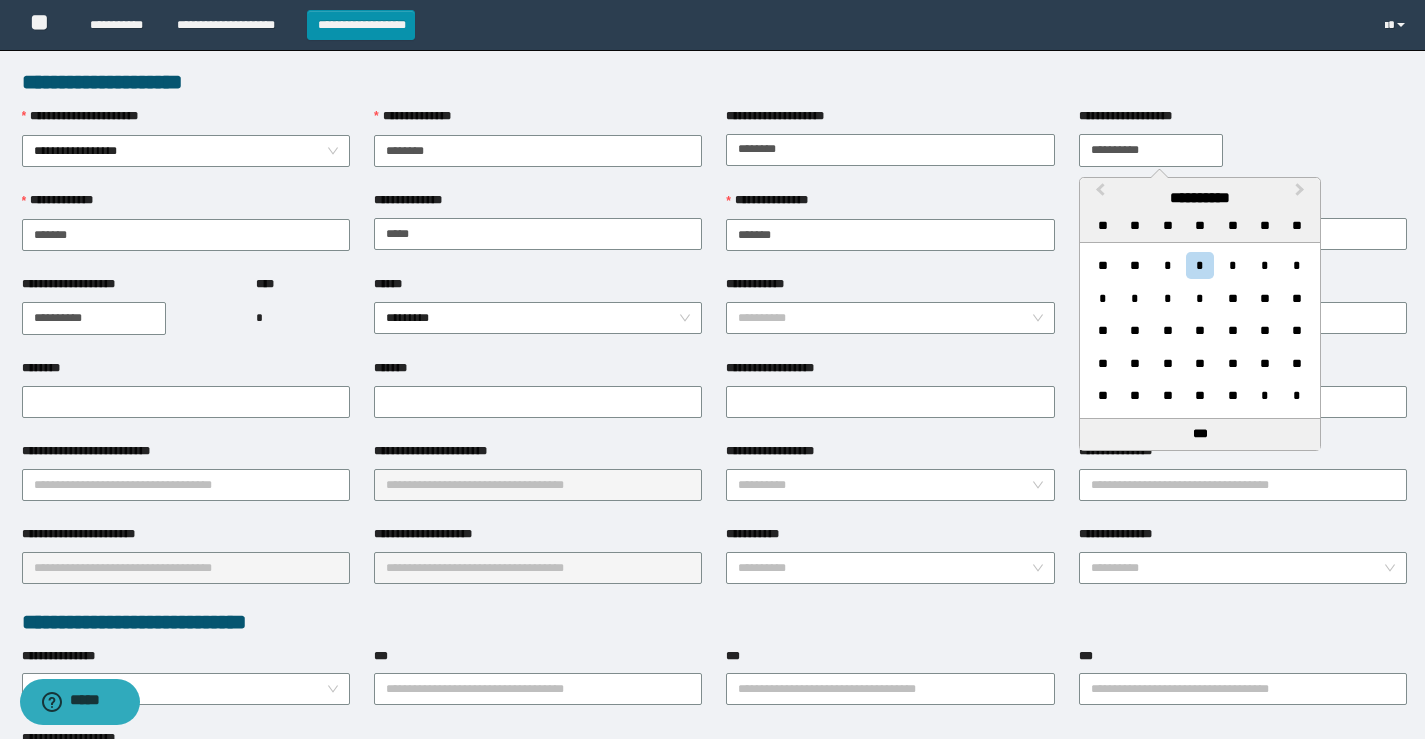 click on "**********" at bounding box center (1151, 150) 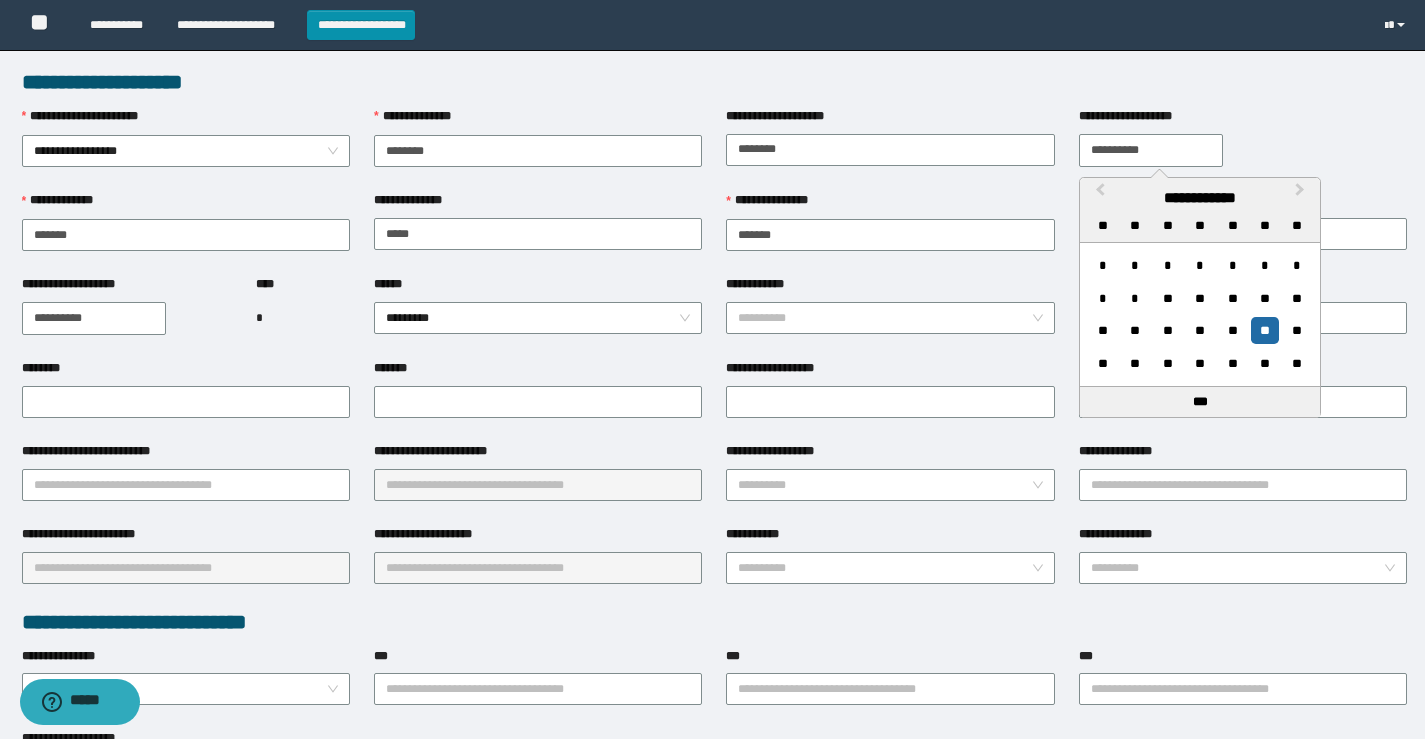 type on "**********" 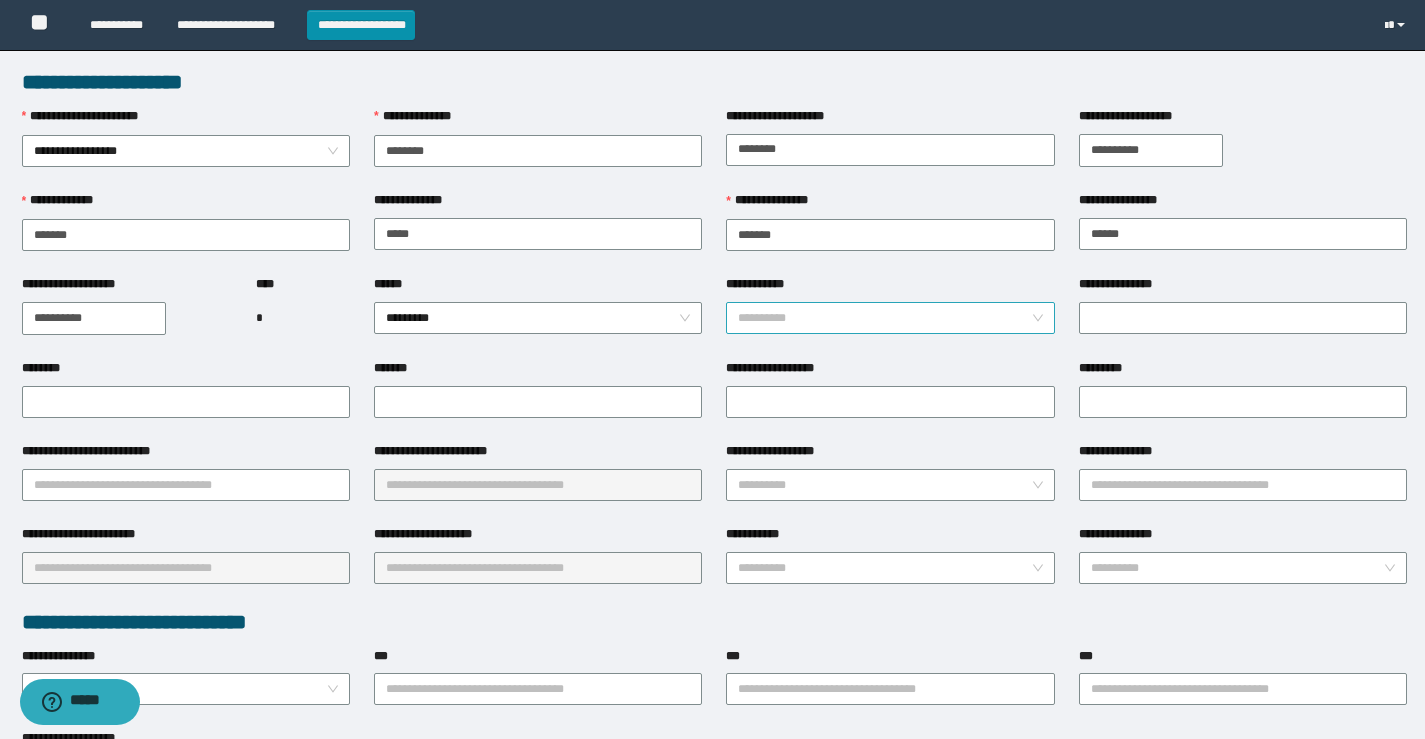 click on "**********" at bounding box center (884, 318) 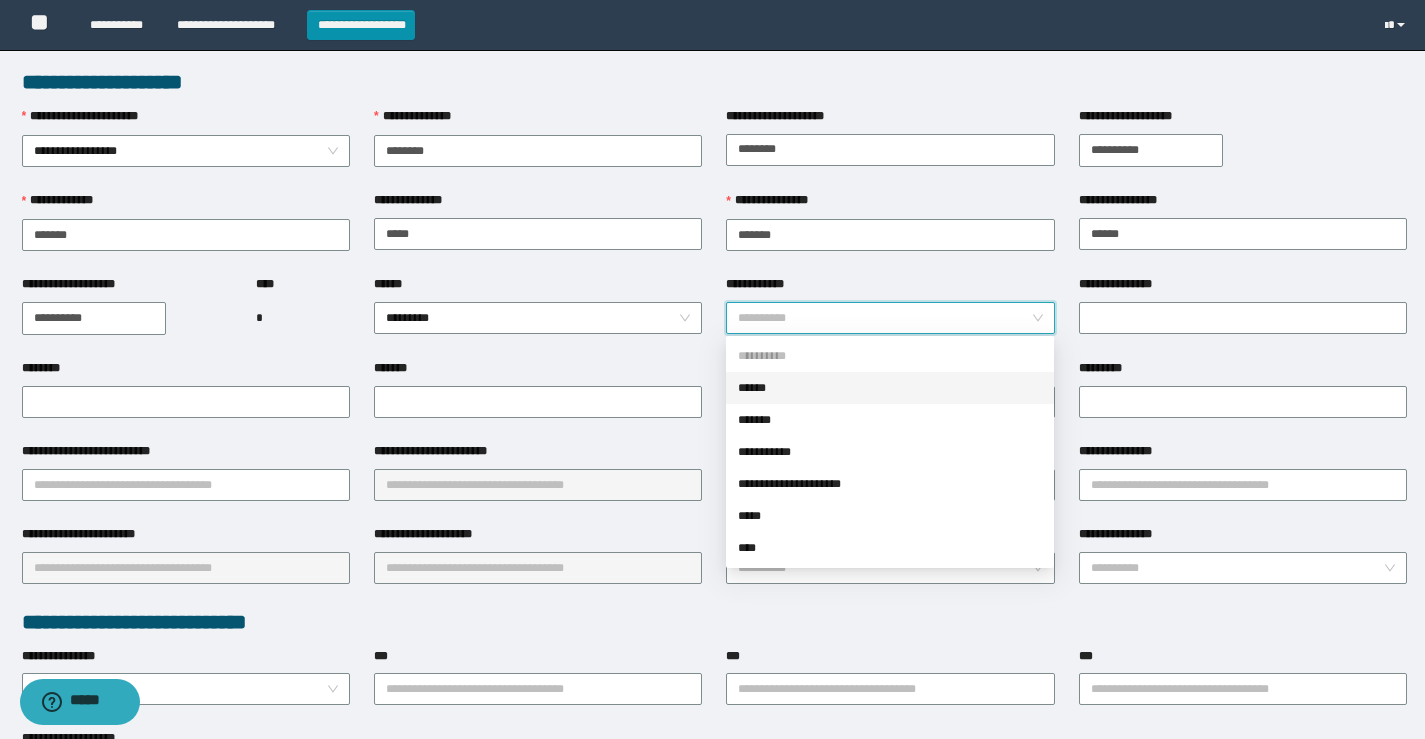 click on "******" at bounding box center [890, 388] 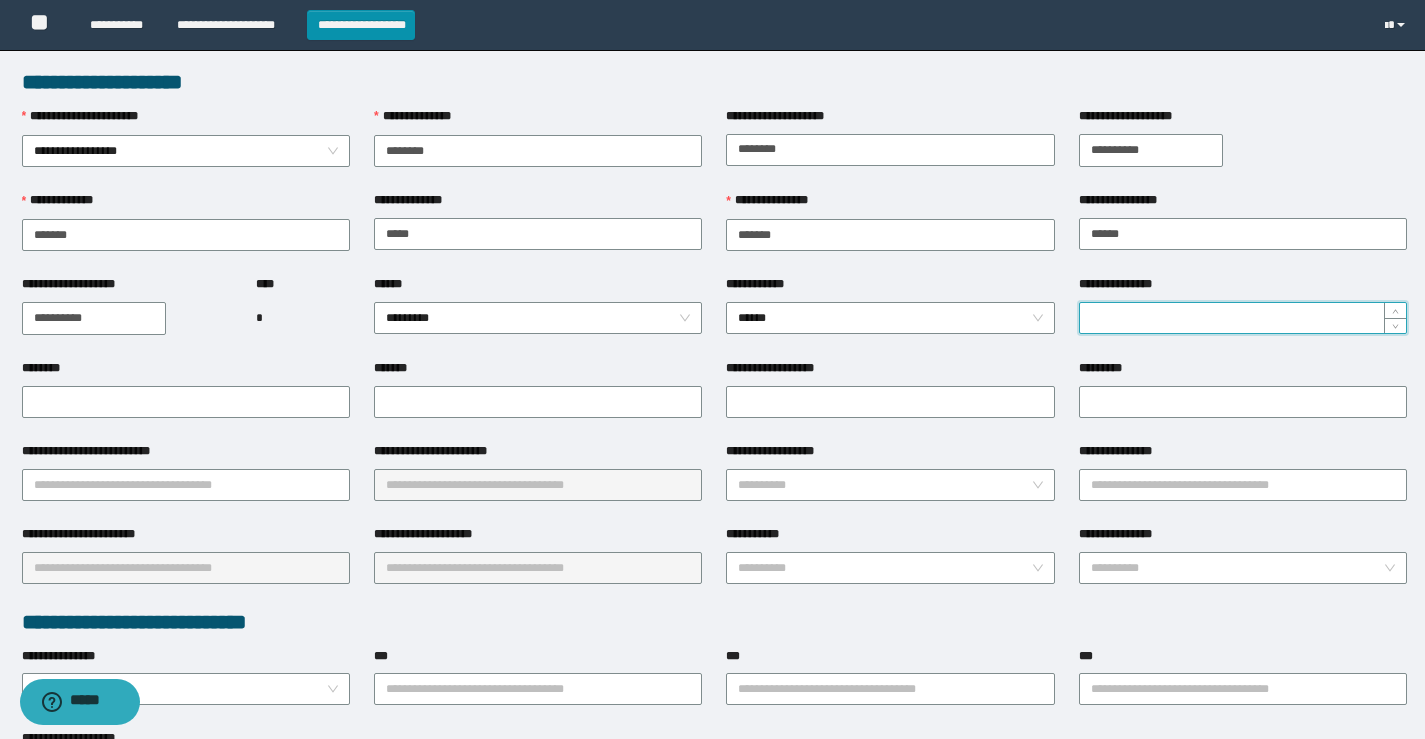 click on "**********" at bounding box center [1243, 318] 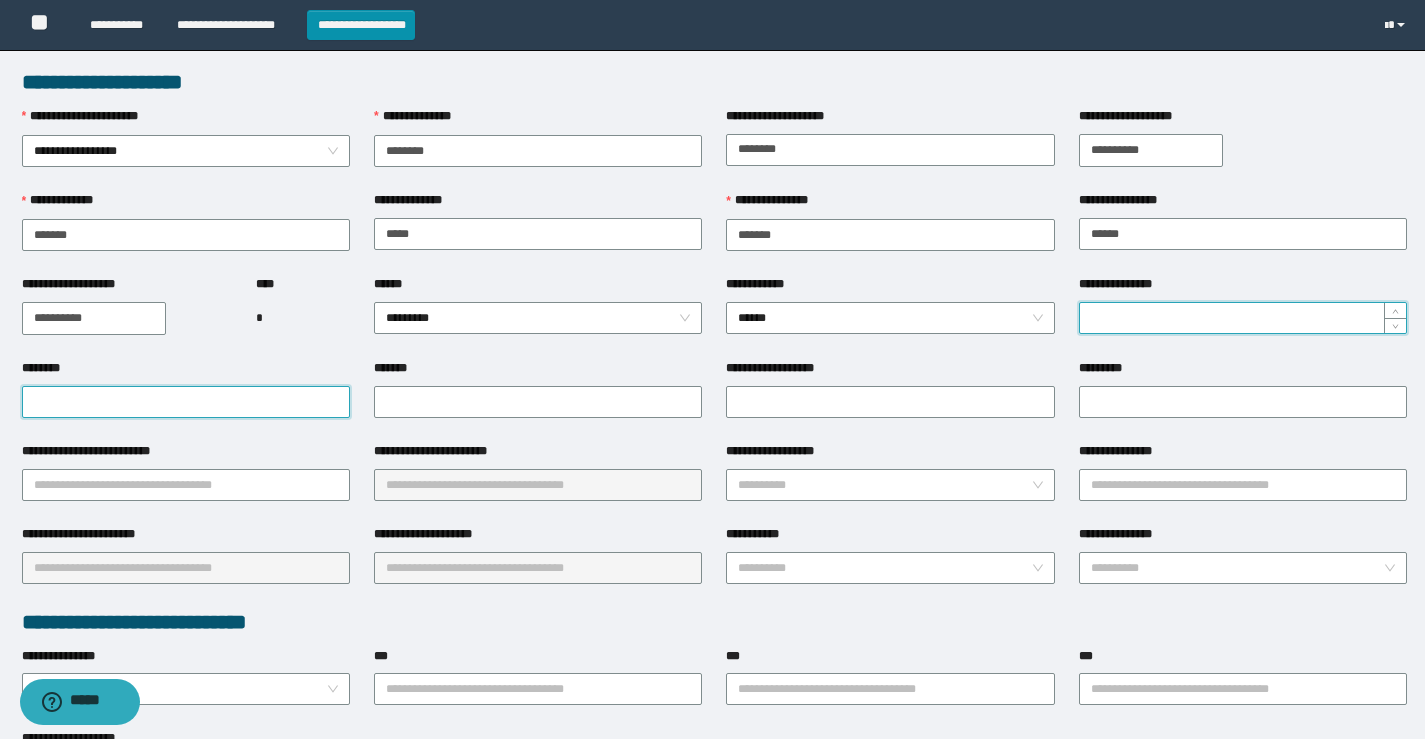 click on "********" at bounding box center [186, 402] 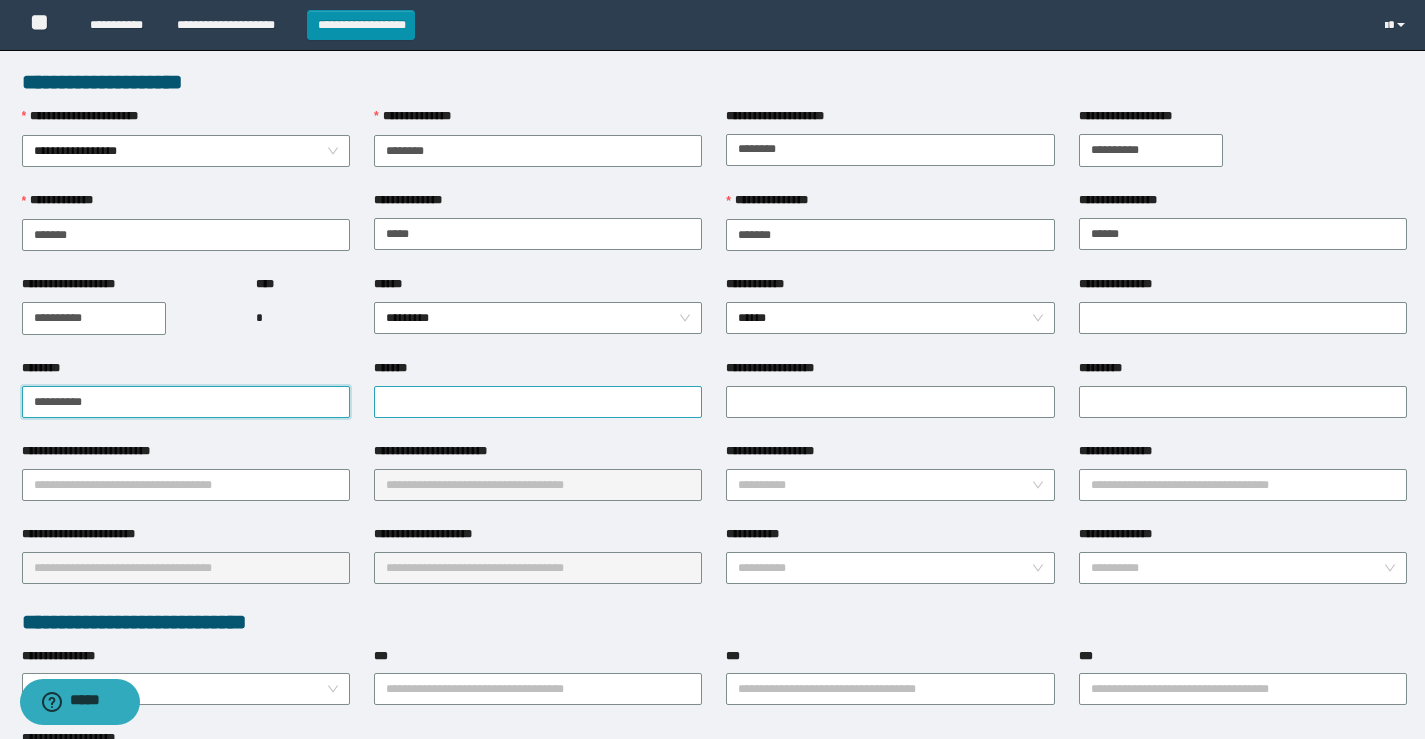 type on "**********" 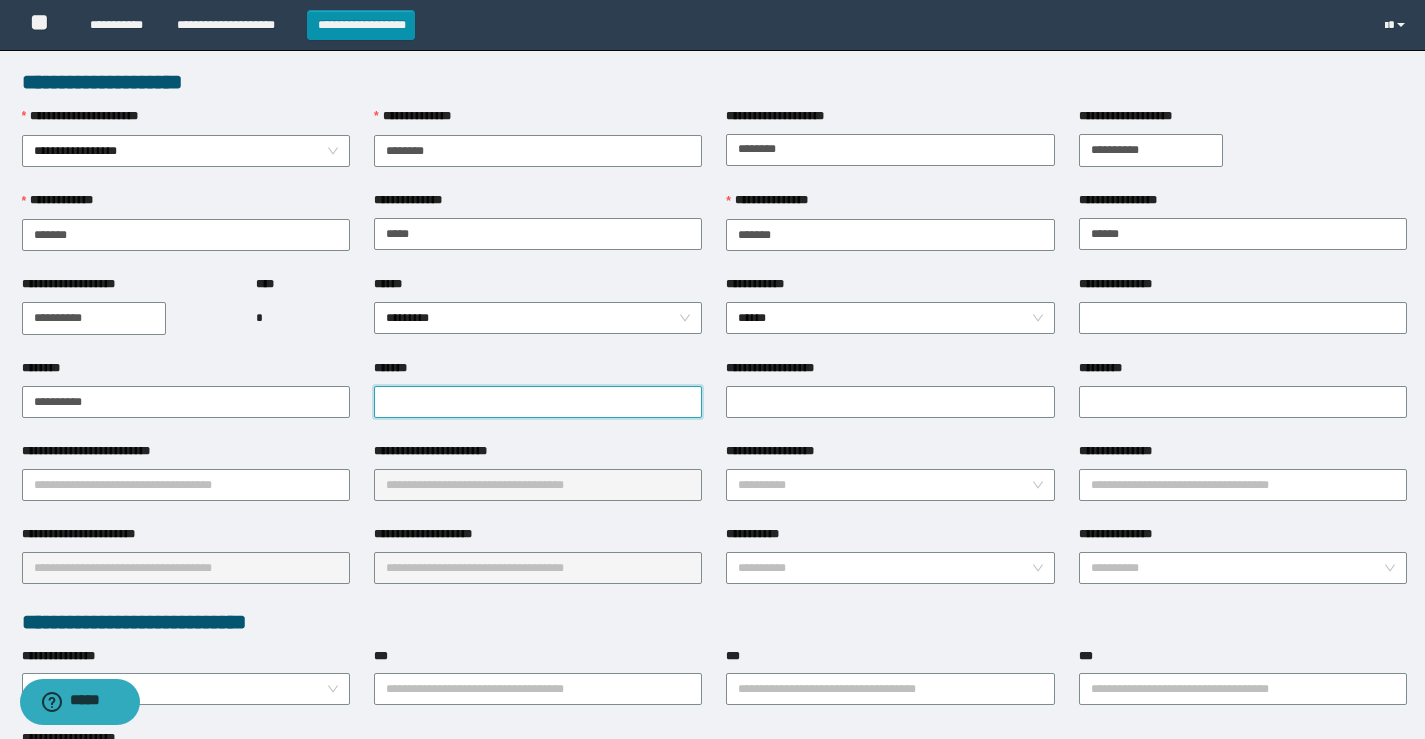click on "*******" at bounding box center (538, 402) 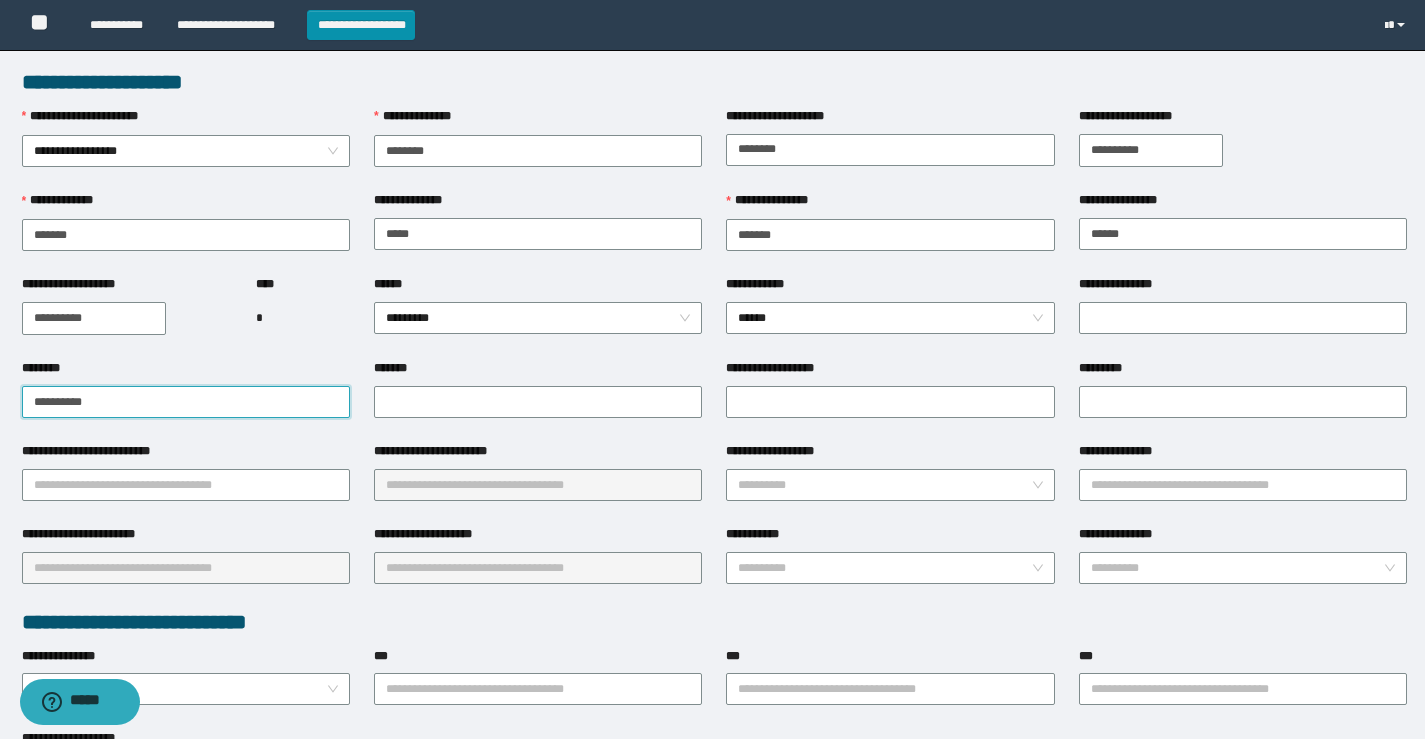 click on "**********" at bounding box center [186, 402] 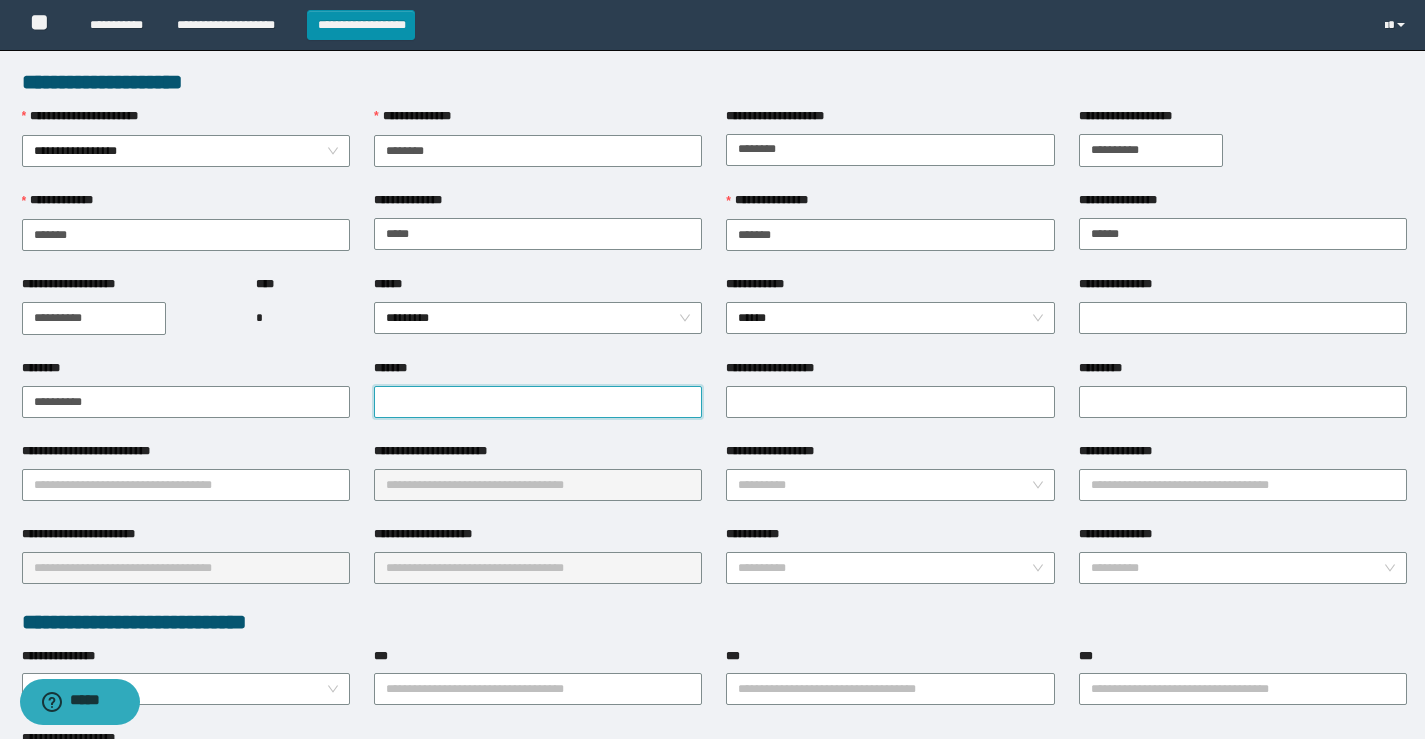 click on "*******" at bounding box center (538, 402) 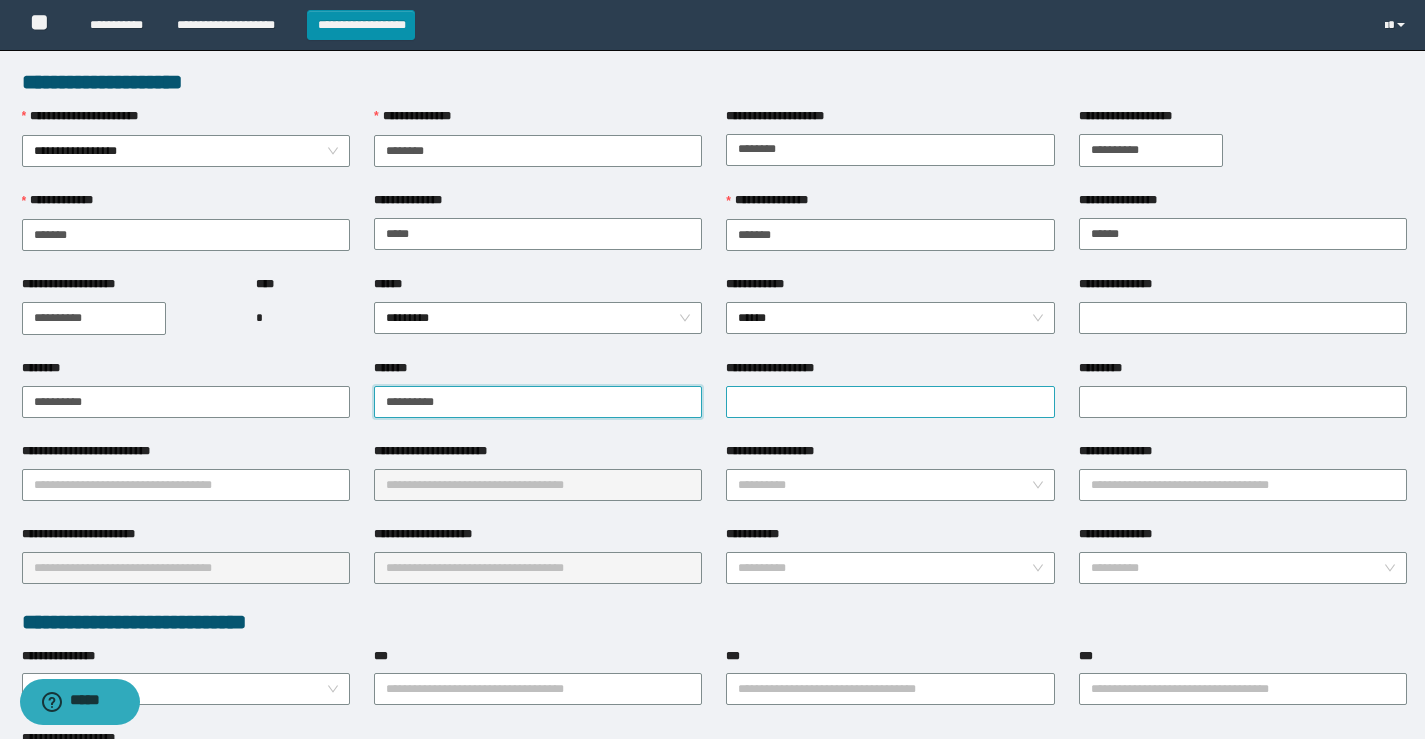 type on "**********" 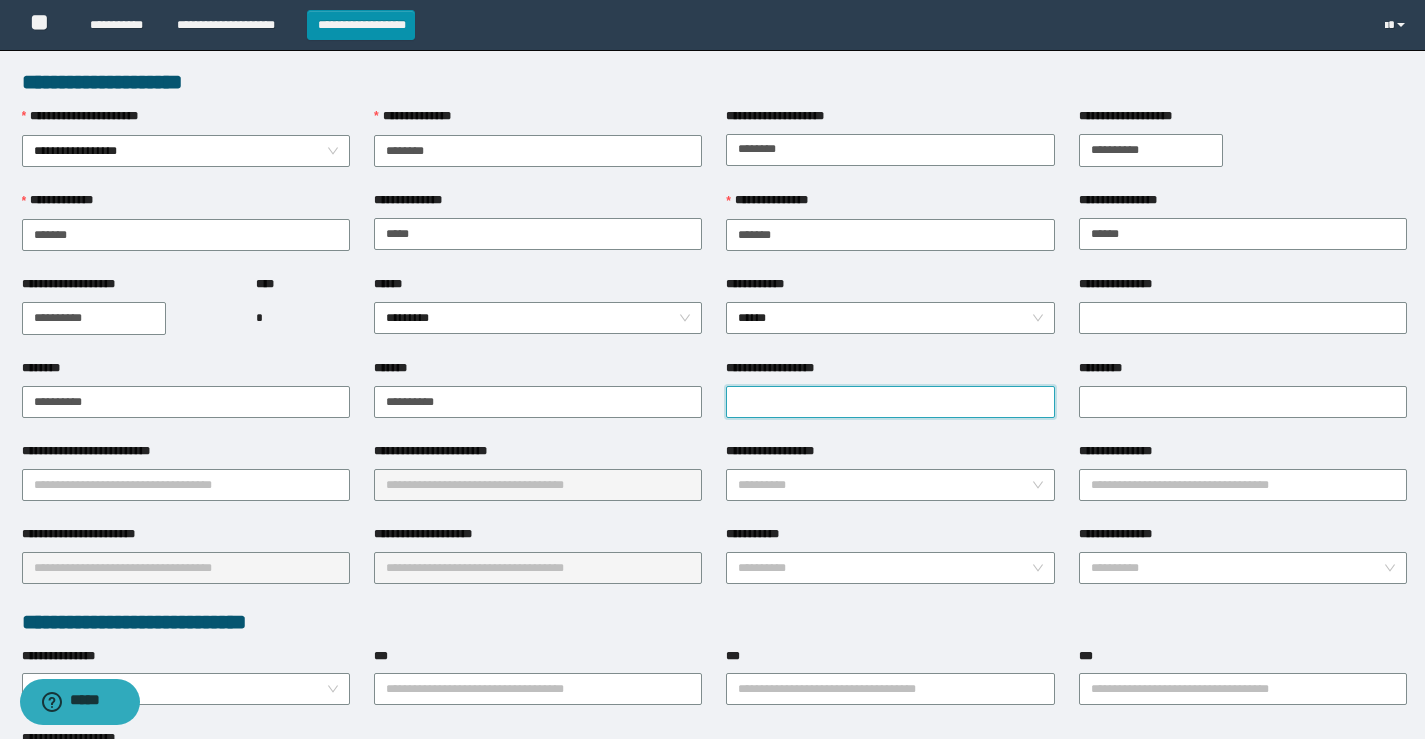 click on "**********" at bounding box center (890, 402) 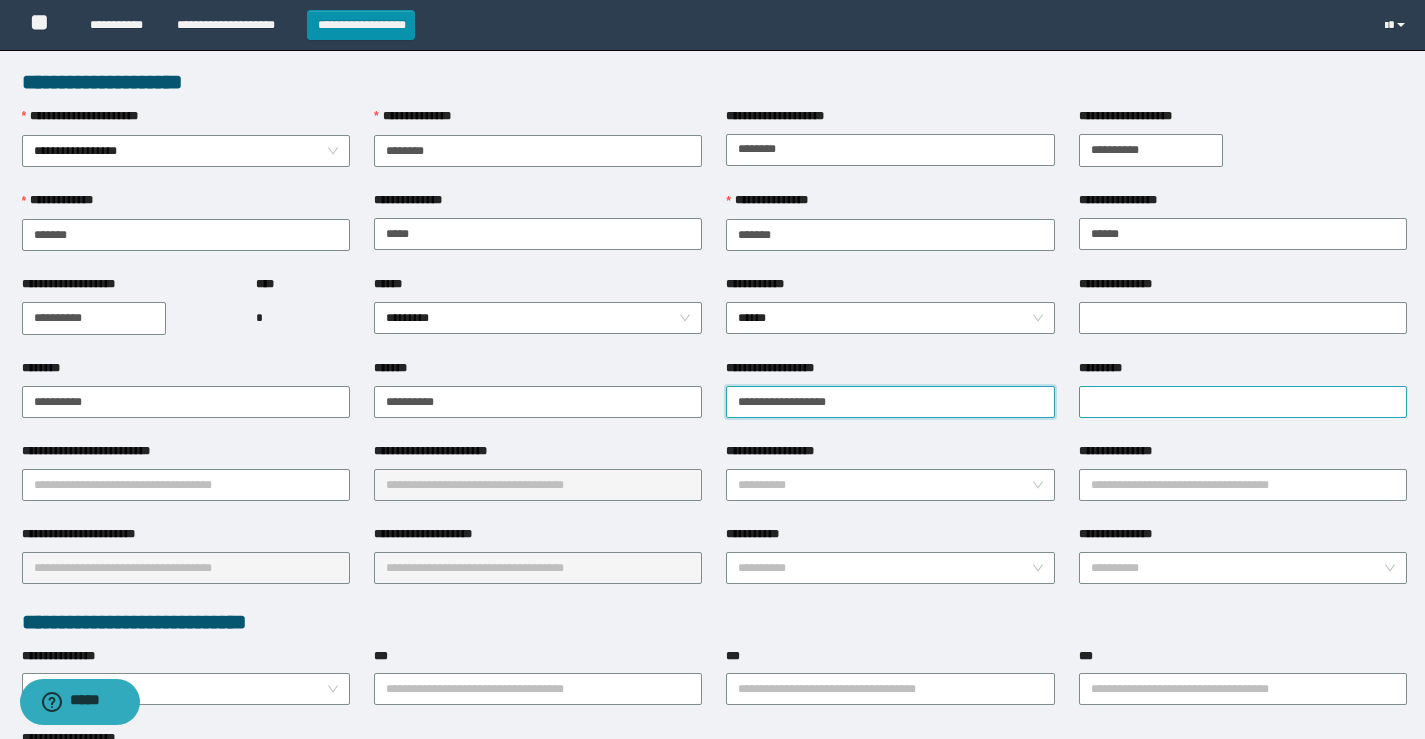 type on "**********" 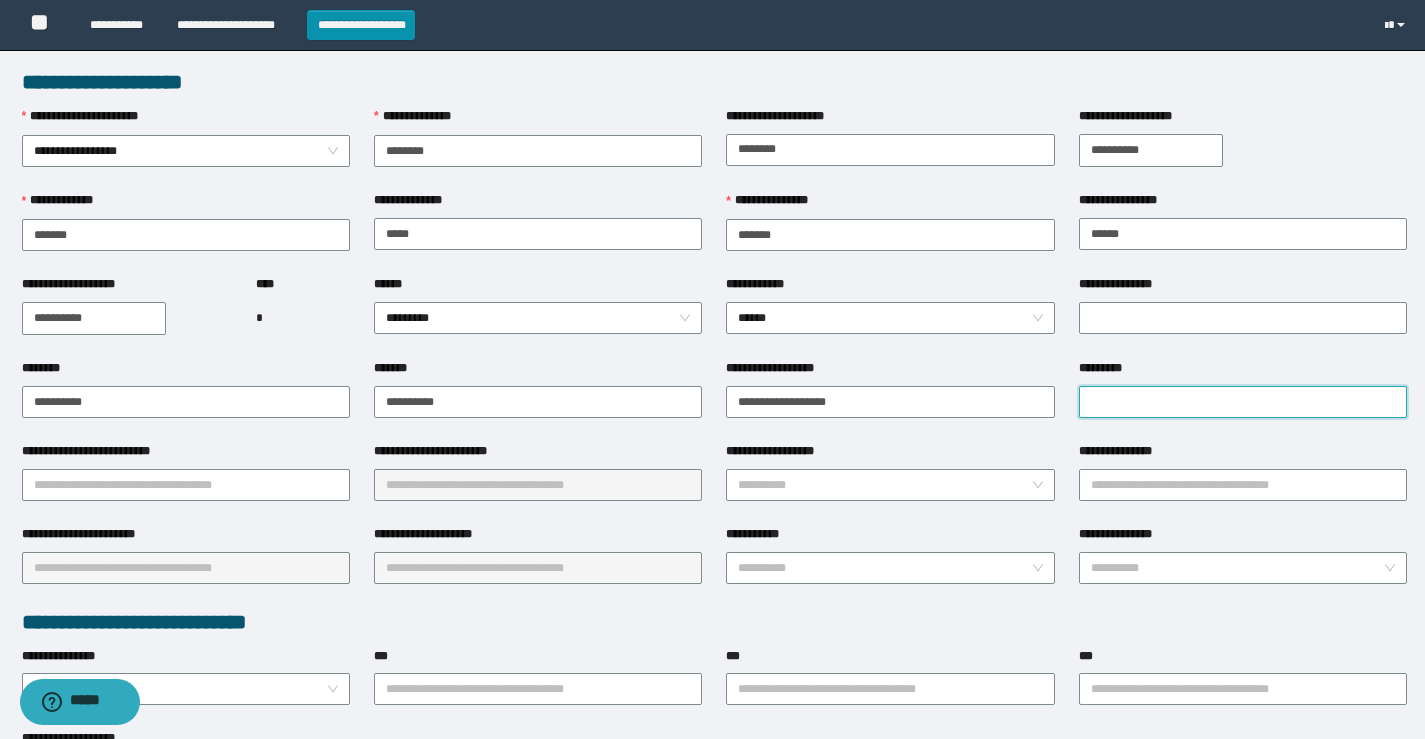 click on "*********" at bounding box center [1243, 402] 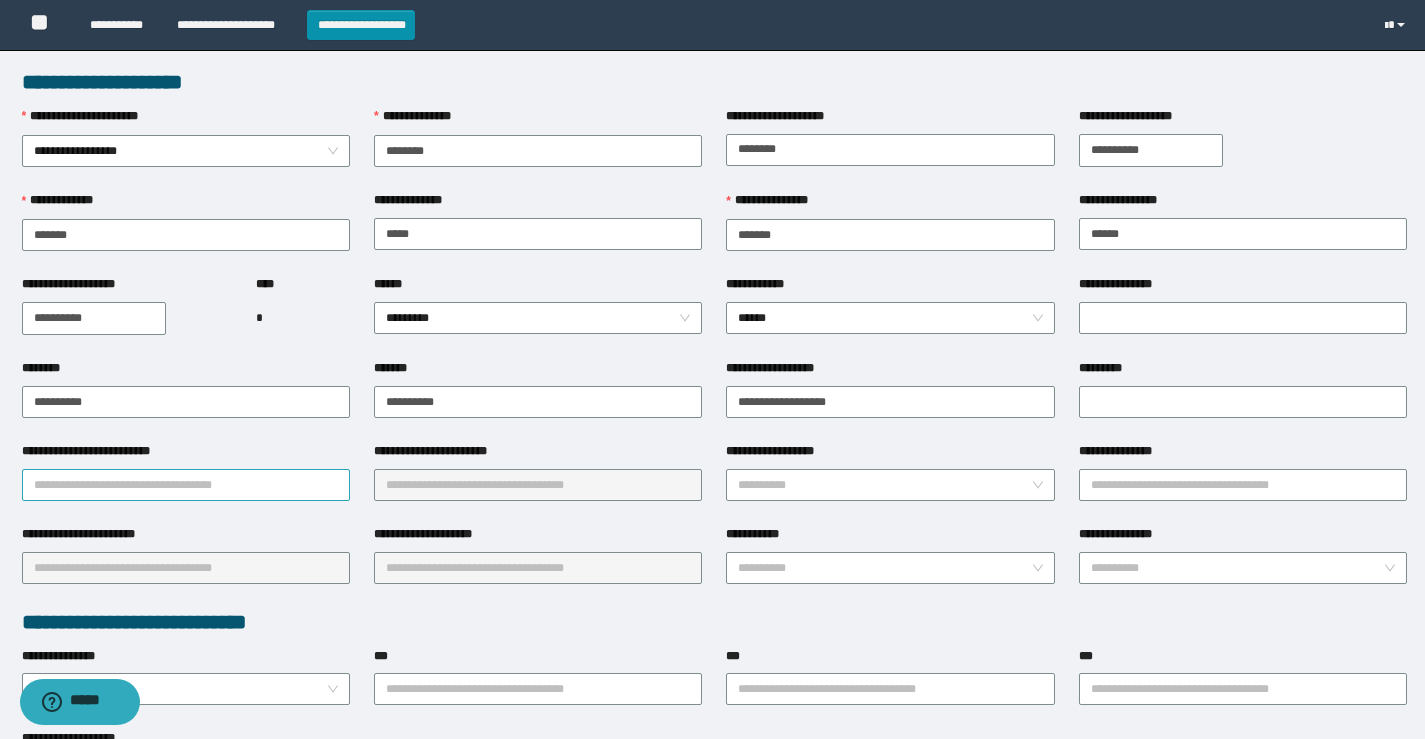 click on "**********" at bounding box center [186, 485] 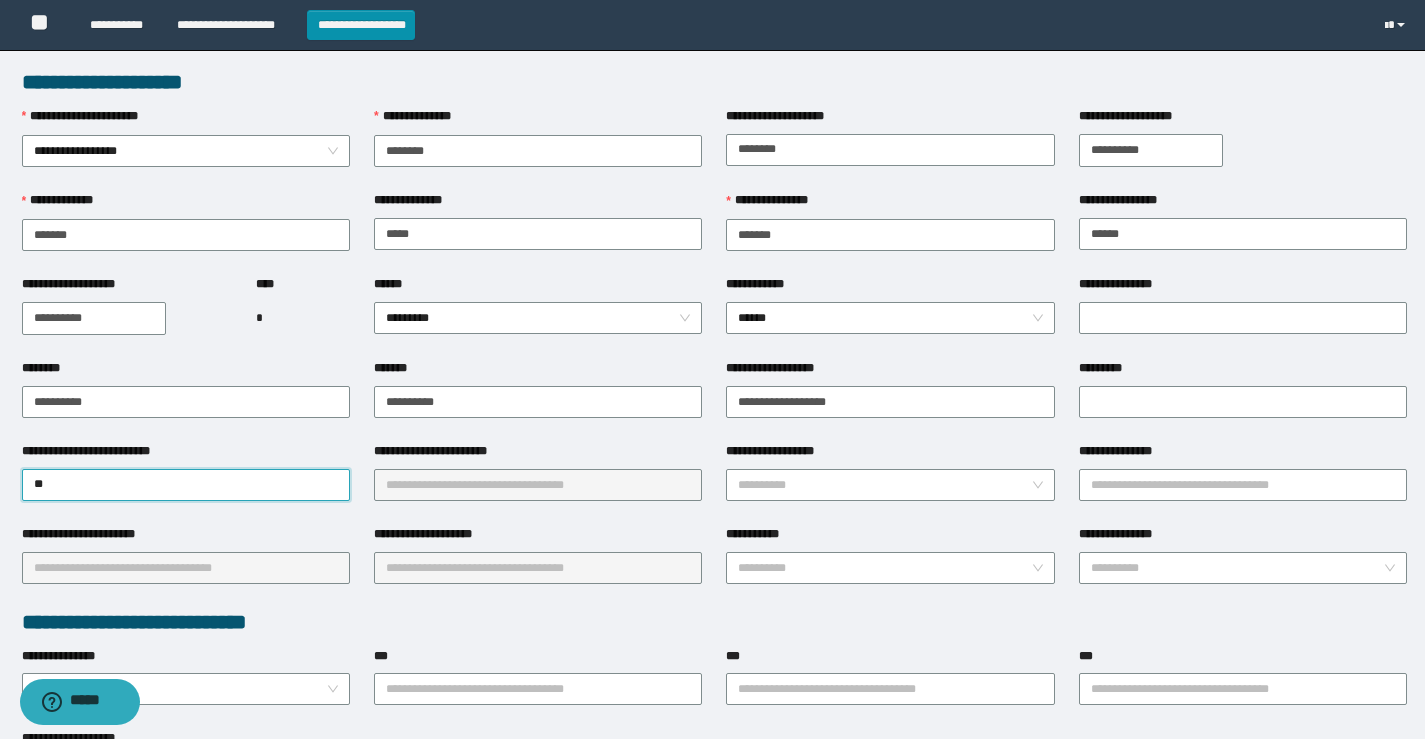 type on "*" 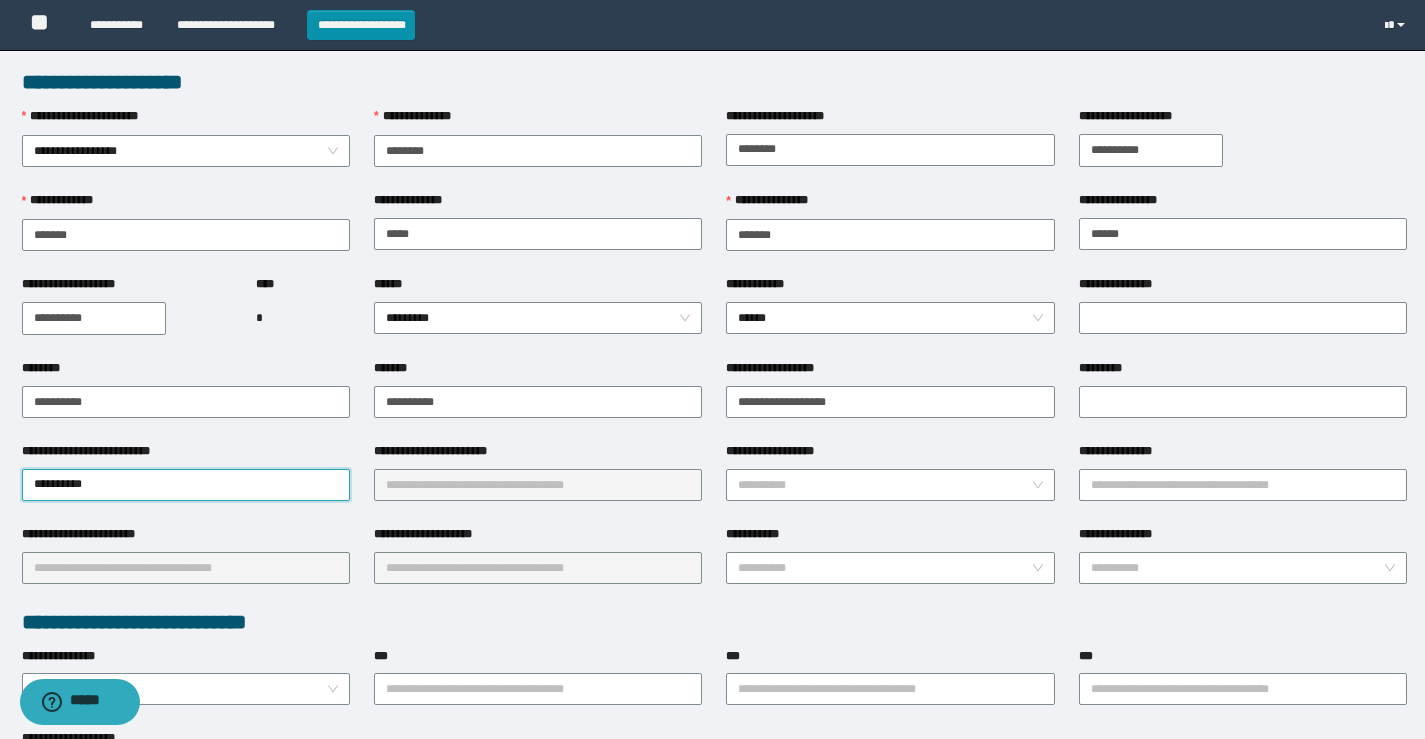 type on "*********" 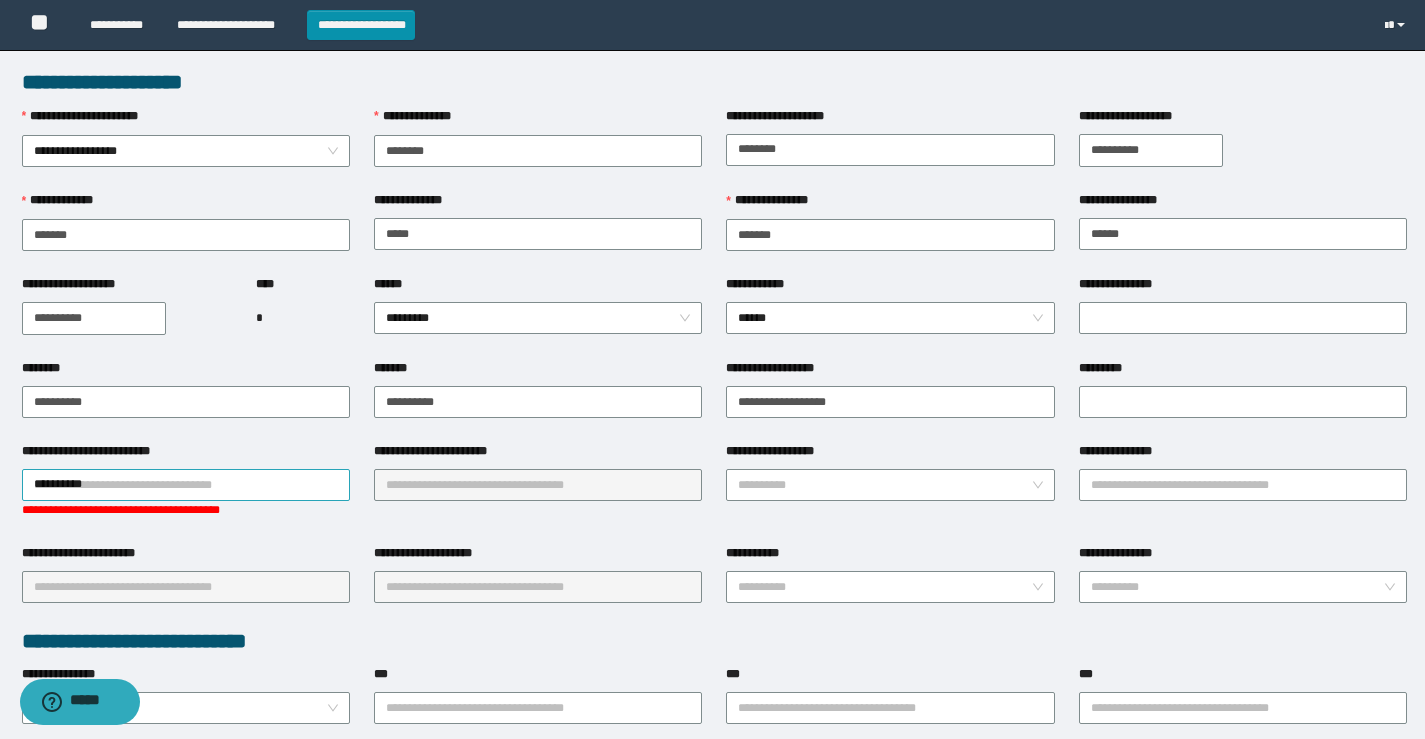 click on "*********" at bounding box center (186, 485) 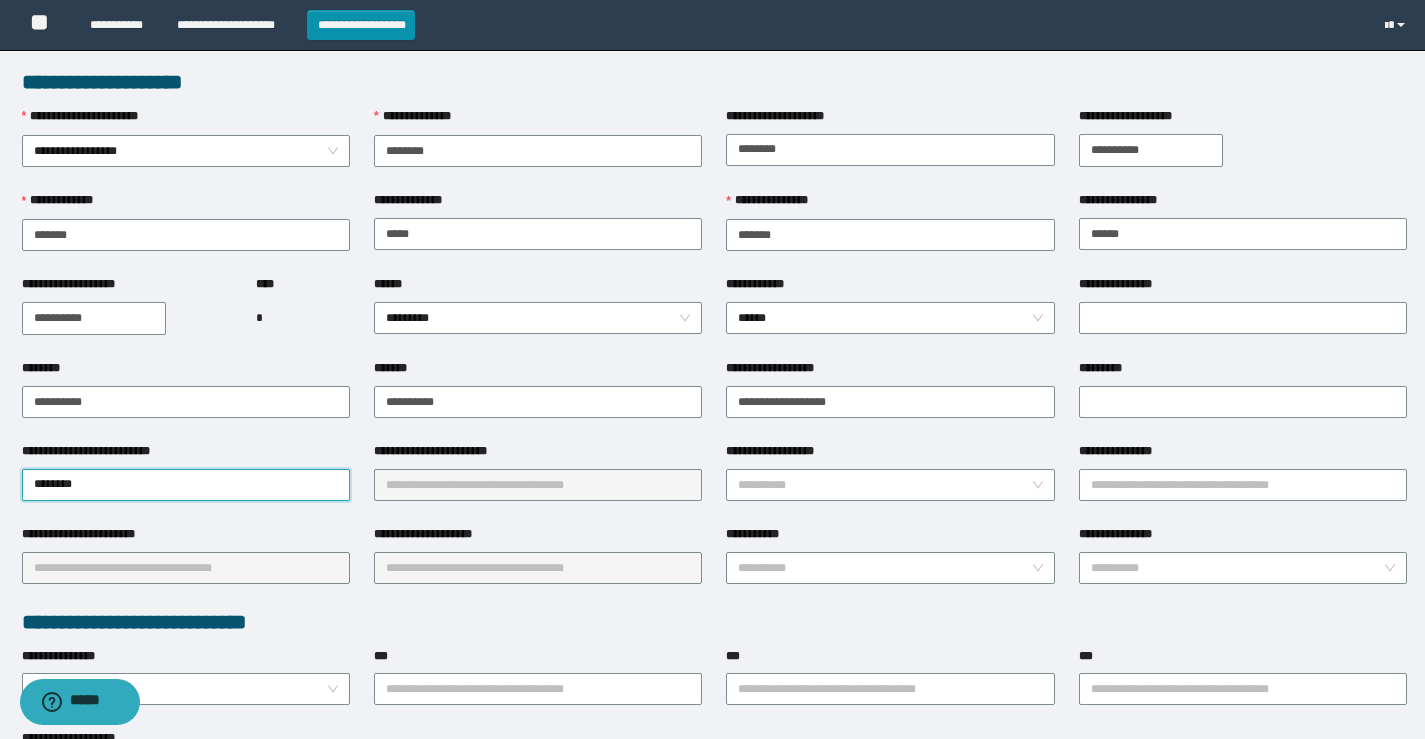 type on "********" 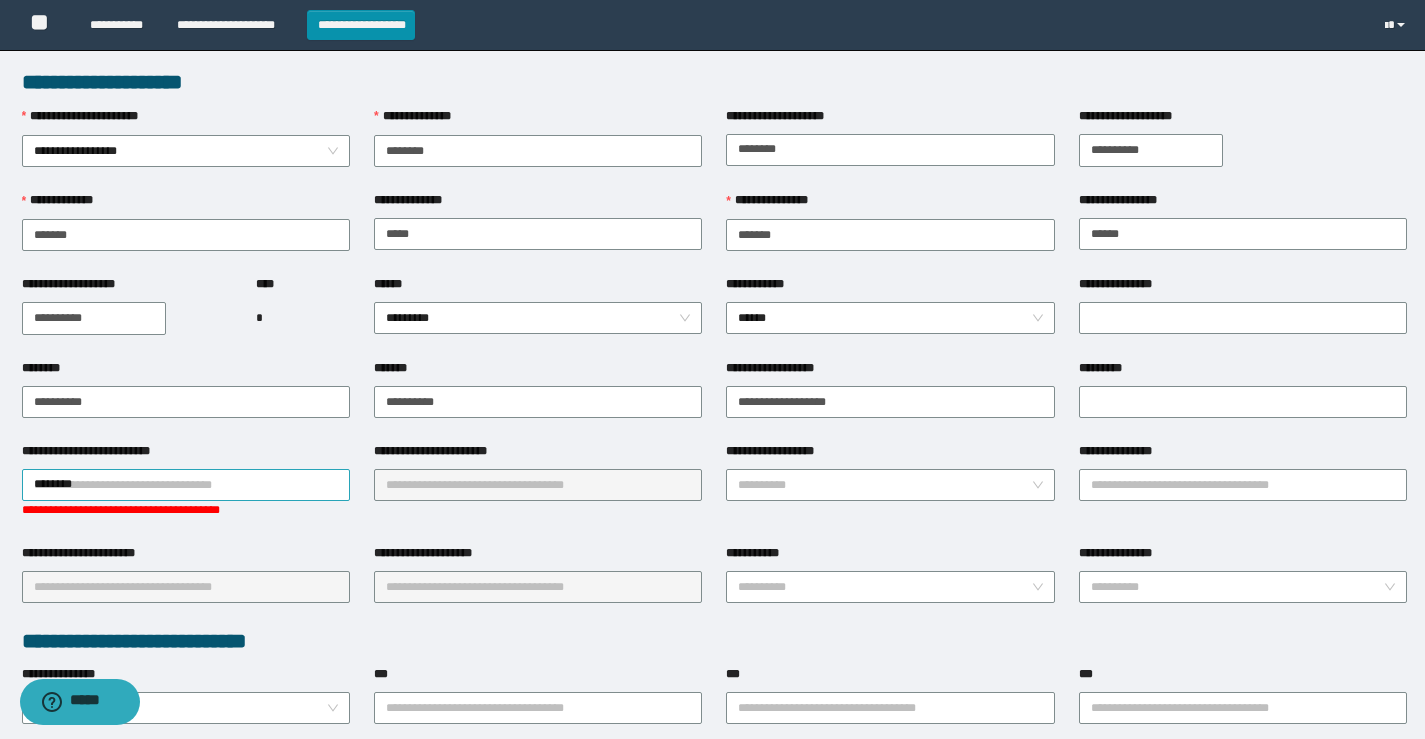 click on "********" at bounding box center (186, 485) 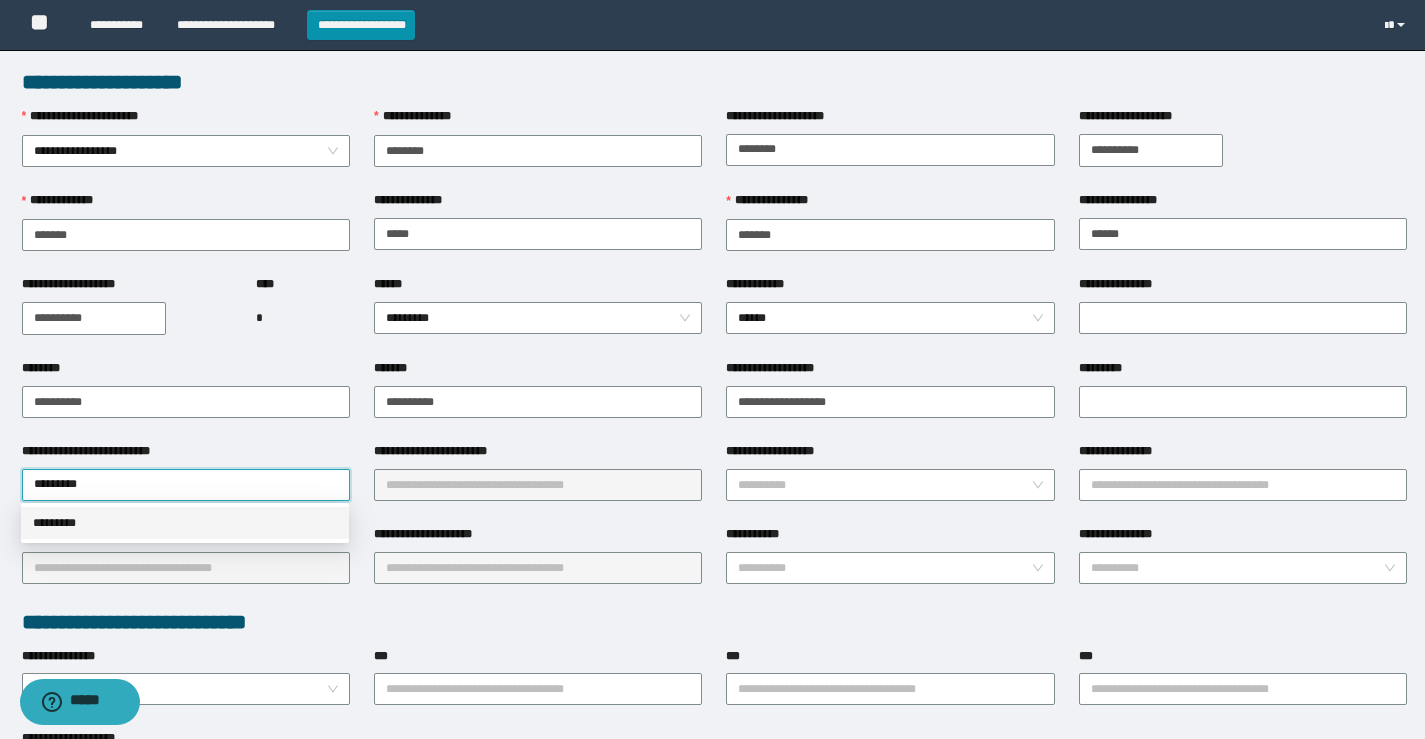 type on "*********" 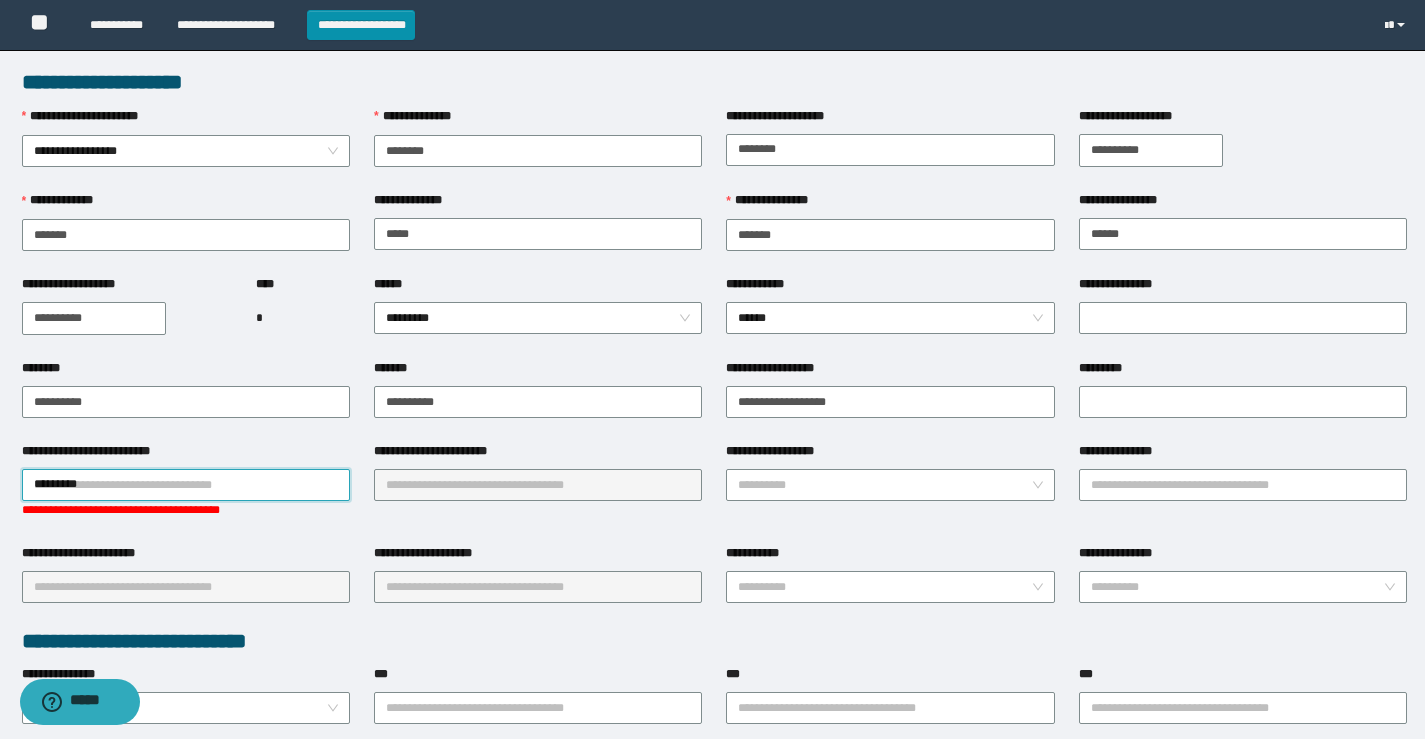 click on "*********" at bounding box center (186, 485) 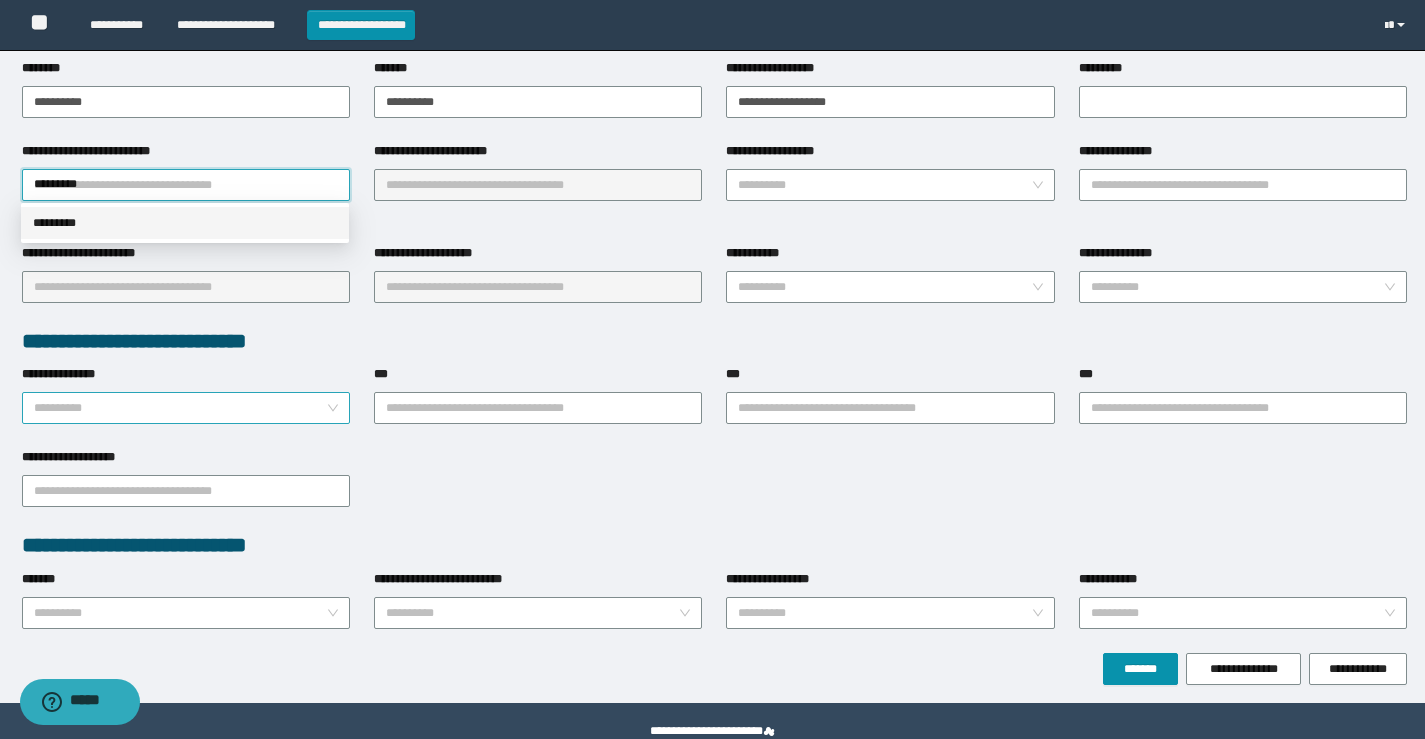 scroll, scrollTop: 200, scrollLeft: 0, axis: vertical 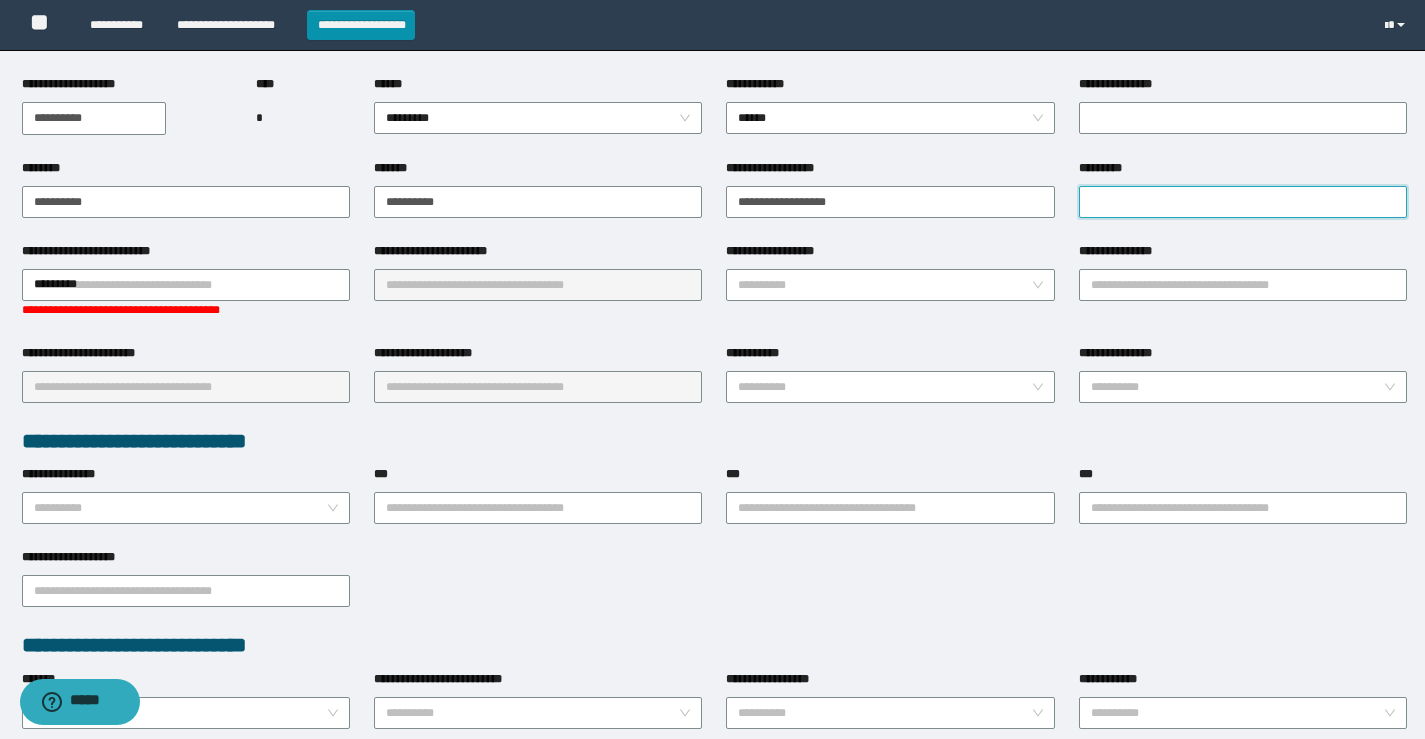 click on "*********" at bounding box center (1243, 202) 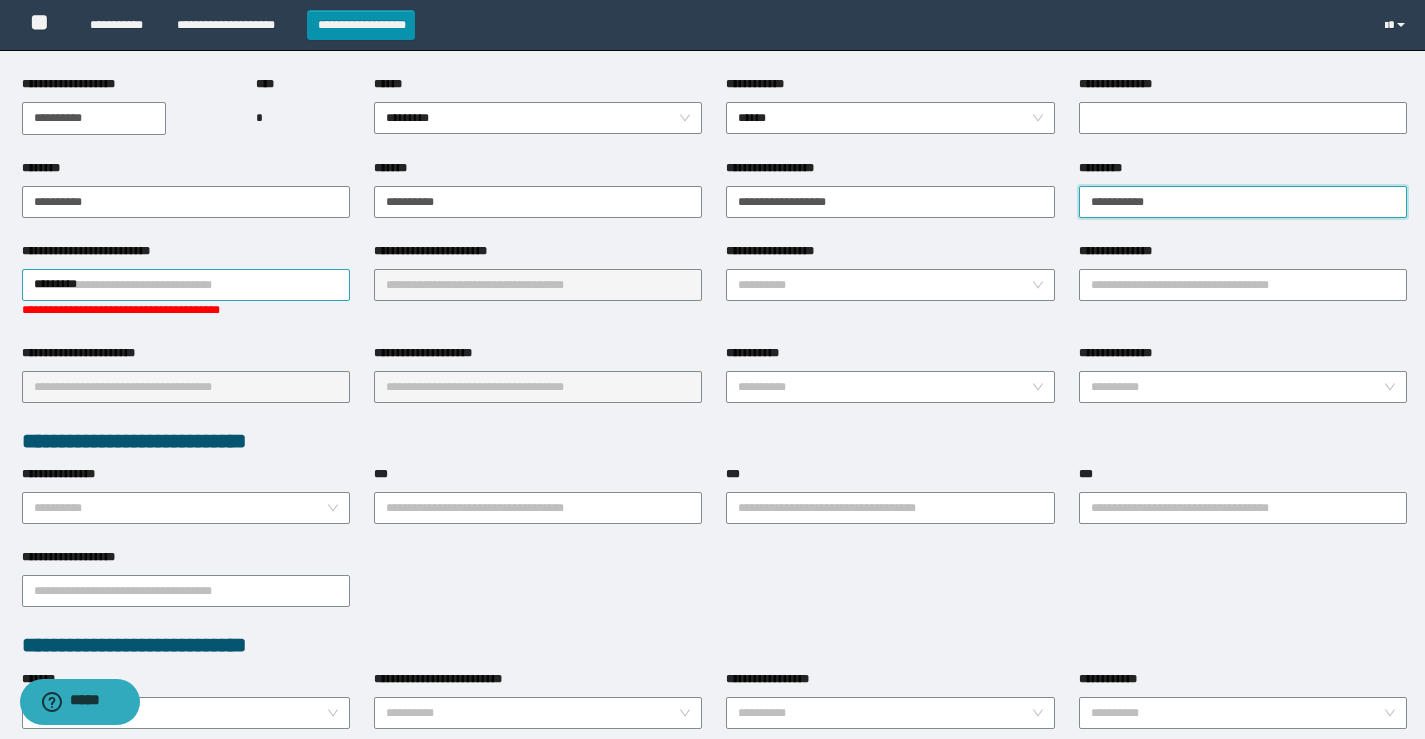 type on "**********" 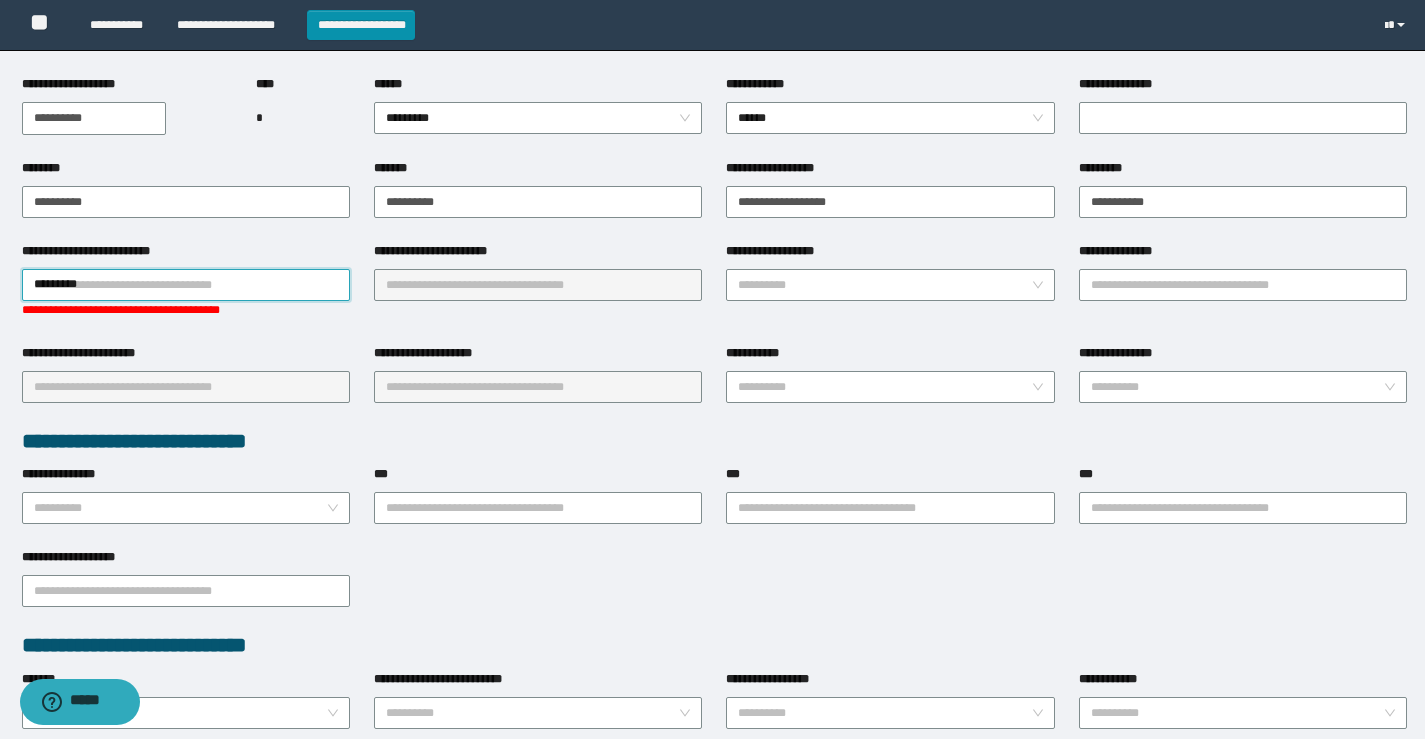 click on "*********" at bounding box center [186, 285] 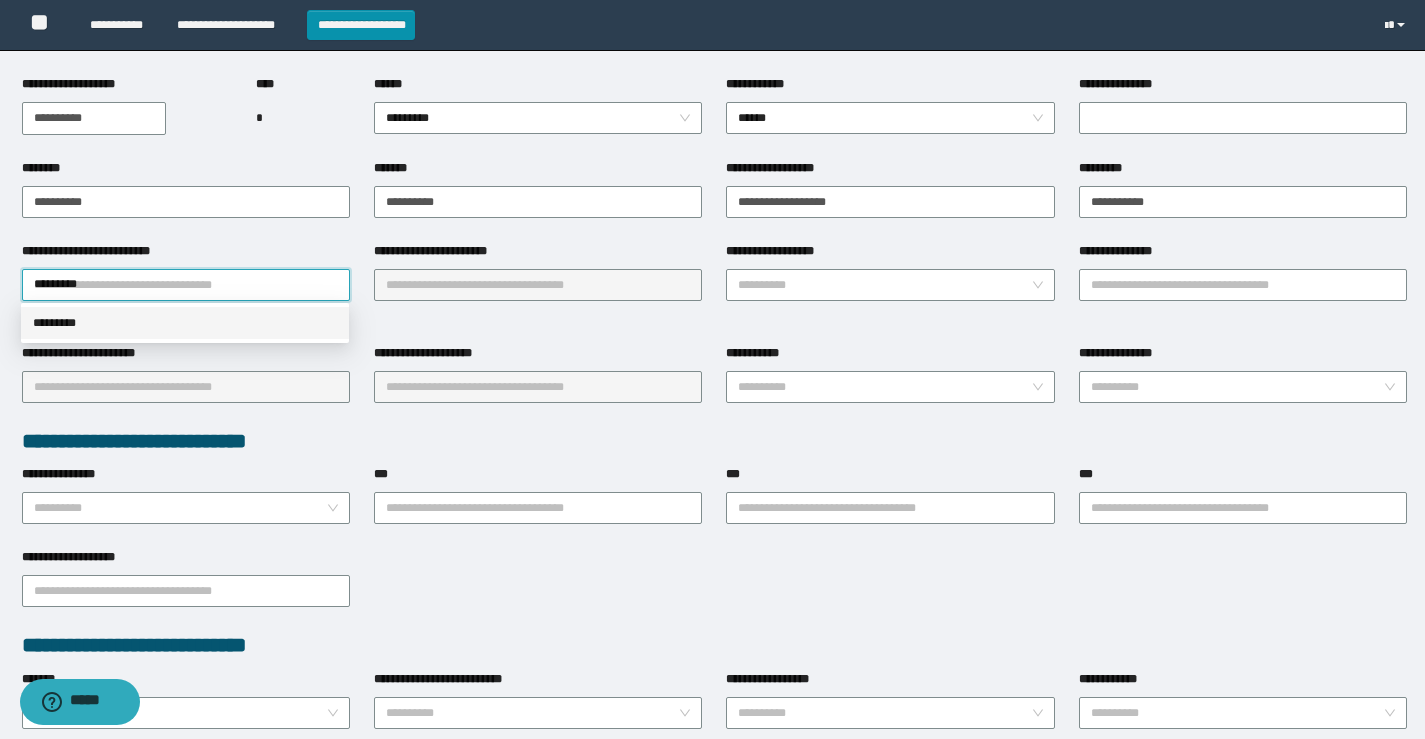 click on "*********" at bounding box center (185, 323) 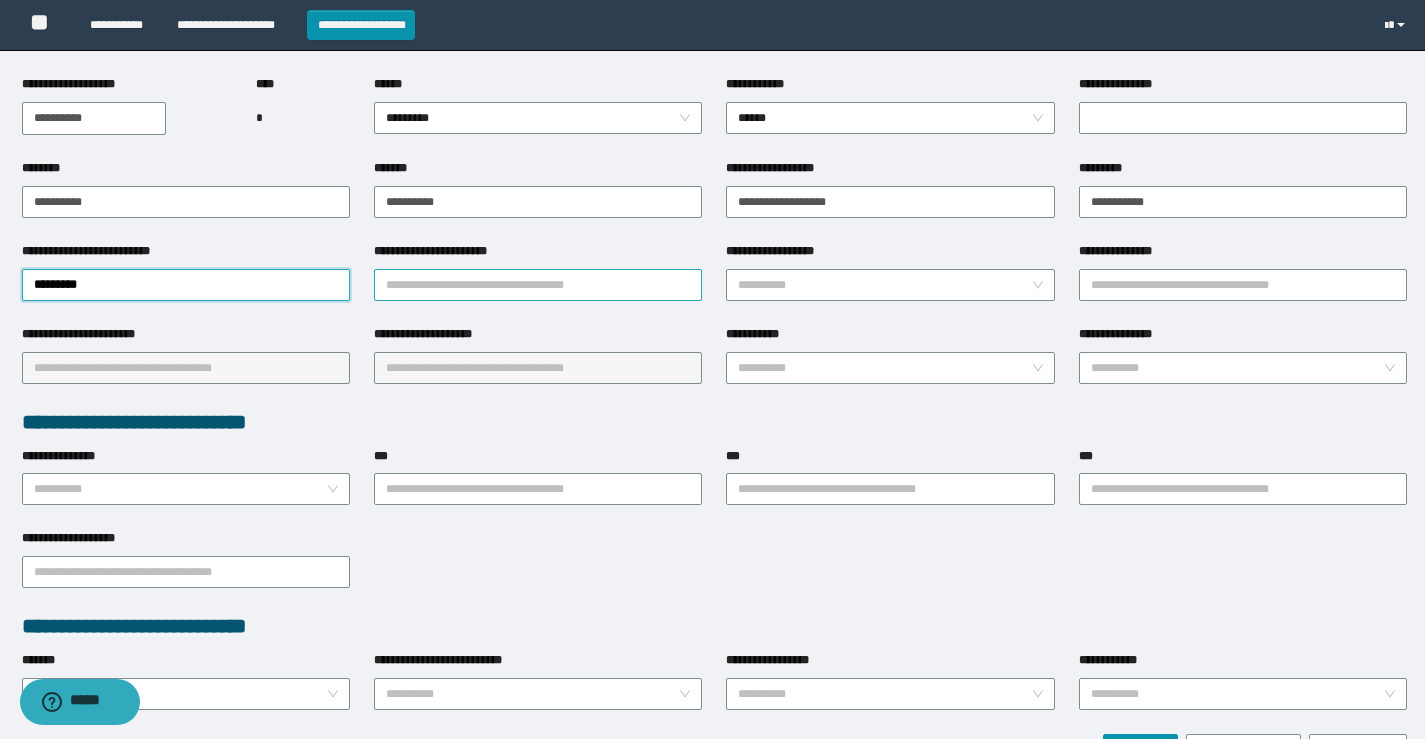 click on "**********" at bounding box center [538, 285] 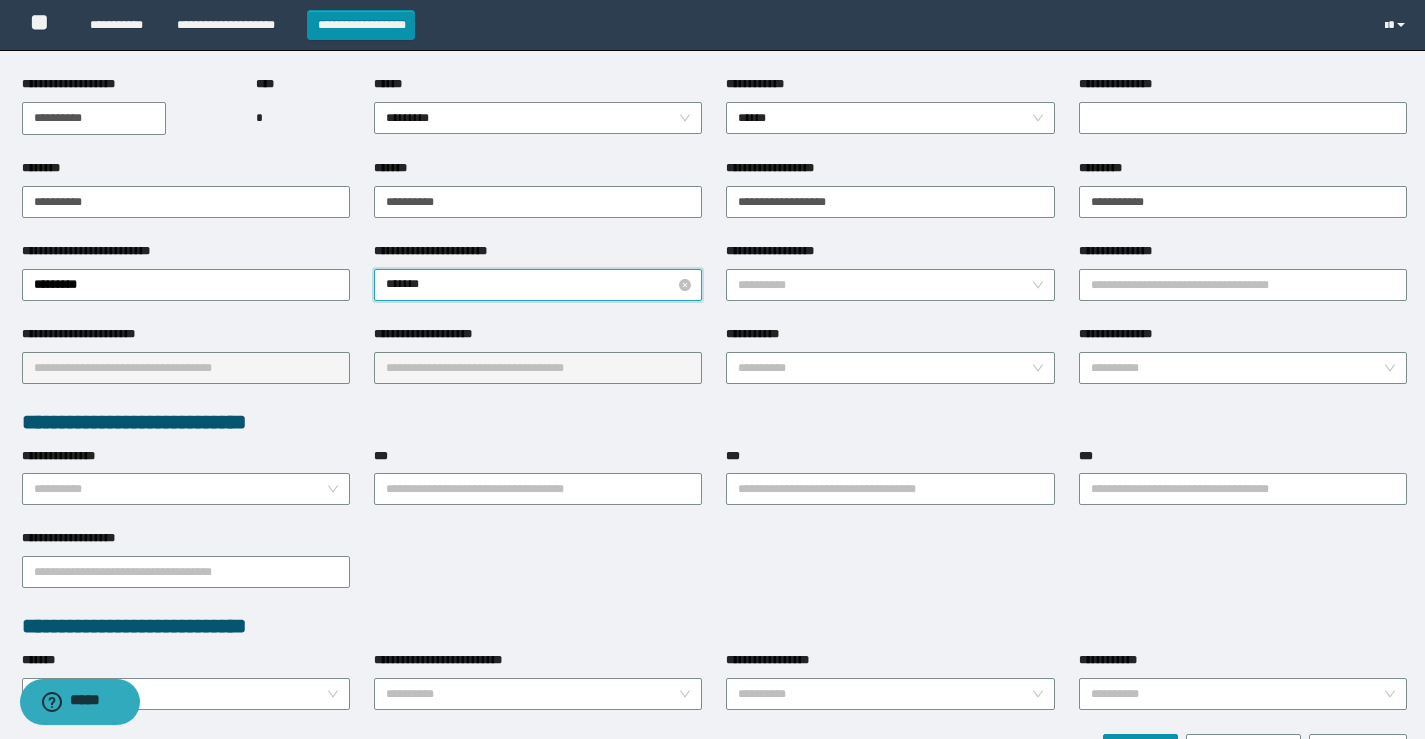 type on "********" 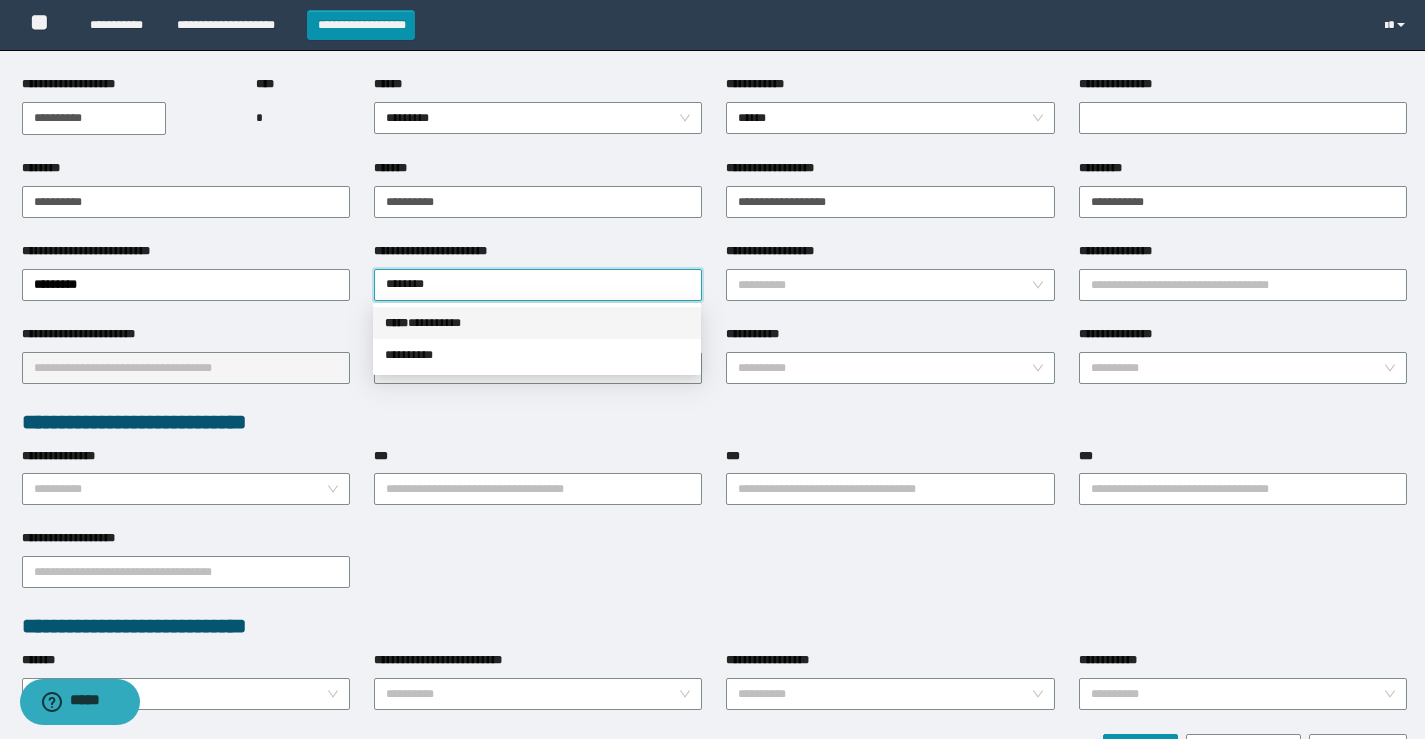click on "***** * ********" at bounding box center (537, 323) 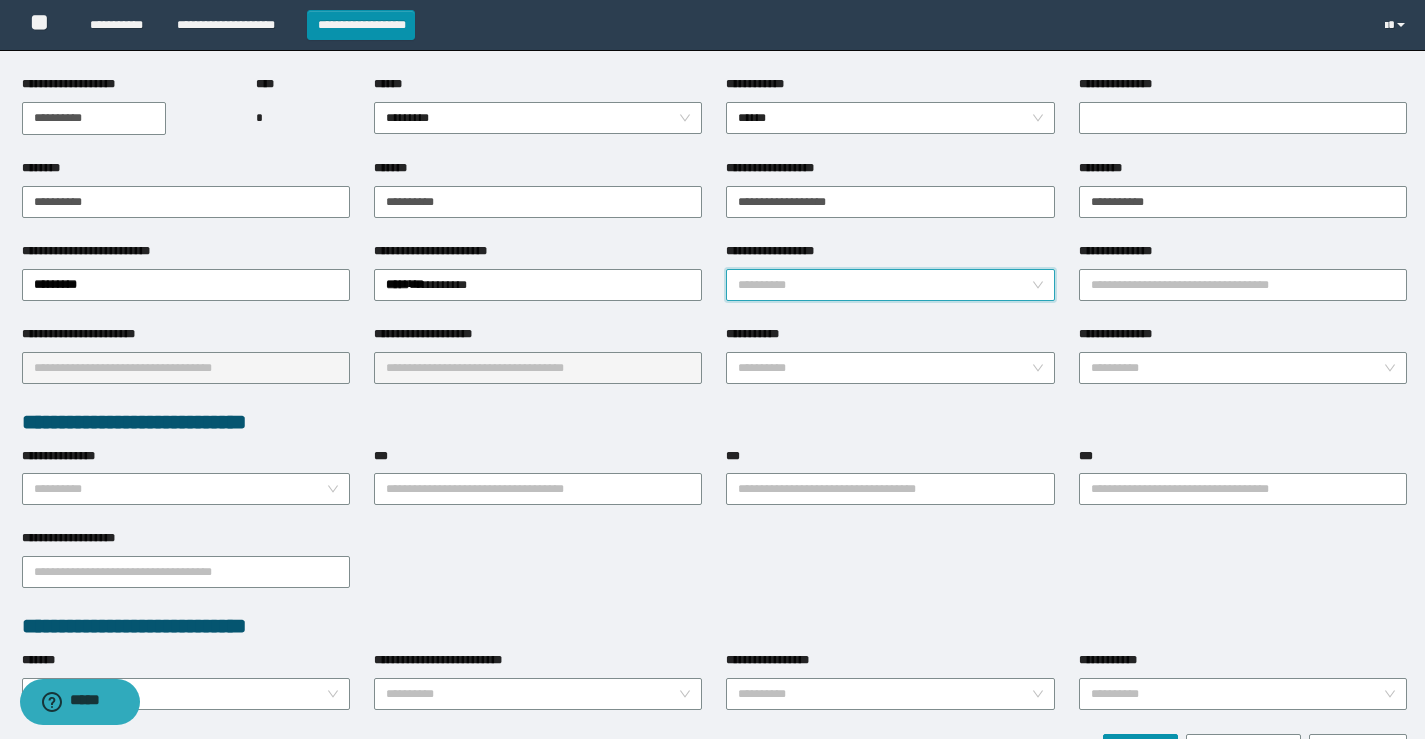 click on "**********" at bounding box center [884, 285] 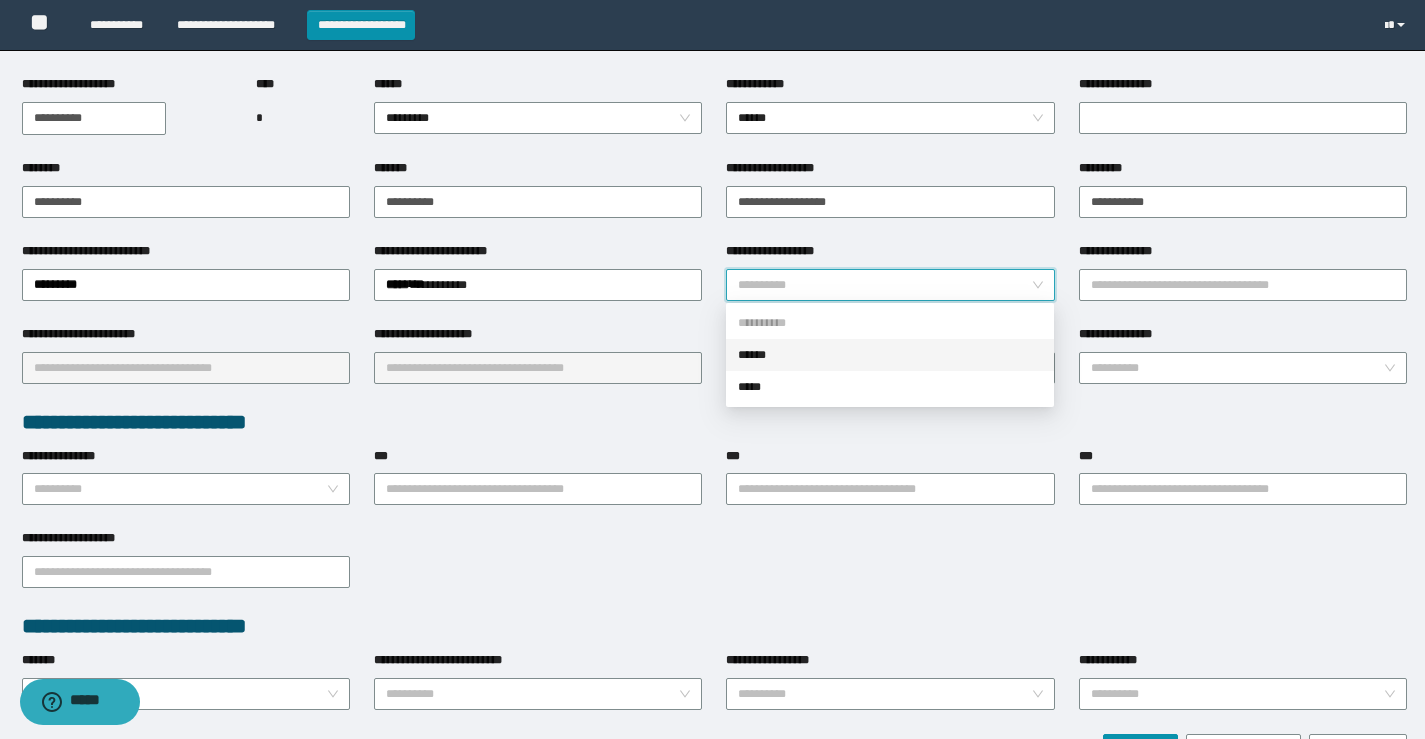 click on "******" at bounding box center (890, 355) 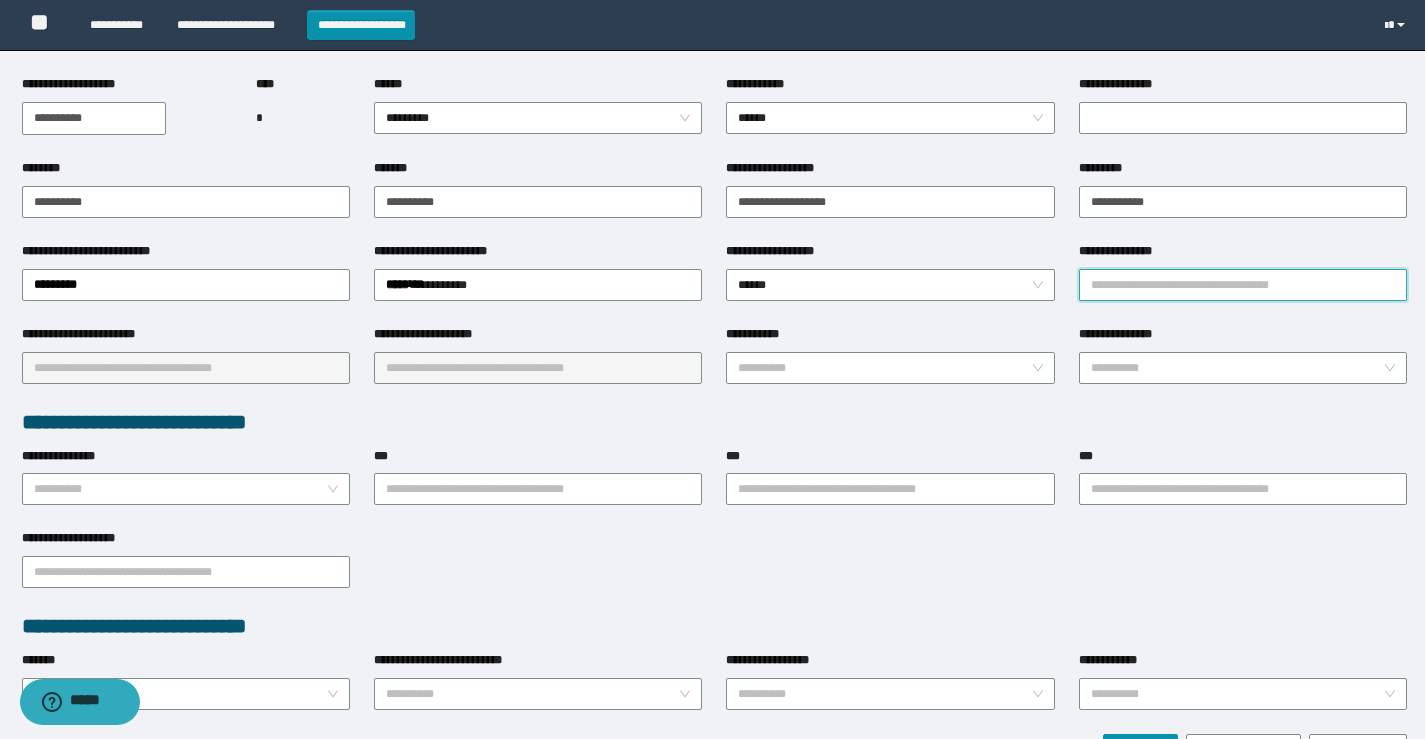 click on "**********" at bounding box center (1243, 285) 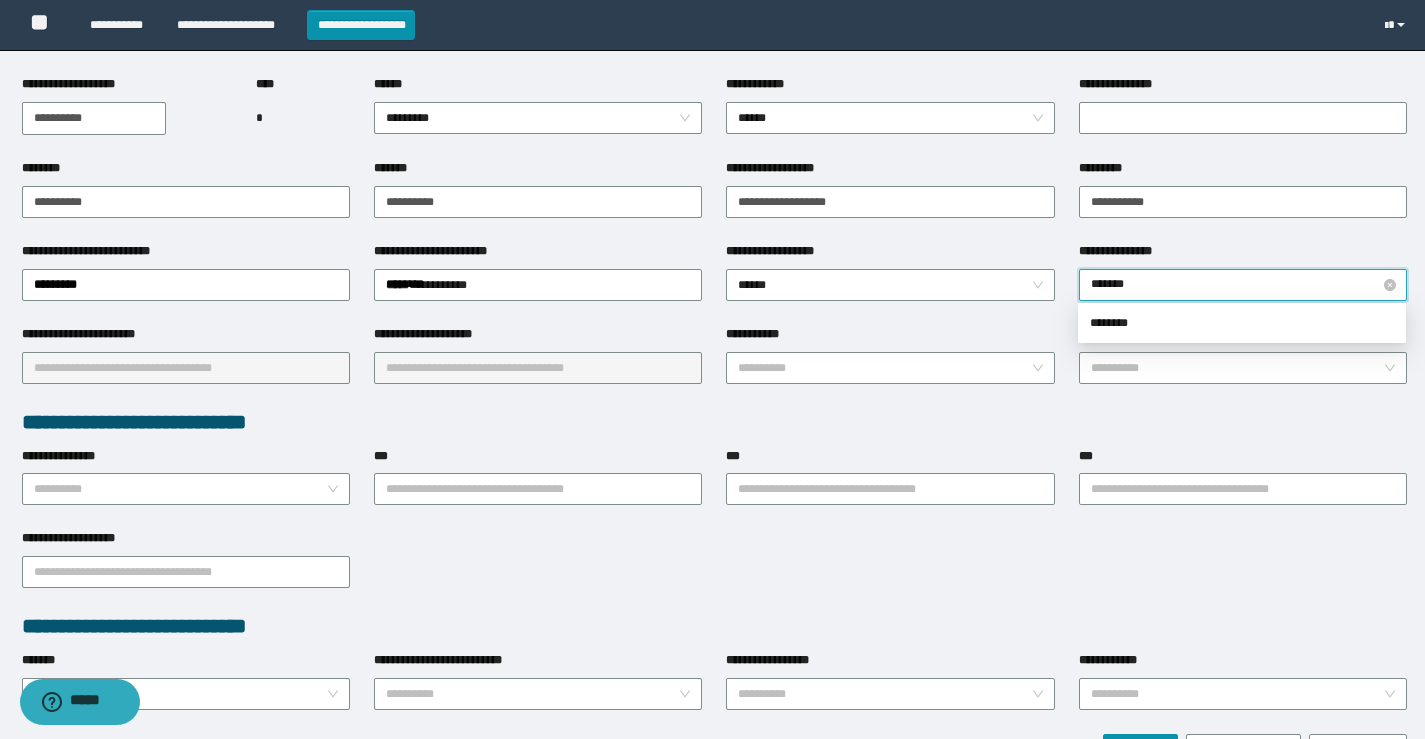 type on "********" 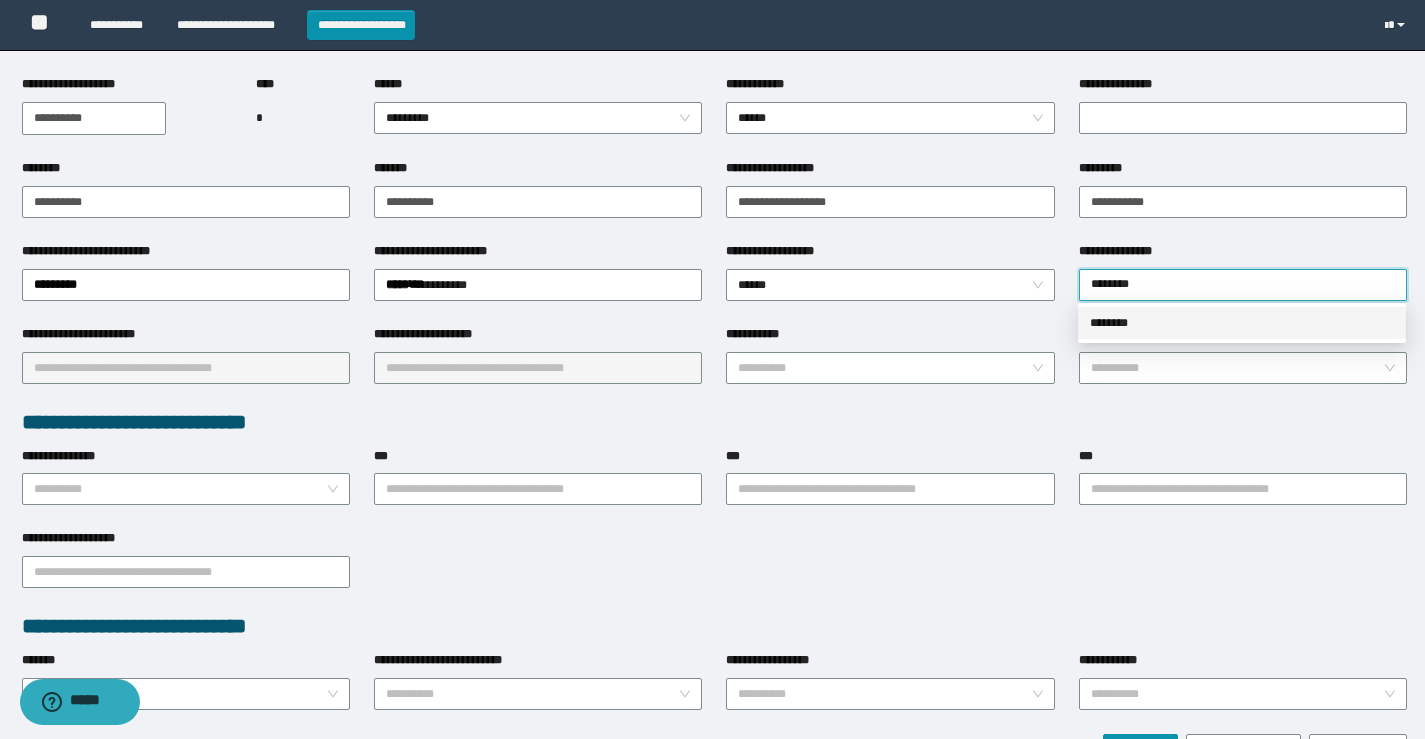 click on "********" at bounding box center (1242, 323) 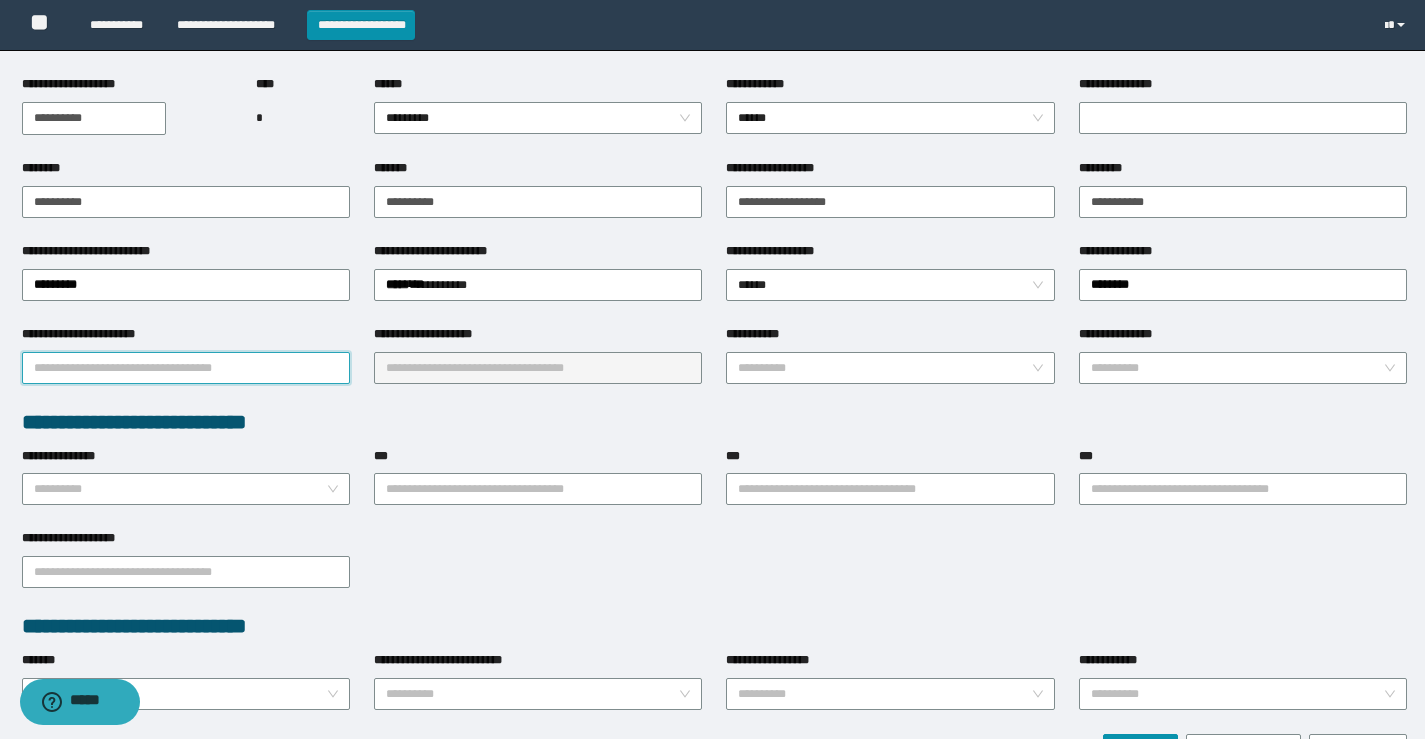 click on "**********" at bounding box center (186, 368) 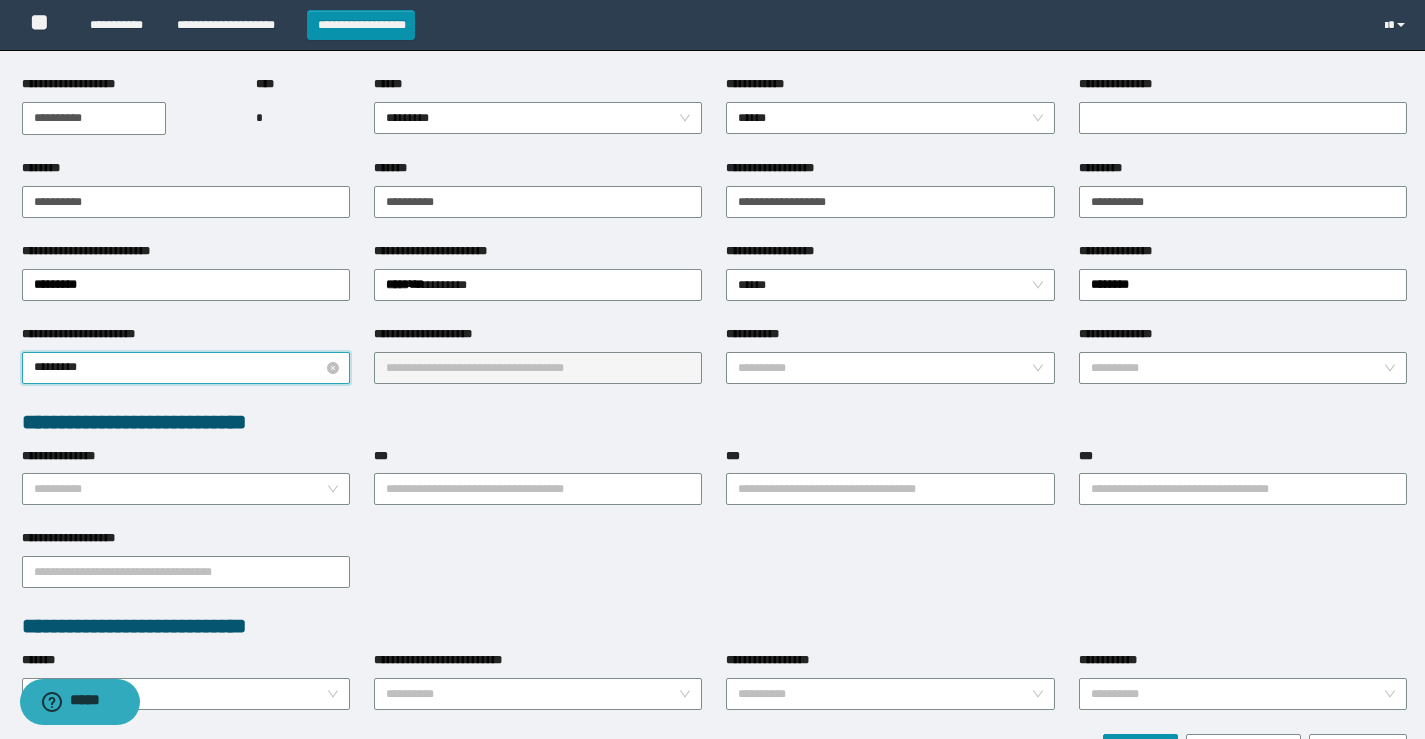 click on "********" at bounding box center [186, 368] 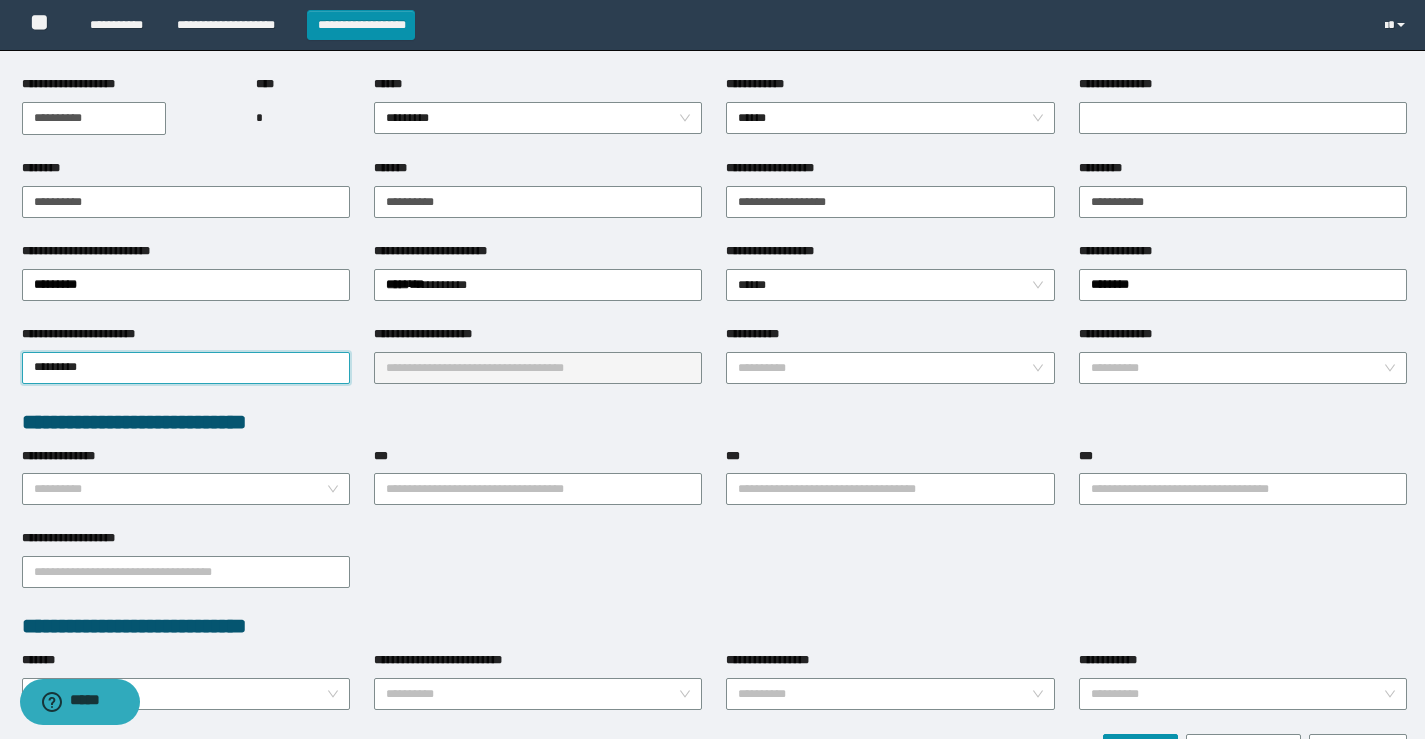 type on "********" 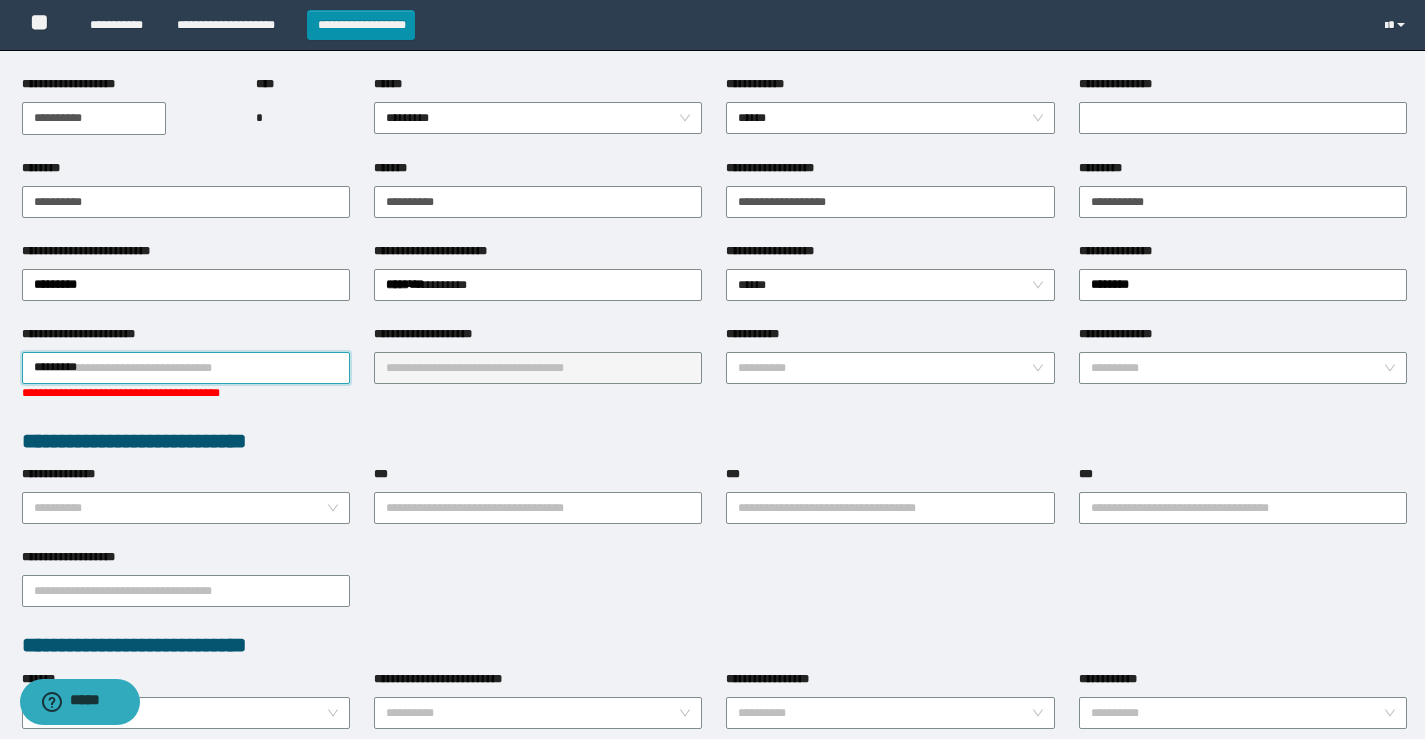 click on "********" at bounding box center [186, 368] 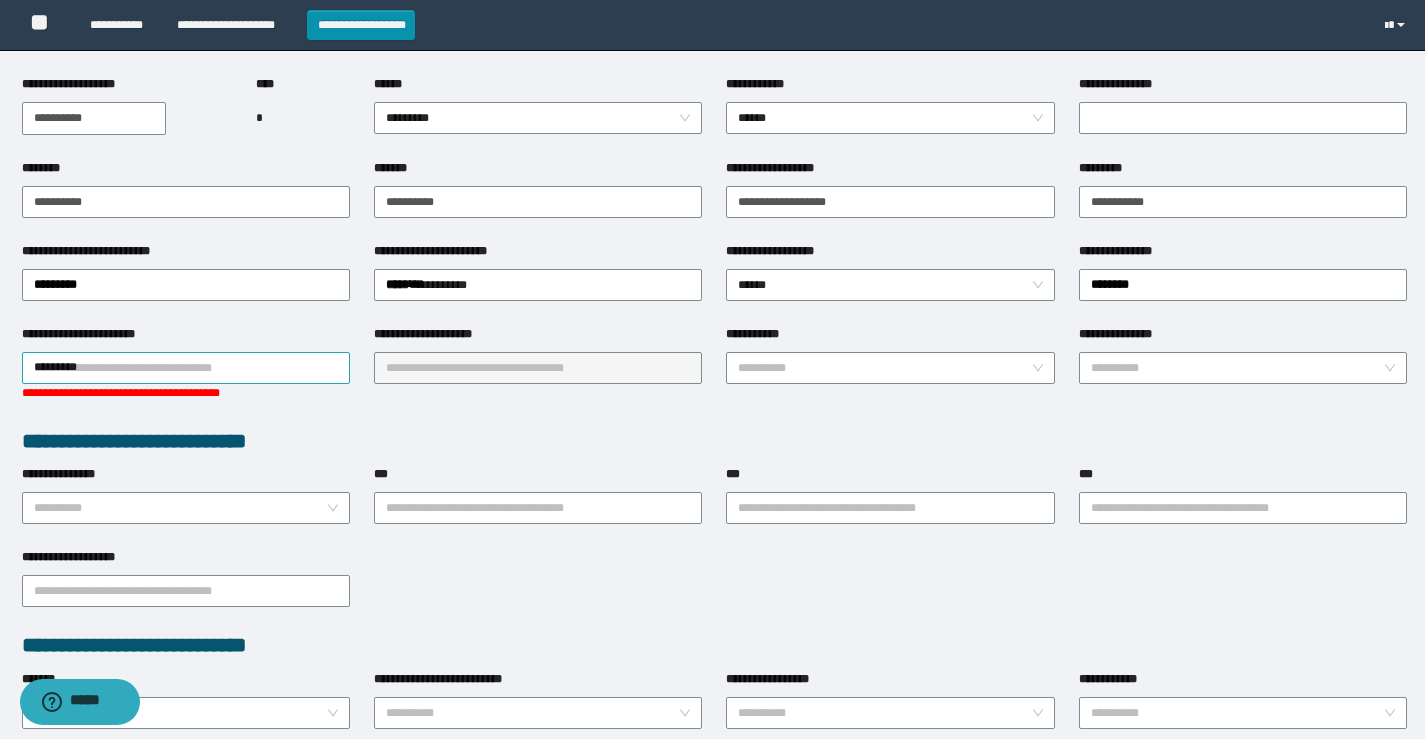click on "********" at bounding box center (186, 368) 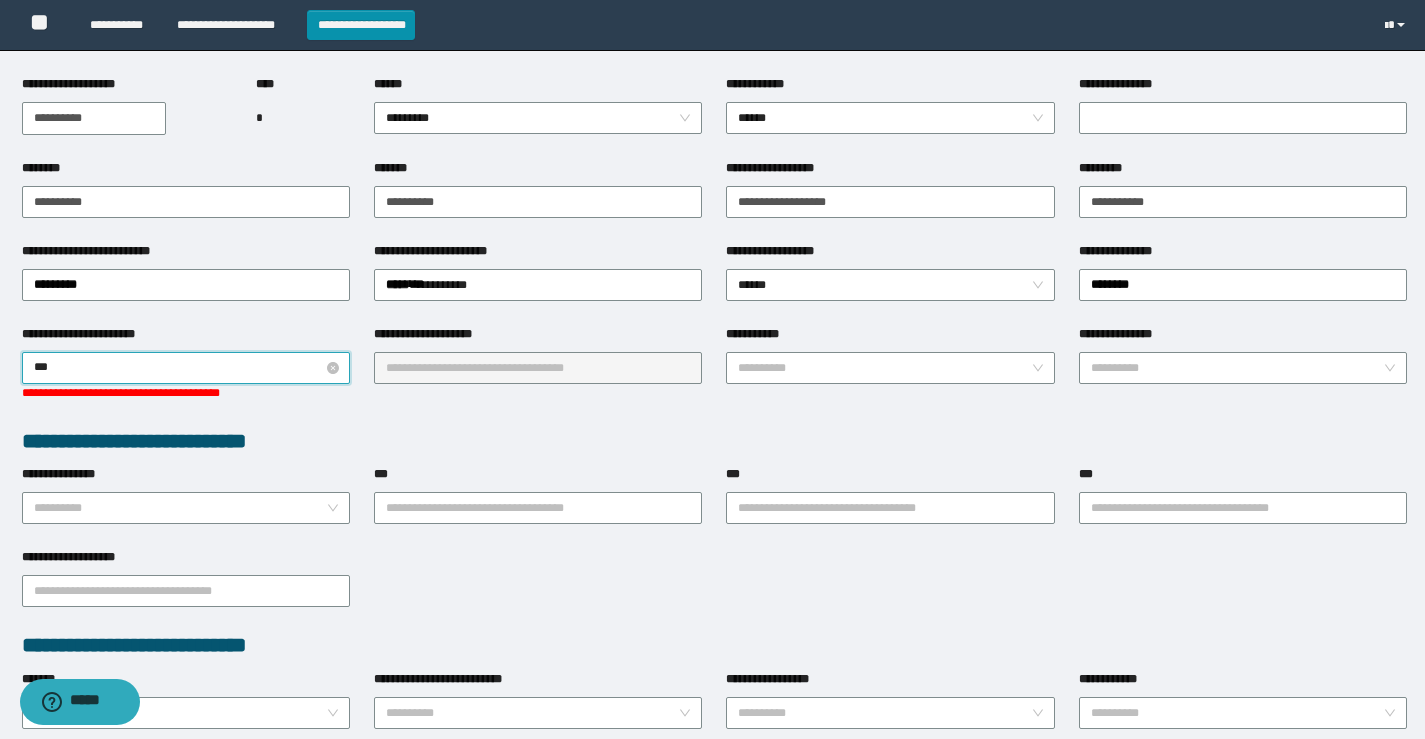 type on "****" 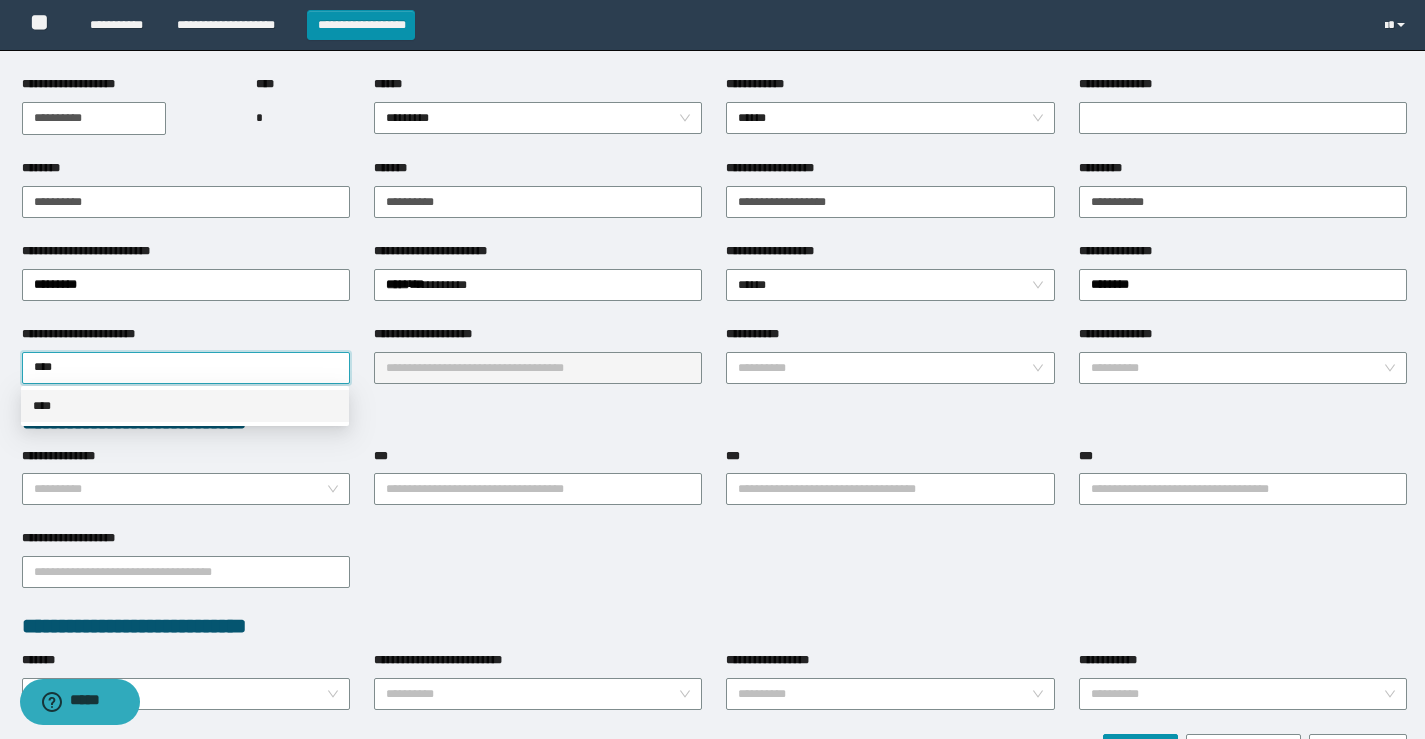 click on "****" at bounding box center [185, 406] 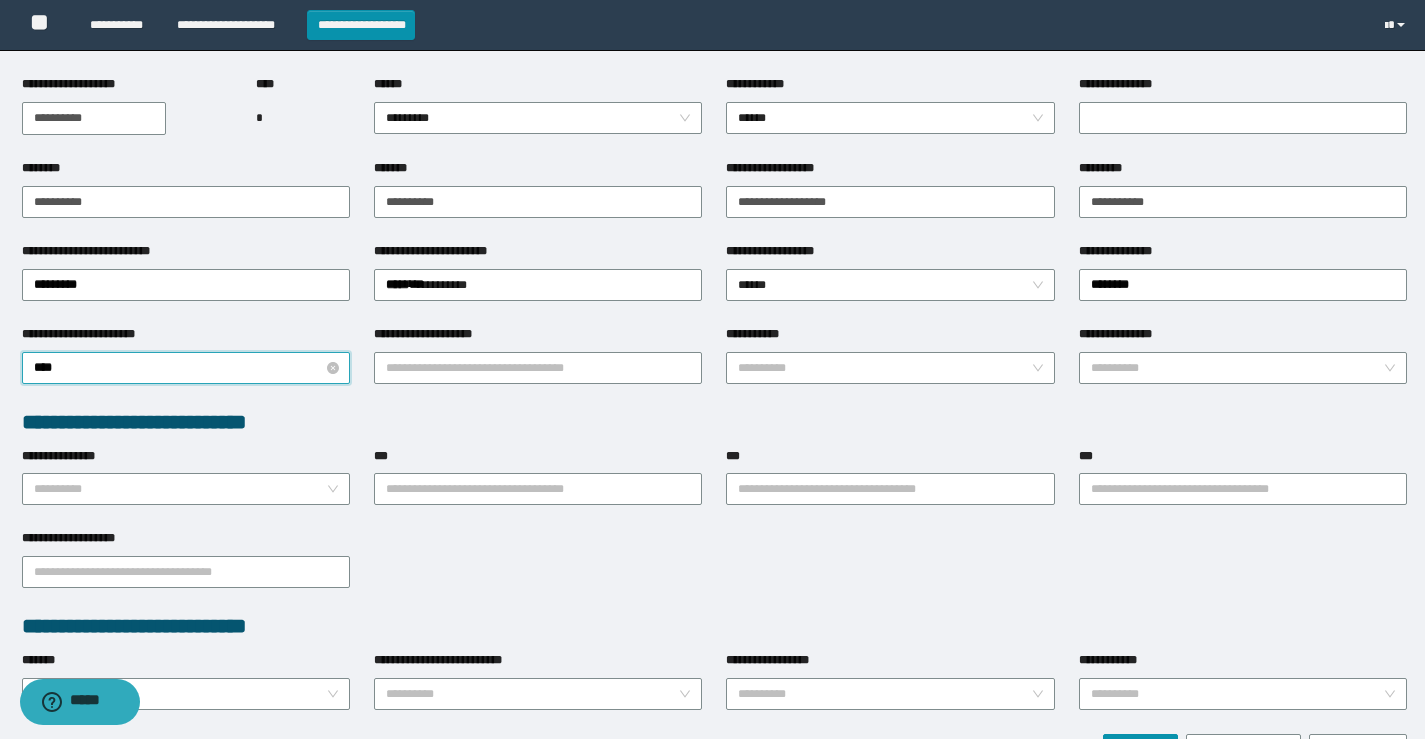 click on "****" at bounding box center [186, 368] 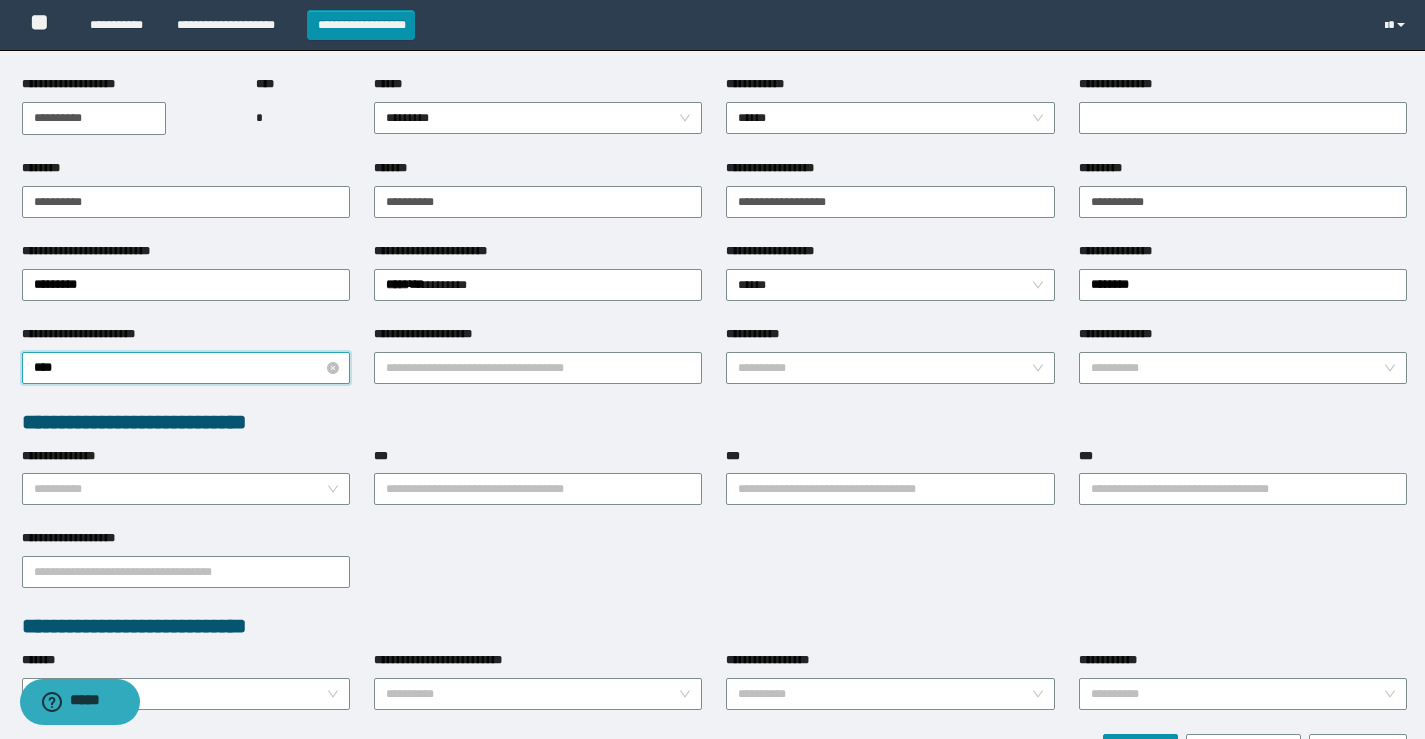 click on "****" at bounding box center (186, 368) 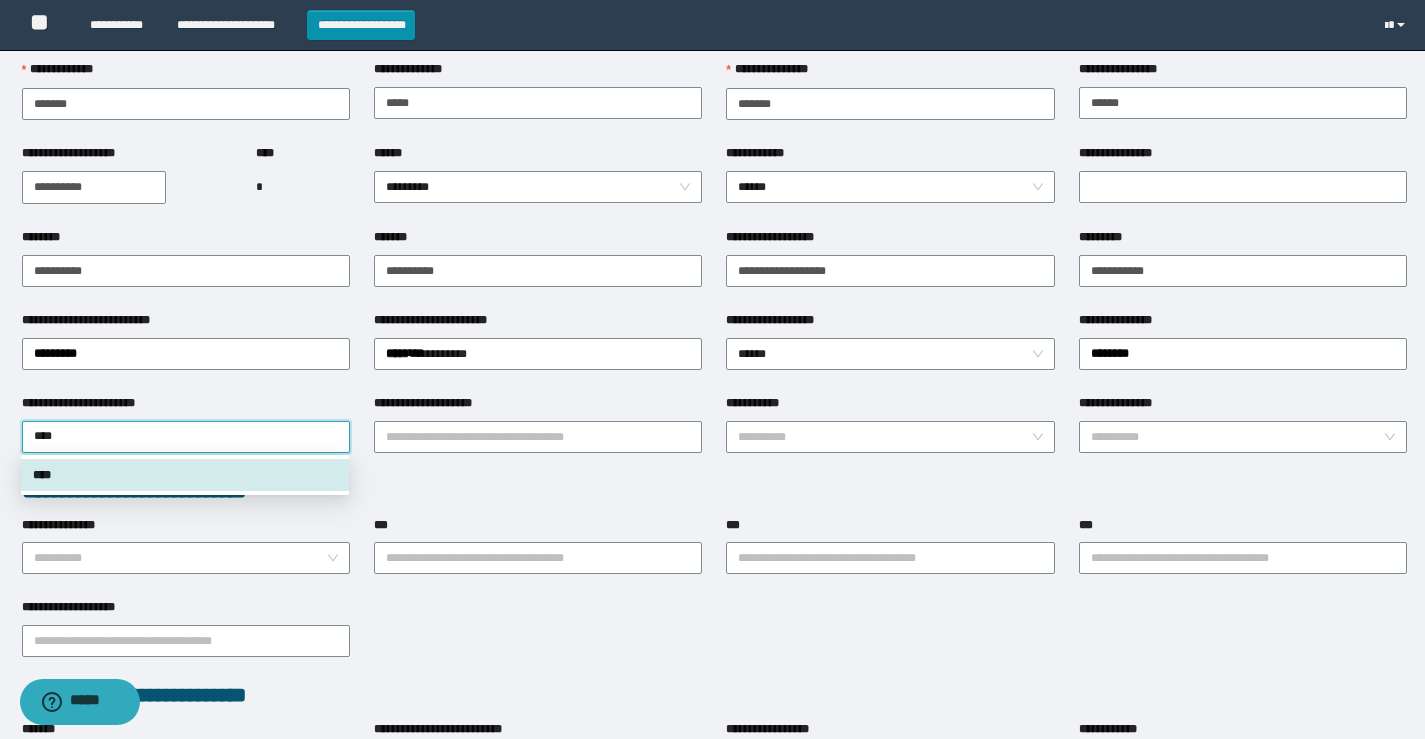 scroll, scrollTop: 122, scrollLeft: 0, axis: vertical 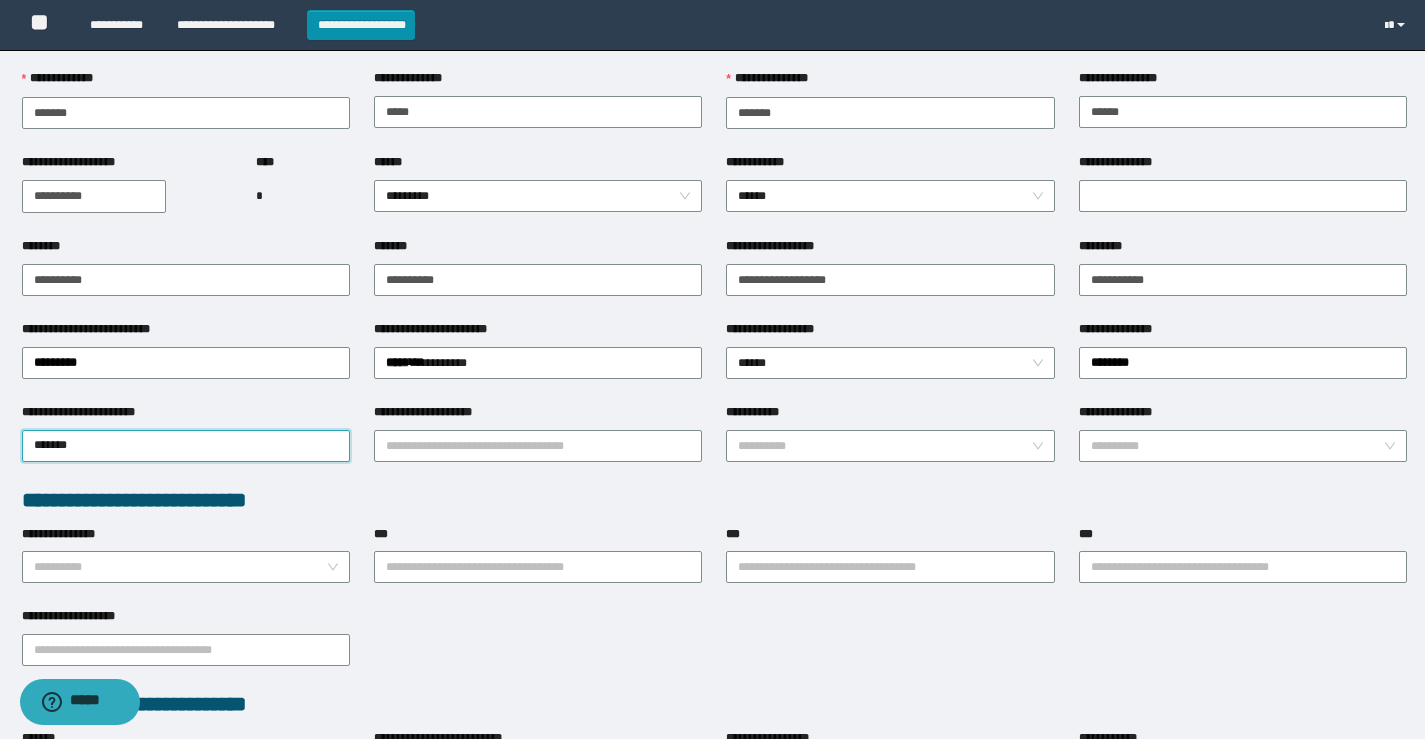 type on "********" 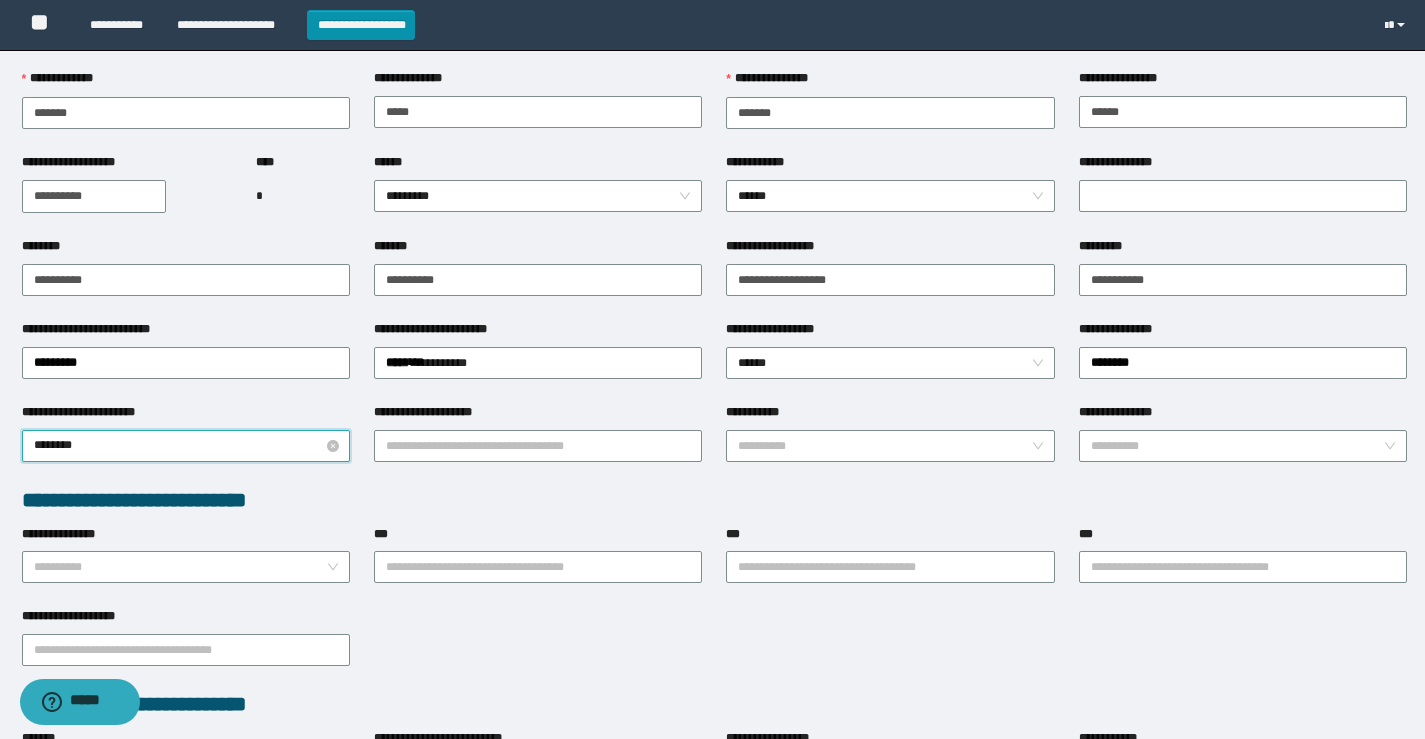 click on "********" at bounding box center [186, 446] 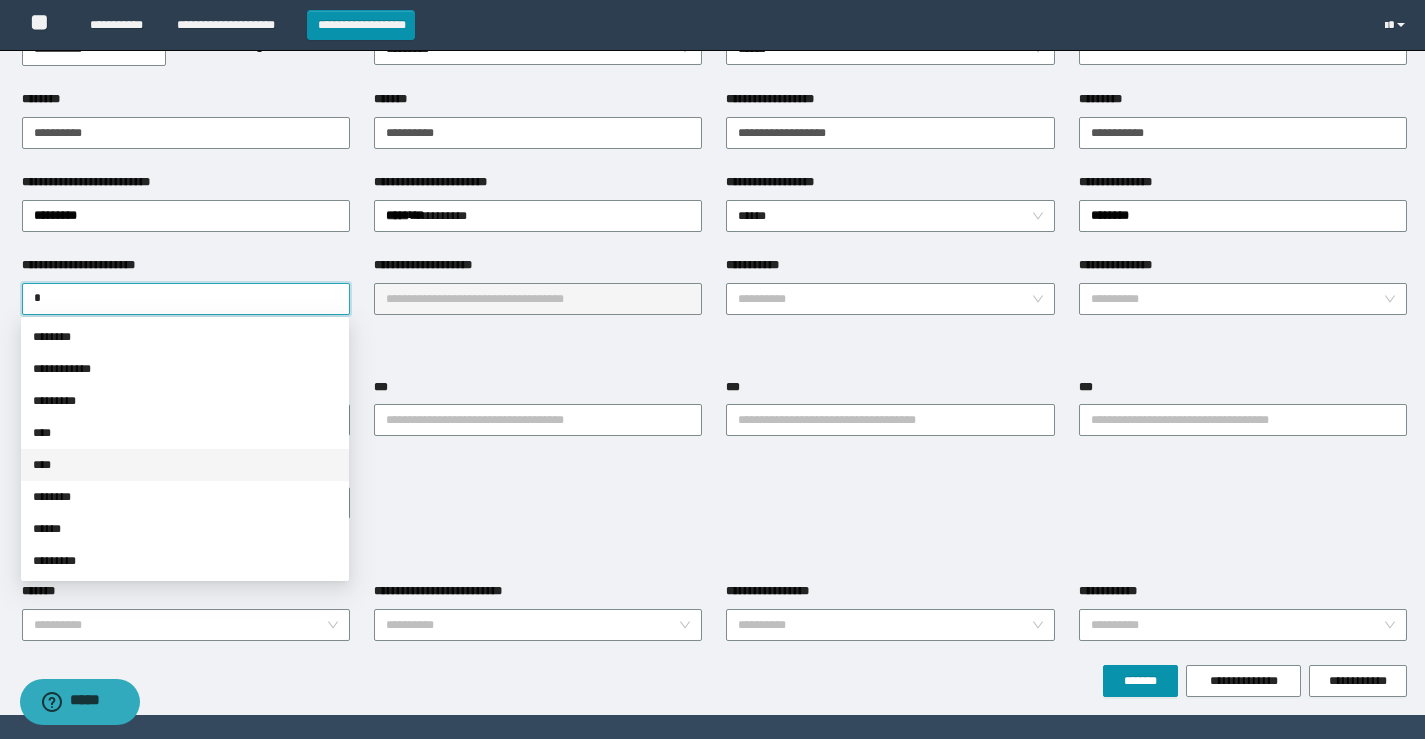 scroll, scrollTop: 322, scrollLeft: 0, axis: vertical 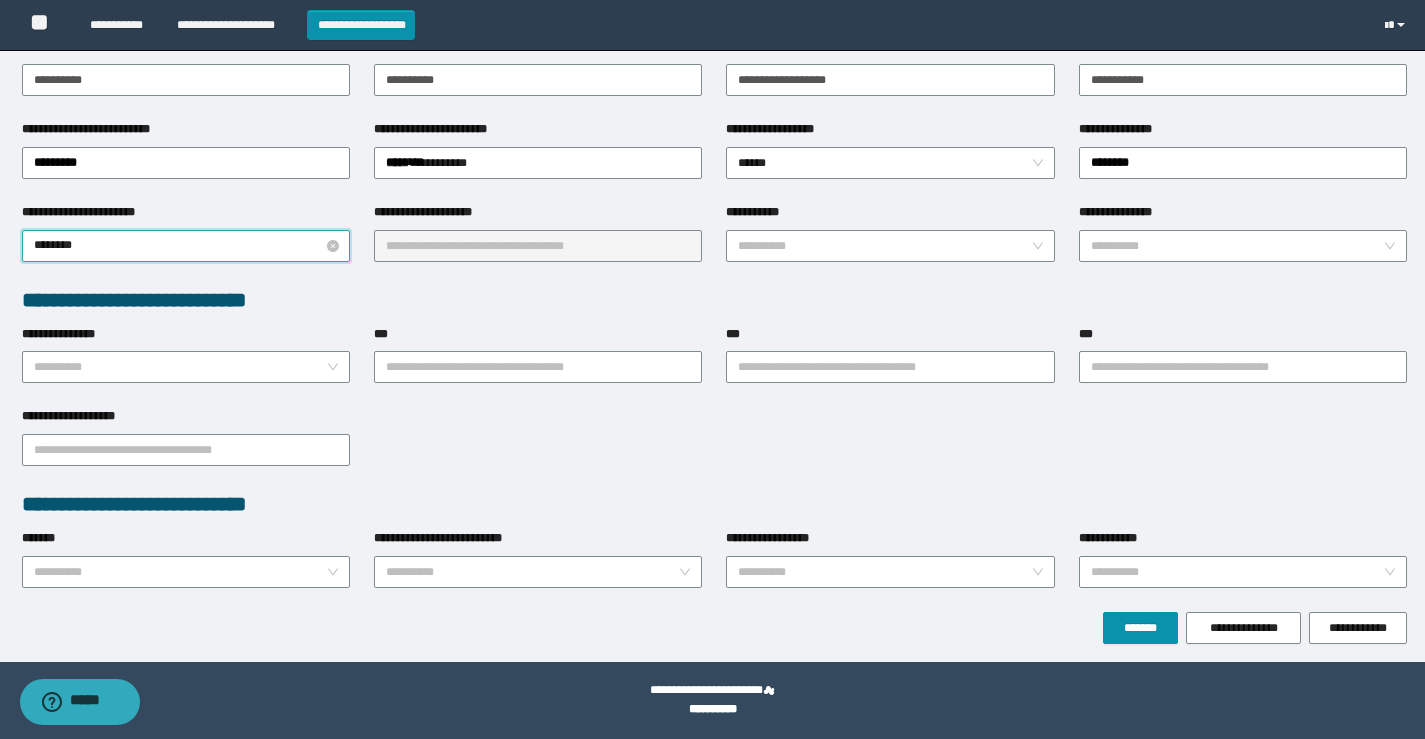 click on "********" at bounding box center [186, 246] 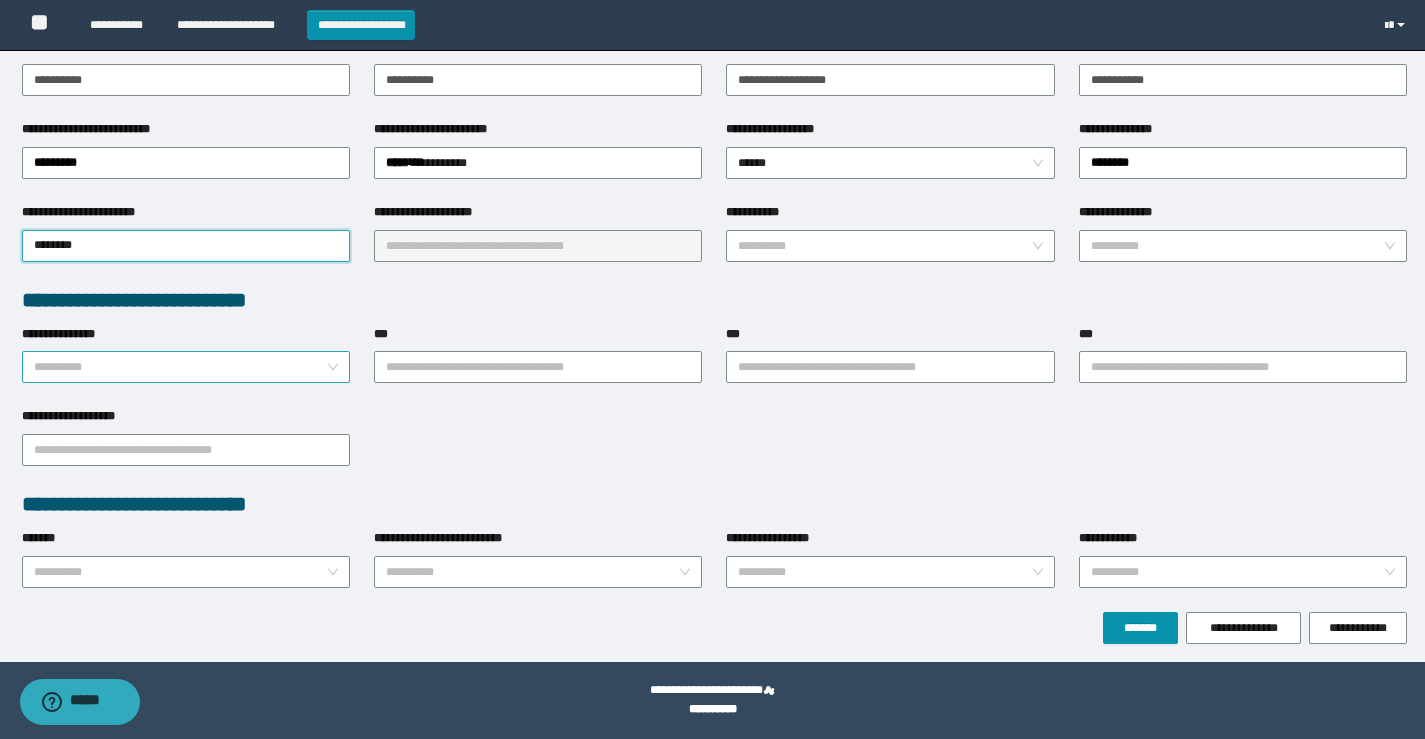 type on "********" 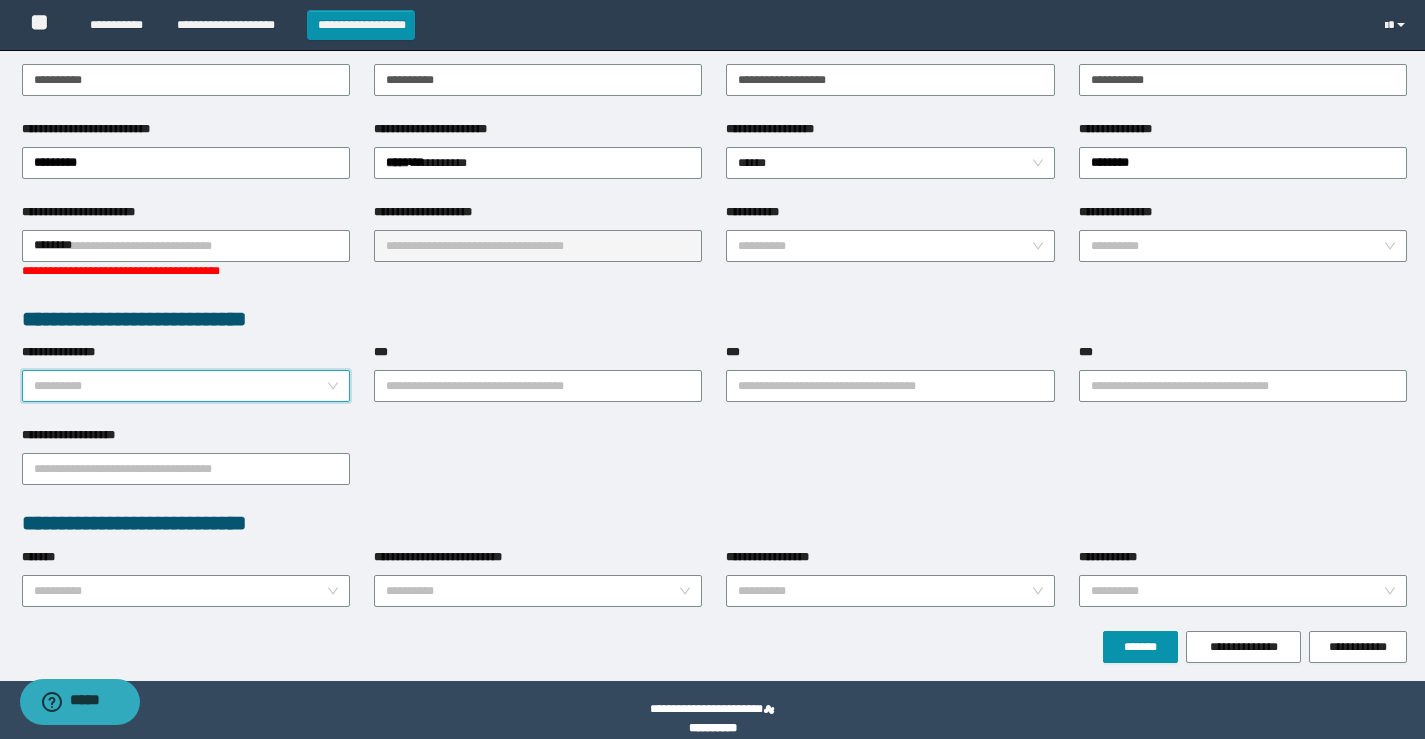 click on "**********" at bounding box center [186, 372] 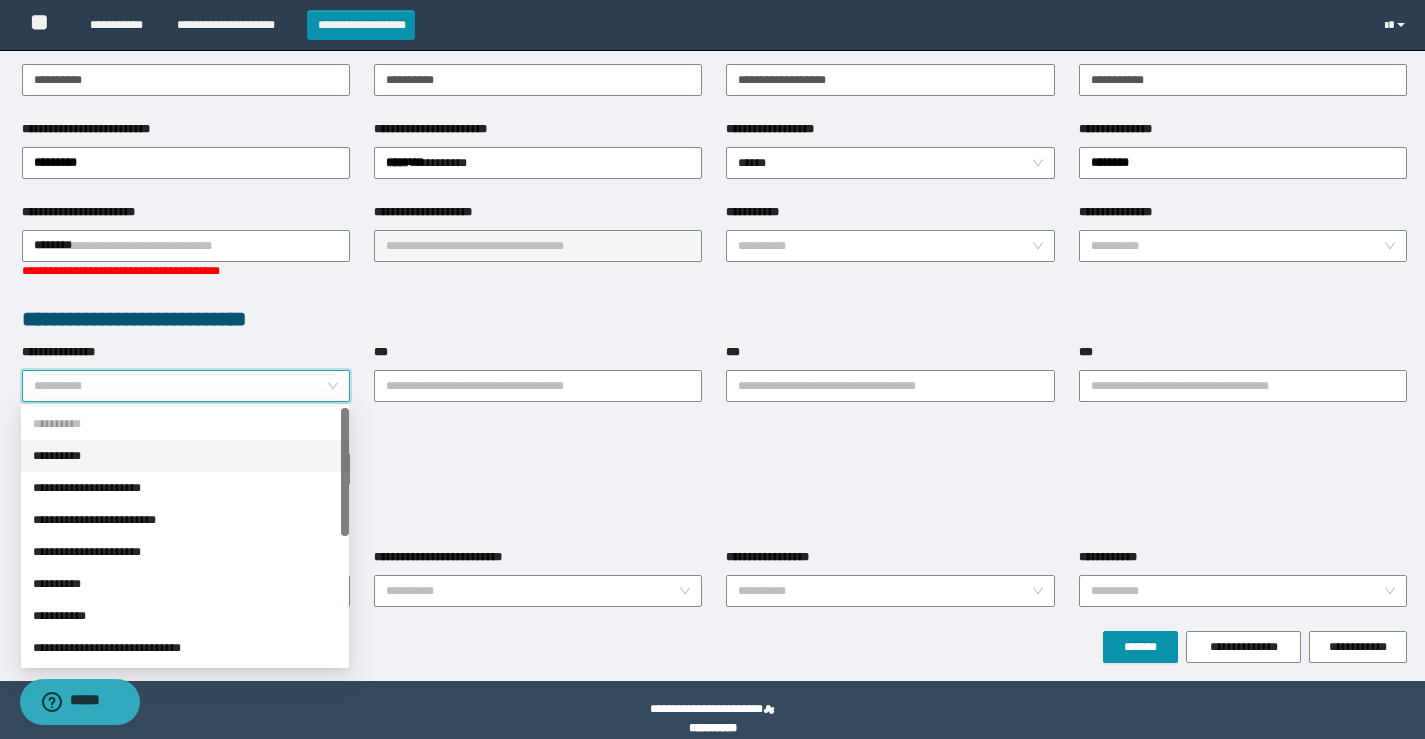 click on "**********" at bounding box center (186, 271) 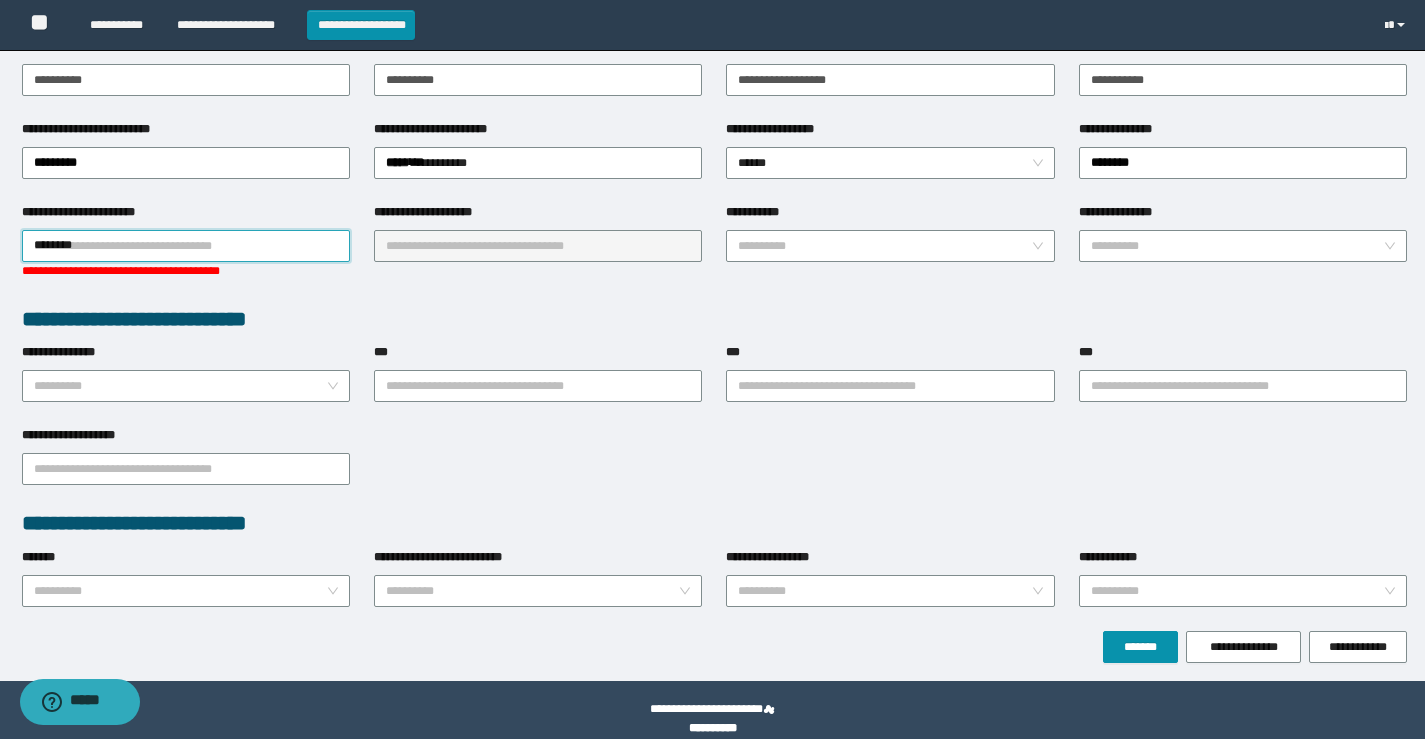click on "********" at bounding box center [186, 246] 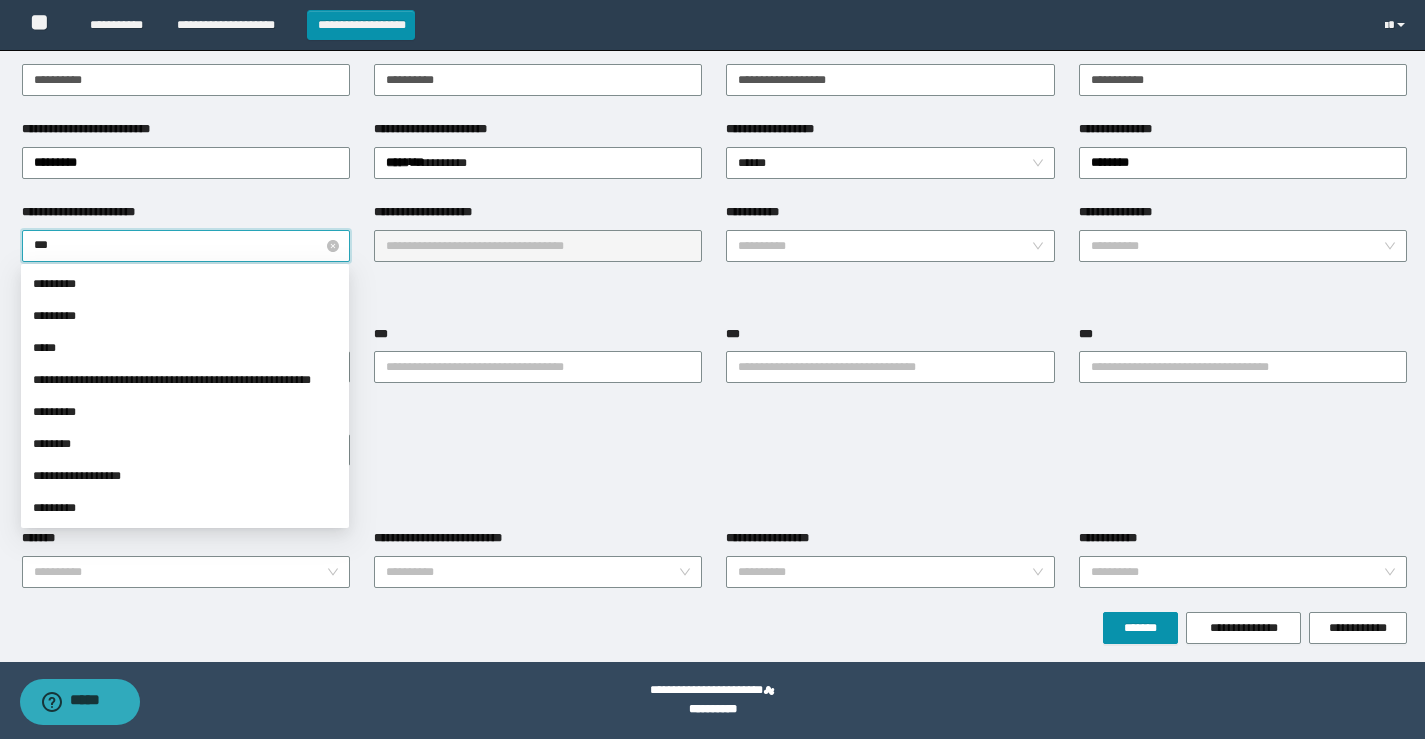 type on "****" 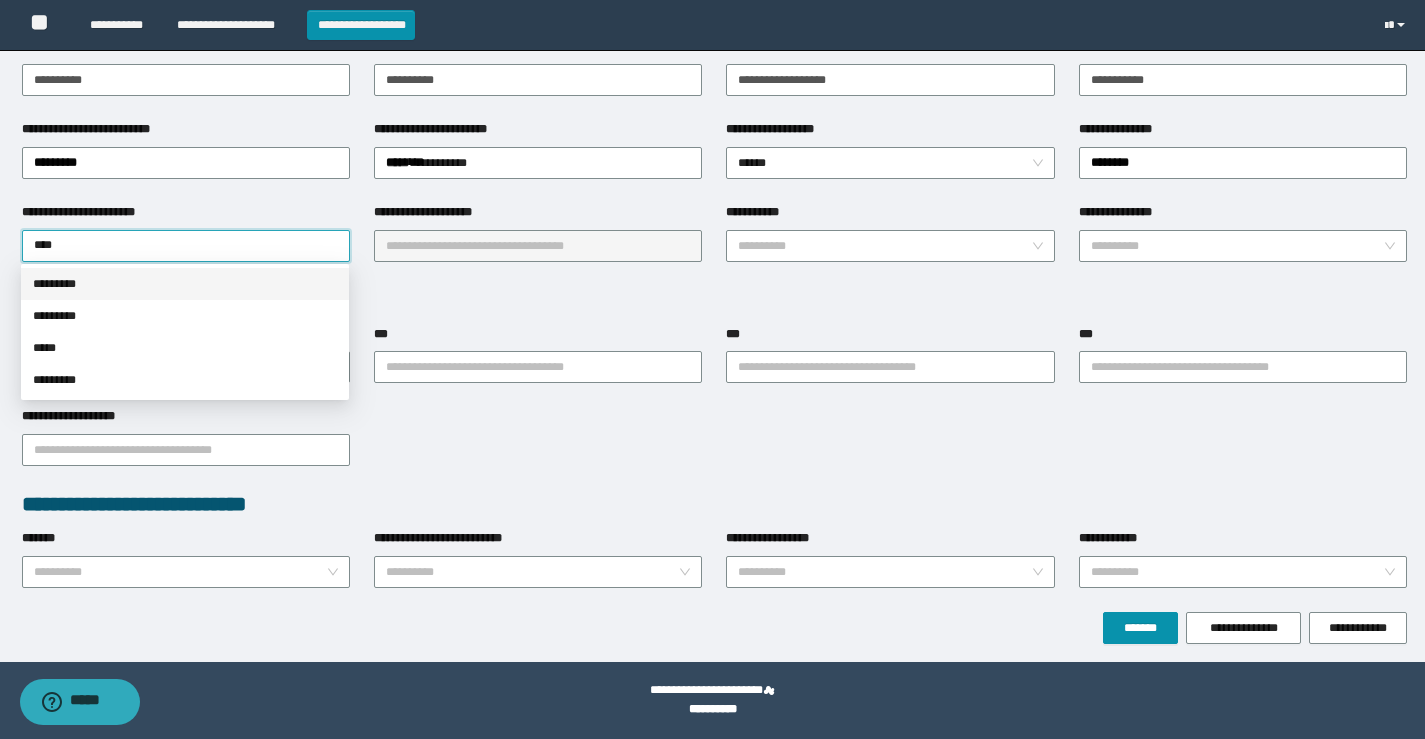 click on "*********" at bounding box center (185, 284) 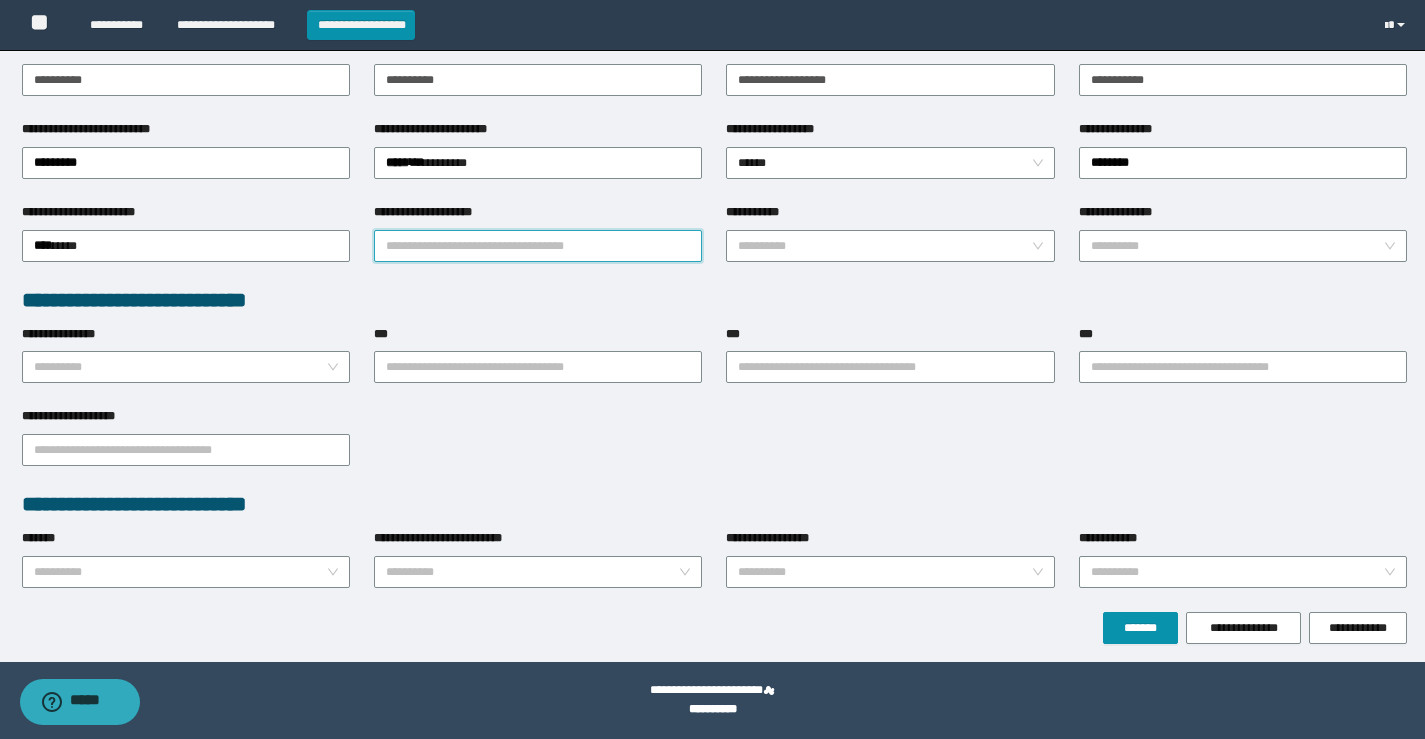 click on "**********" at bounding box center [538, 246] 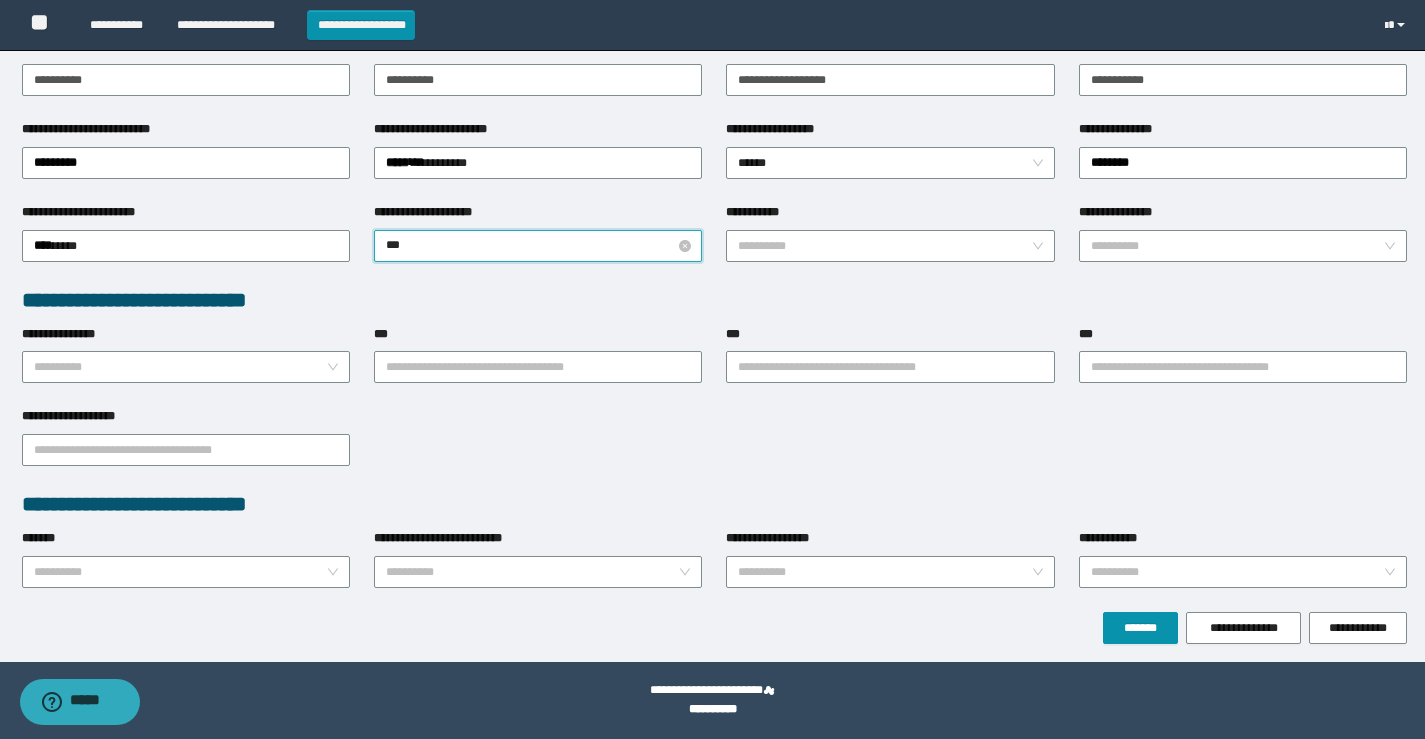 type on "****" 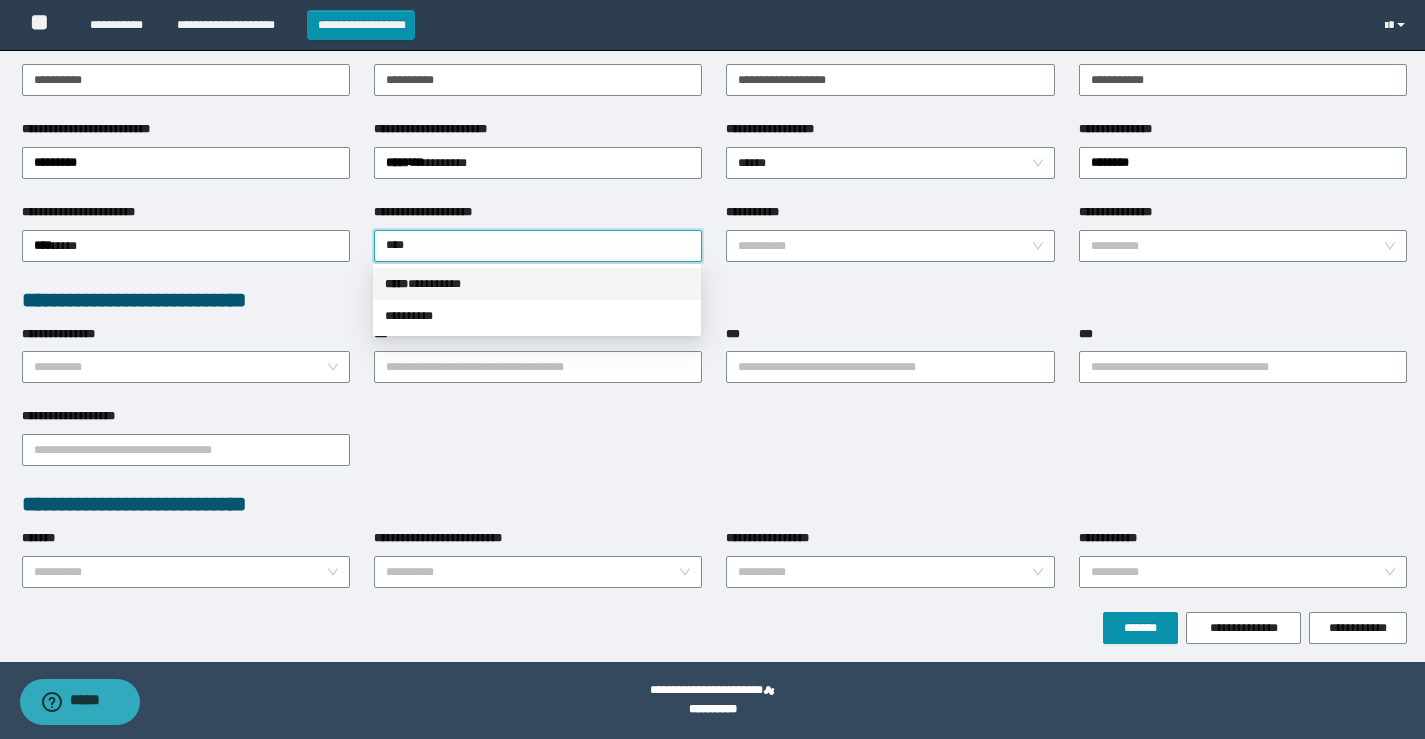 click on "*****" at bounding box center (396, 284) 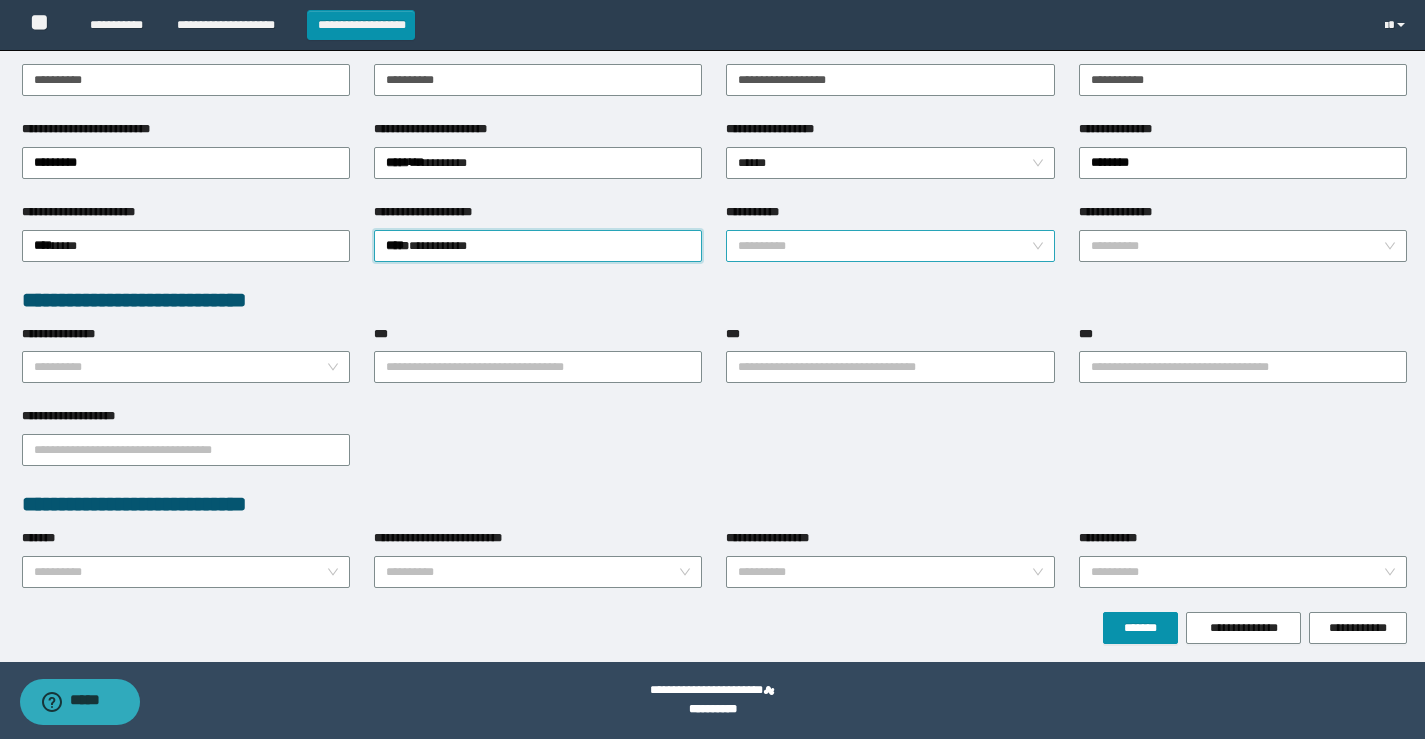 click on "**********" at bounding box center (884, 246) 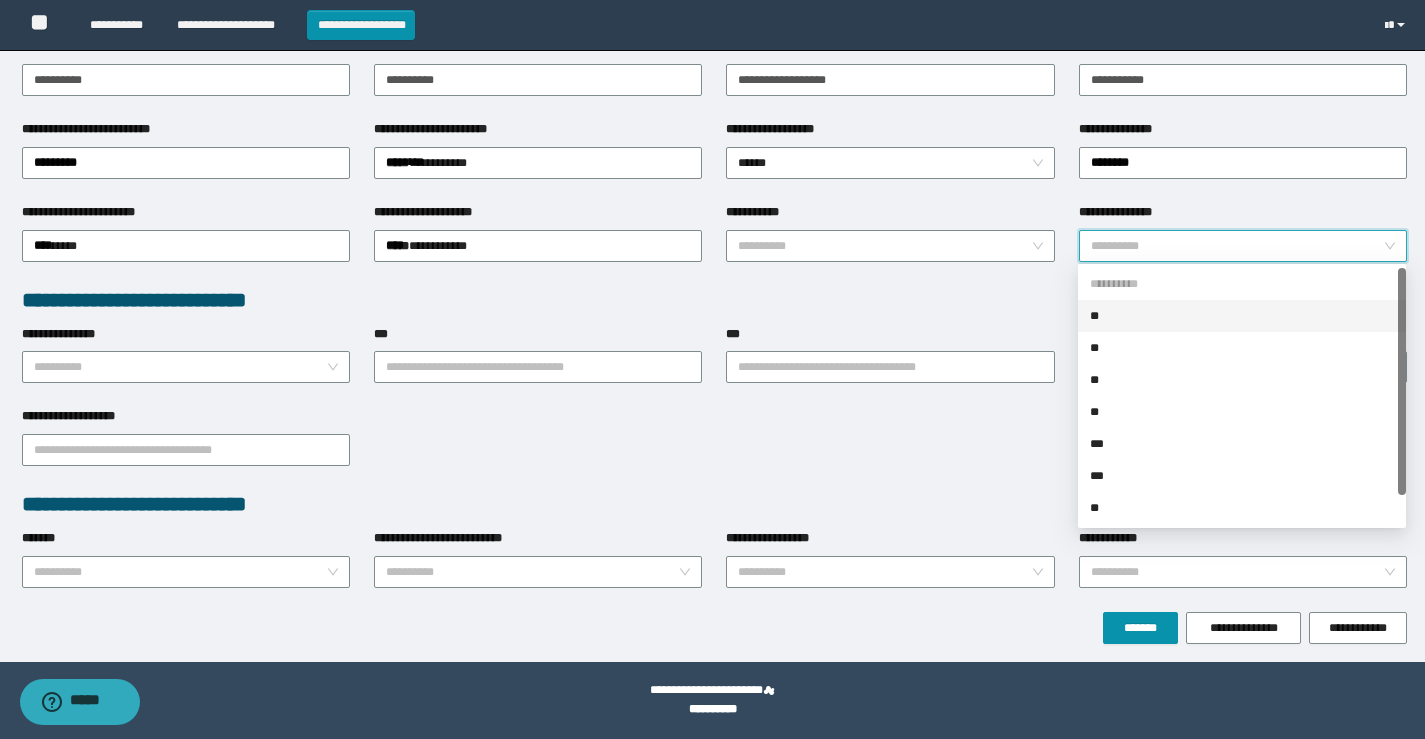 click on "**********" at bounding box center (1237, 246) 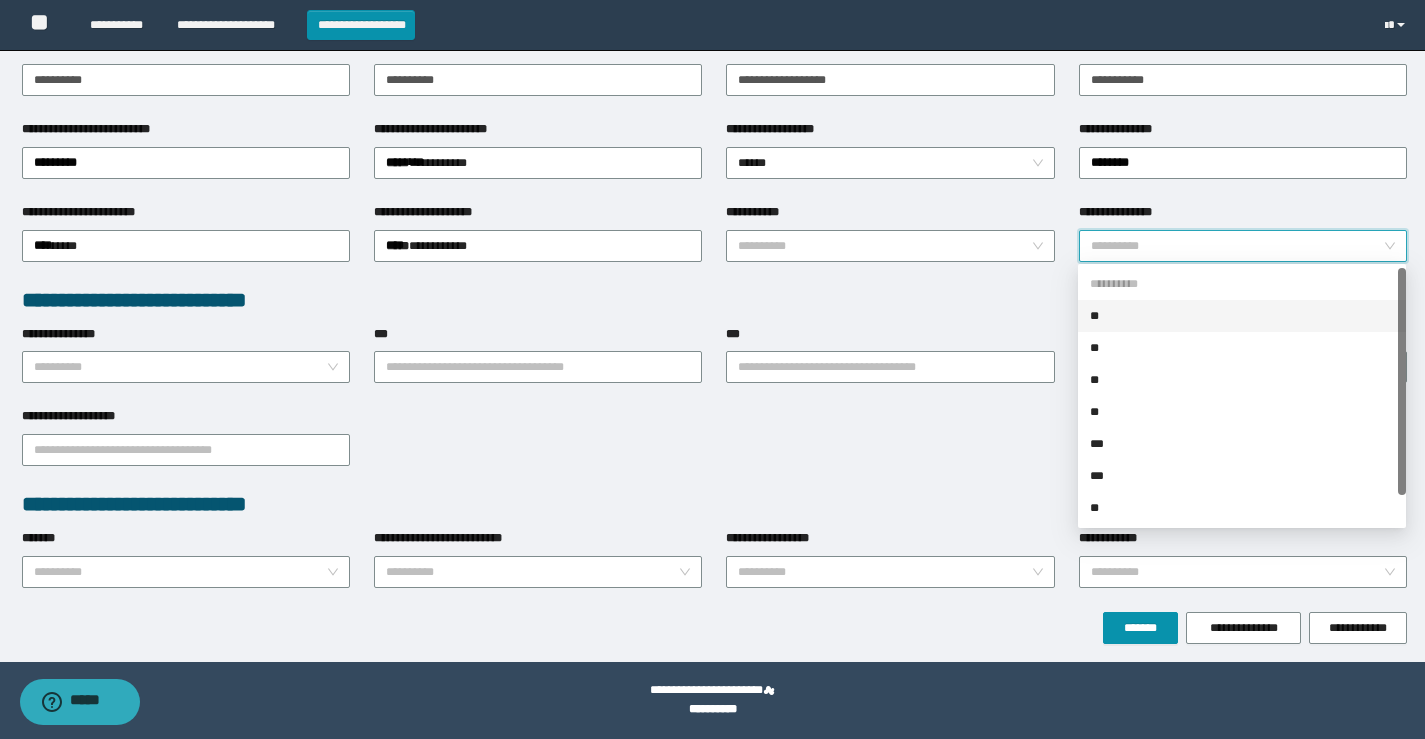 click on "**" at bounding box center (1242, 316) 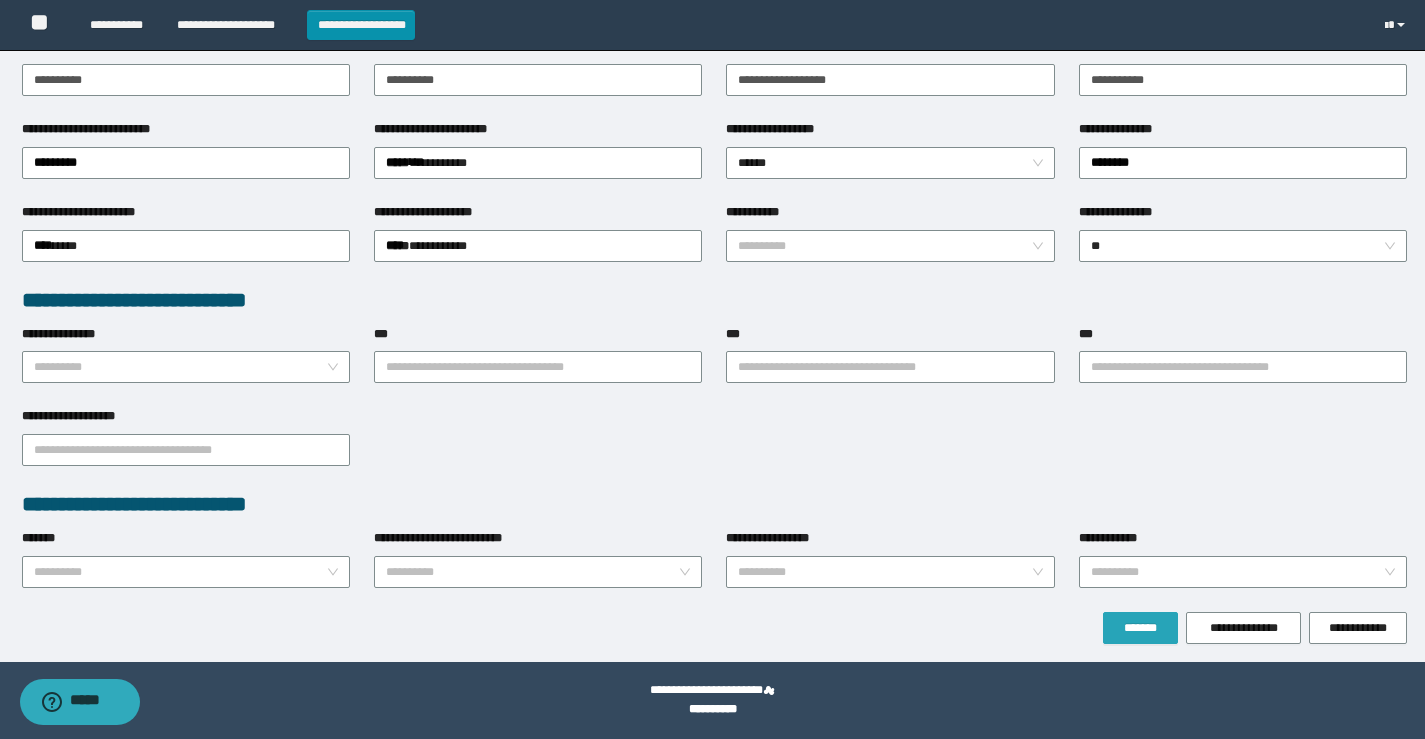 click on "*******" at bounding box center (1140, 628) 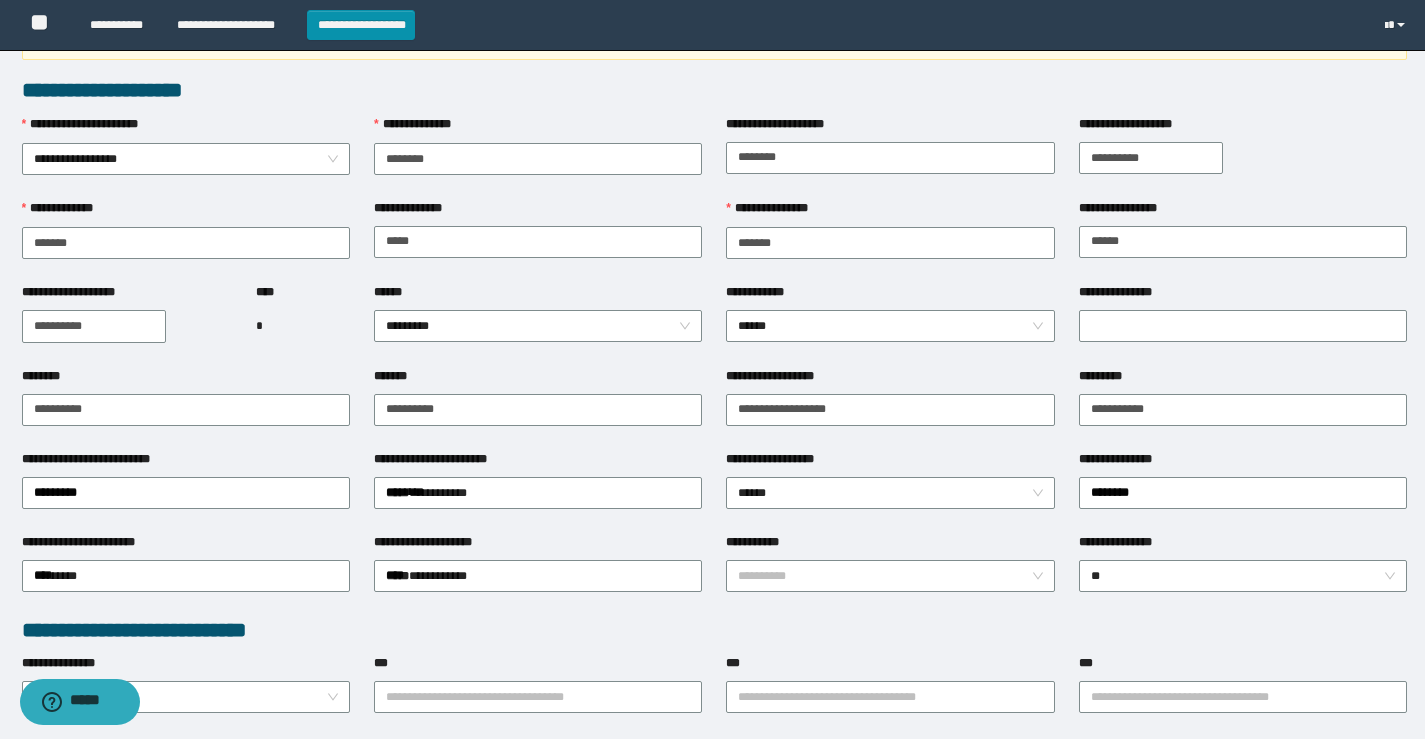 scroll, scrollTop: 0, scrollLeft: 0, axis: both 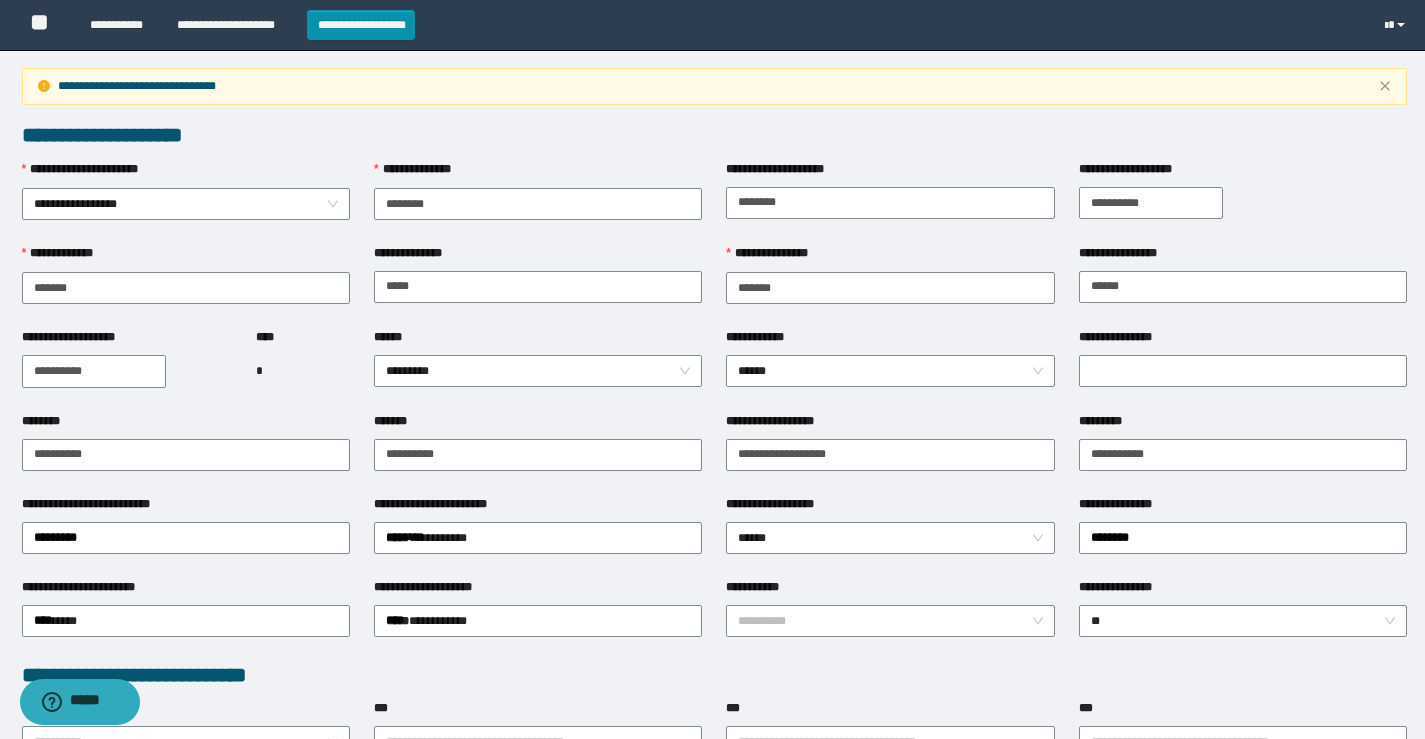 click on "**********" at bounding box center [714, 86] 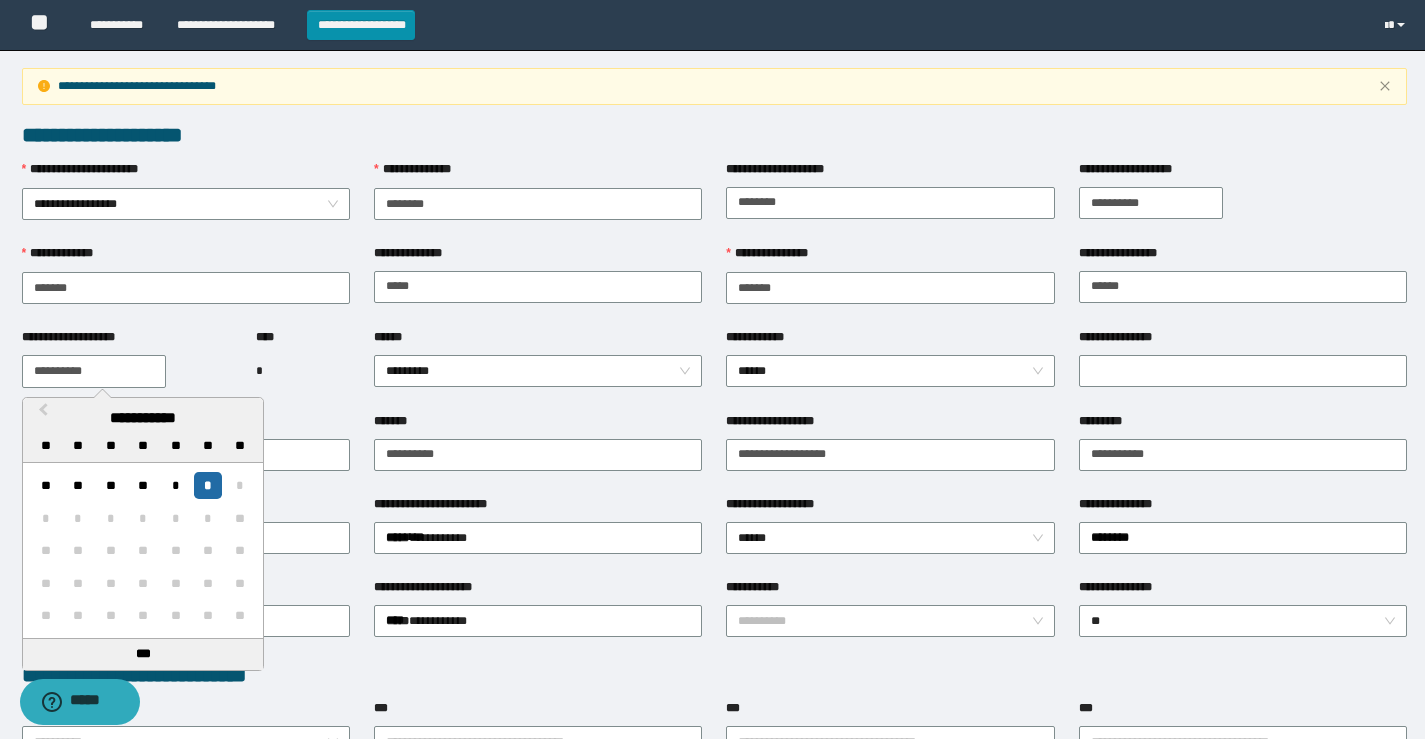 click on "**********" at bounding box center (94, 371) 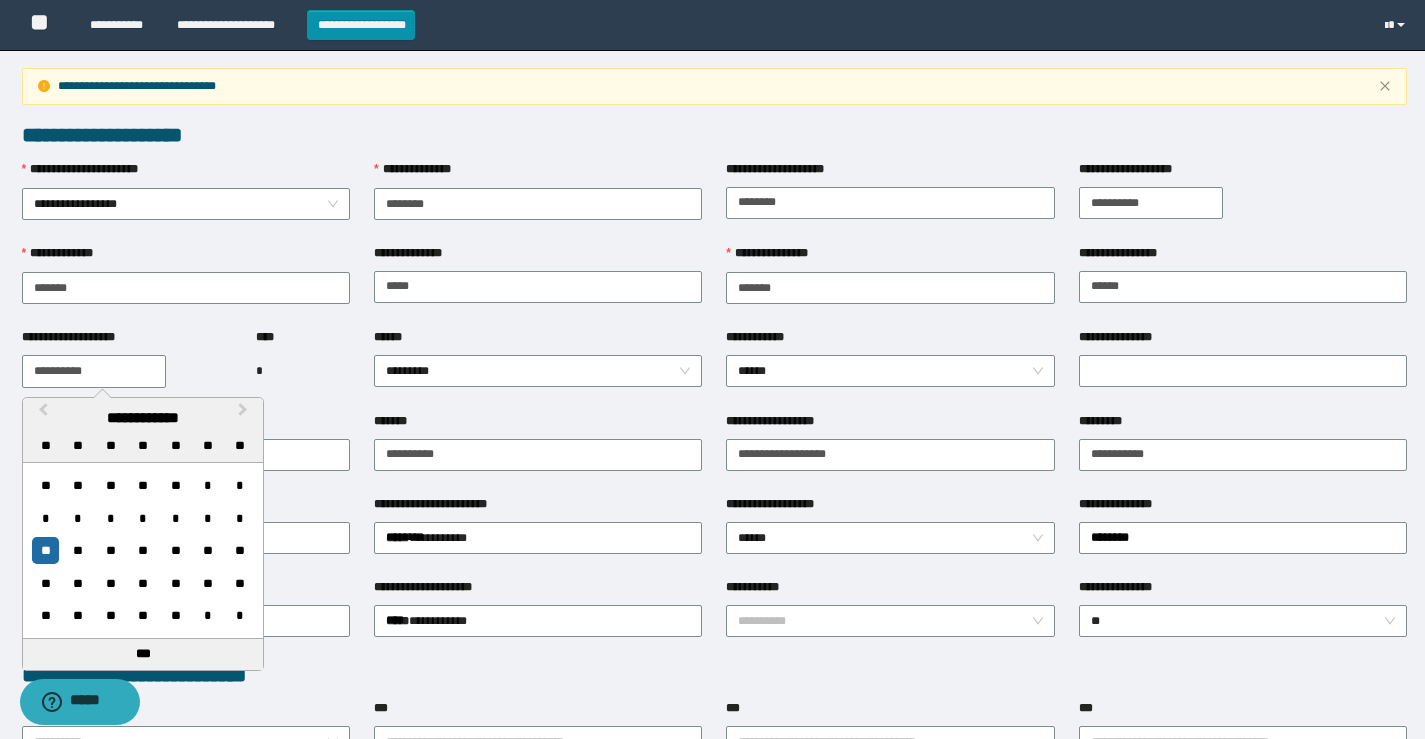 click on "**********" at bounding box center [94, 371] 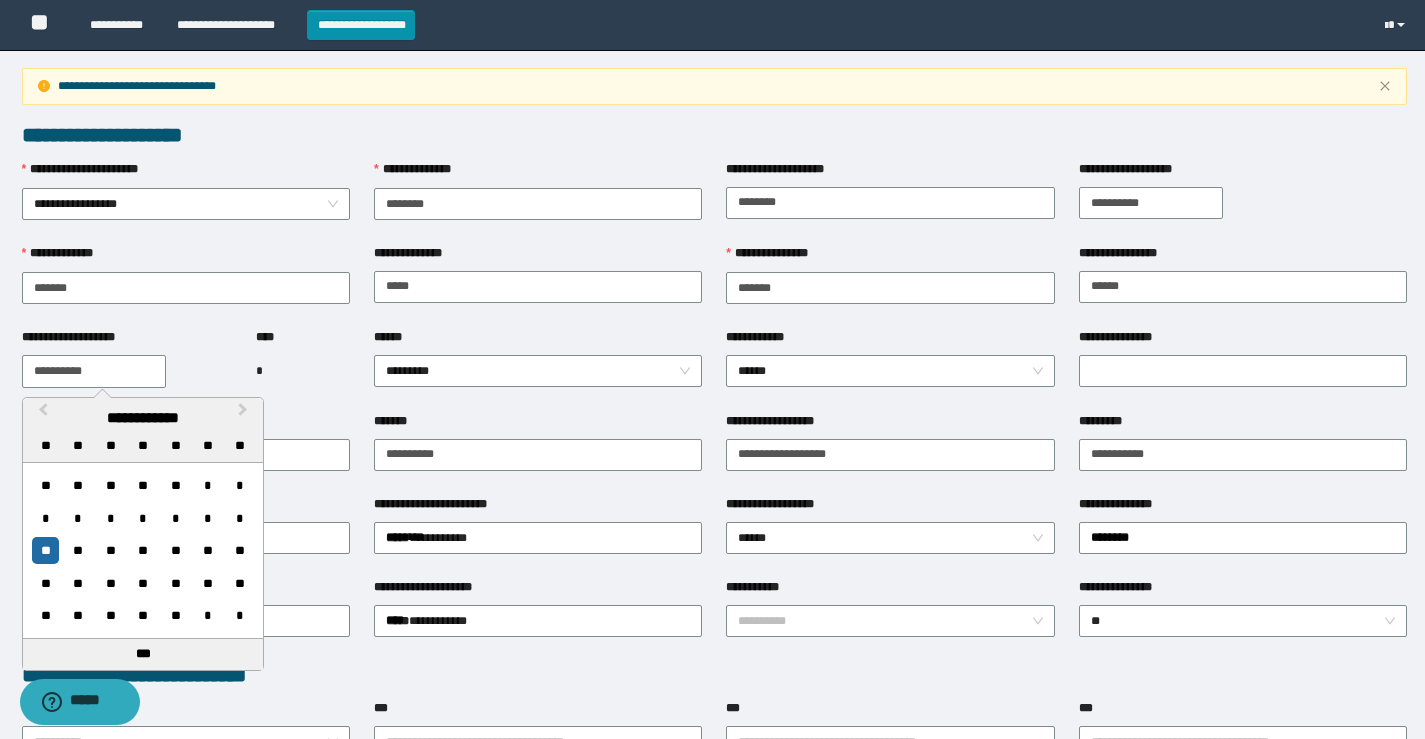 type on "**********" 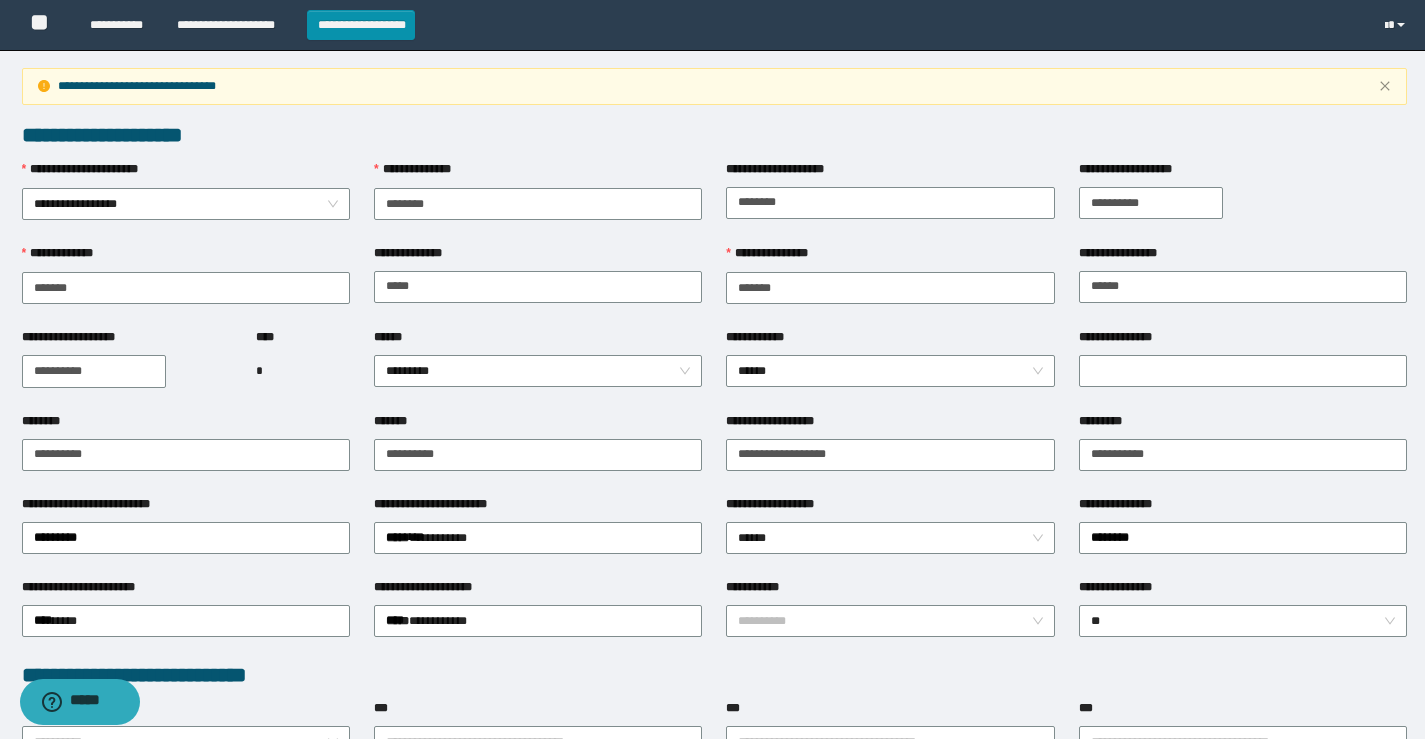 click on "**********" at bounding box center (127, 370) 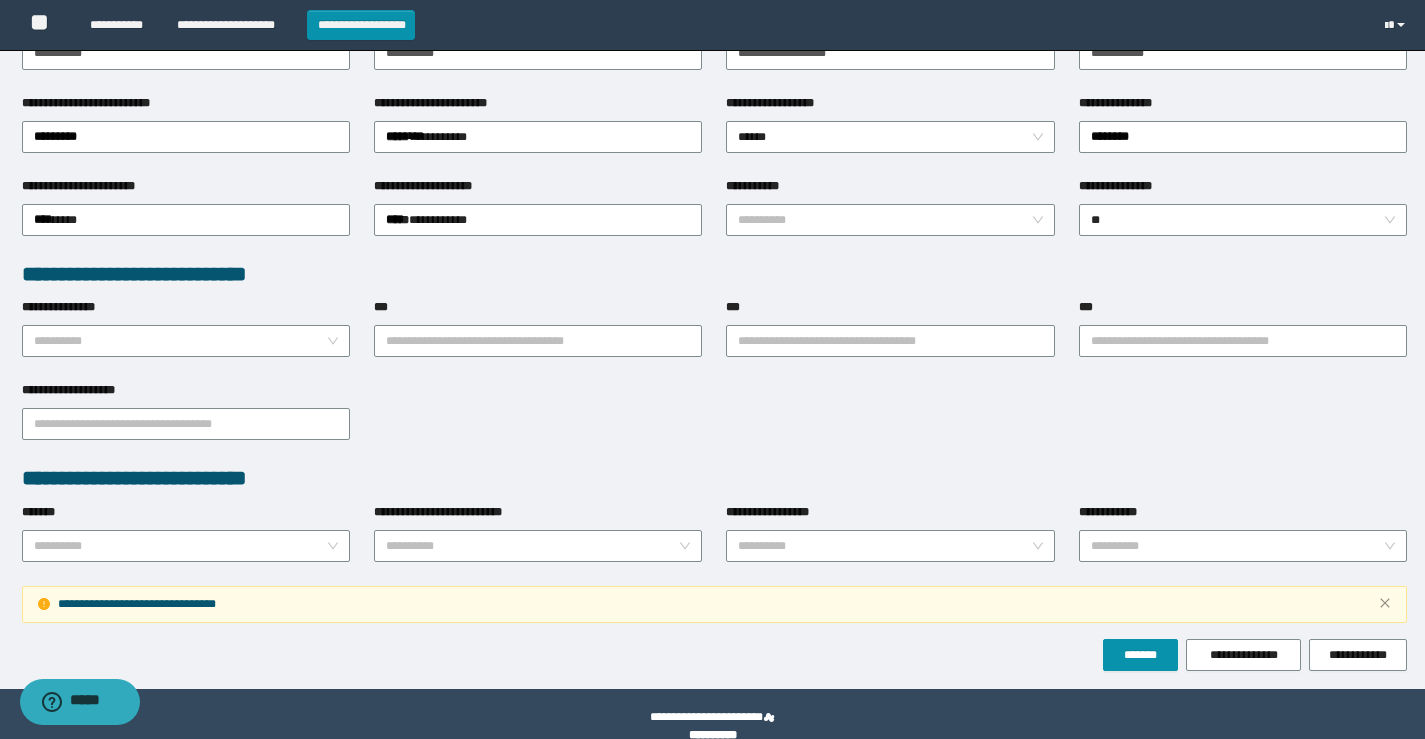 scroll, scrollTop: 427, scrollLeft: 0, axis: vertical 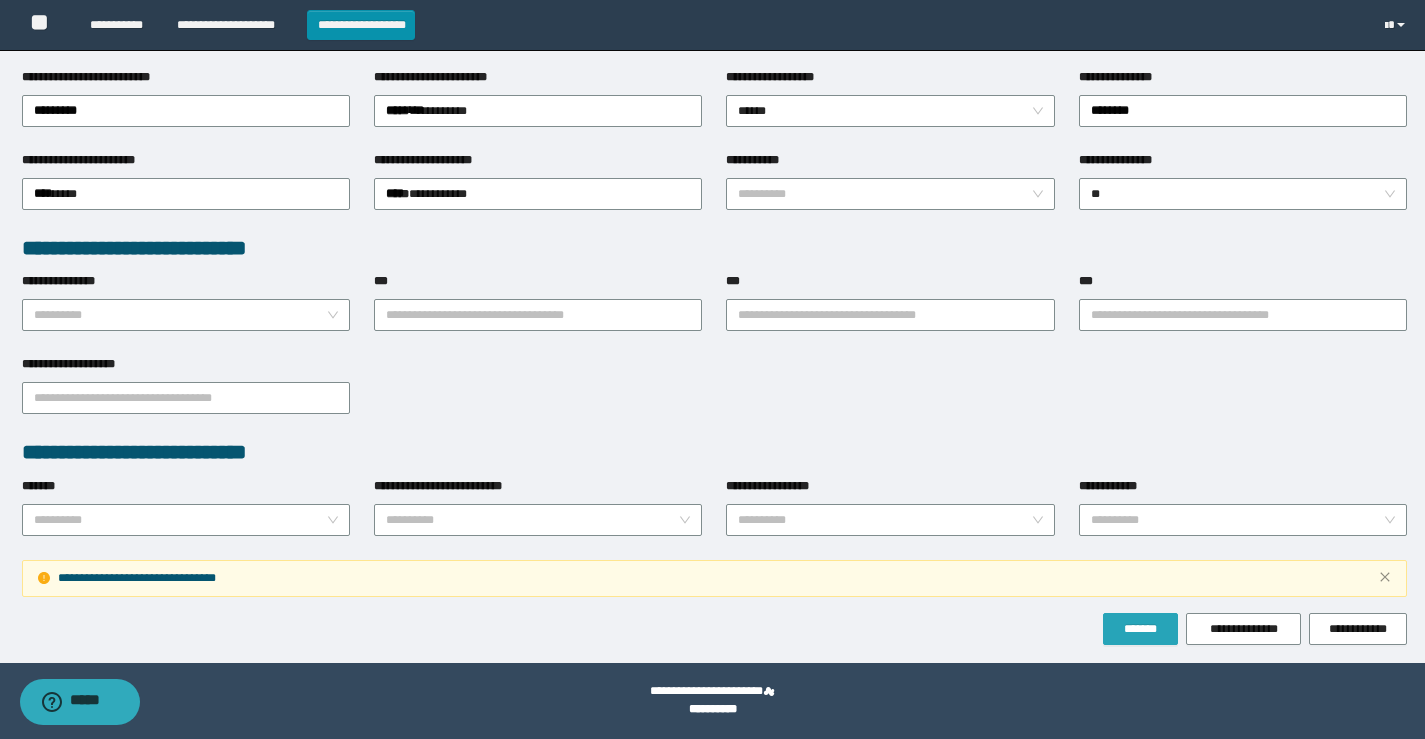 click on "*******" at bounding box center (1140, 629) 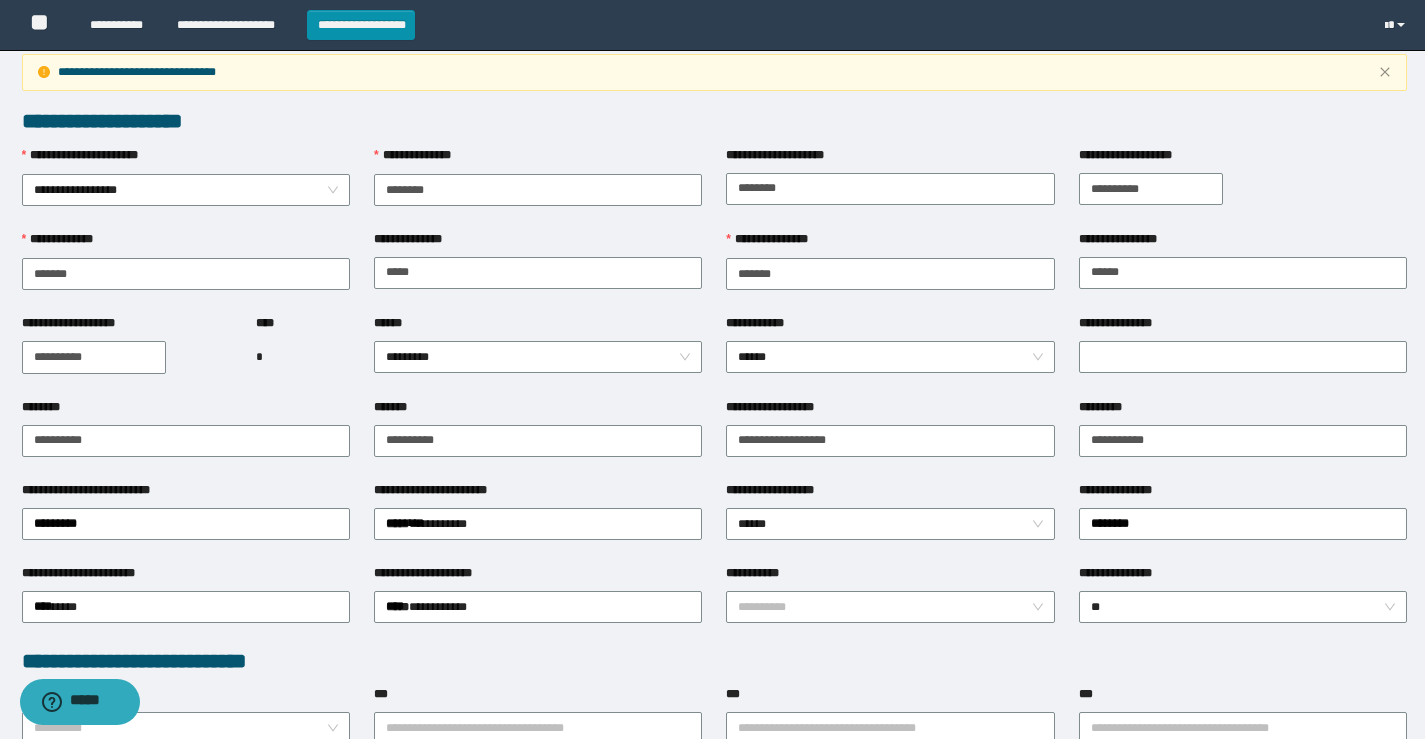 scroll, scrollTop: 0, scrollLeft: 0, axis: both 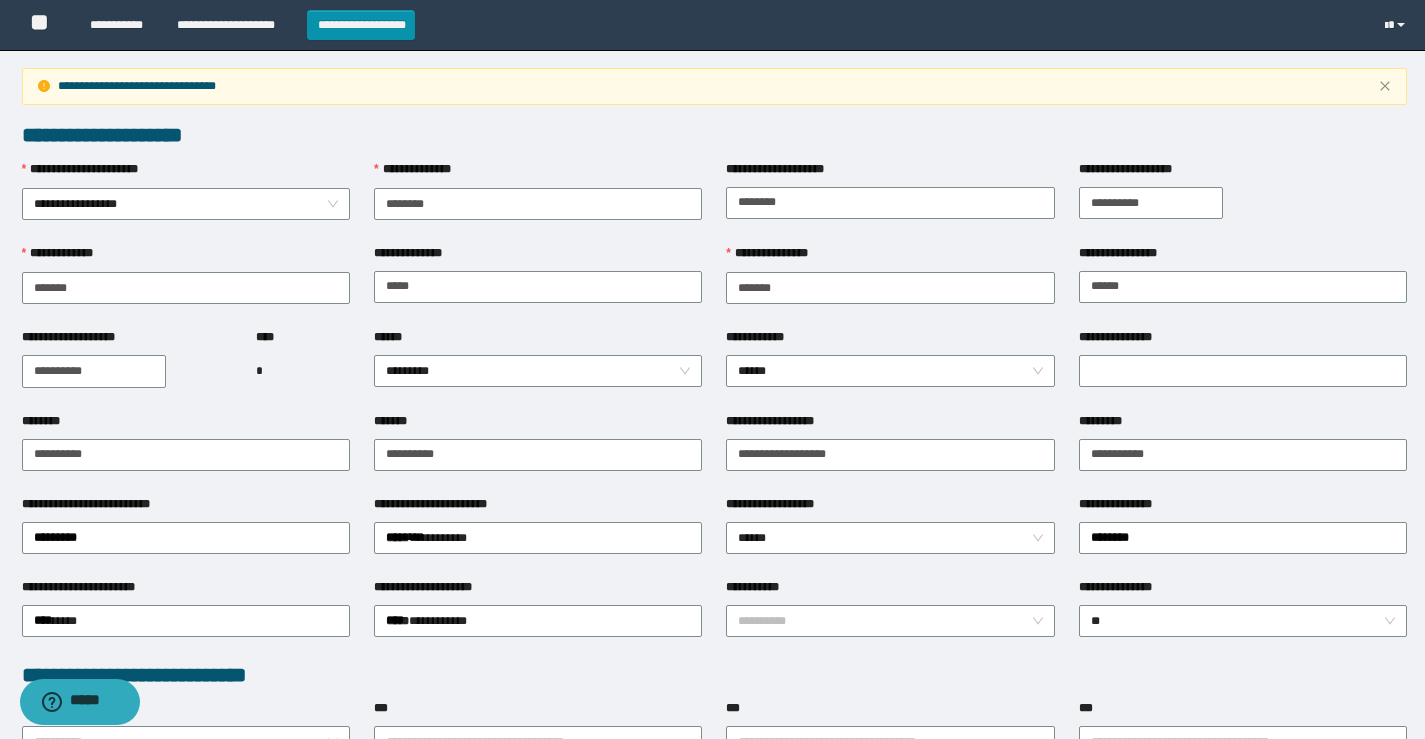 click on "**********" at bounding box center [714, 135] 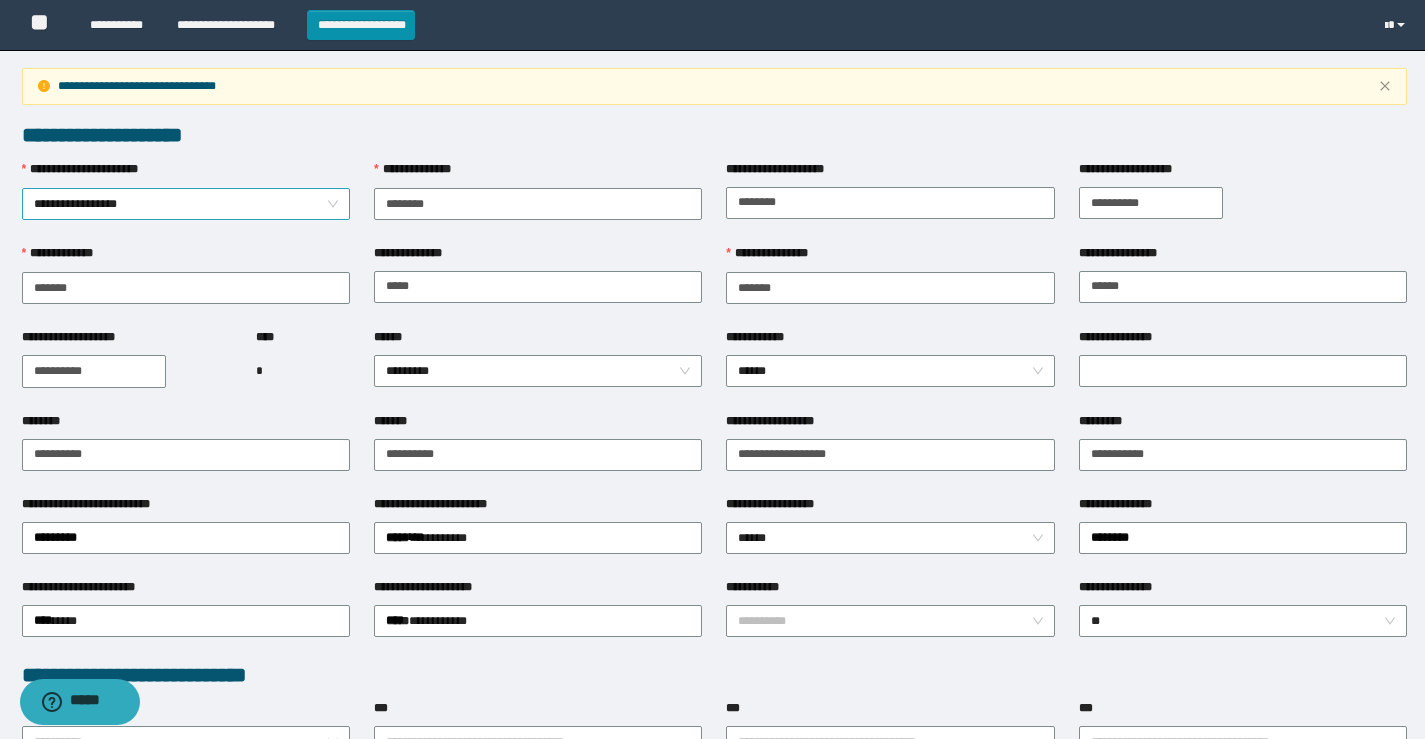click on "**********" at bounding box center [186, 204] 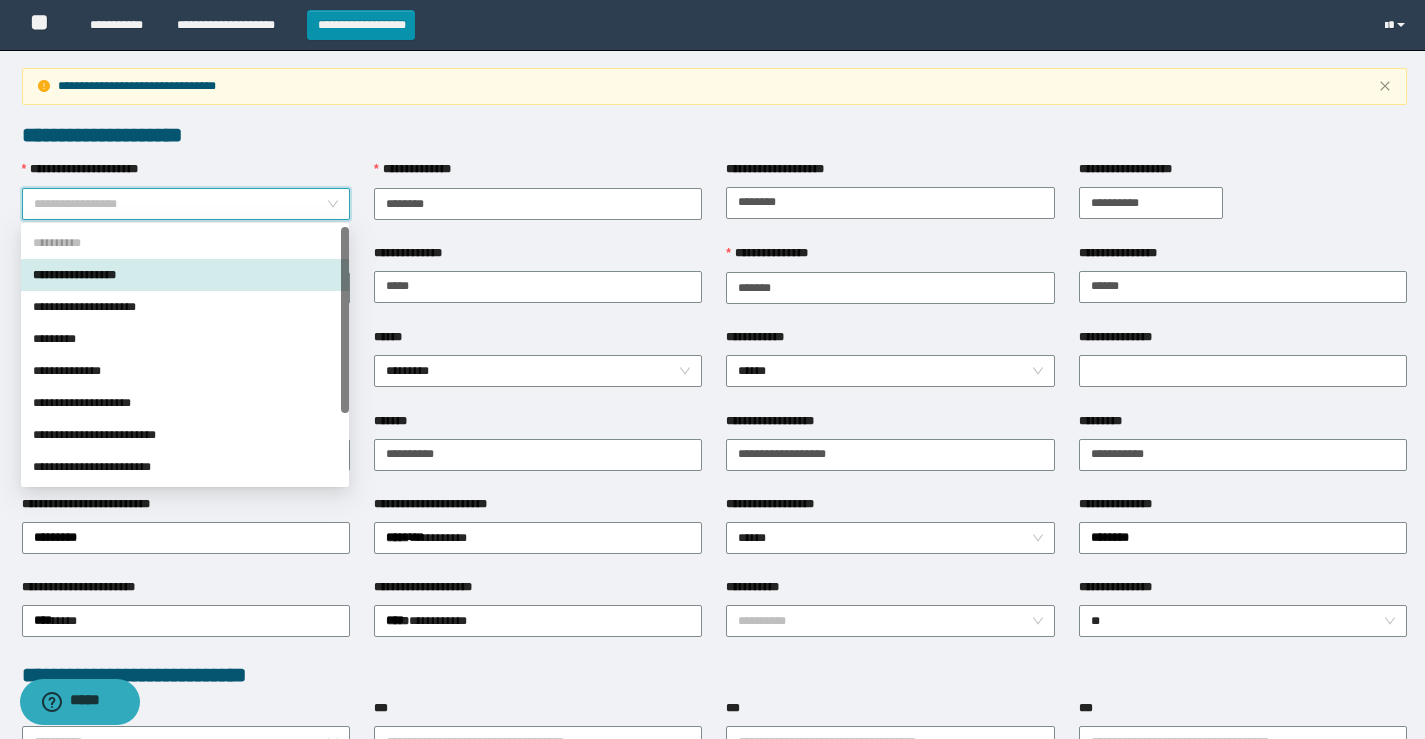 click on "**********" at bounding box center [185, 275] 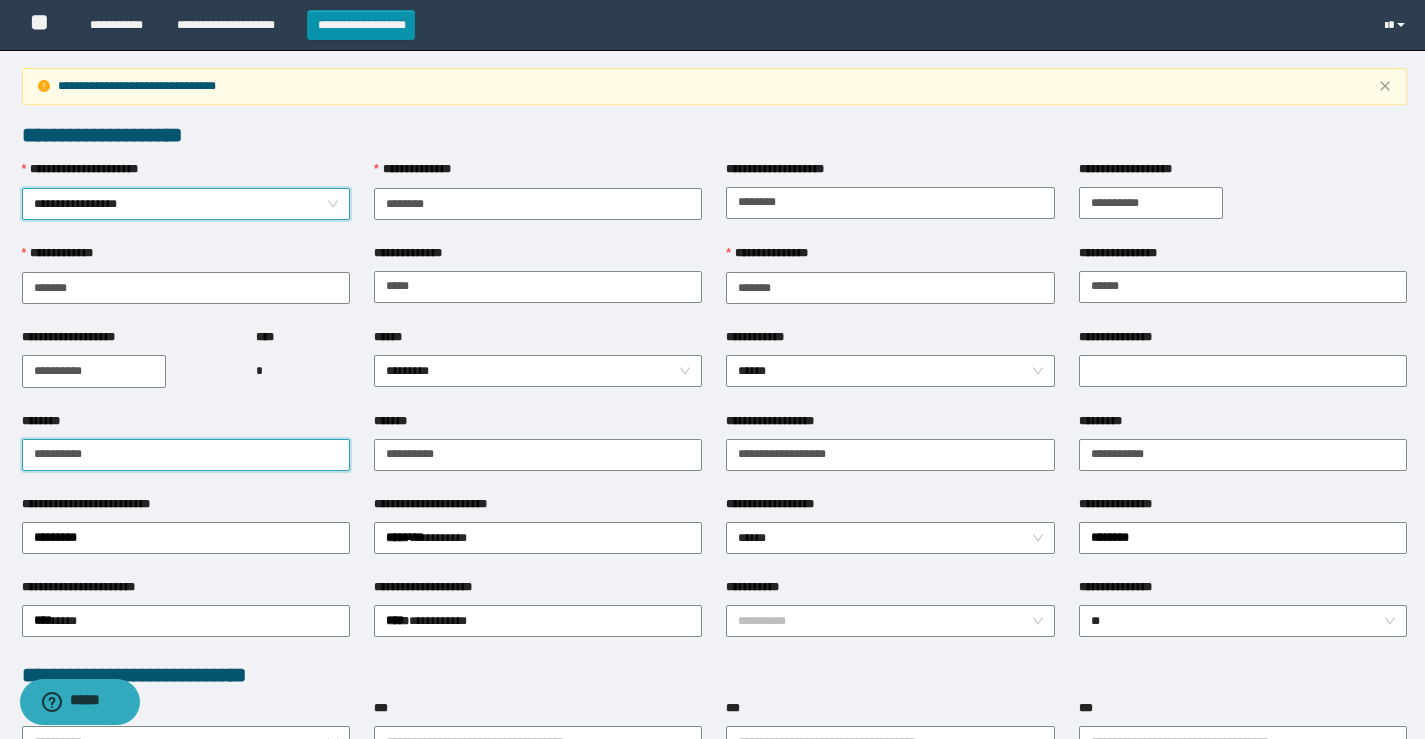 click on "**********" at bounding box center (186, 455) 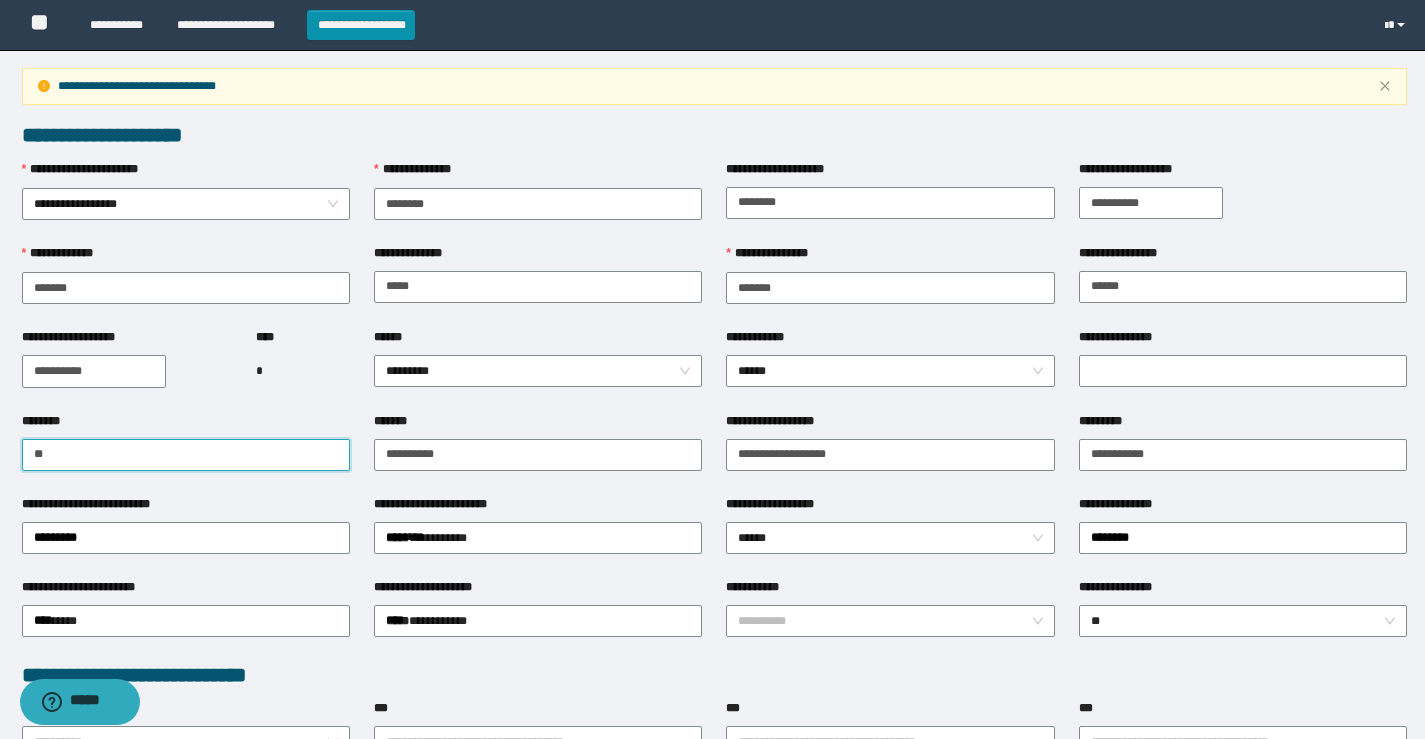 type on "*" 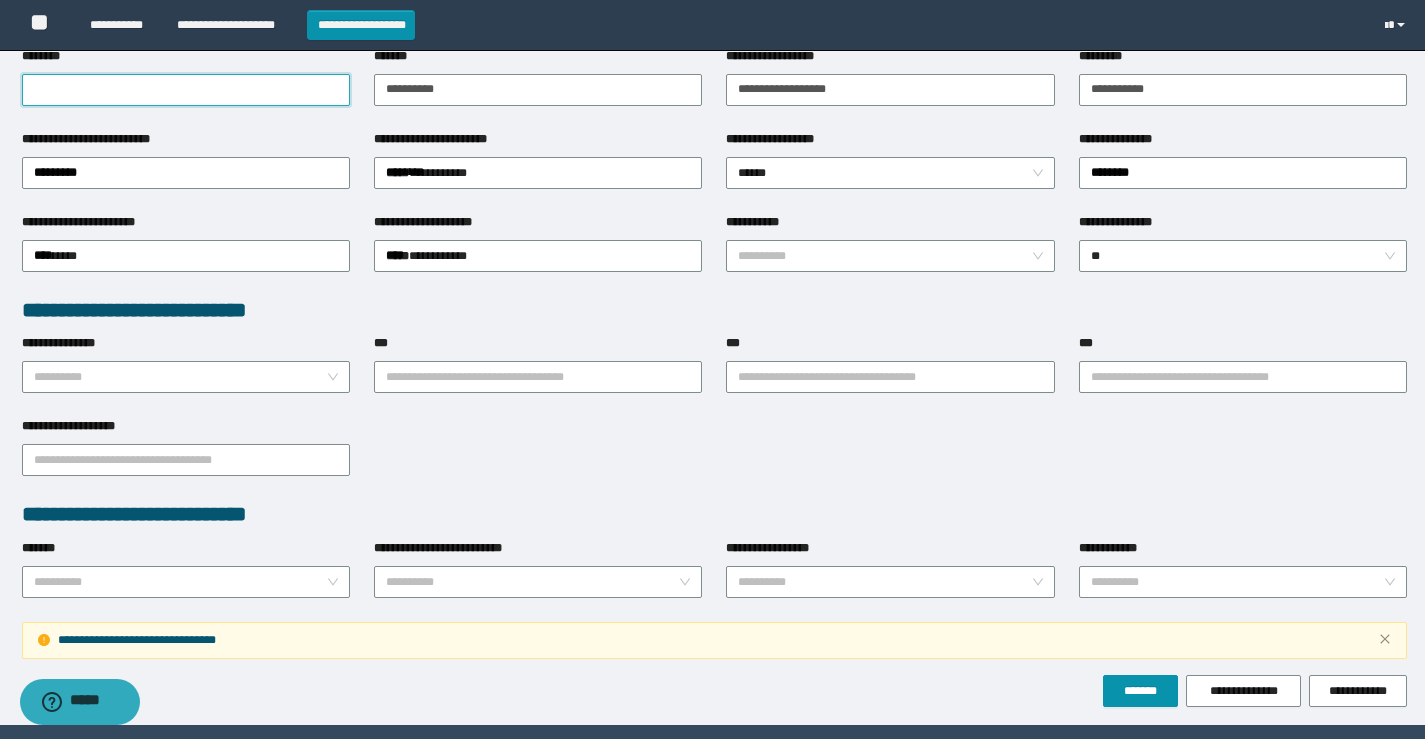 scroll, scrollTop: 400, scrollLeft: 0, axis: vertical 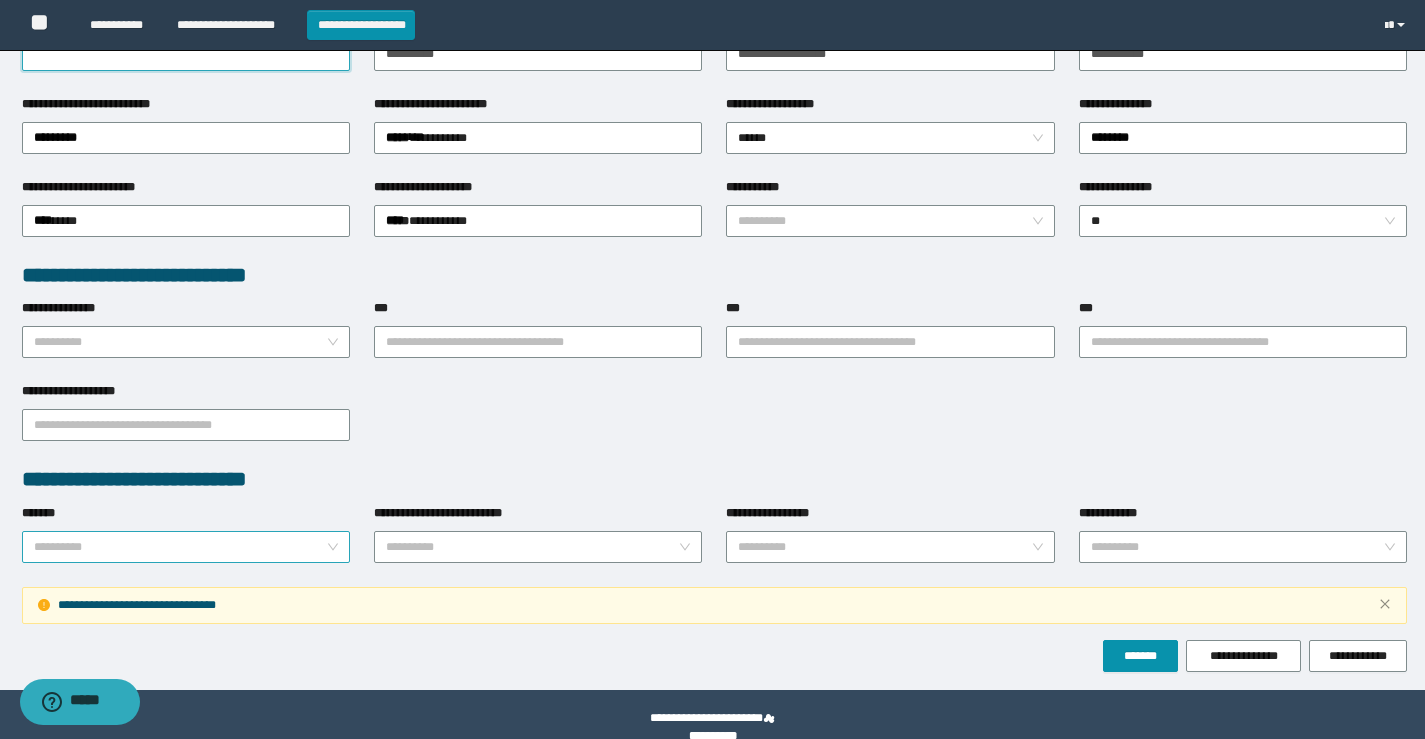 type 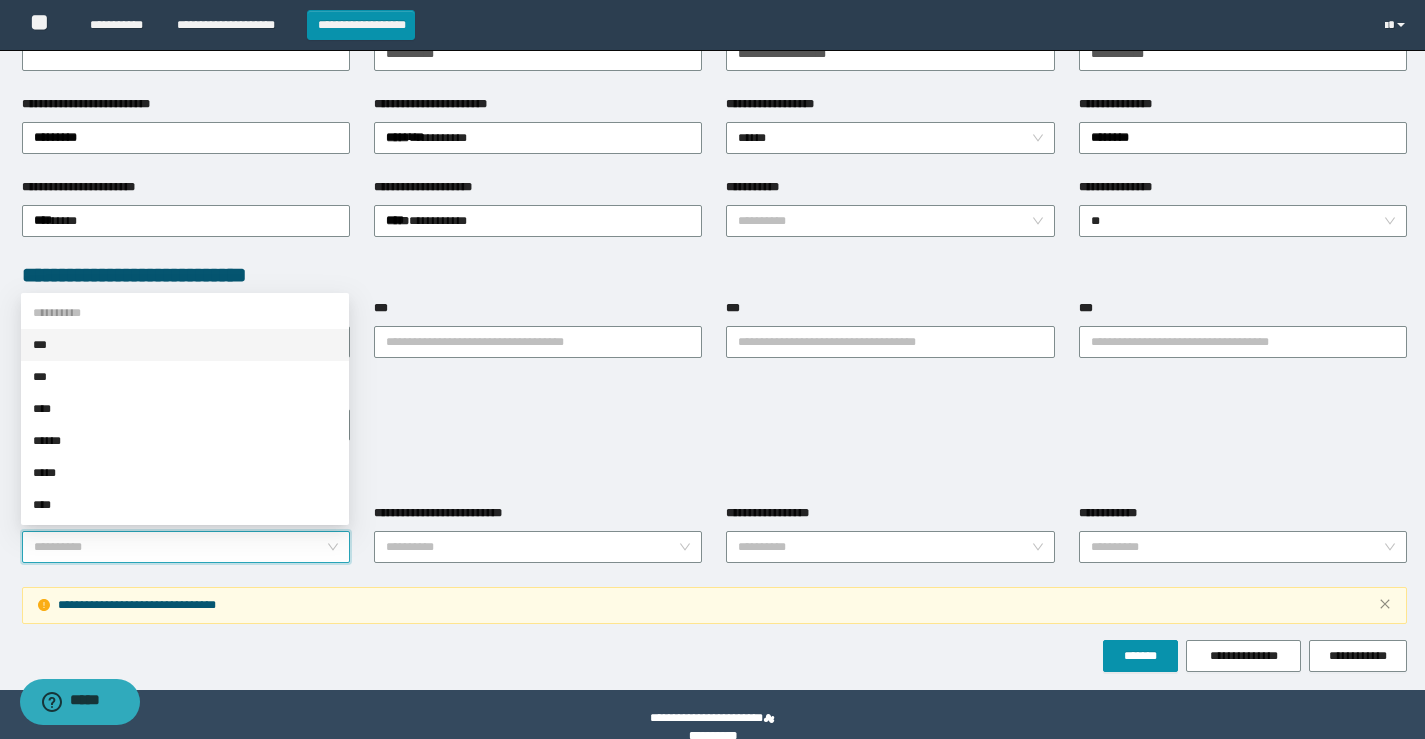 click on "*******" at bounding box center (180, 547) 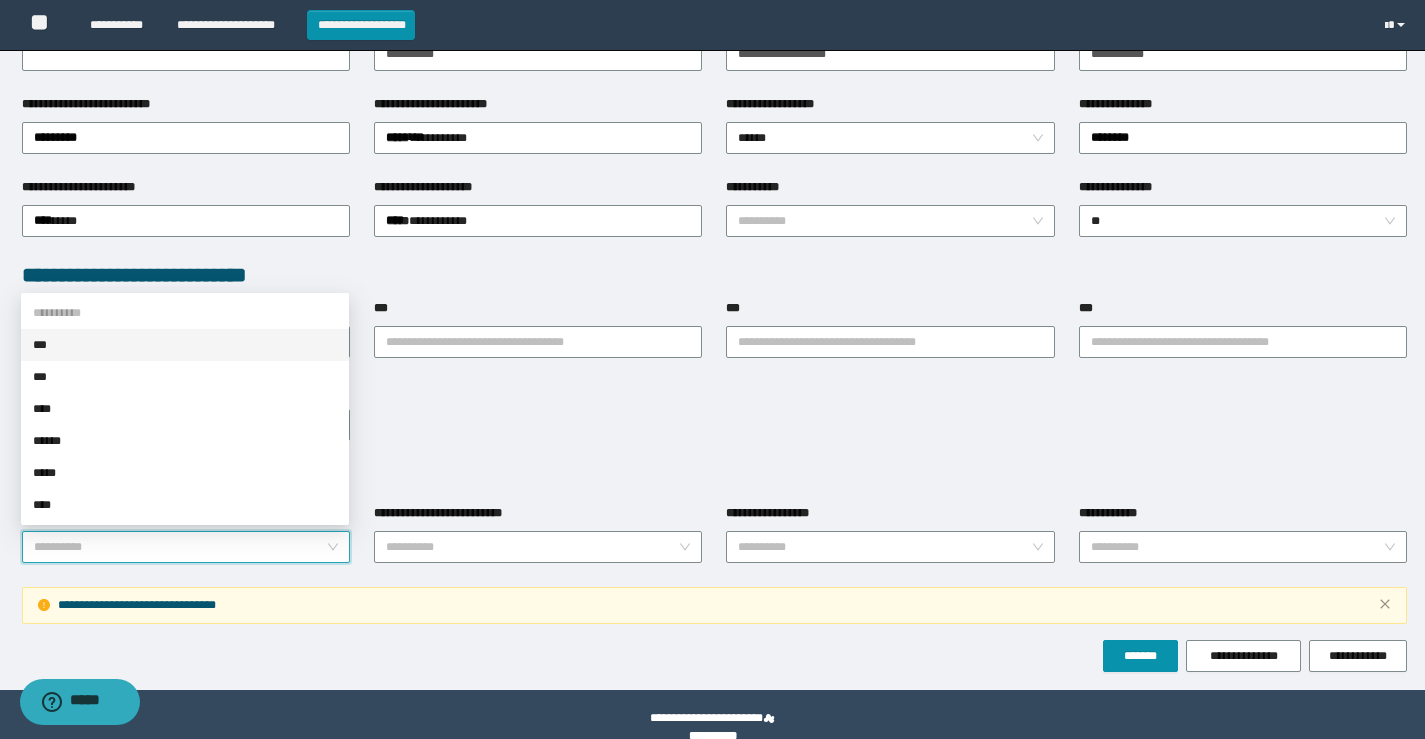 click on "***" at bounding box center (185, 345) 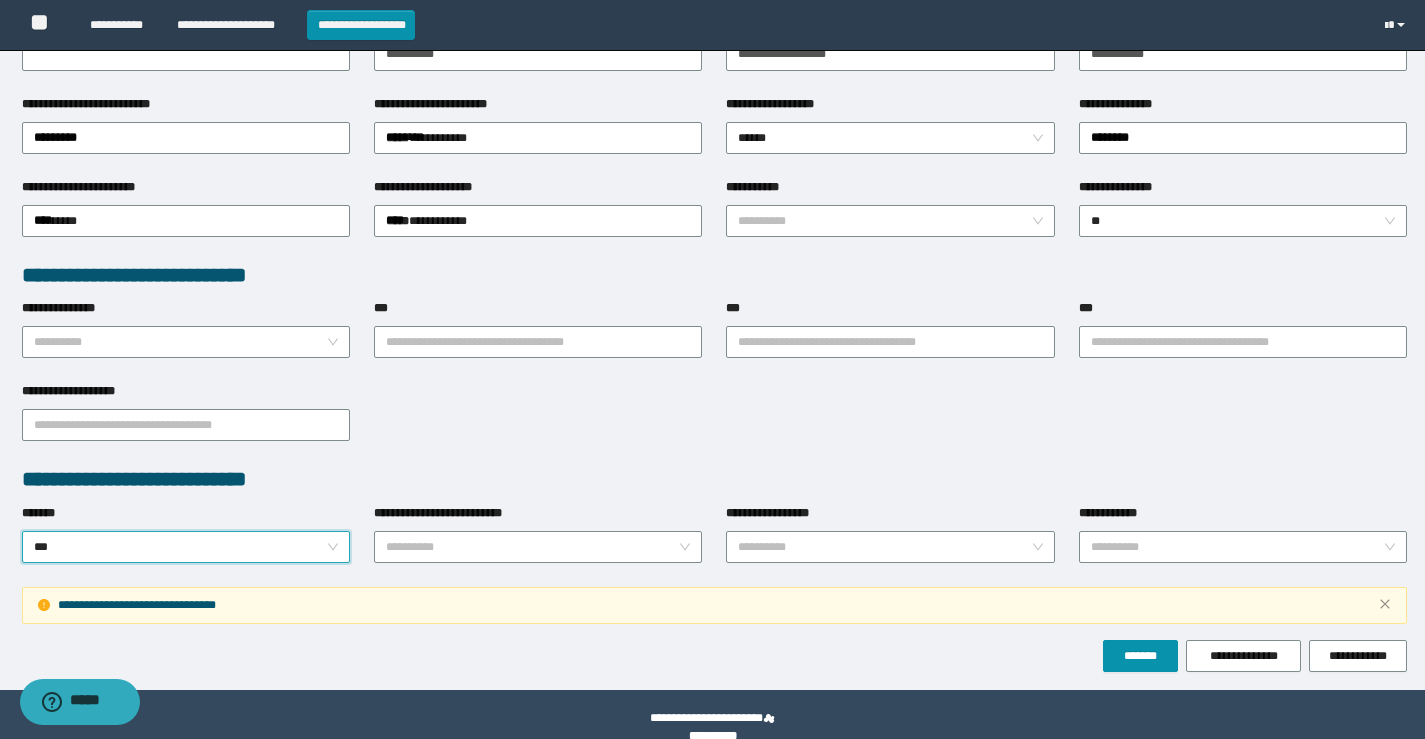 click on "***" at bounding box center (186, 547) 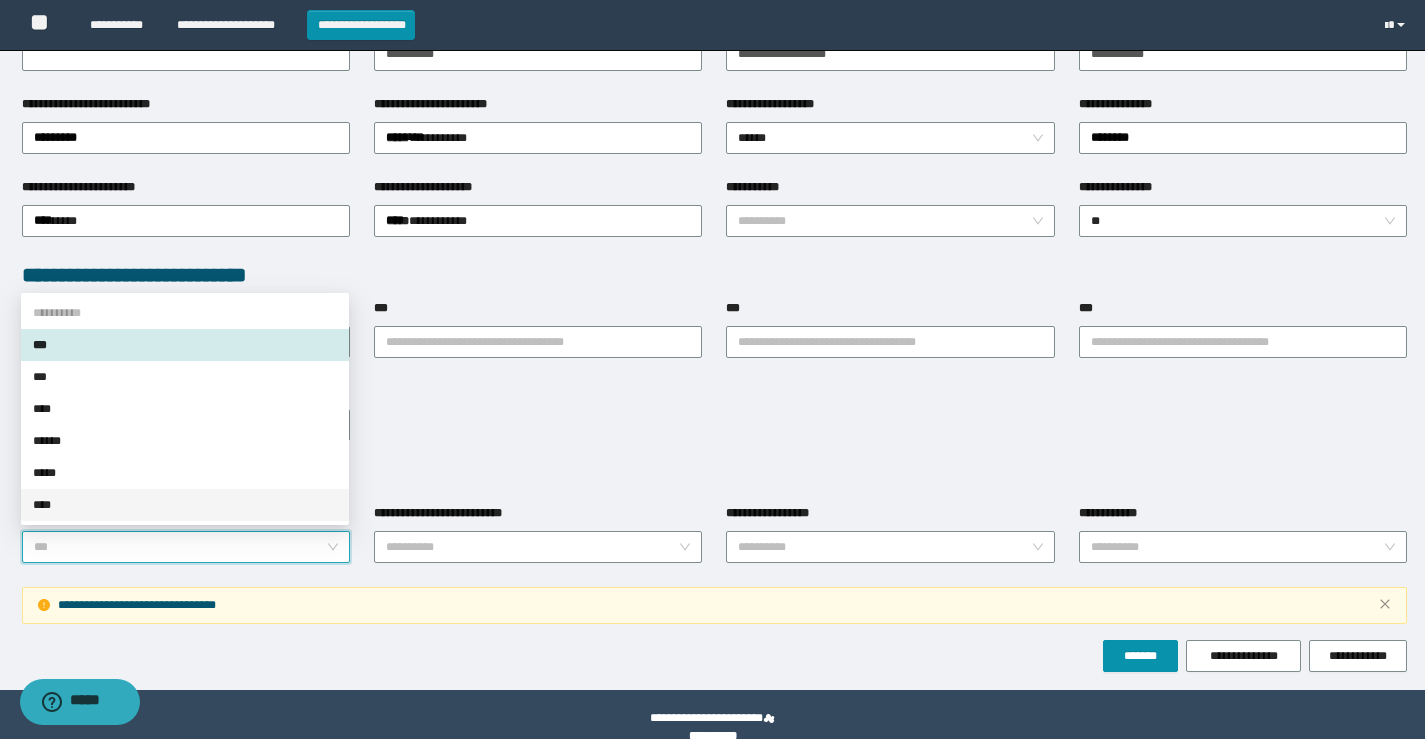 click on "***" at bounding box center [186, 547] 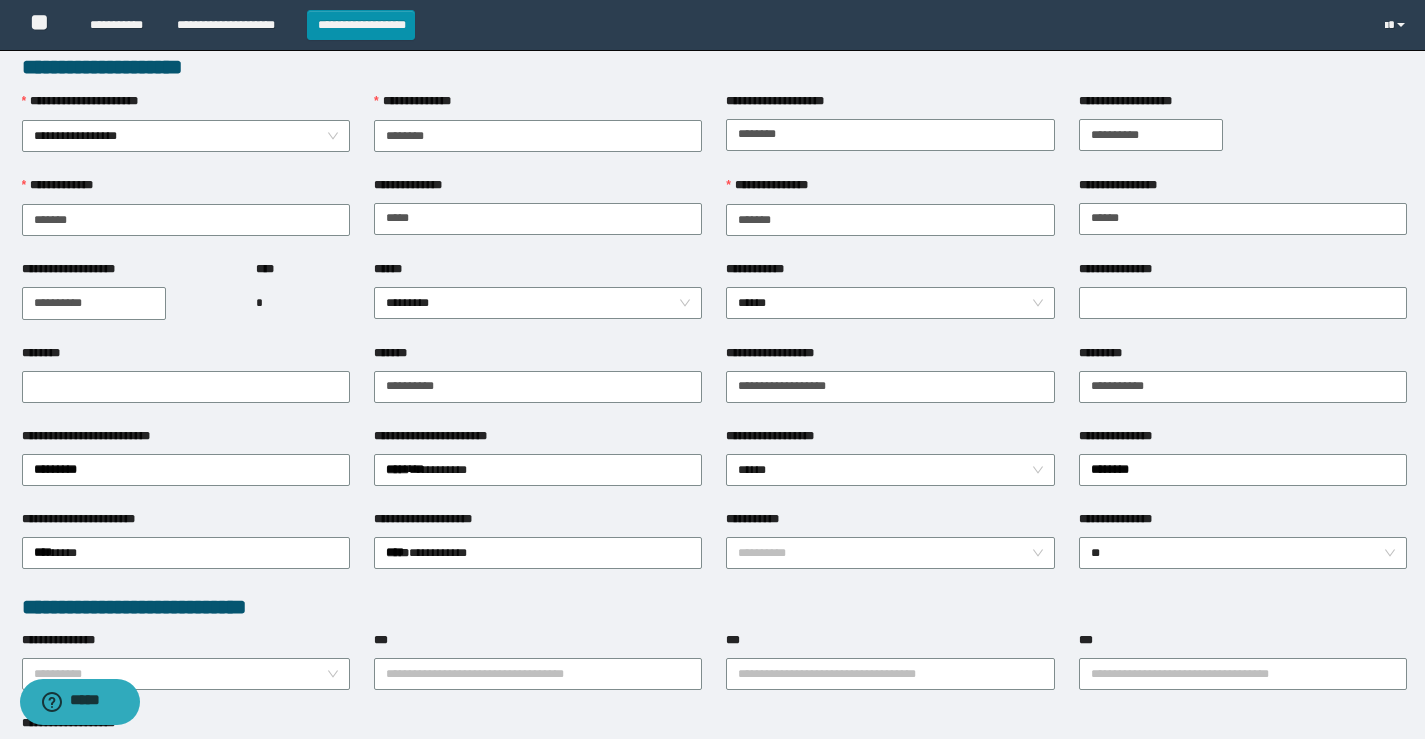scroll, scrollTop: 0, scrollLeft: 0, axis: both 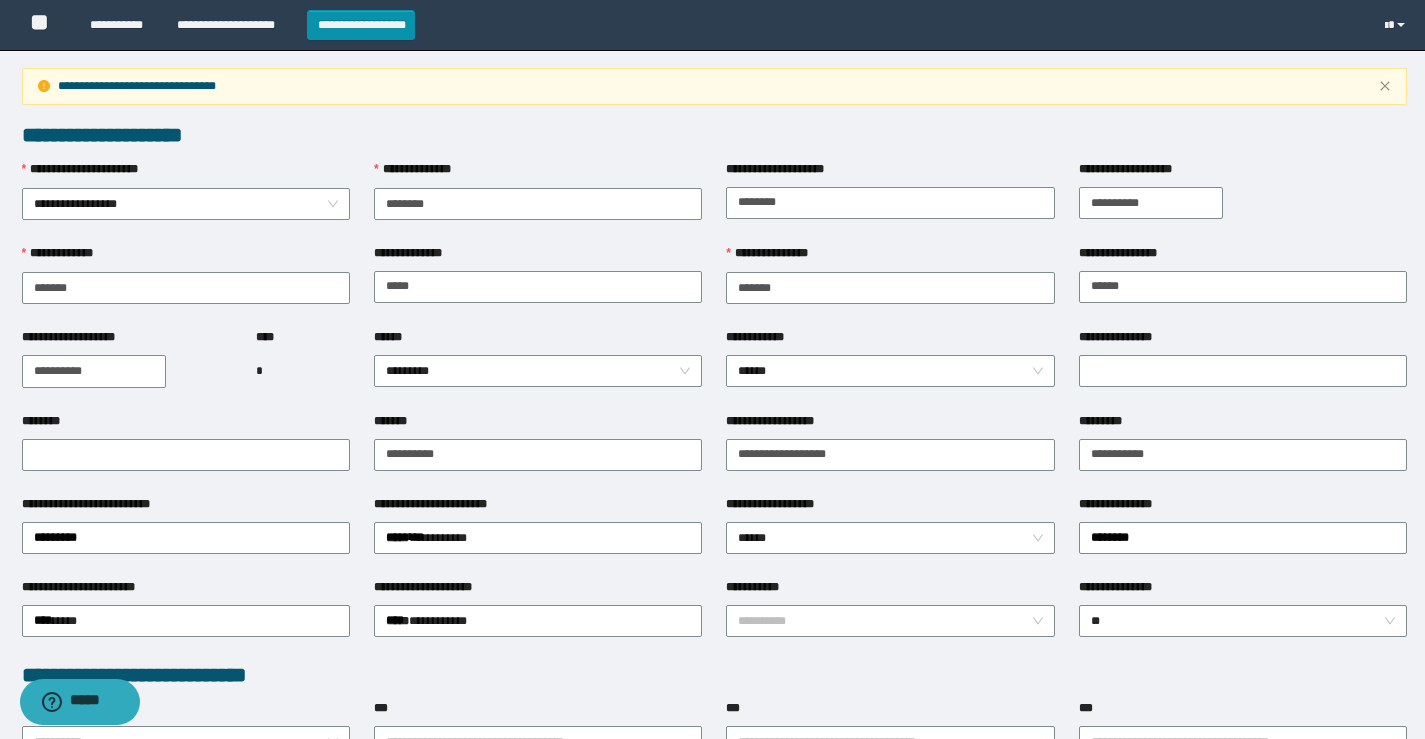 click on "**********" at bounding box center [714, 86] 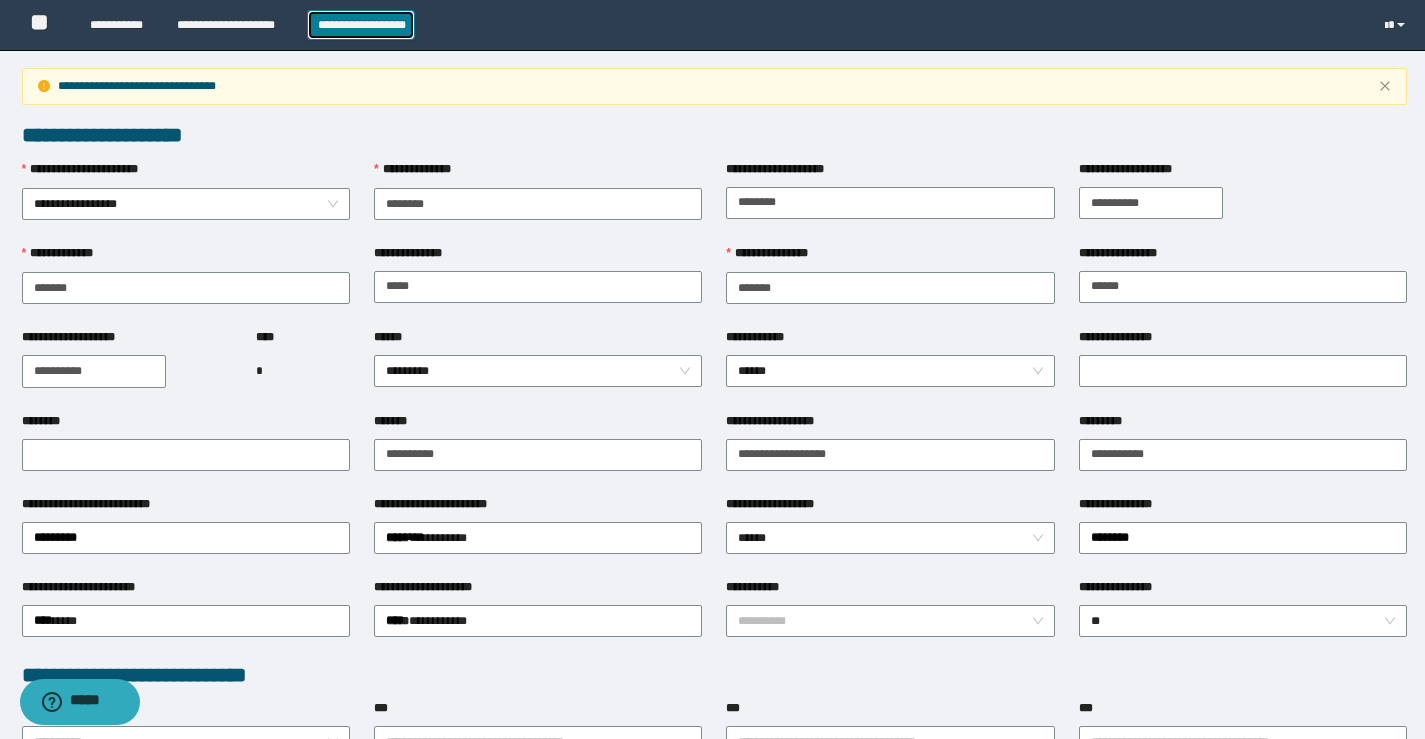 click on "**********" at bounding box center [361, 25] 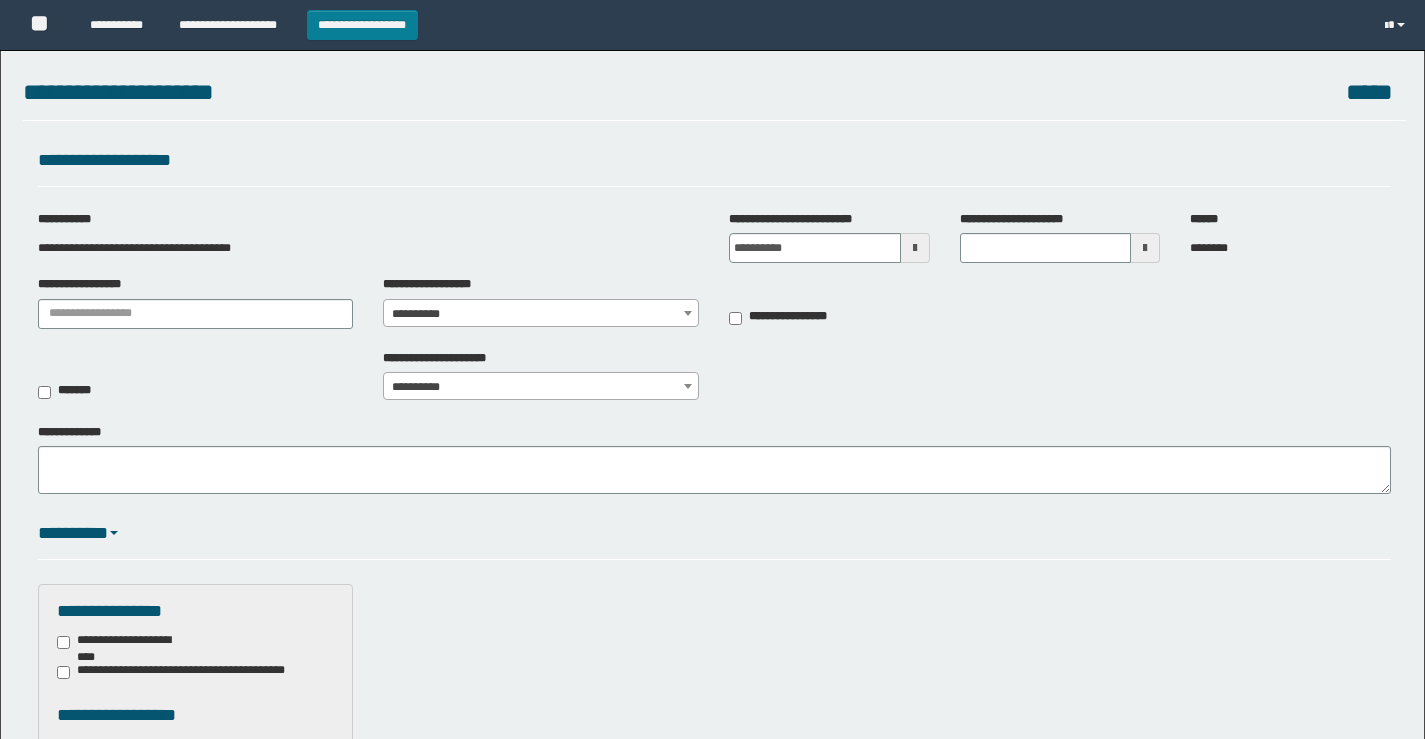 scroll, scrollTop: 0, scrollLeft: 0, axis: both 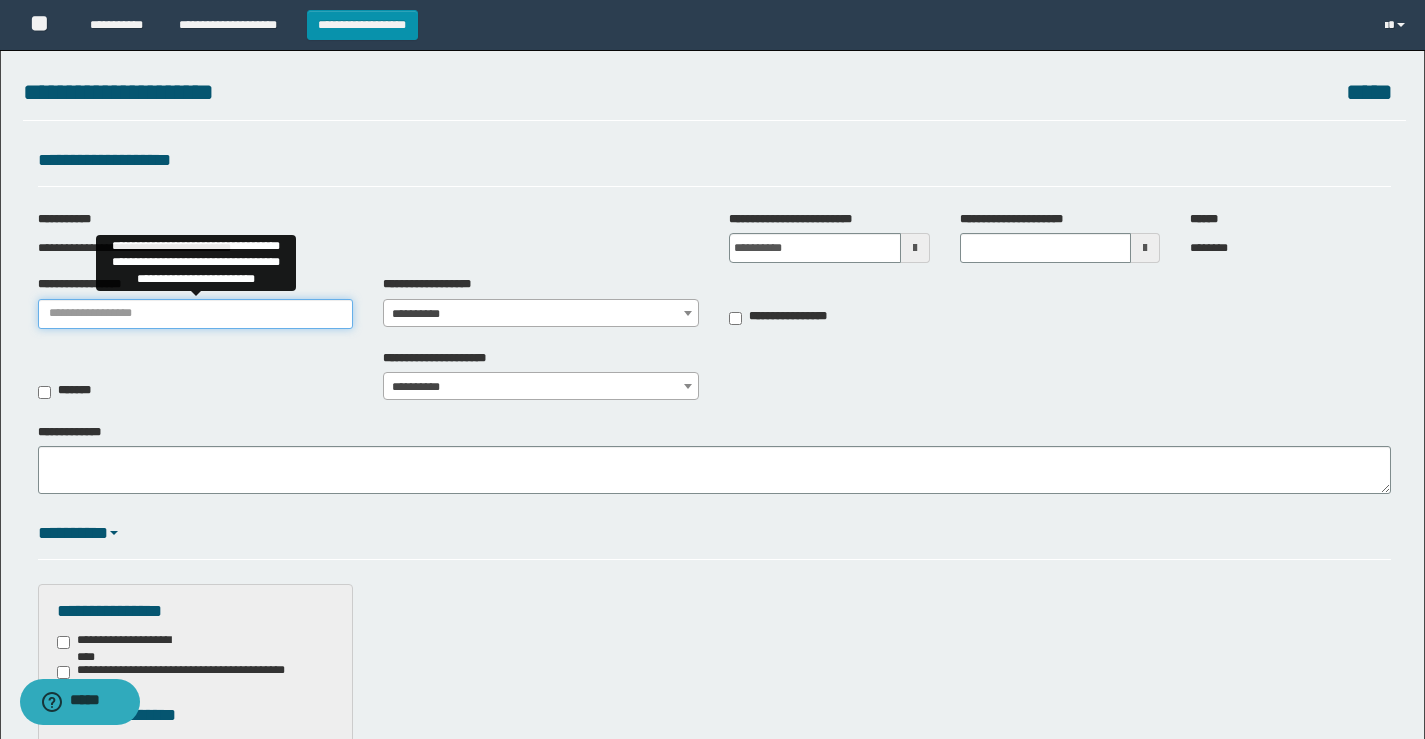 click on "**********" at bounding box center [196, 314] 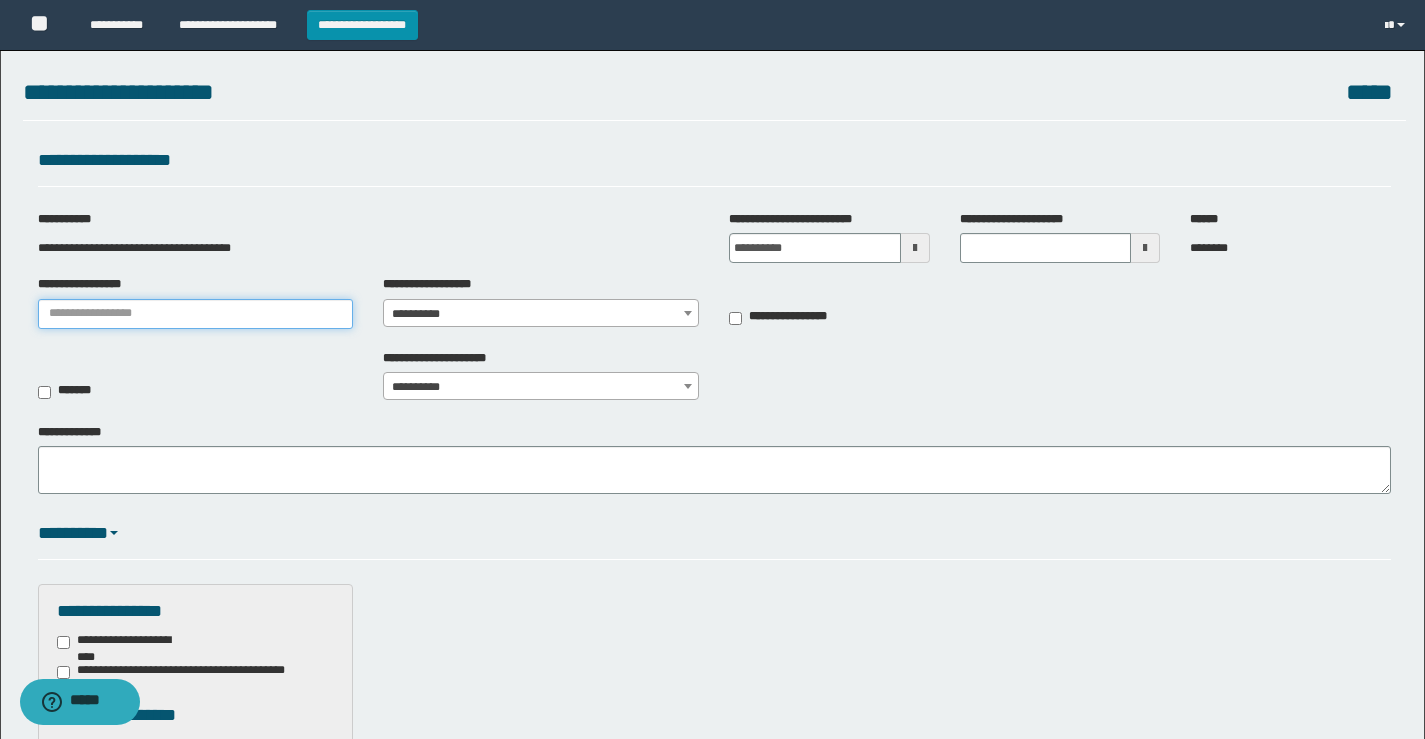 type on "**********" 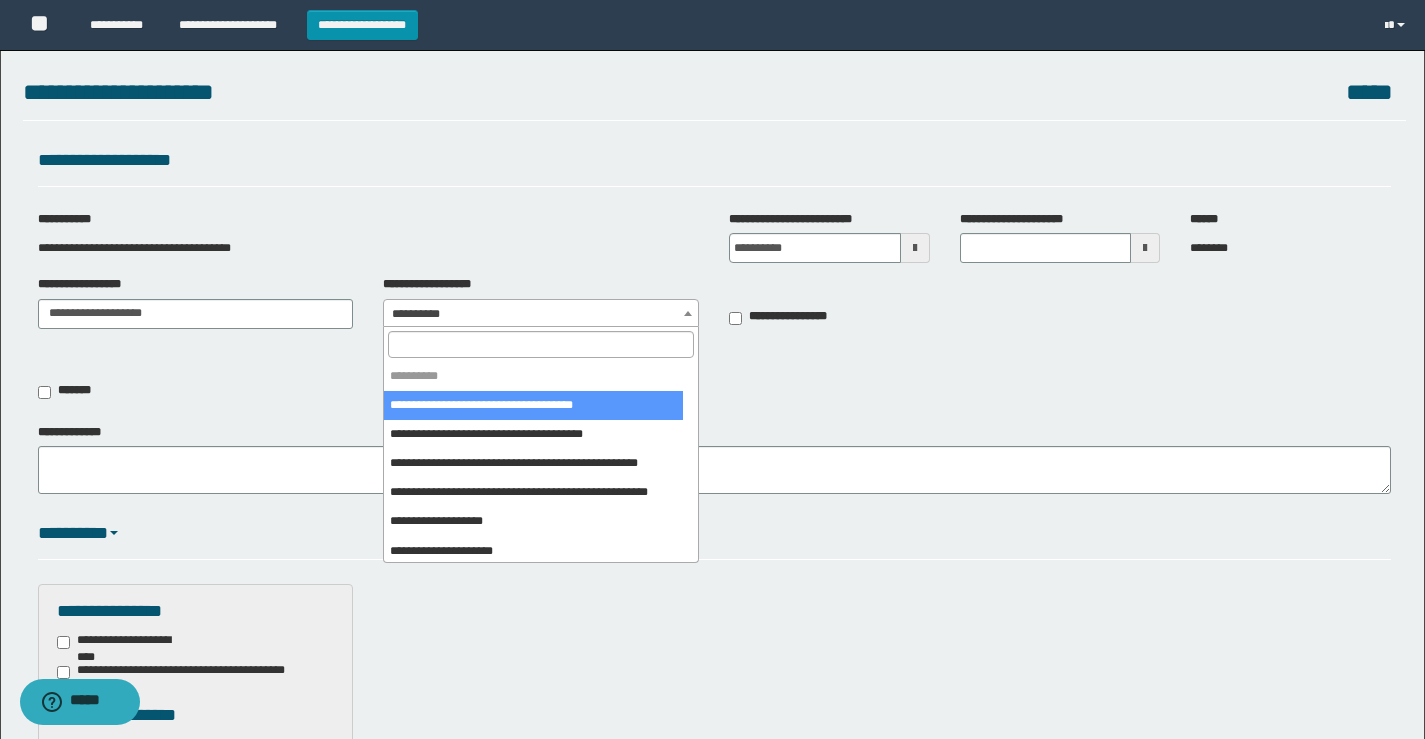click at bounding box center (688, 313) 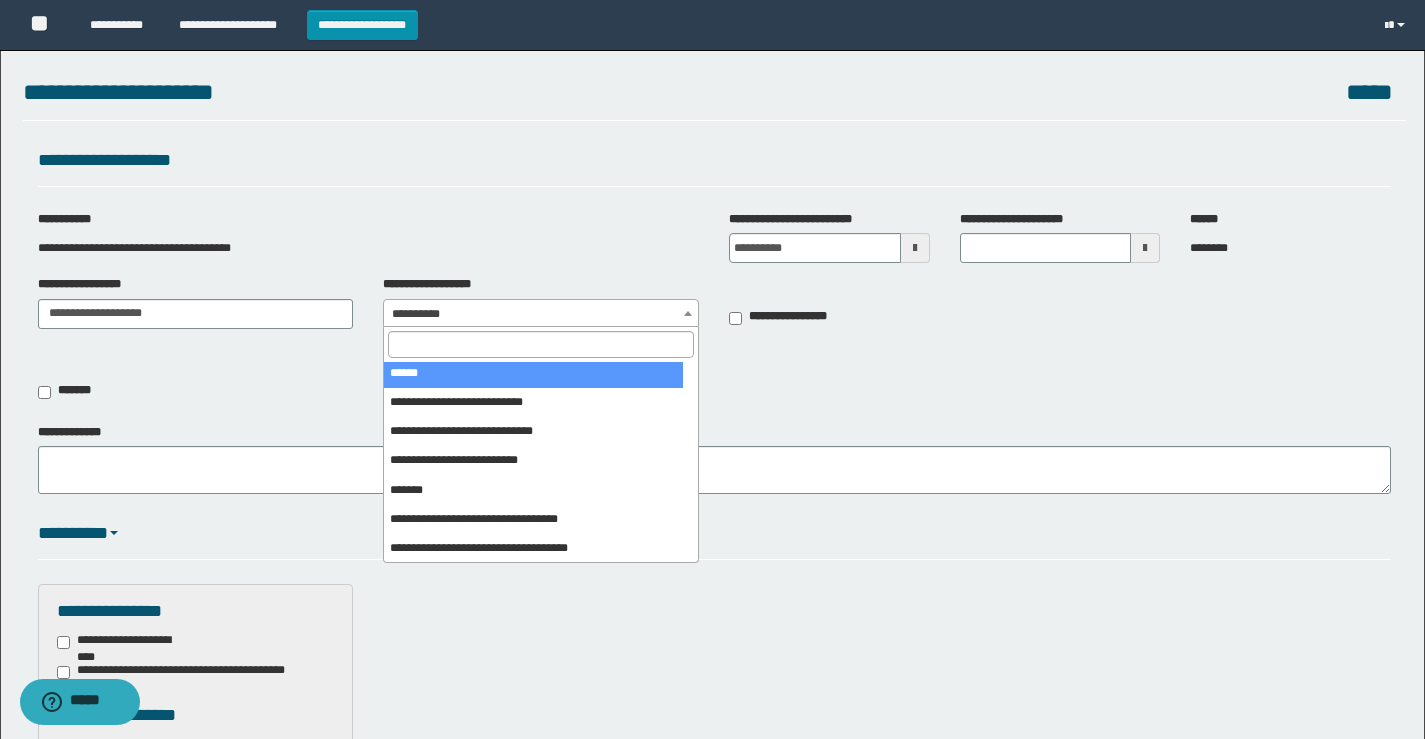 scroll, scrollTop: 300, scrollLeft: 0, axis: vertical 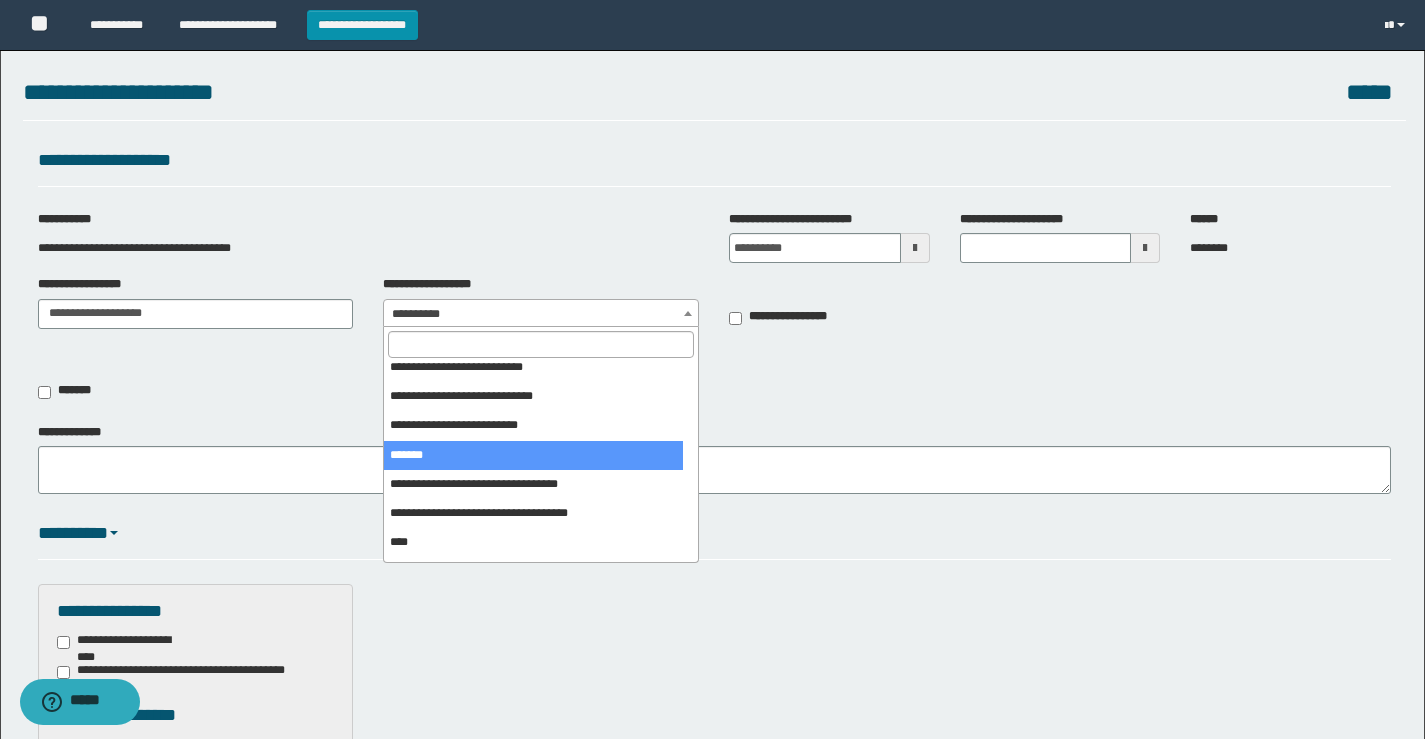select on "***" 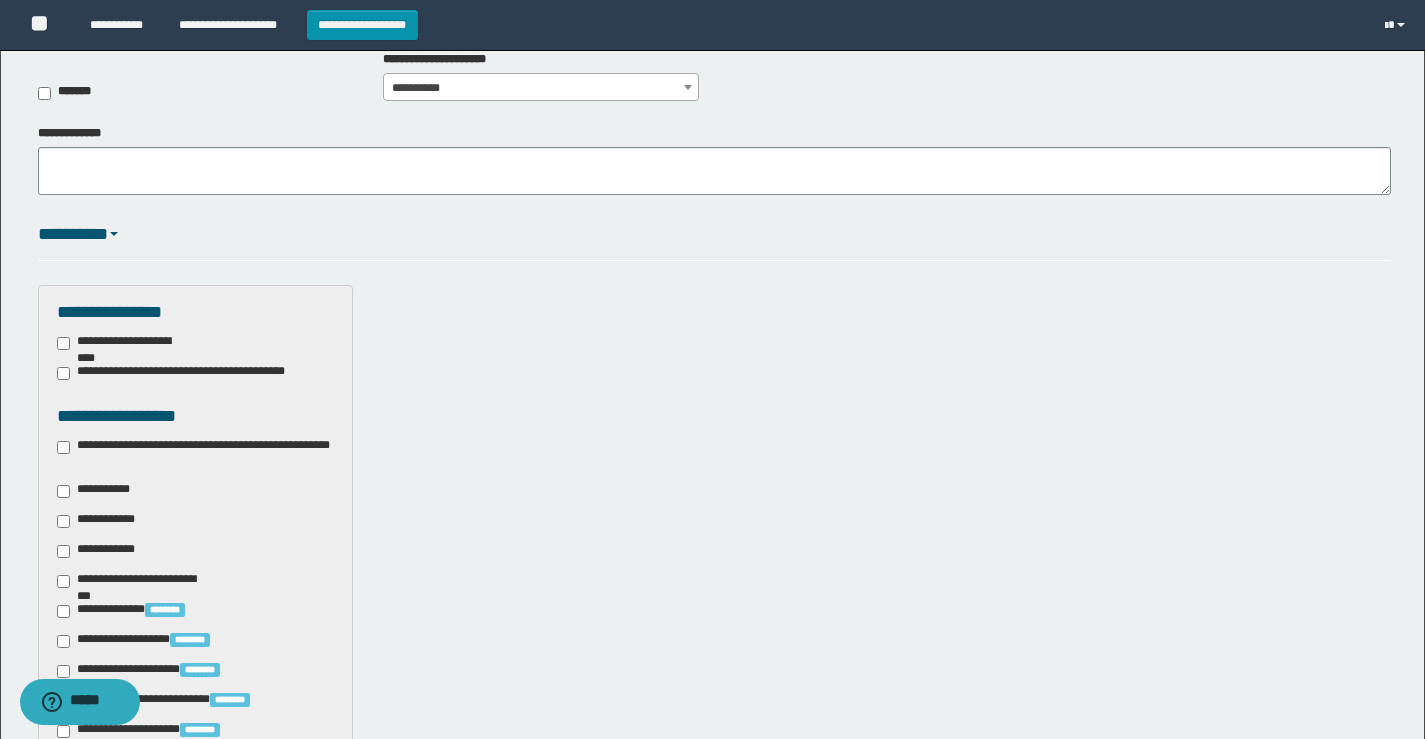 scroll, scrollTop: 300, scrollLeft: 0, axis: vertical 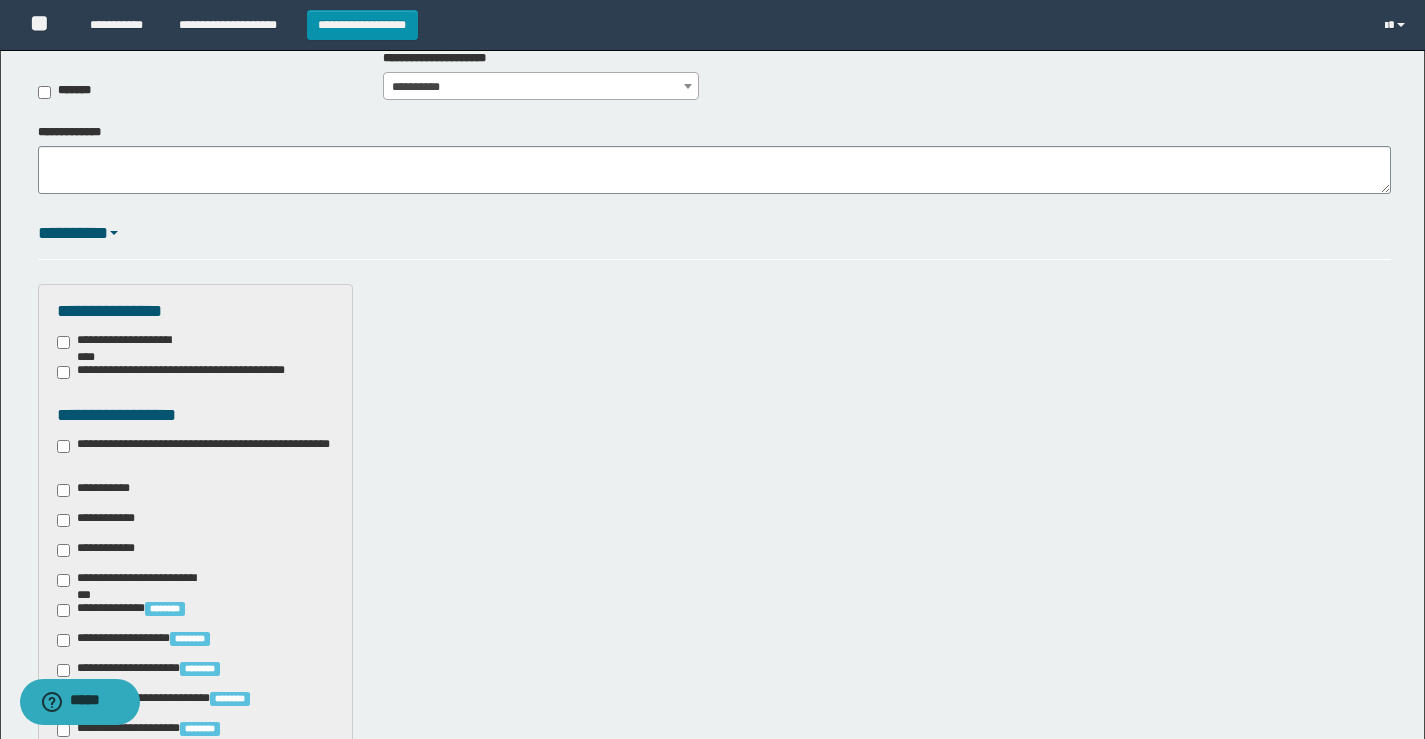 click at bounding box center [114, 233] 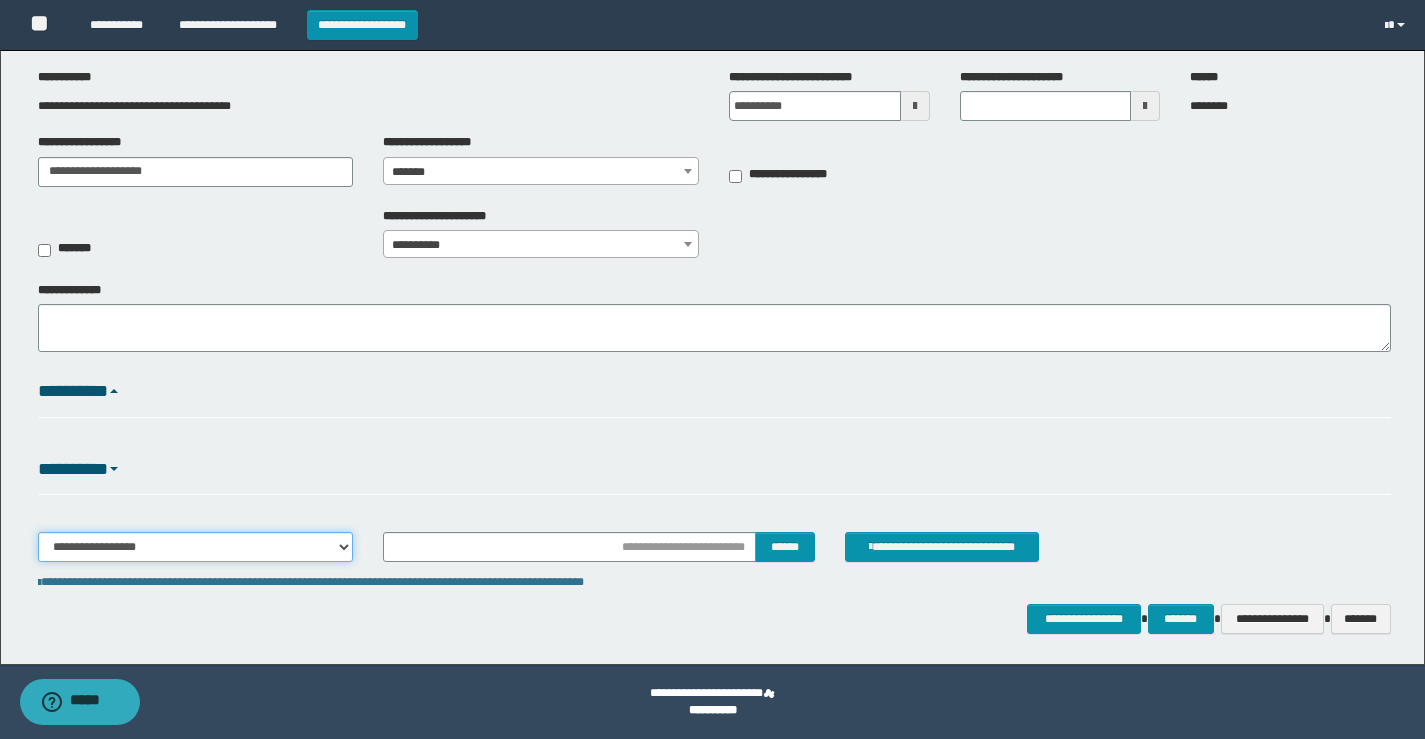 click on "**********" at bounding box center [196, 547] 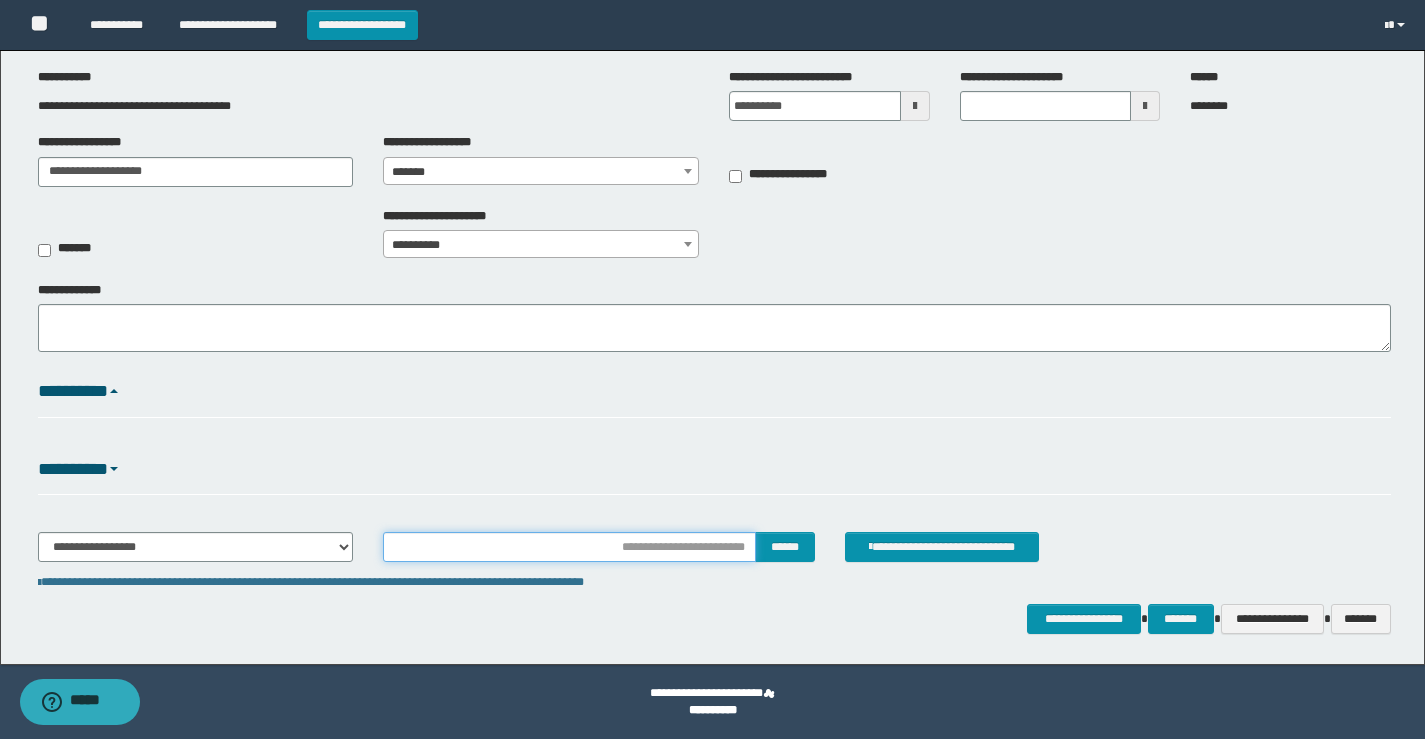 click at bounding box center (569, 547) 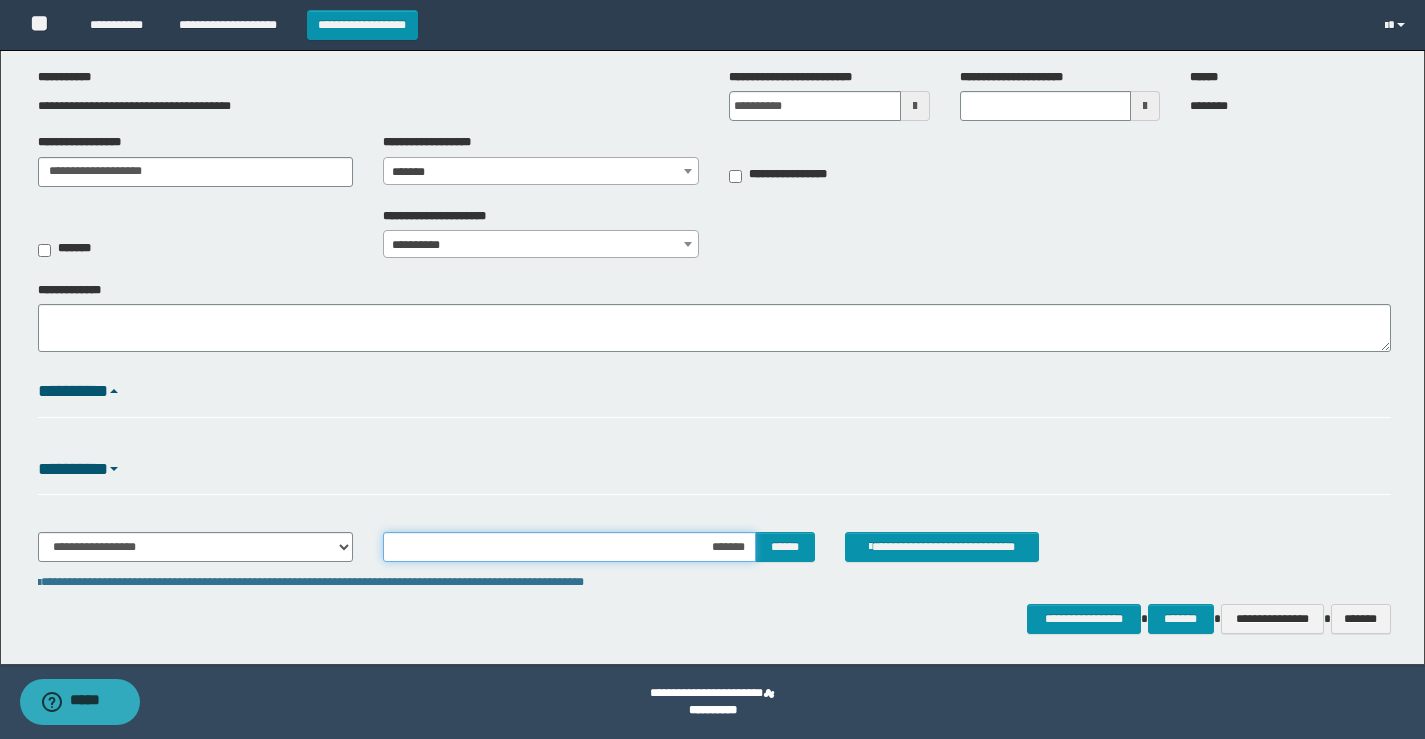 type on "********" 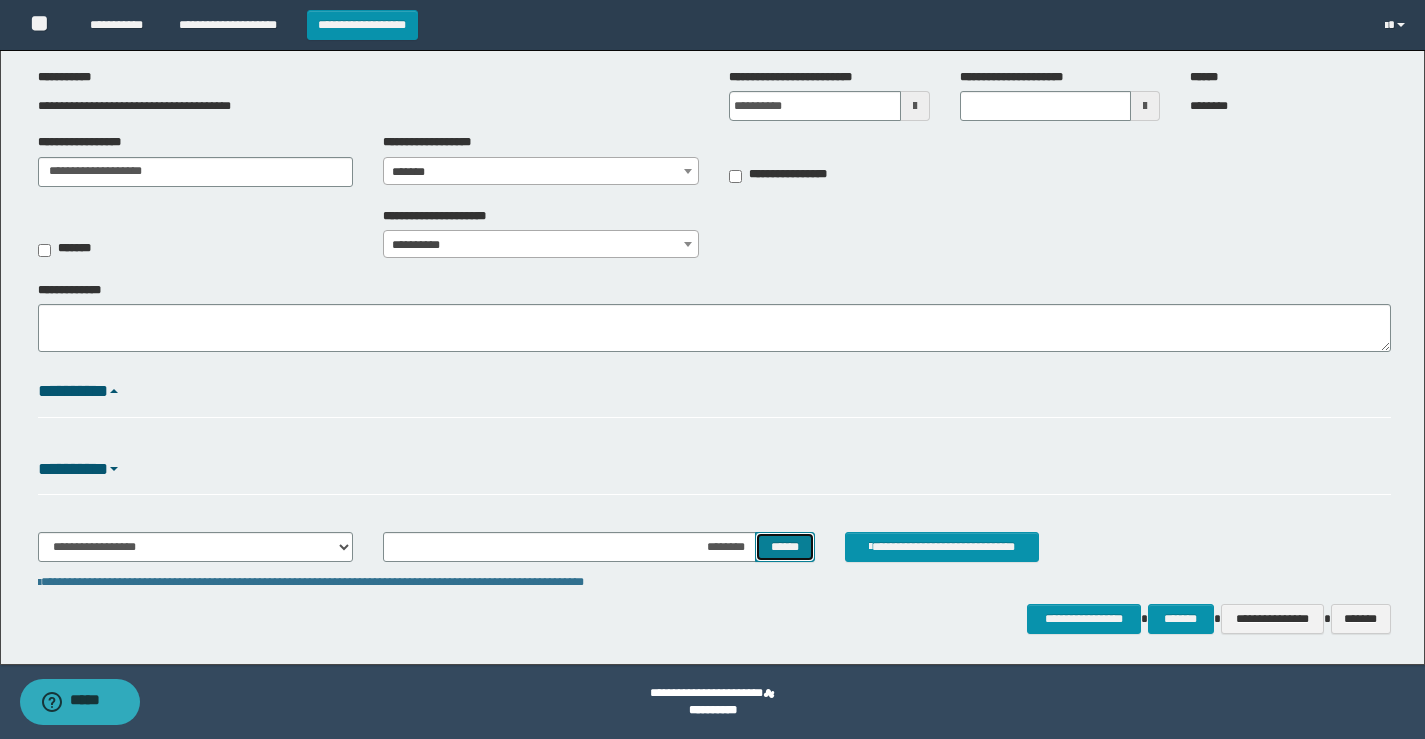 click on "******" at bounding box center (784, 547) 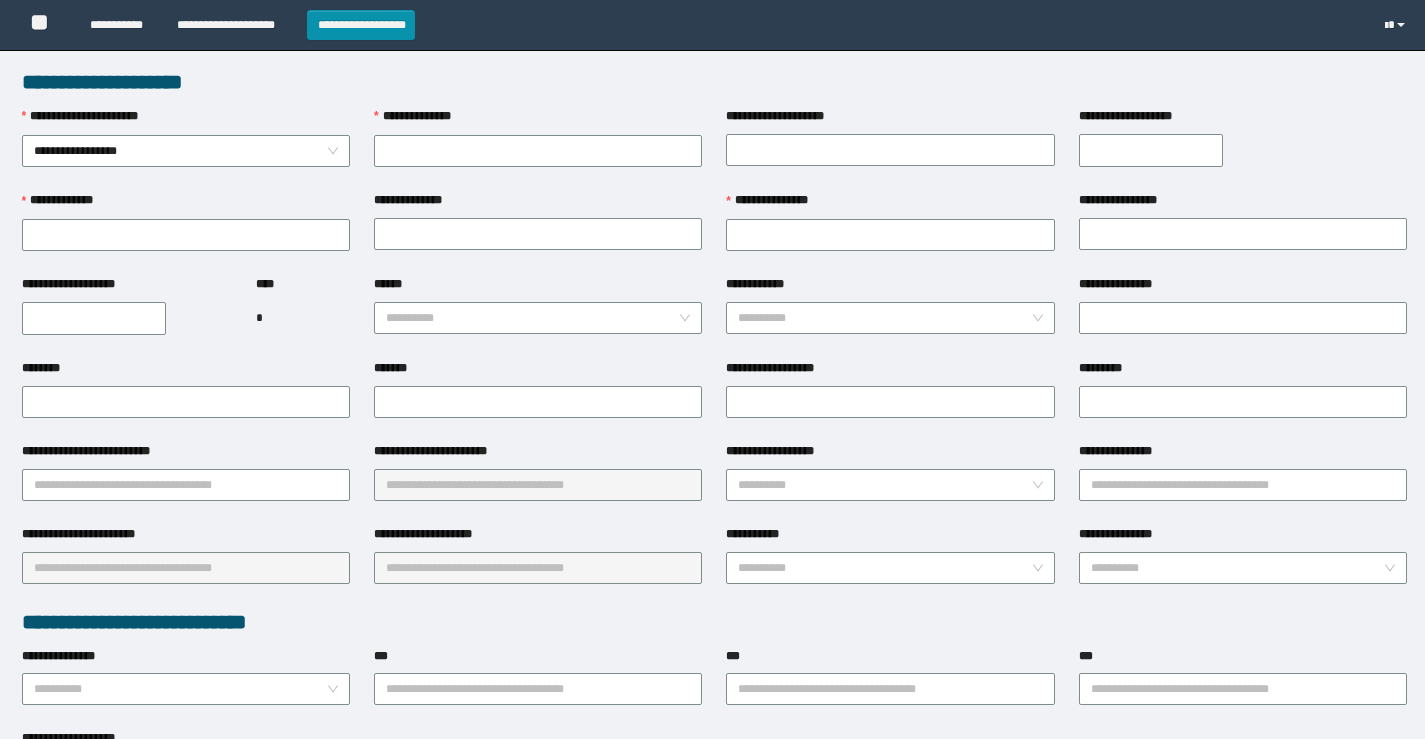 scroll, scrollTop: 0, scrollLeft: 0, axis: both 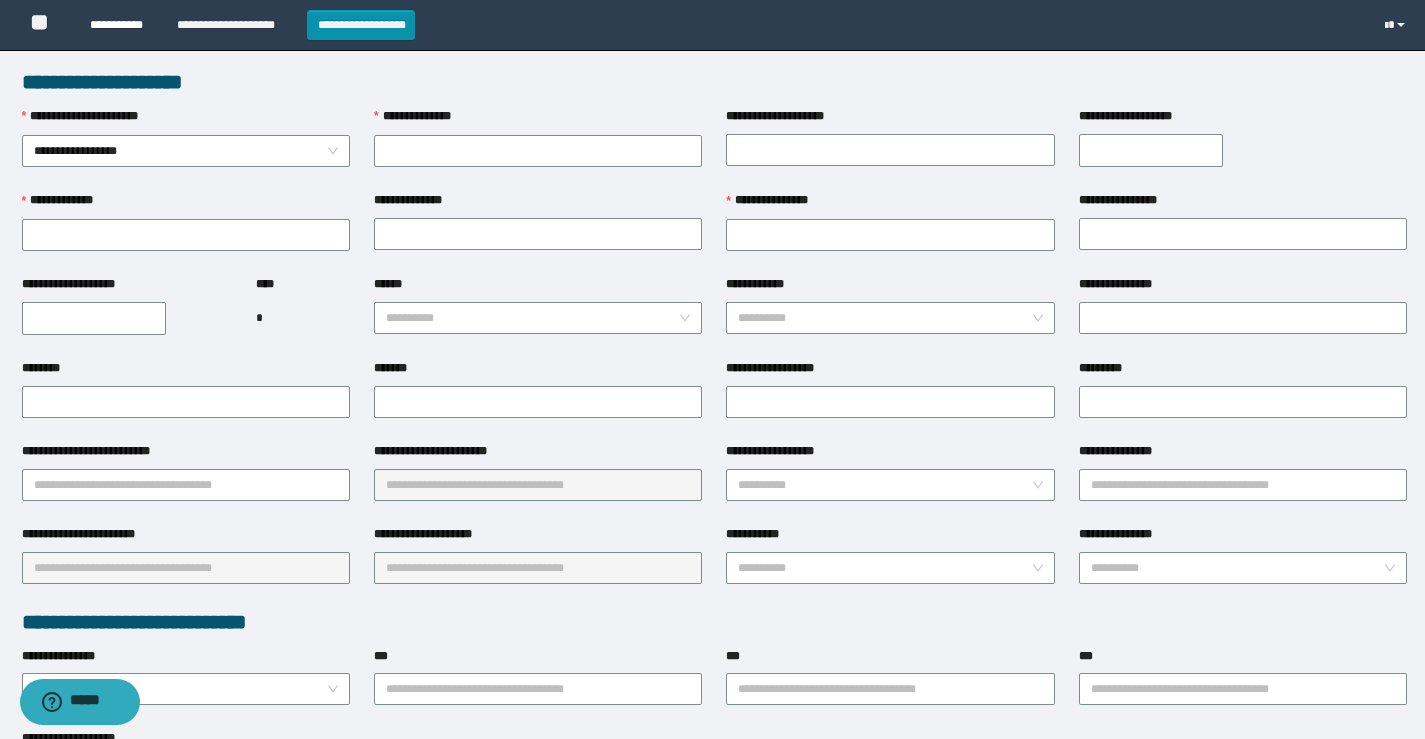 click on "**********" at bounding box center (118, 25) 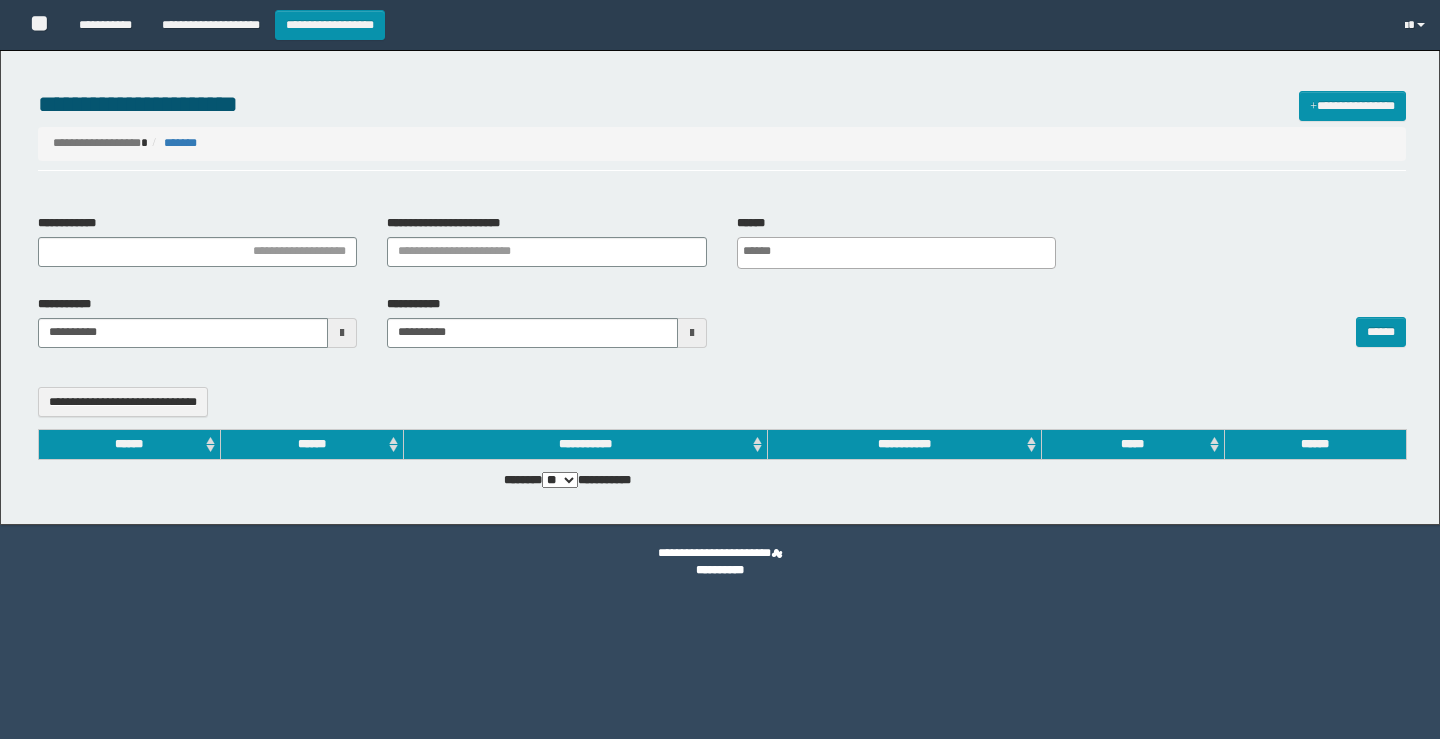 select 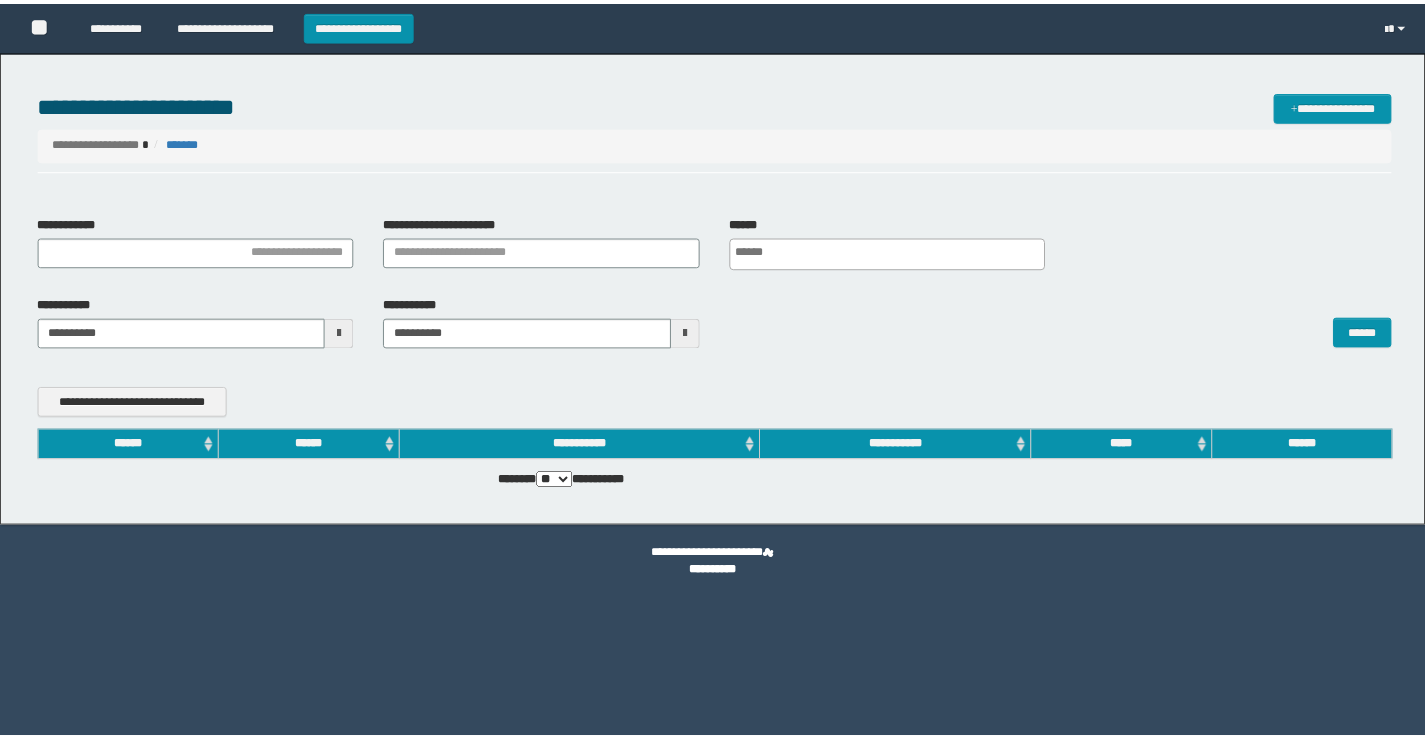 scroll, scrollTop: 0, scrollLeft: 0, axis: both 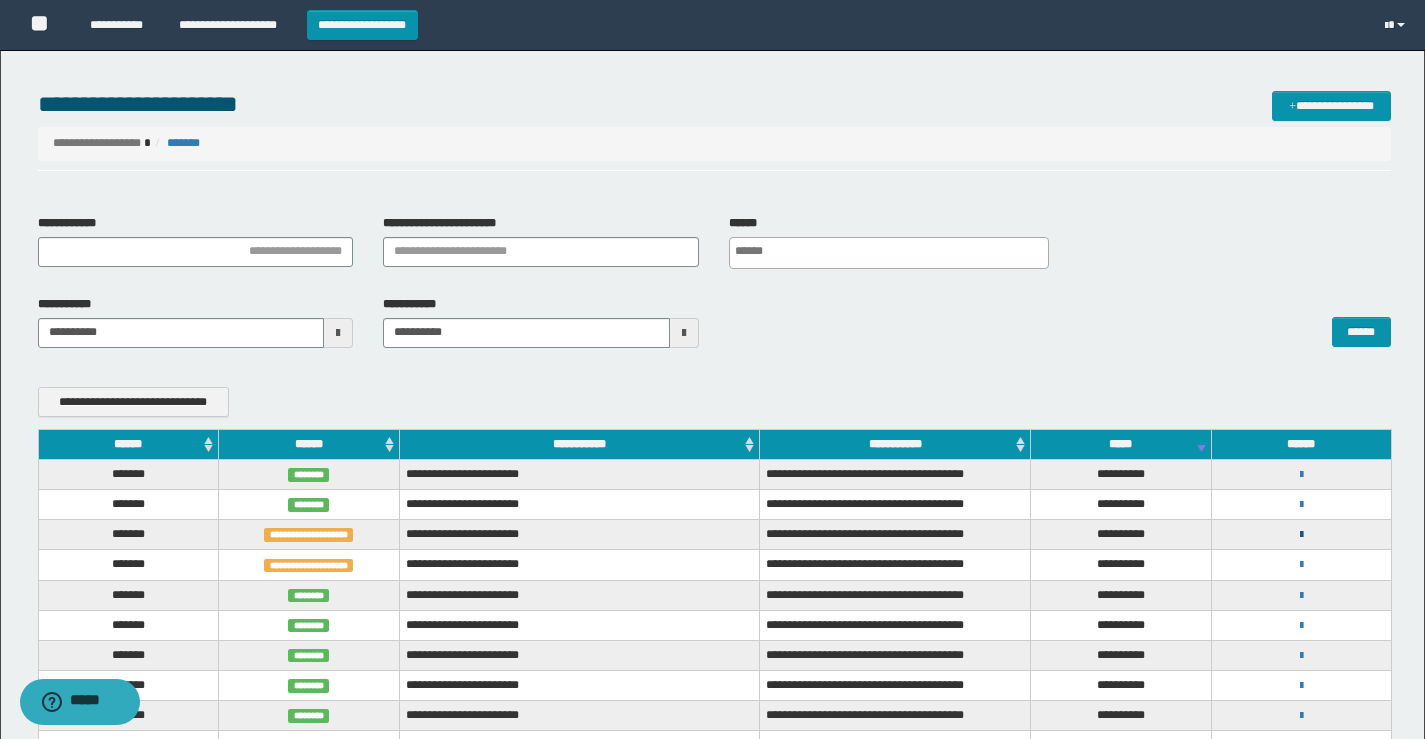 click at bounding box center (1301, 535) 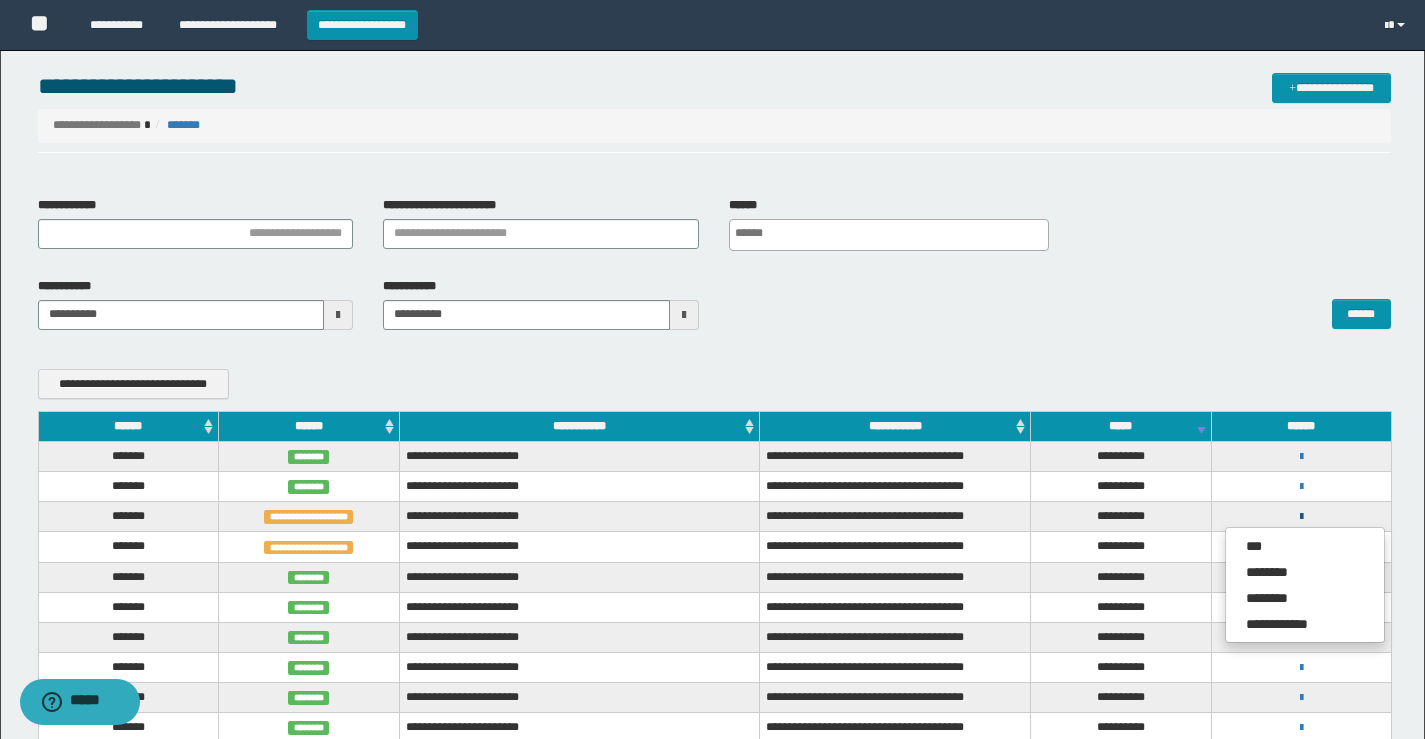 scroll, scrollTop: 0, scrollLeft: 0, axis: both 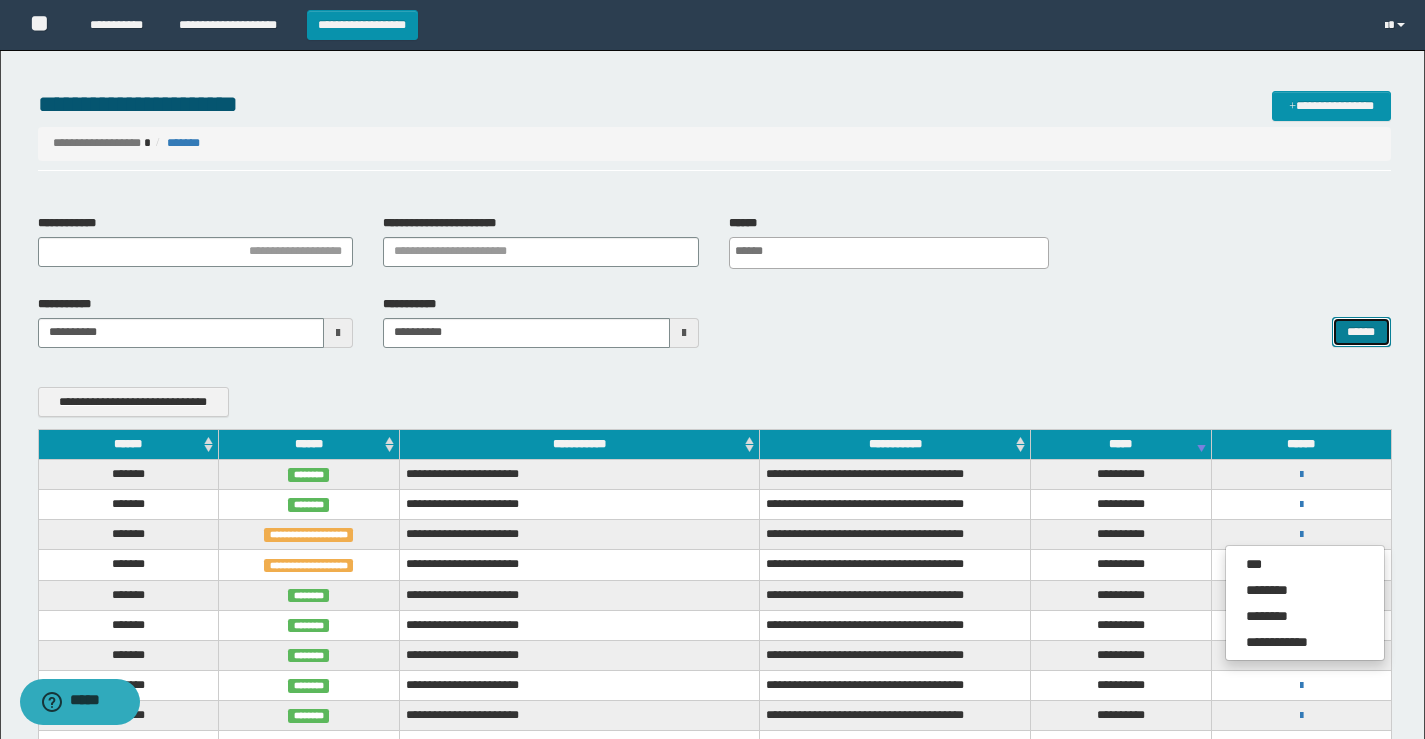 click on "******" at bounding box center [1361, 332] 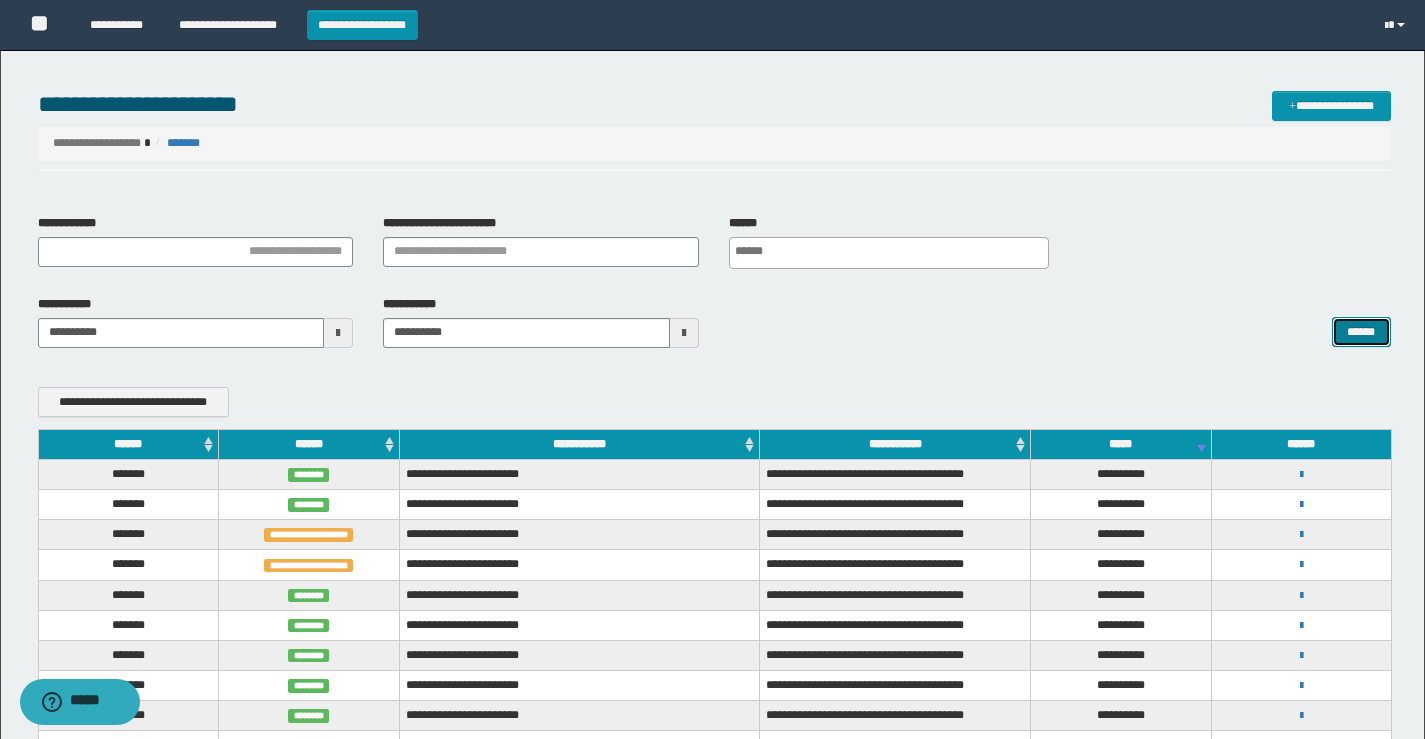 click on "******" at bounding box center (1361, 332) 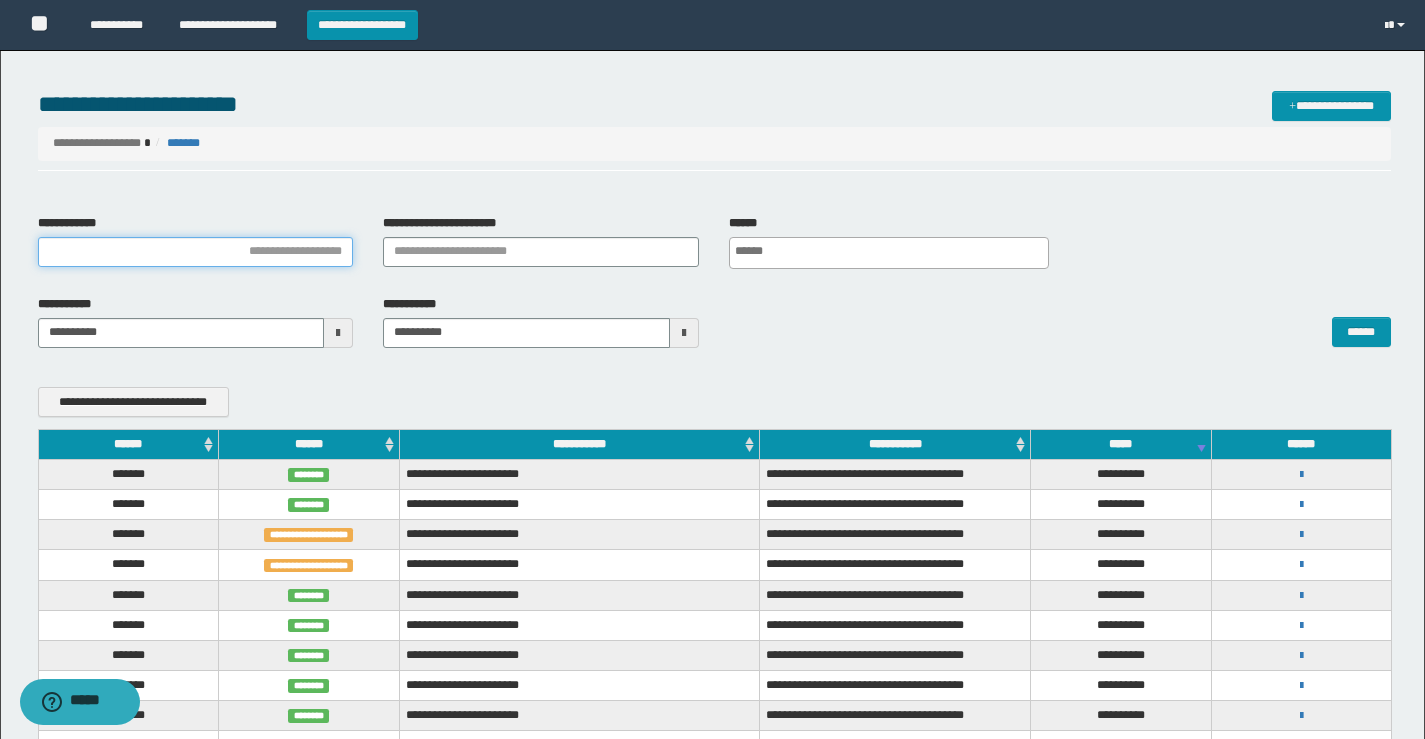 click on "**********" at bounding box center [196, 252] 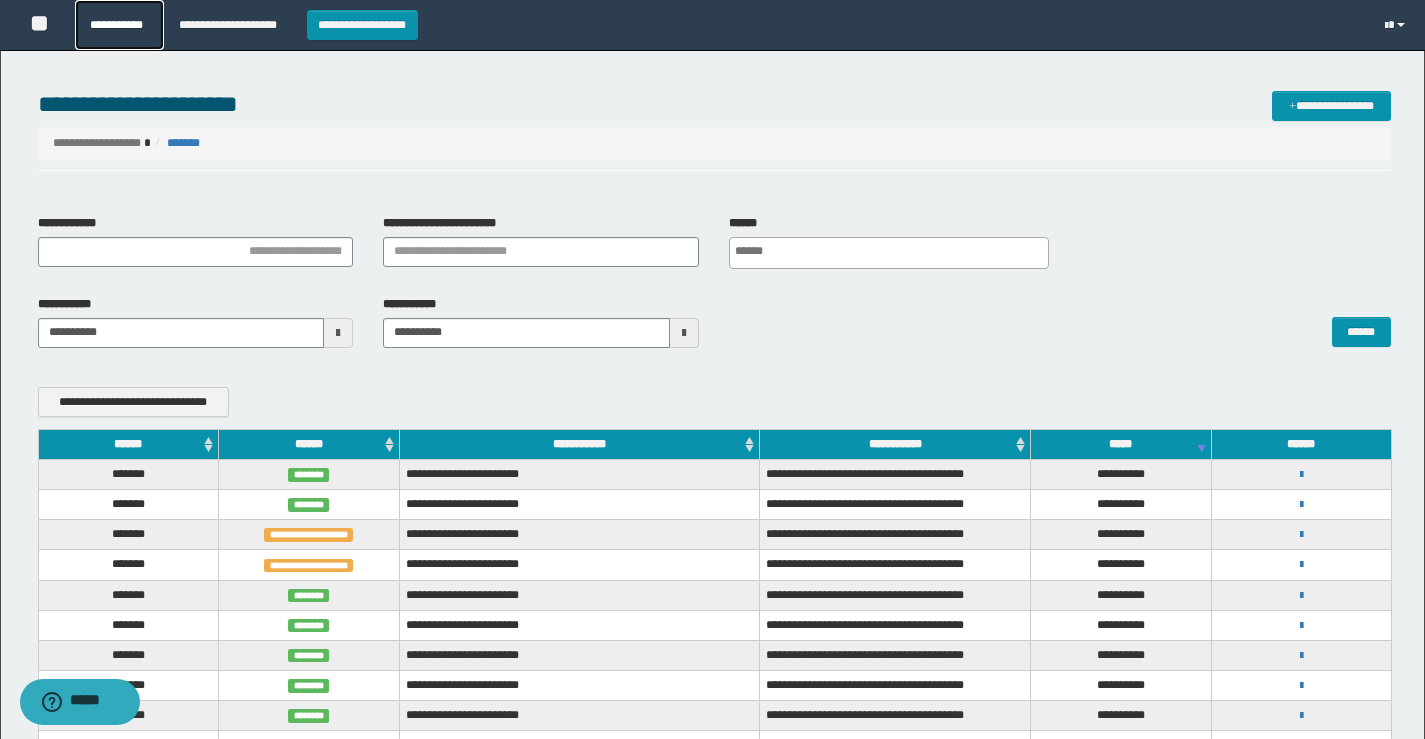 click on "**********" at bounding box center (119, 25) 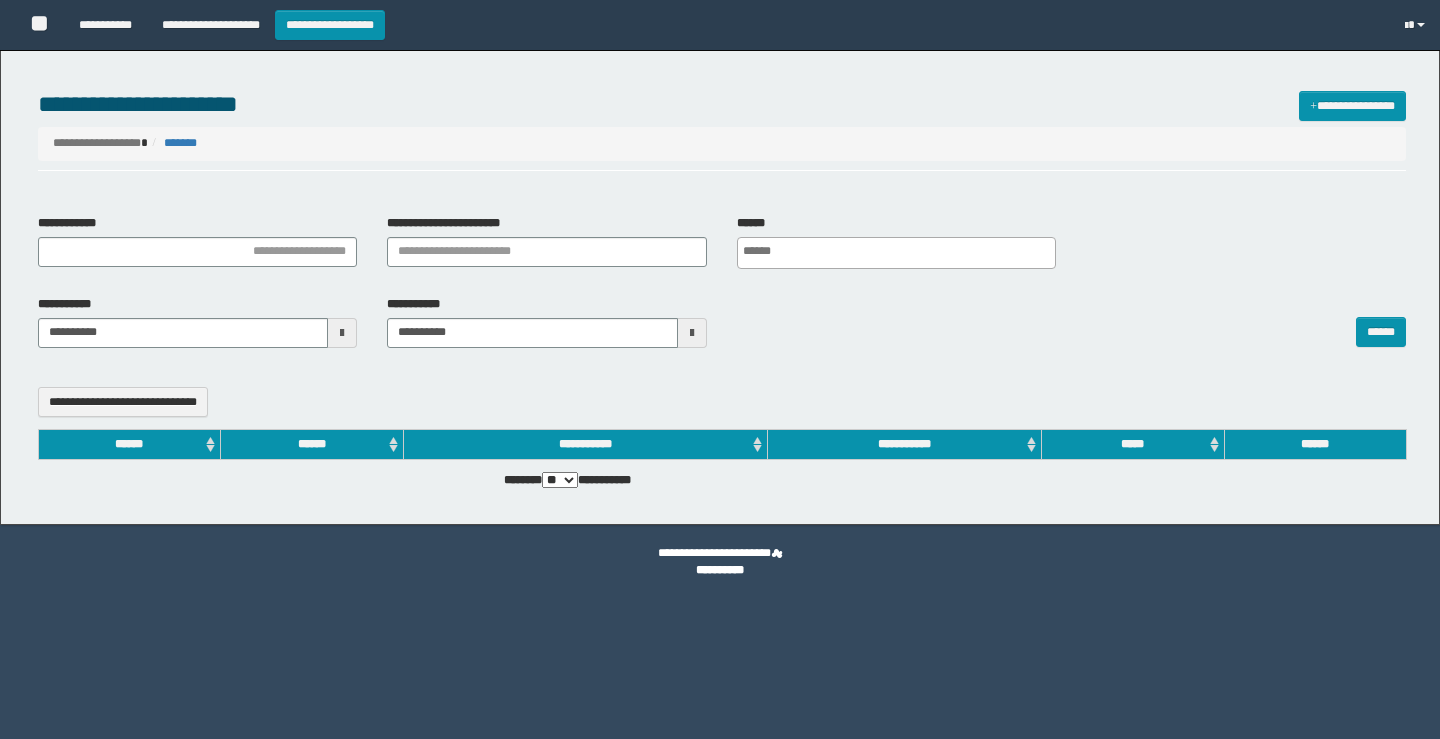 select 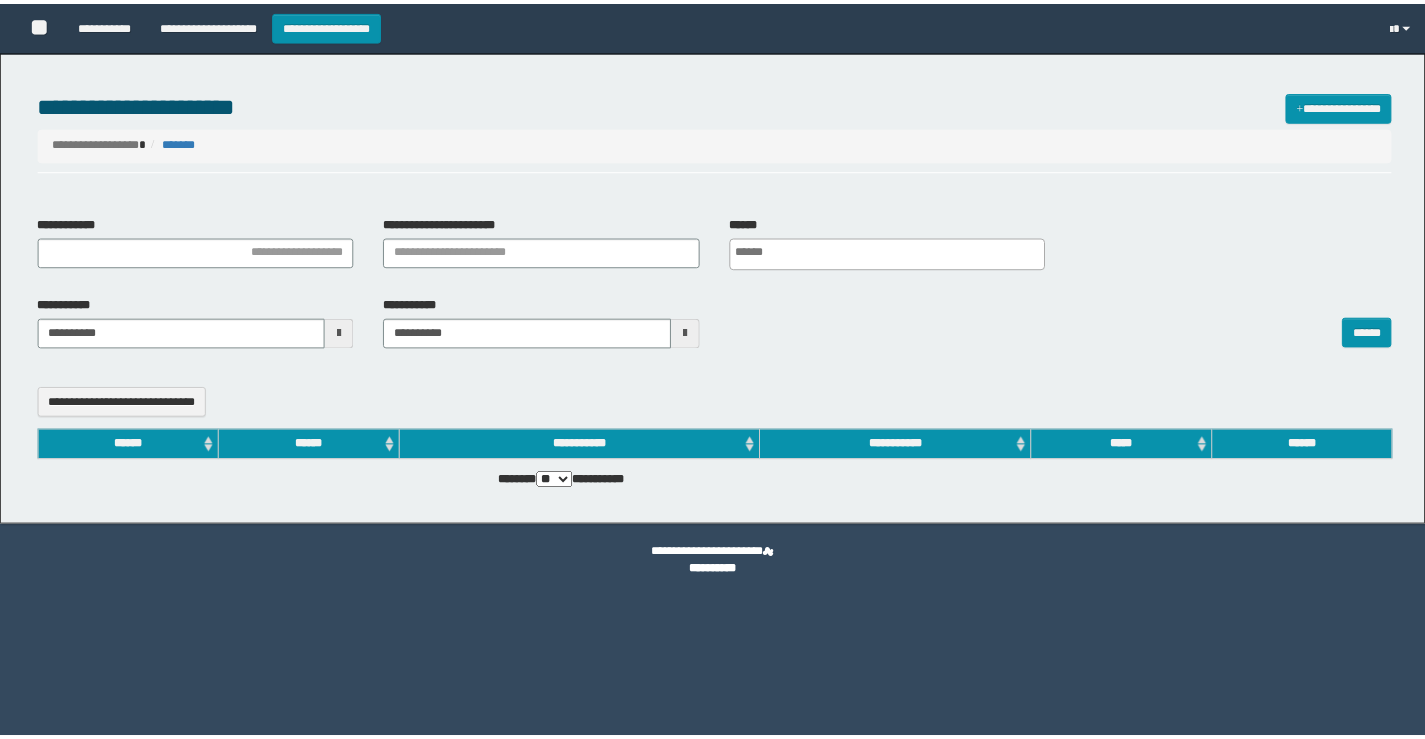 scroll, scrollTop: 0, scrollLeft: 0, axis: both 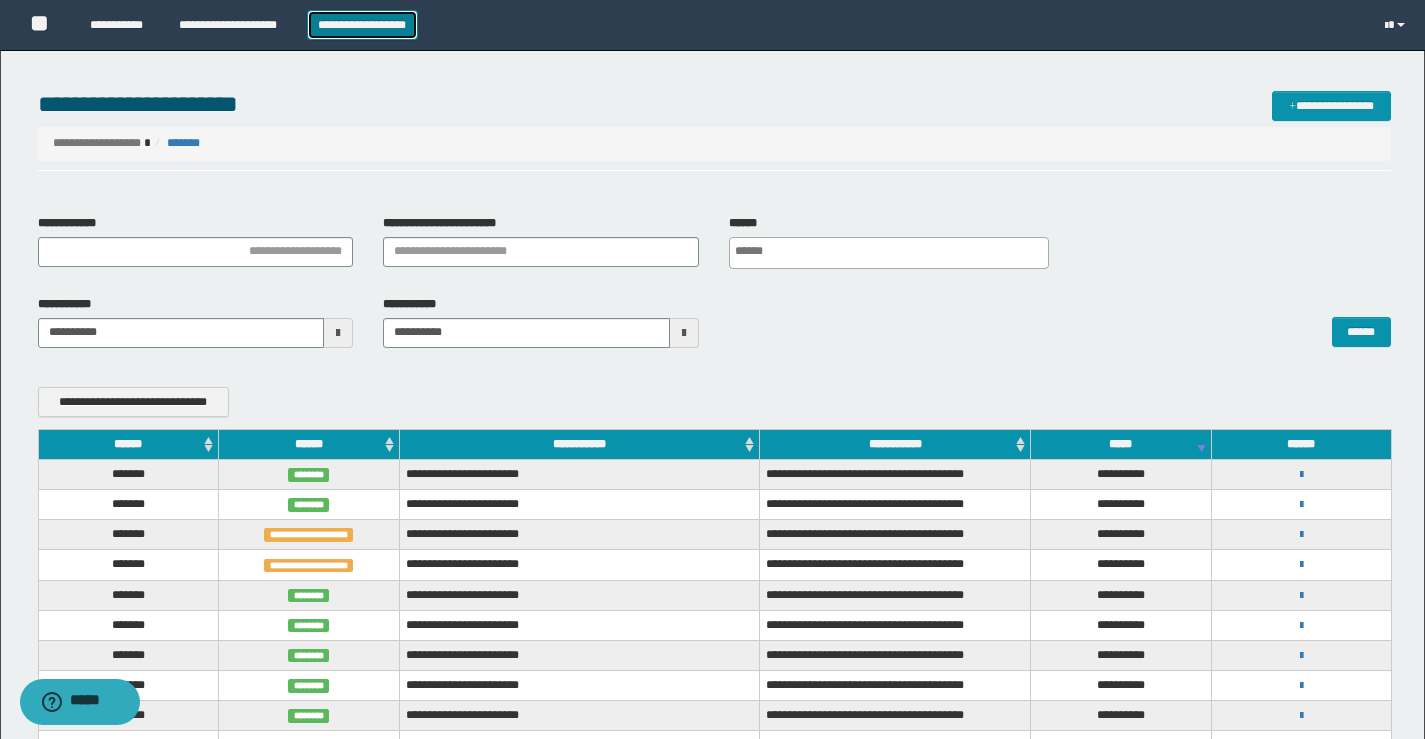 click on "**********" at bounding box center [362, 25] 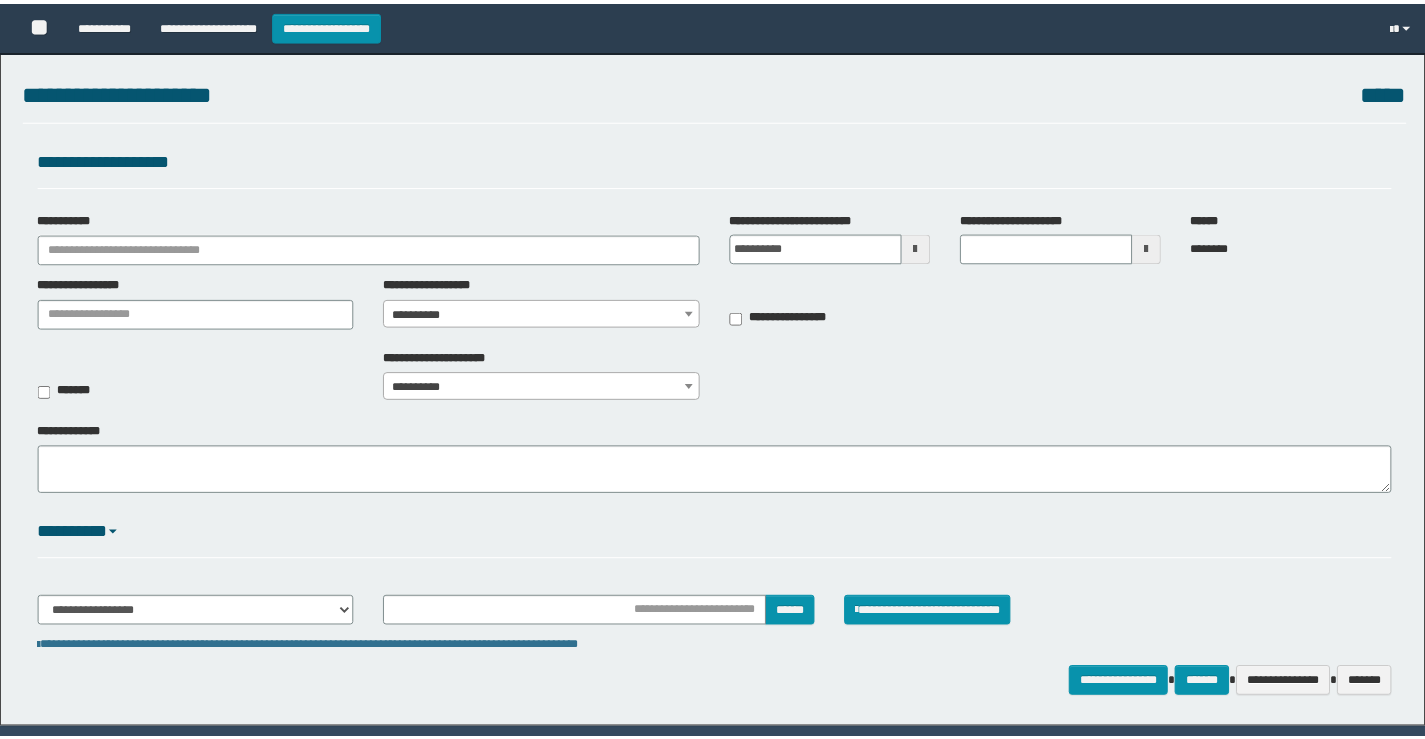 scroll, scrollTop: 0, scrollLeft: 0, axis: both 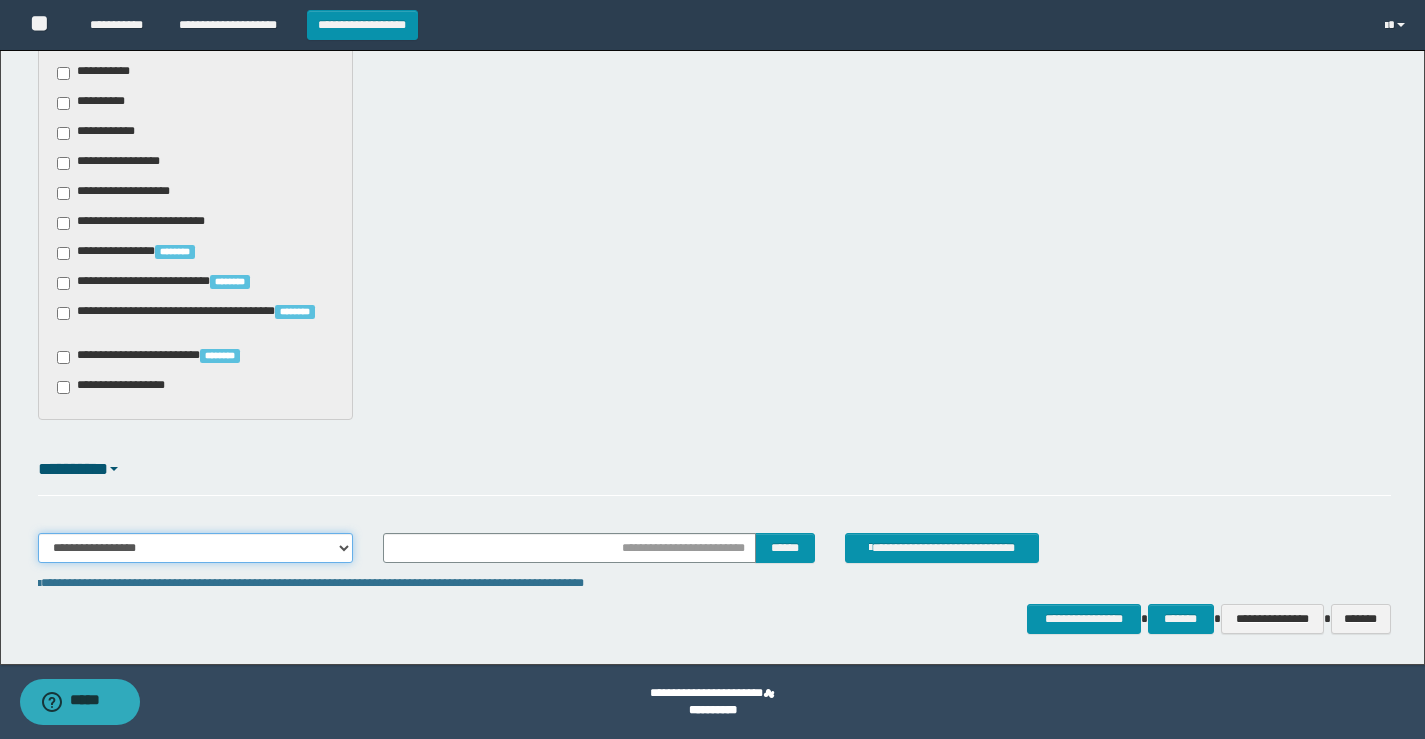 click on "**********" at bounding box center (196, 548) 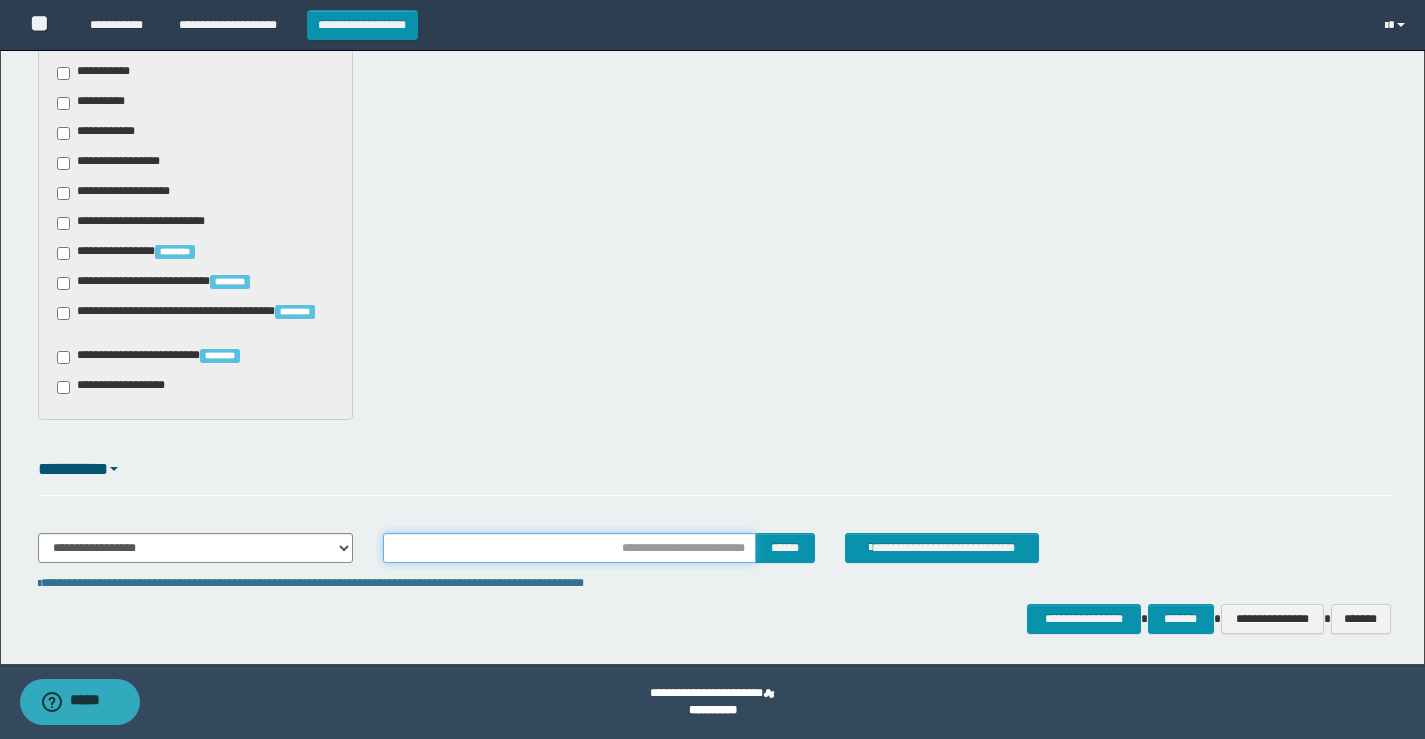 click at bounding box center (569, 548) 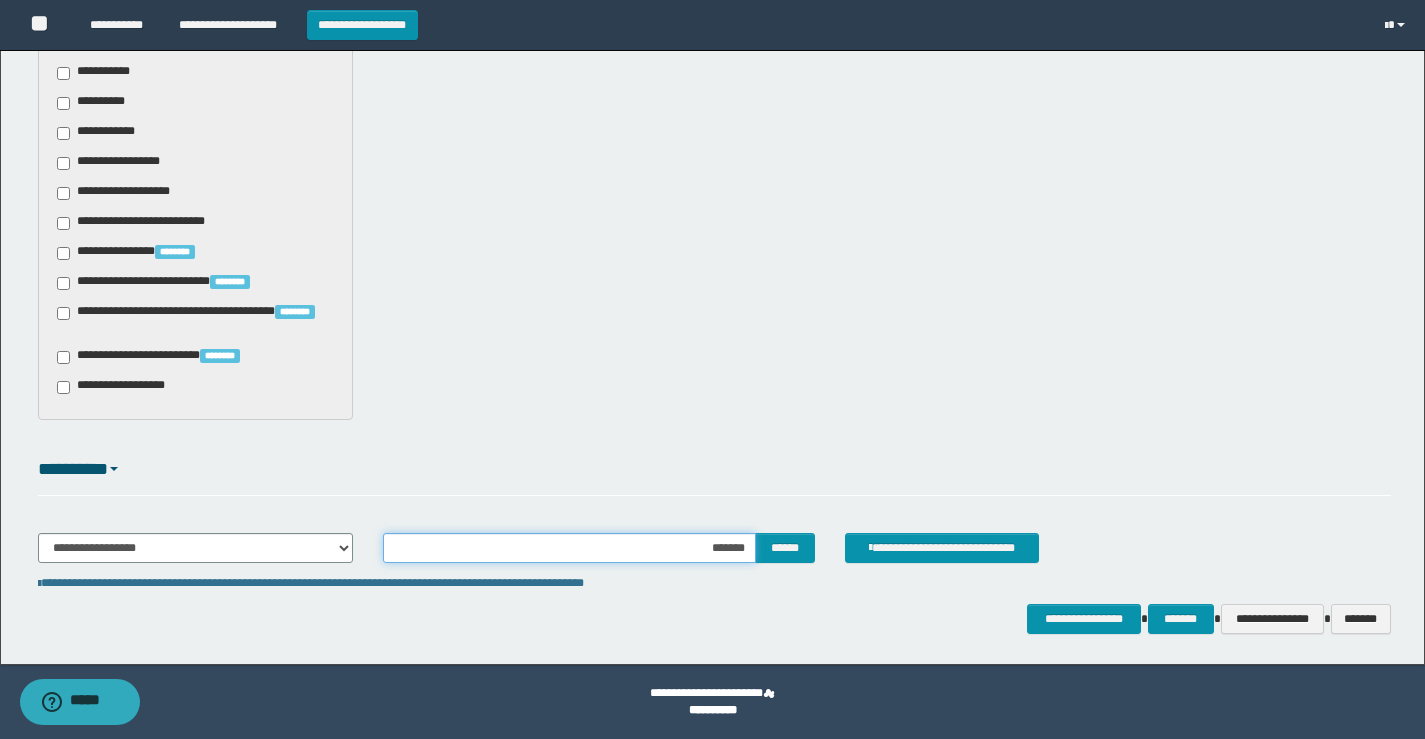 type on "********" 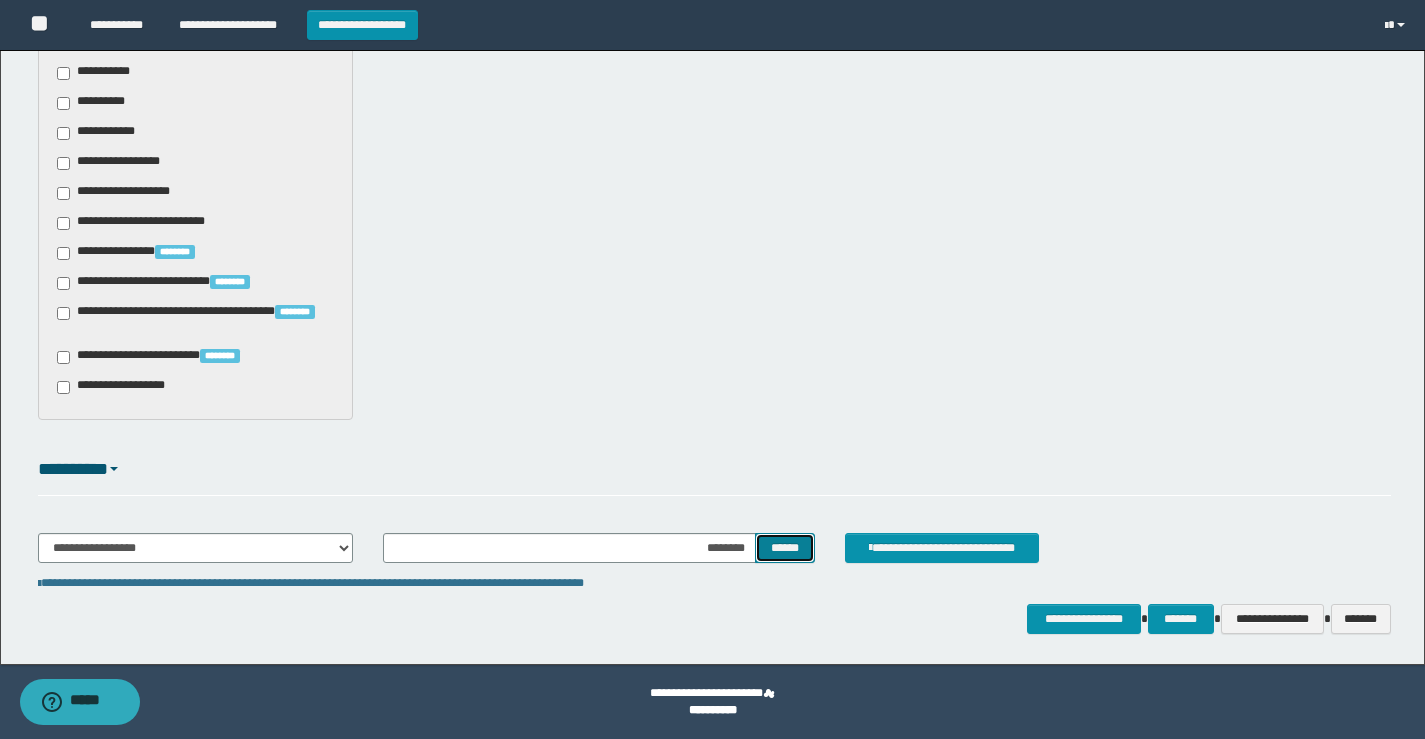 click on "******" at bounding box center (784, 548) 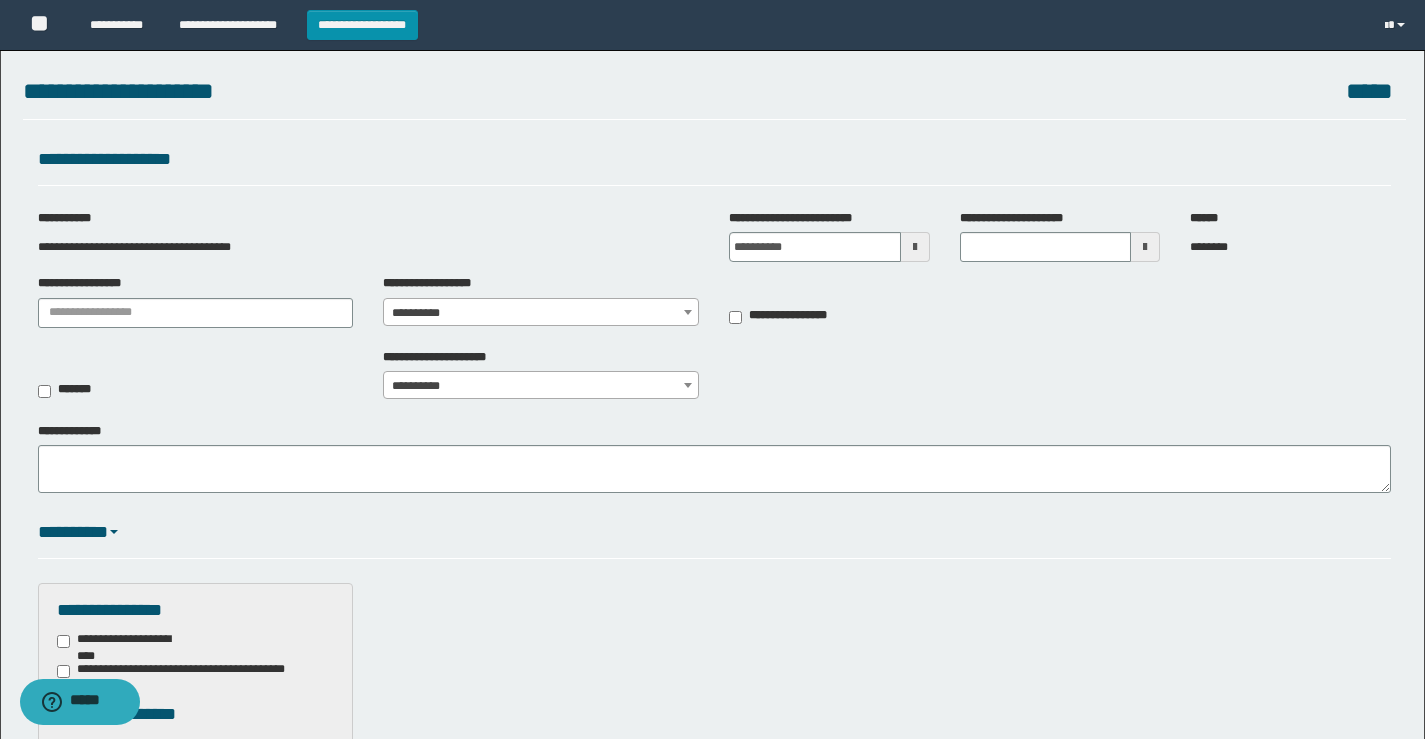 scroll, scrollTop: 0, scrollLeft: 0, axis: both 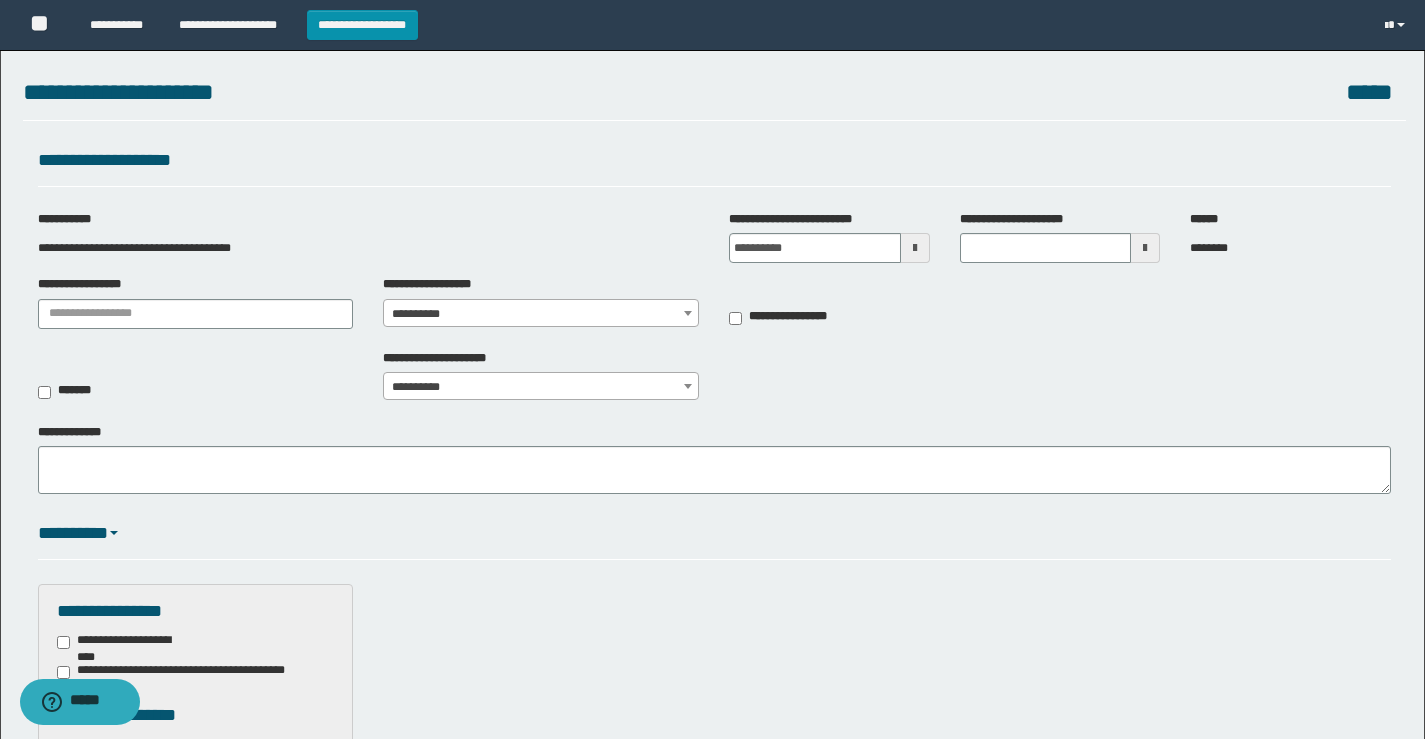 click at bounding box center [688, 313] 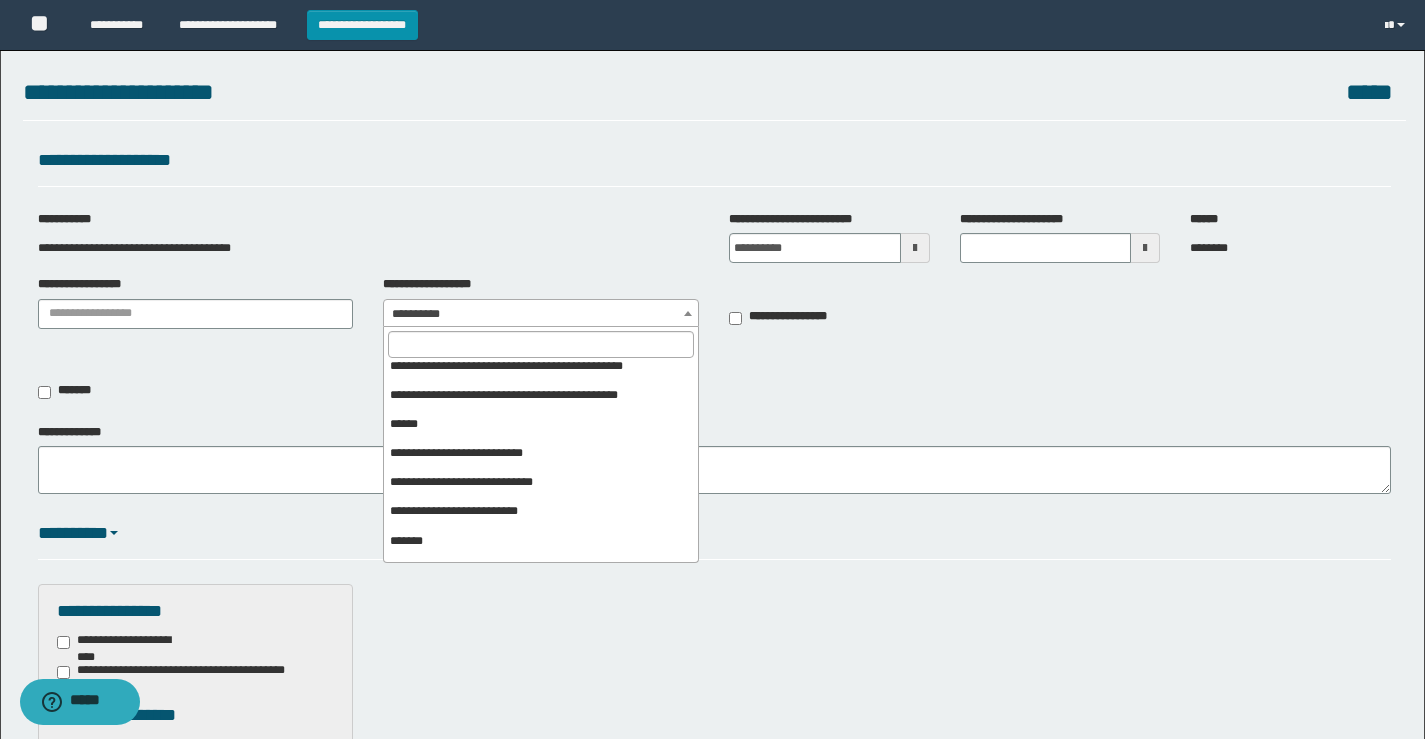 scroll, scrollTop: 200, scrollLeft: 0, axis: vertical 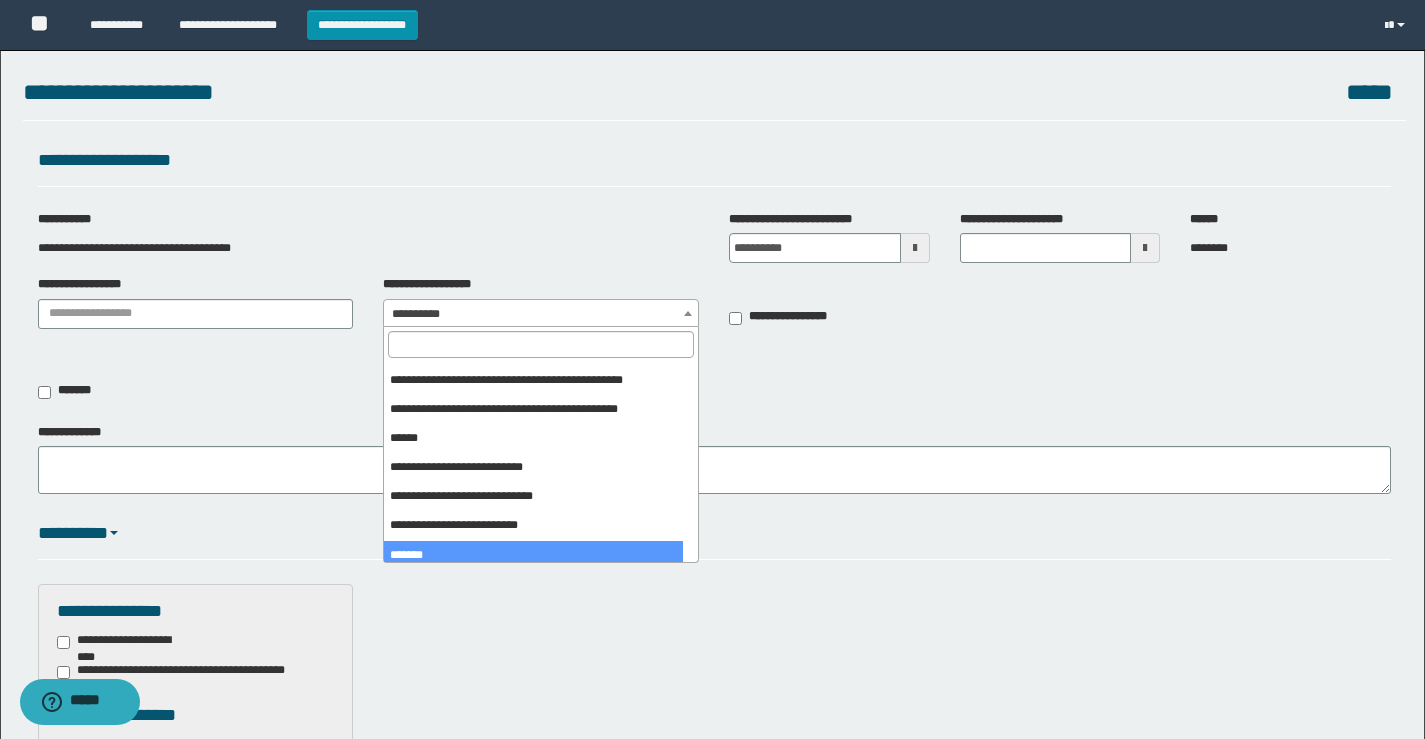 select on "***" 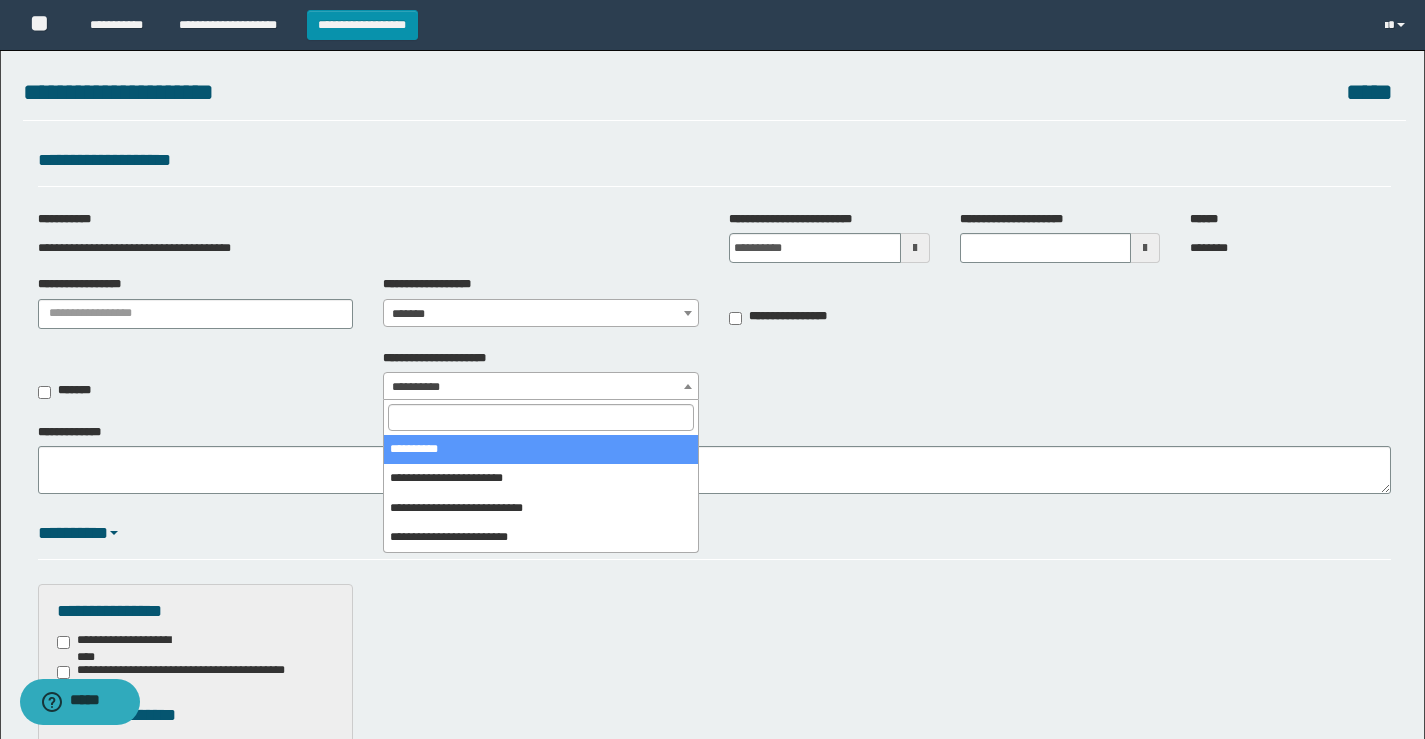 click at bounding box center [688, 386] 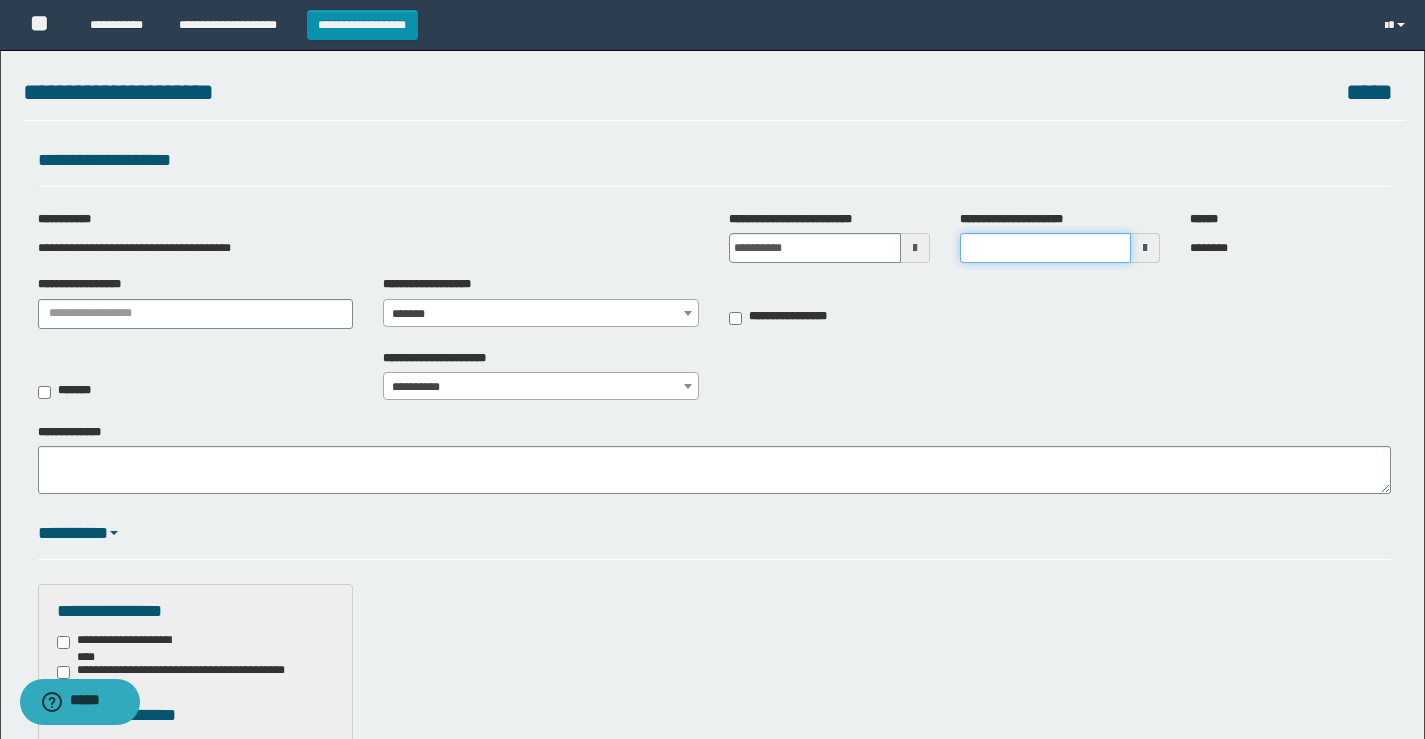 click on "**********" at bounding box center (1046, 248) 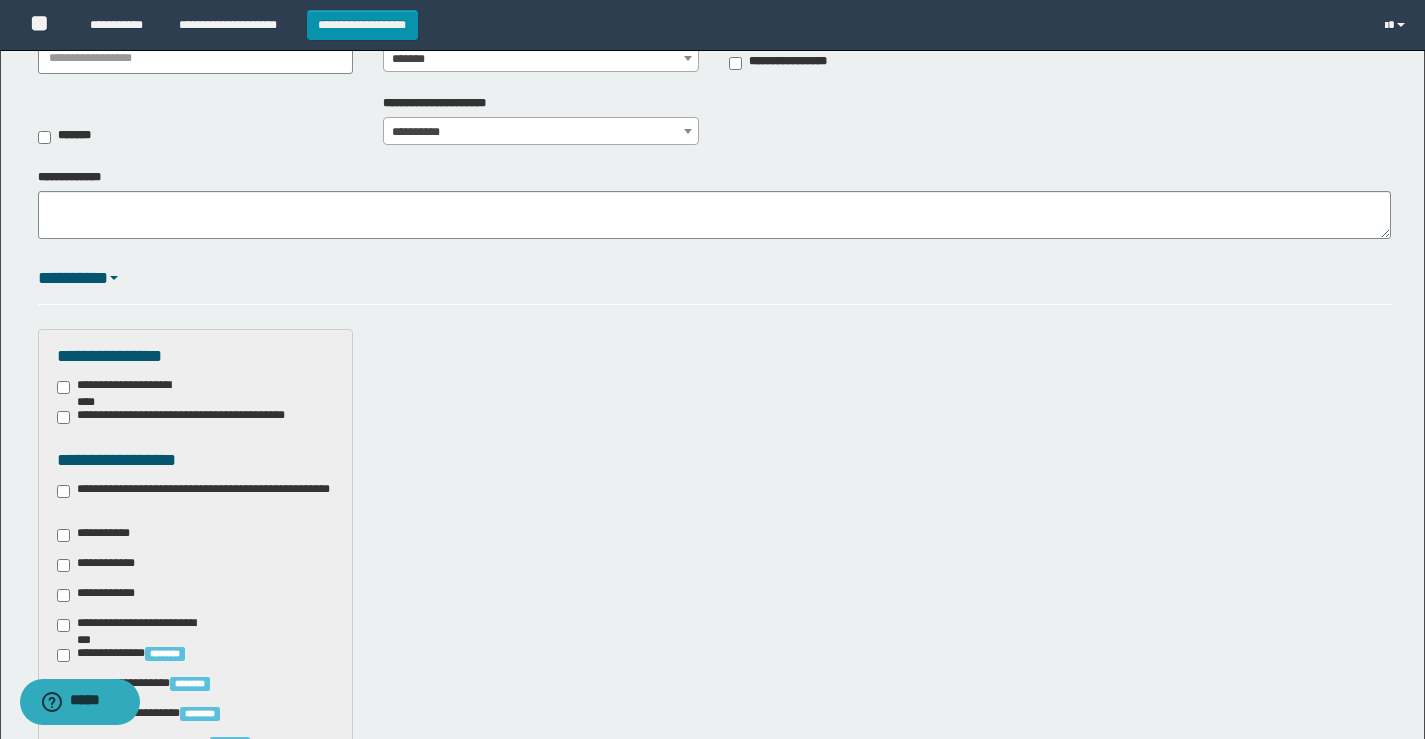 scroll, scrollTop: 300, scrollLeft: 0, axis: vertical 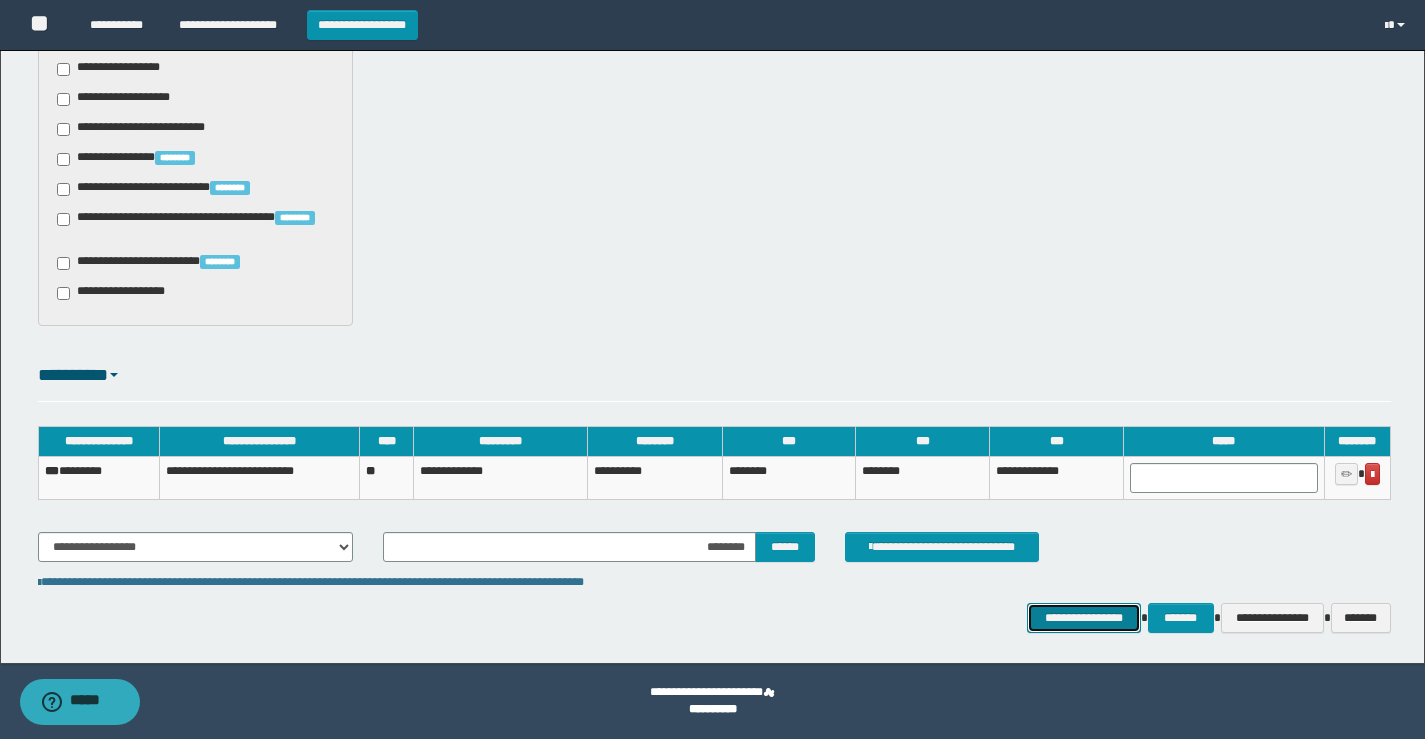 click on "**********" at bounding box center (1083, 618) 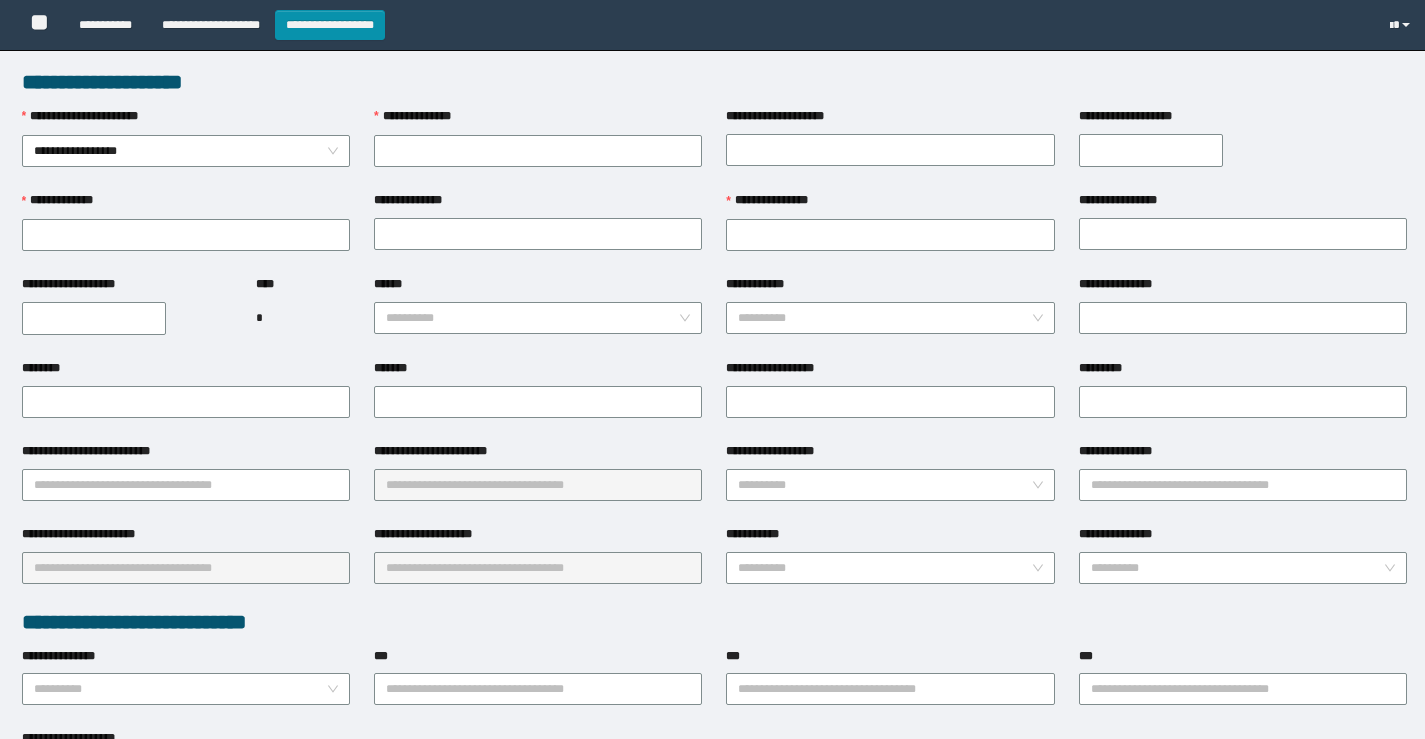 scroll, scrollTop: 0, scrollLeft: 0, axis: both 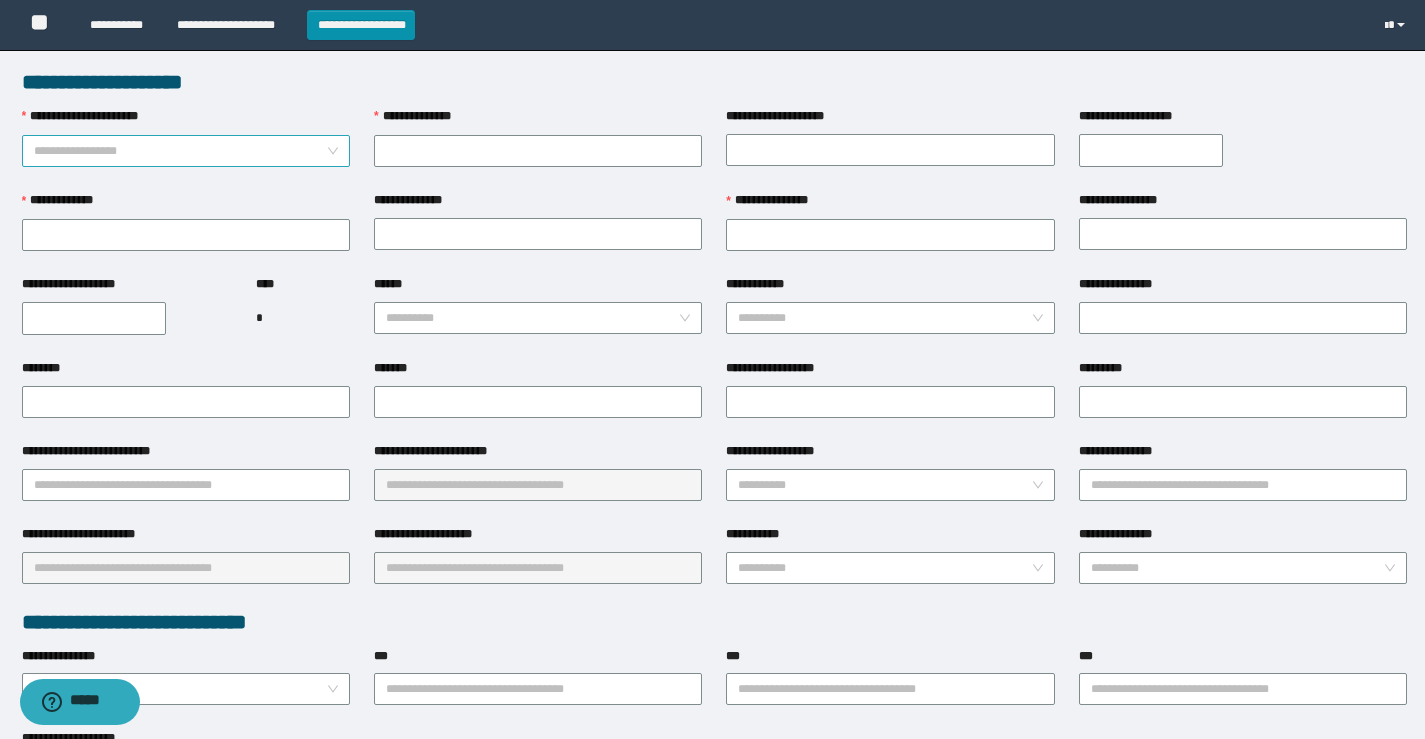 click on "**********" at bounding box center (186, 151) 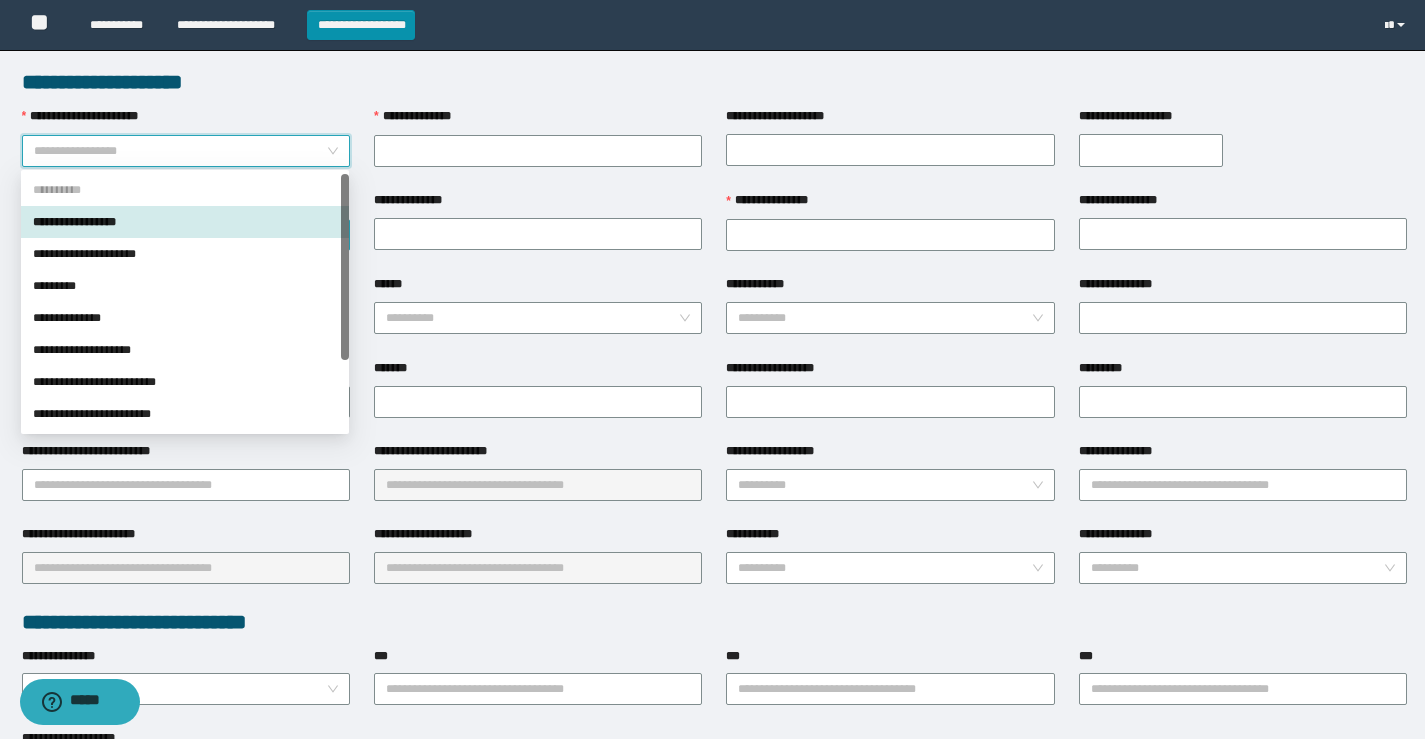 click on "**********" at bounding box center (185, 222) 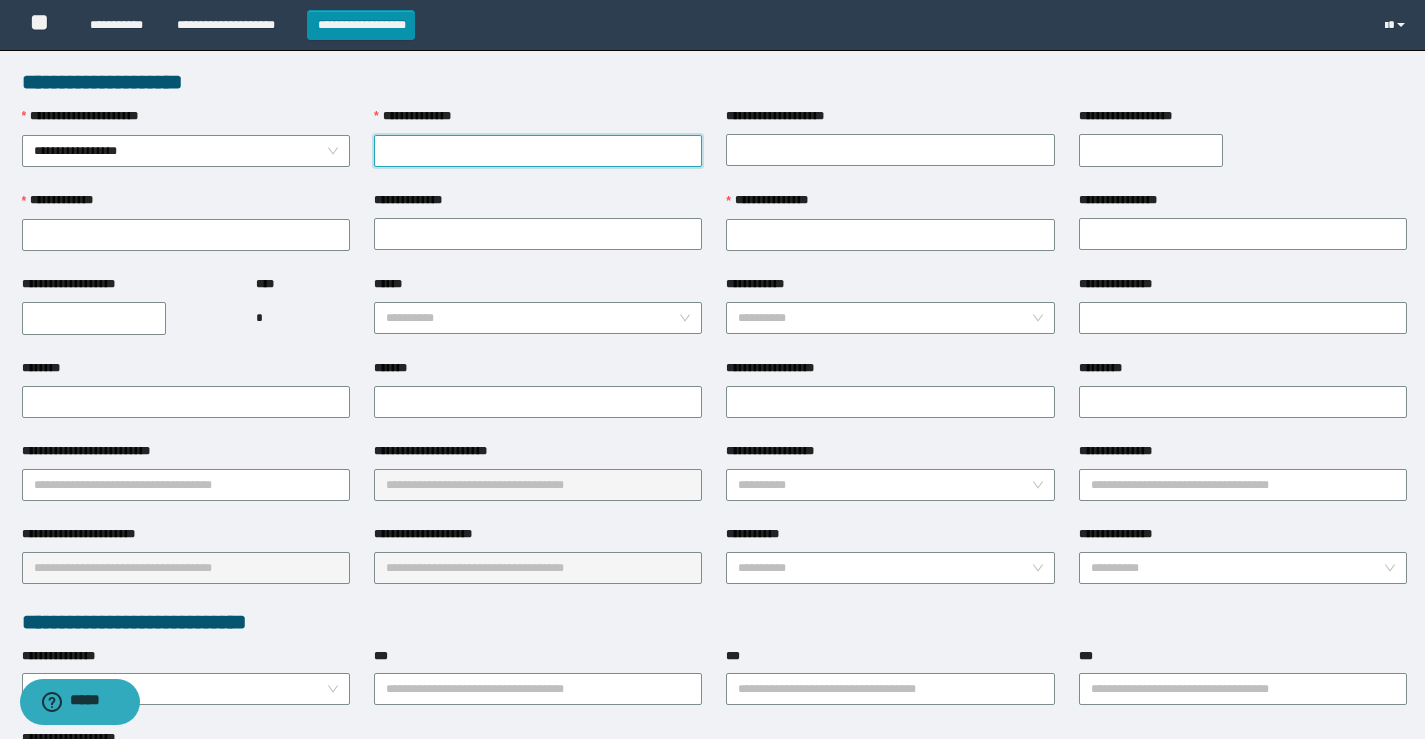 click on "**********" at bounding box center (538, 151) 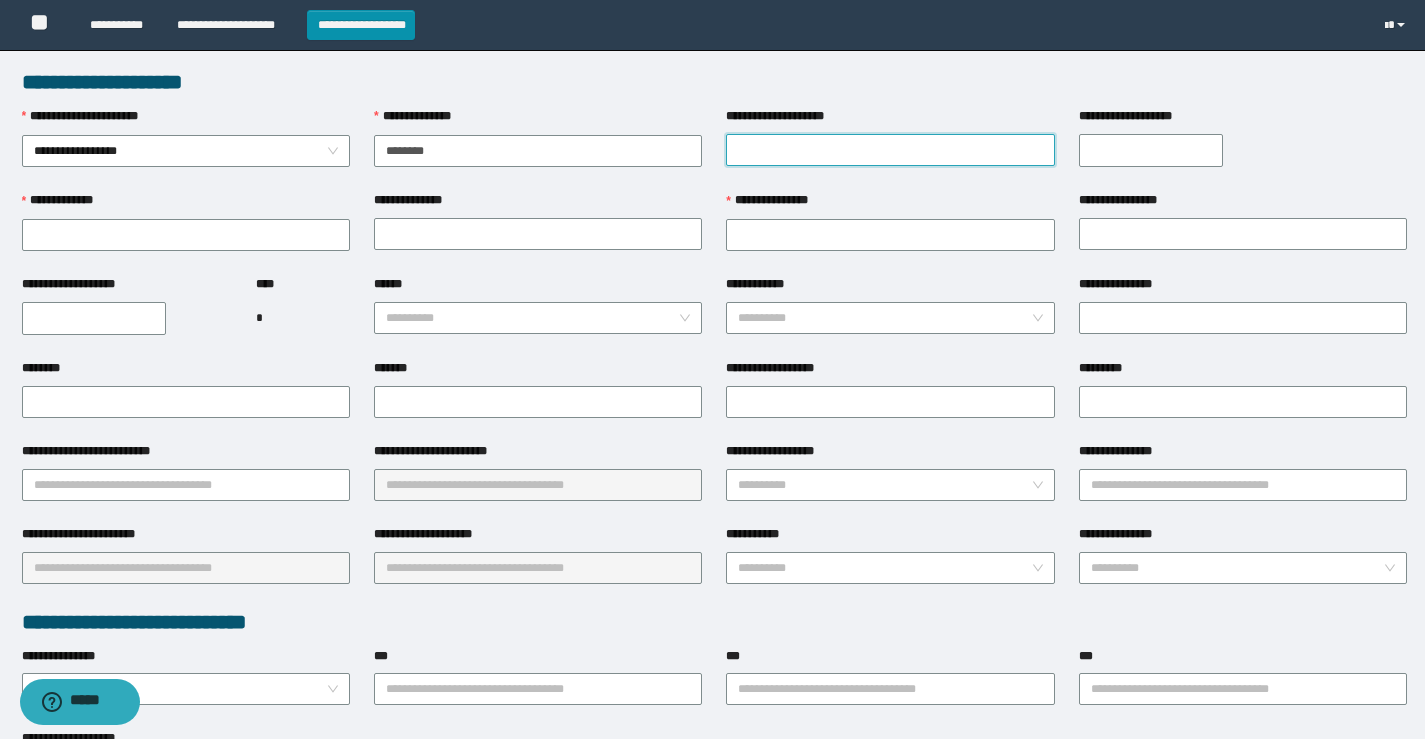click on "**********" at bounding box center (890, 150) 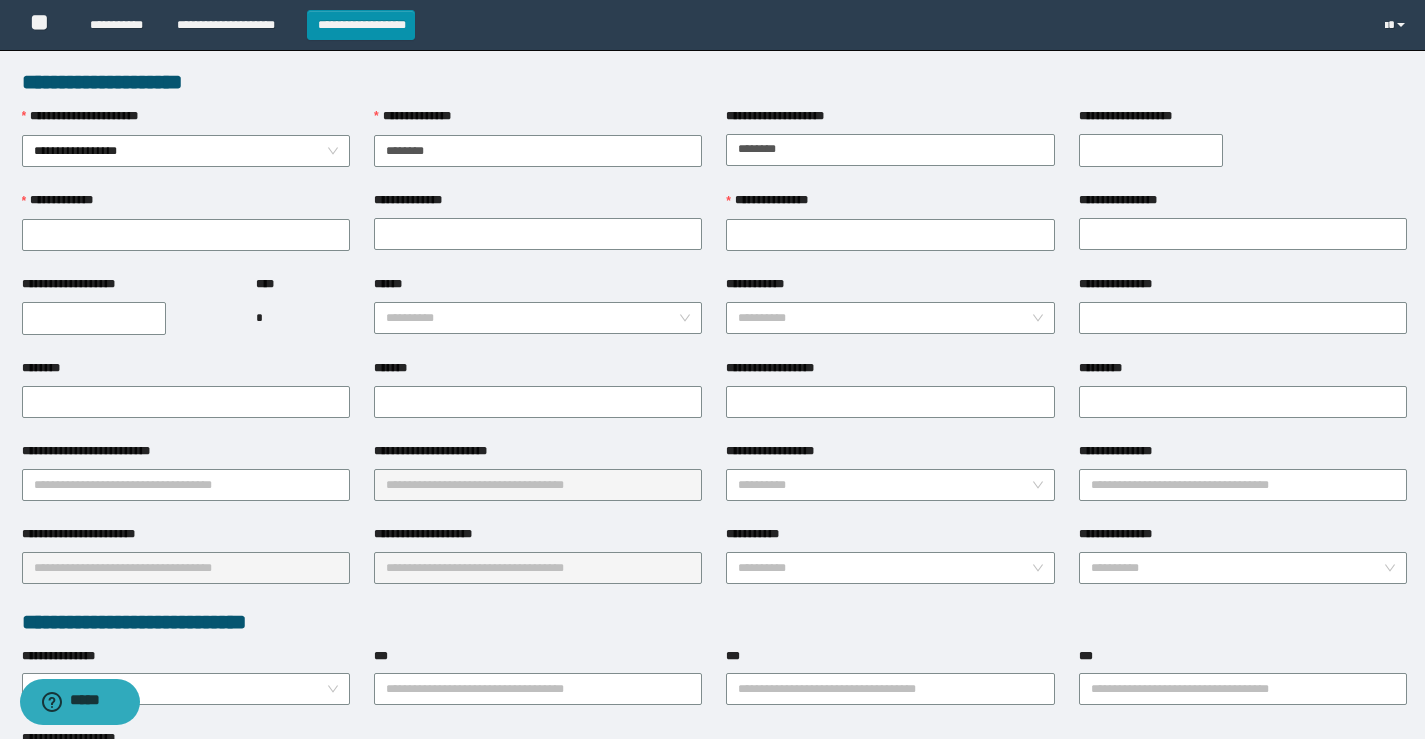 click on "**********" at bounding box center (1151, 150) 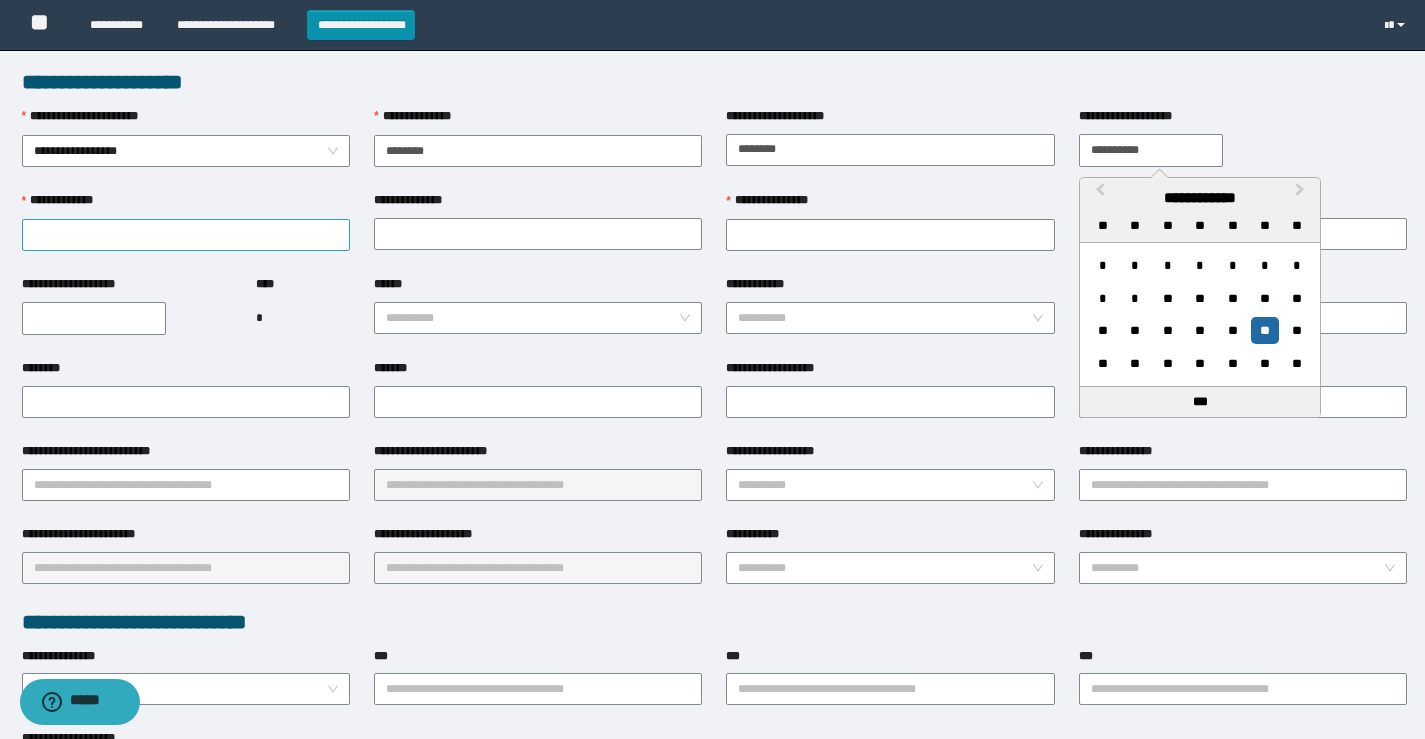 type on "**********" 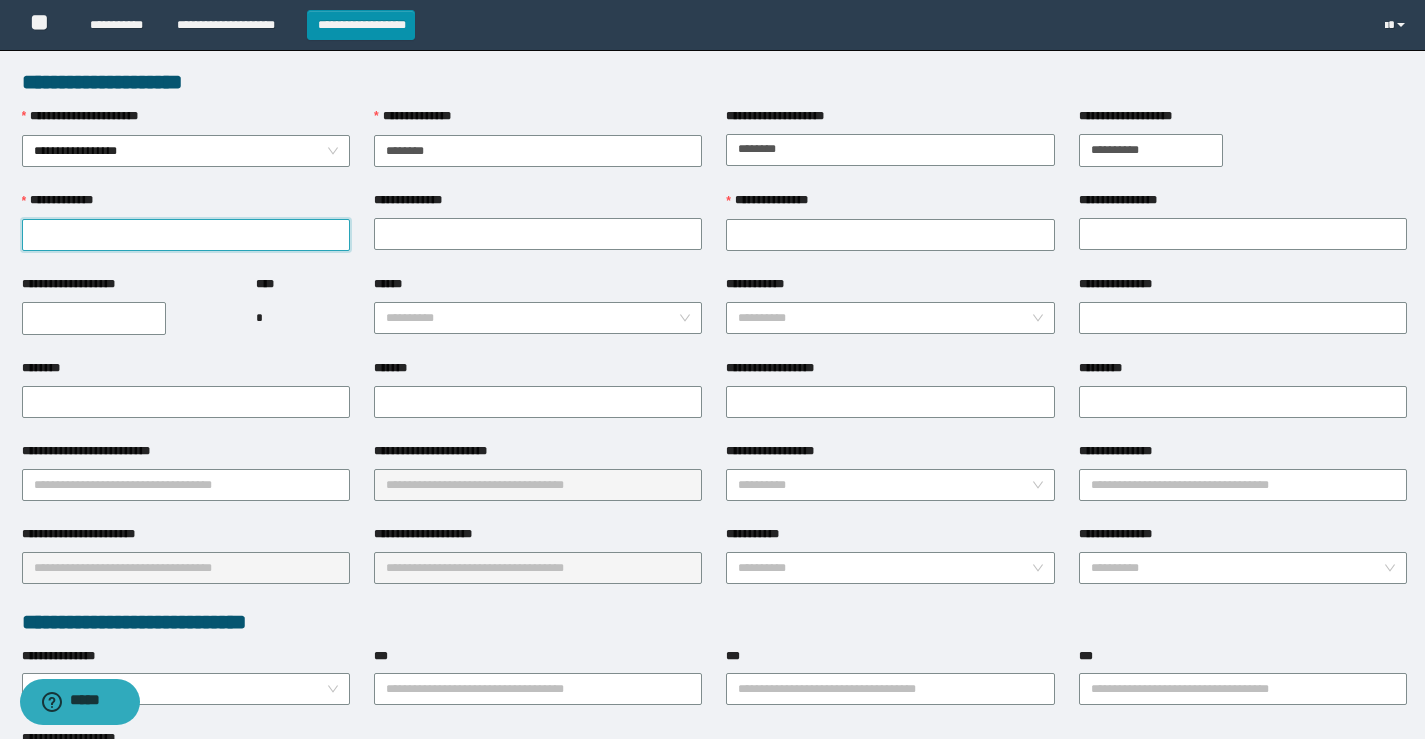 click on "**********" at bounding box center (186, 235) 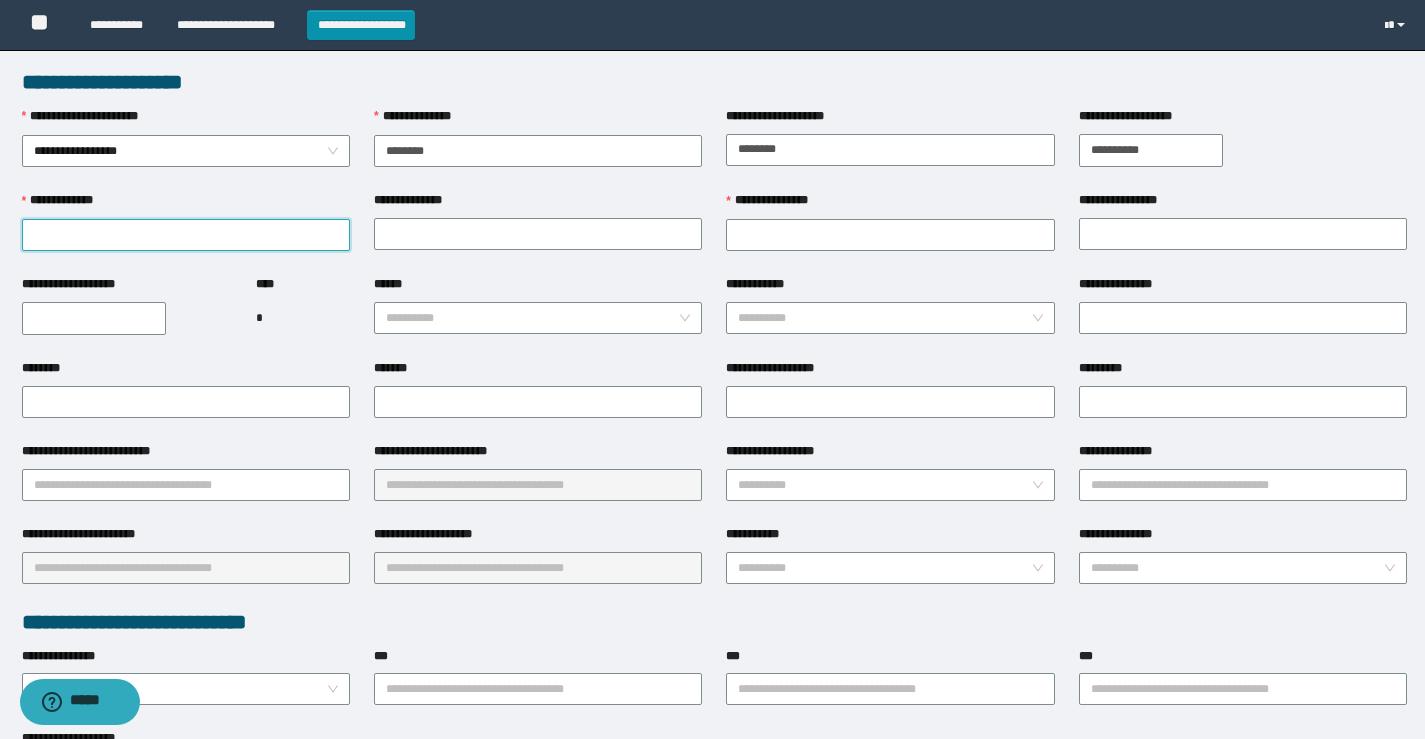 type on "******" 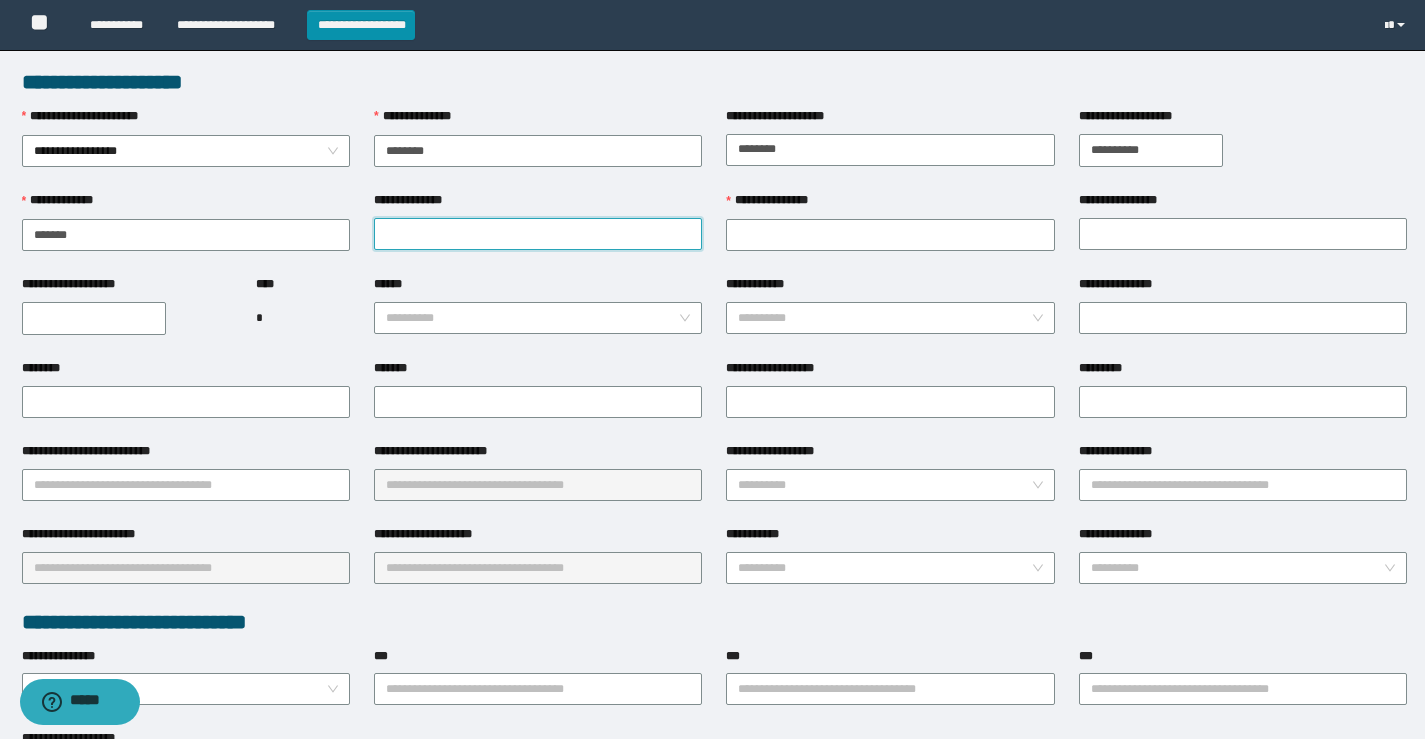click on "**********" at bounding box center [538, 234] 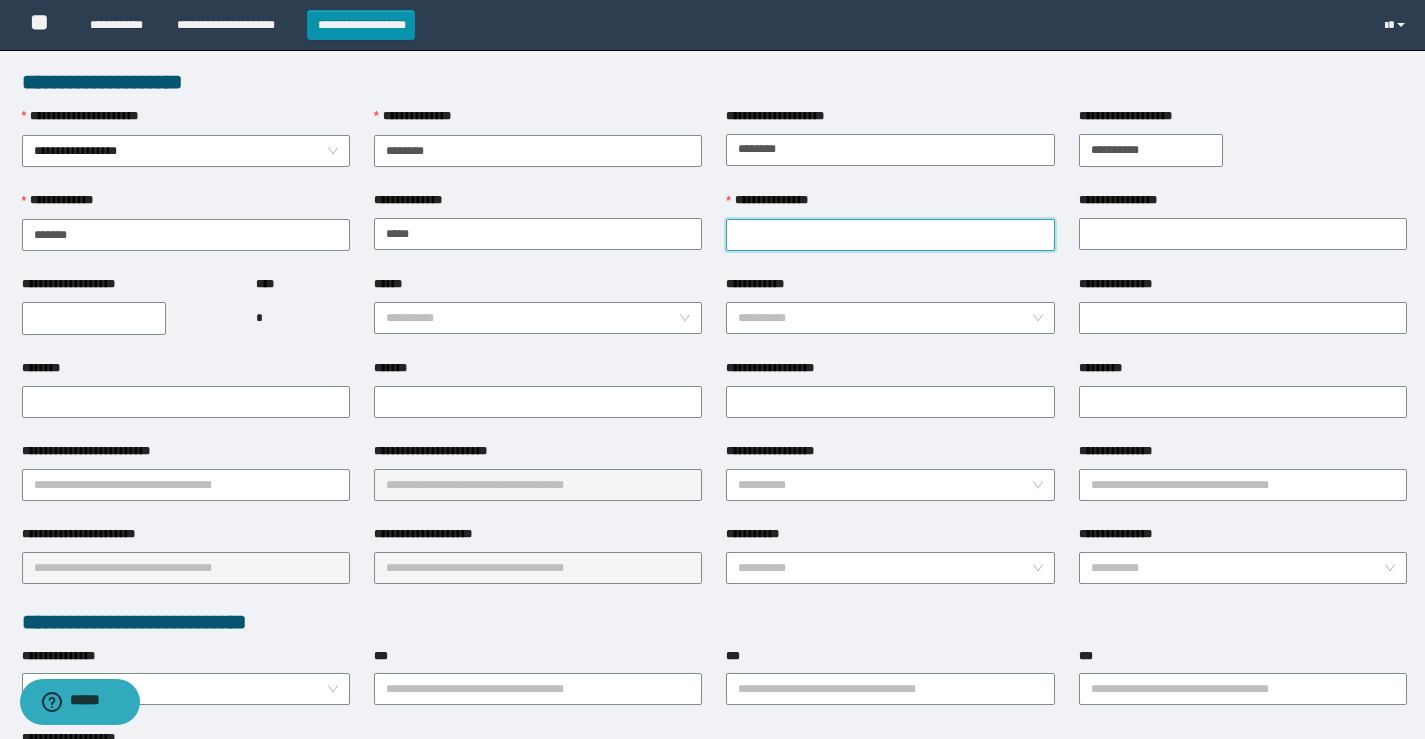 click on "**********" at bounding box center (890, 235) 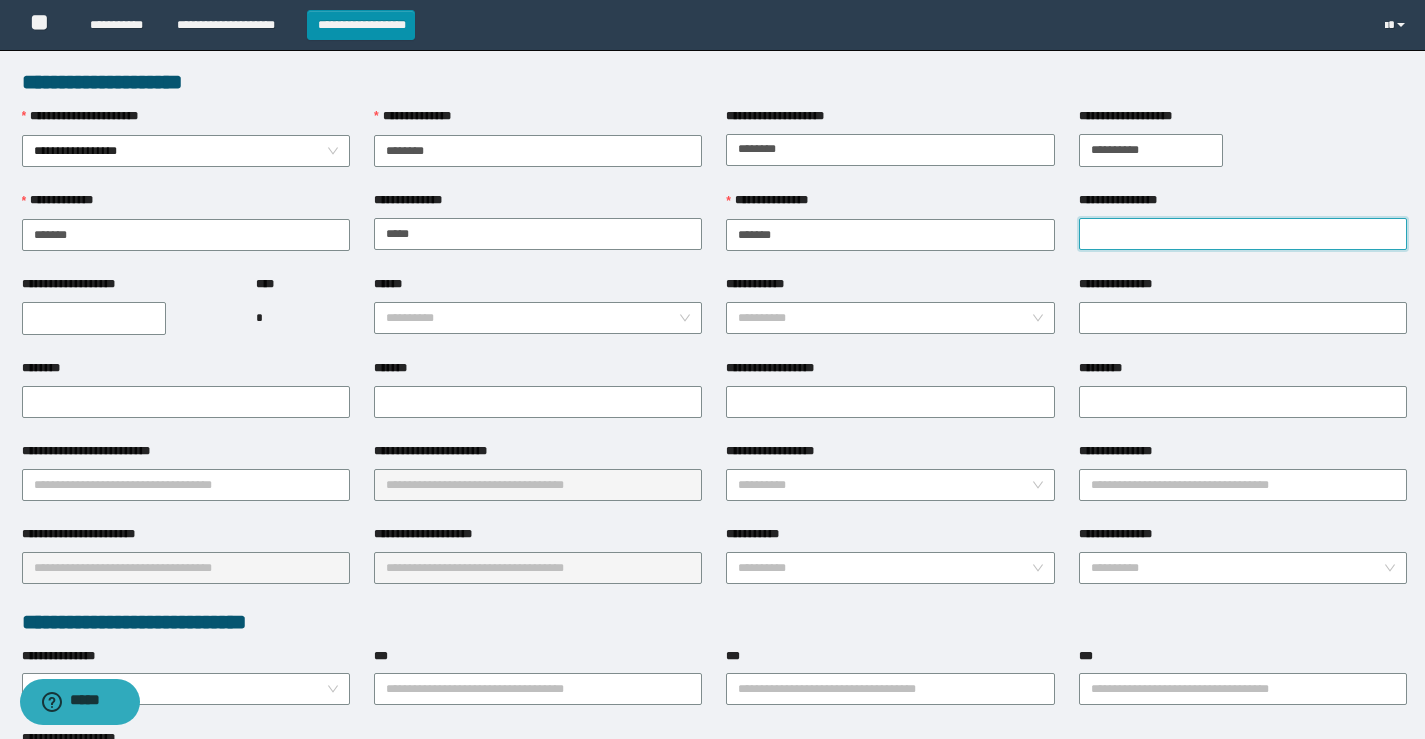 click on "**********" at bounding box center [1243, 234] 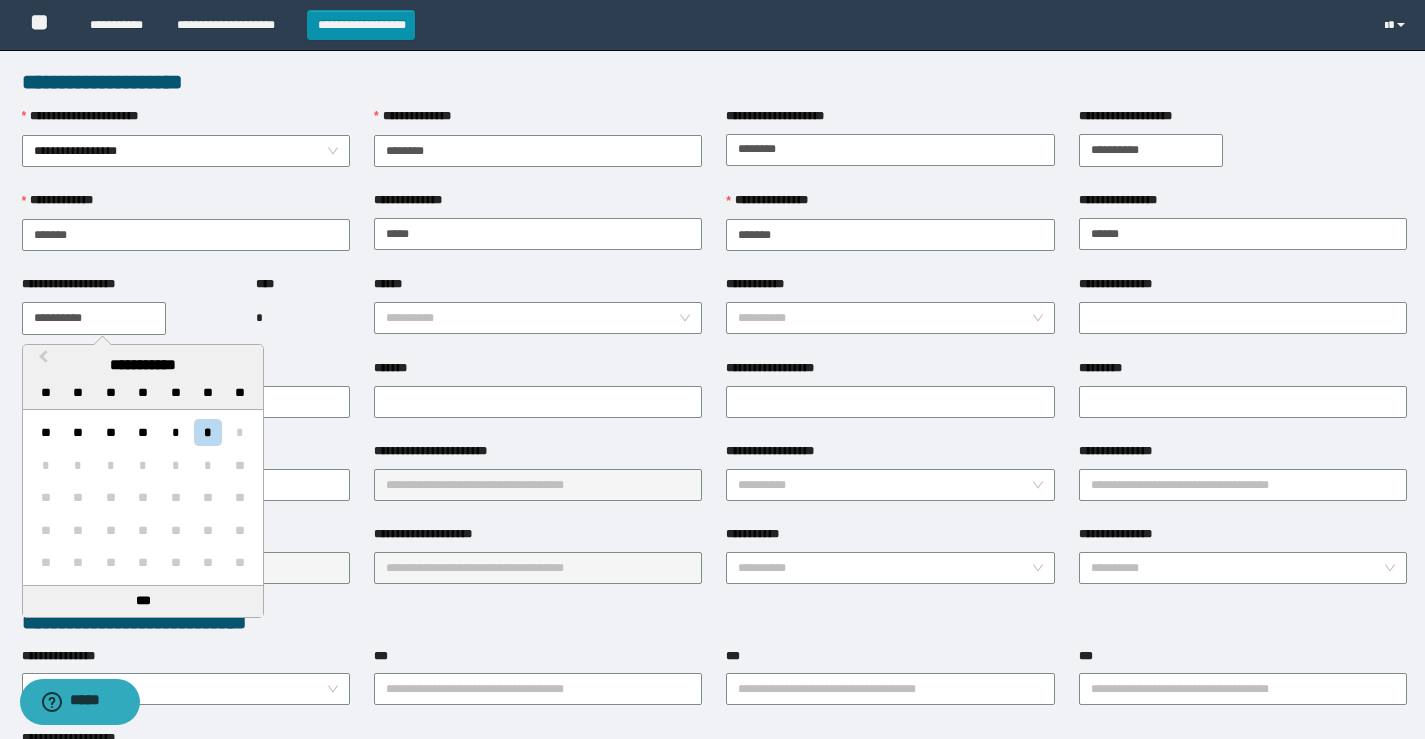 click on "**********" at bounding box center [94, 318] 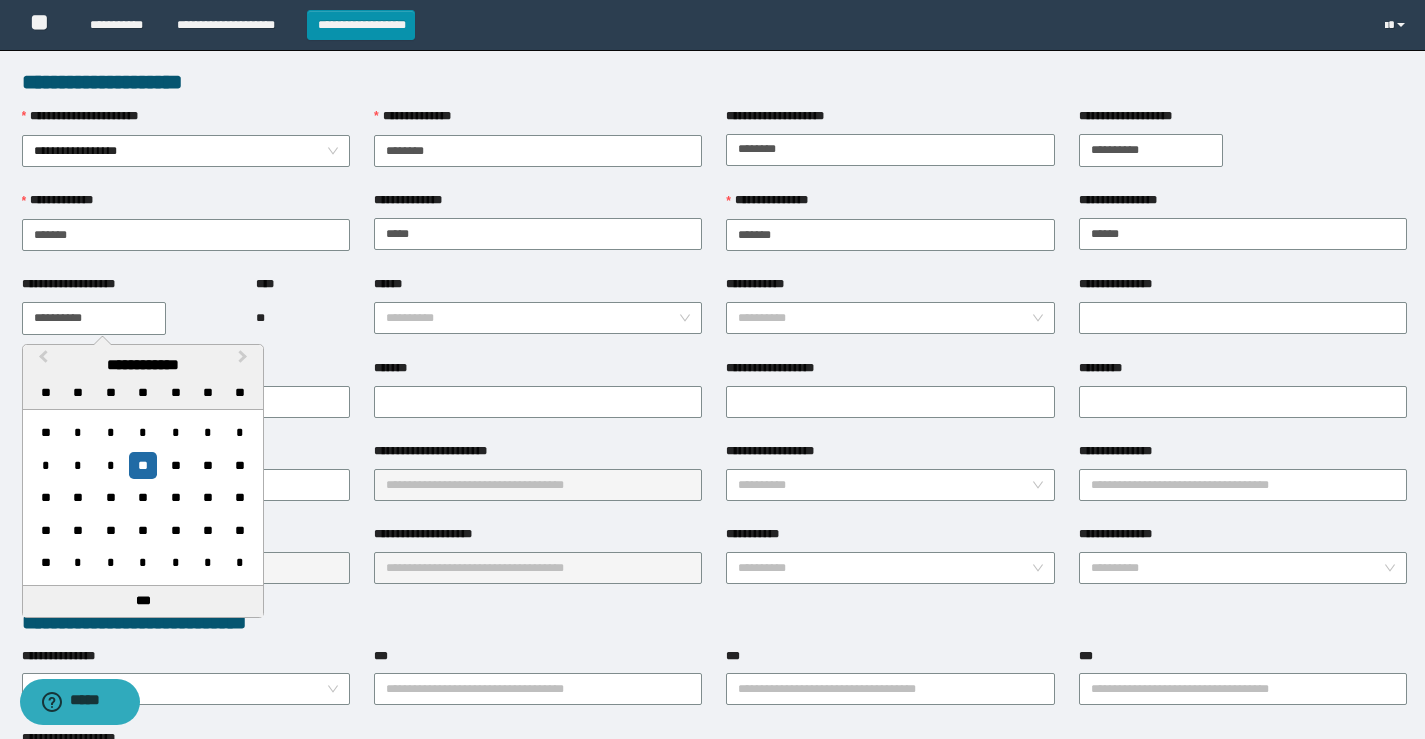 type on "**********" 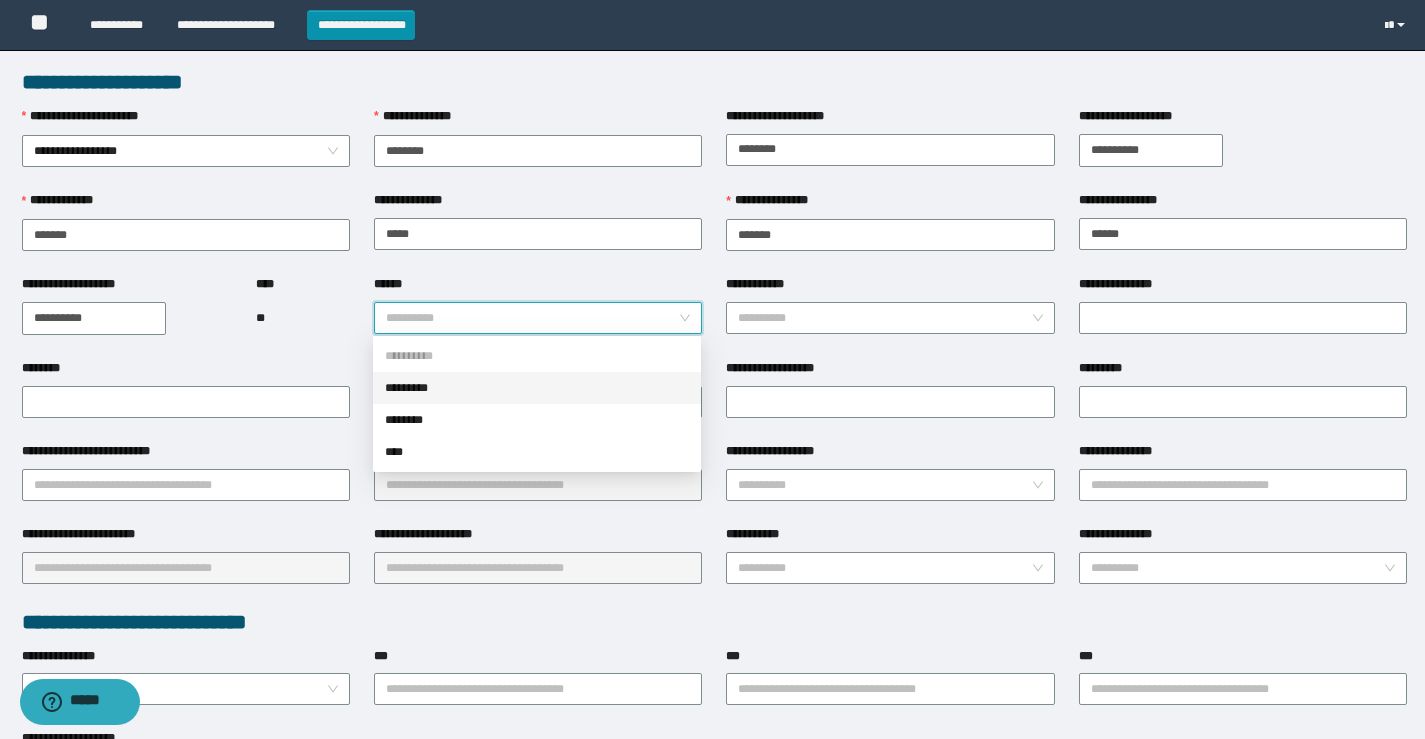 click on "******" at bounding box center [532, 318] 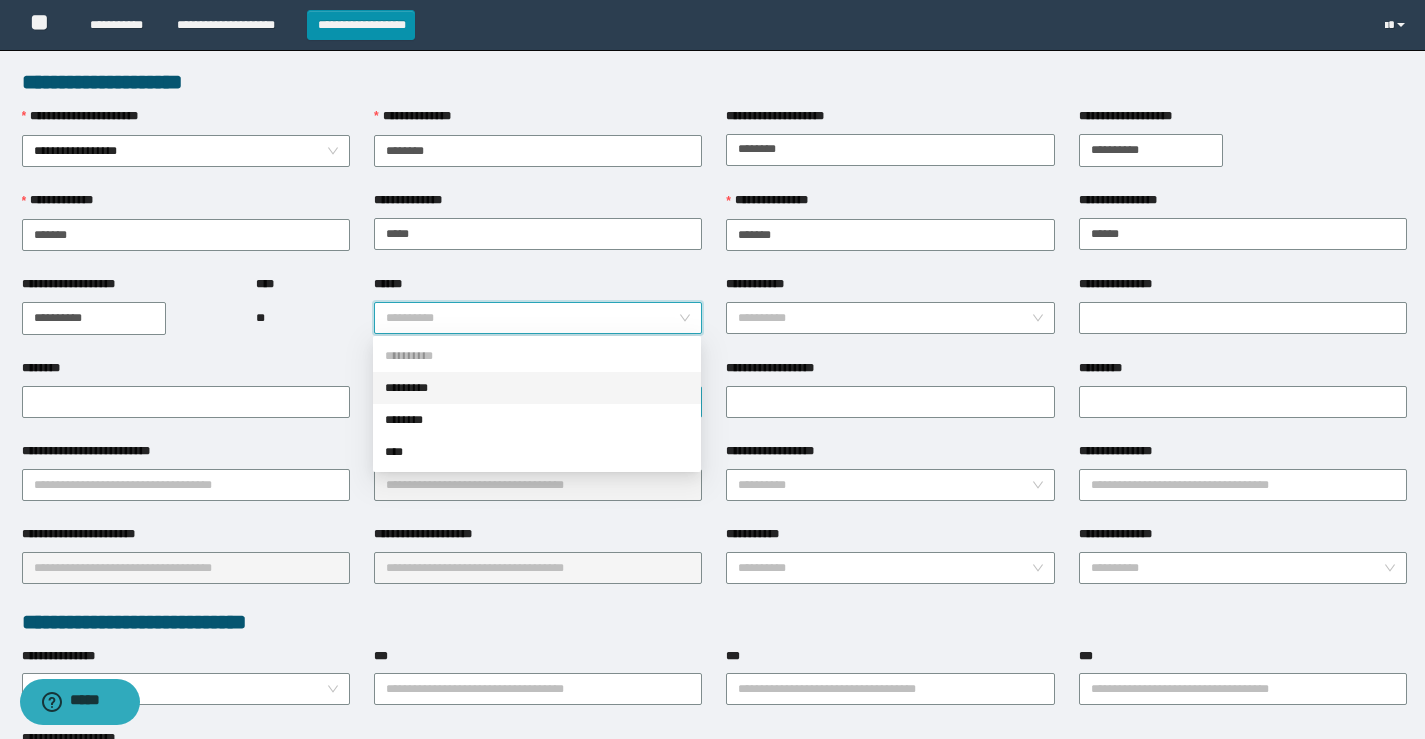 click on "*********" at bounding box center [537, 388] 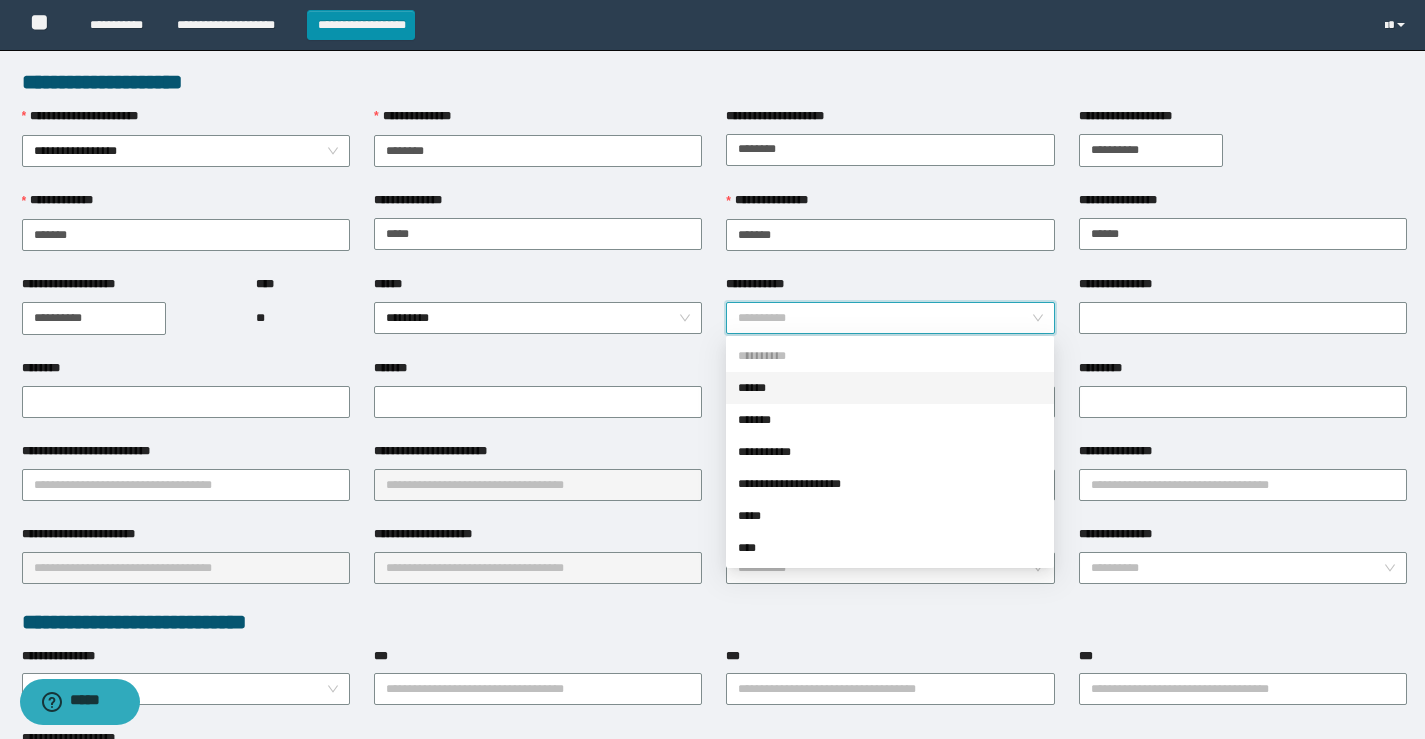 click on "**********" at bounding box center [884, 318] 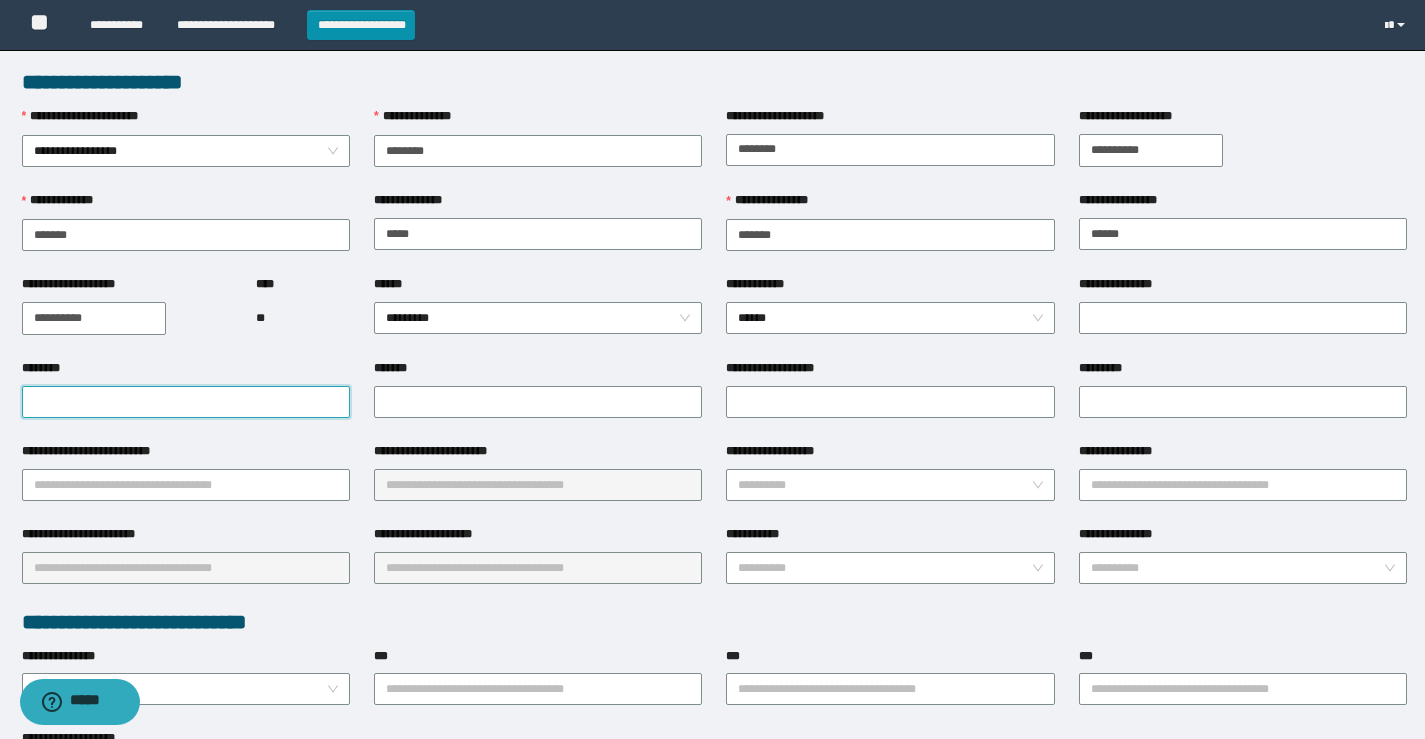 click on "********" at bounding box center (186, 402) 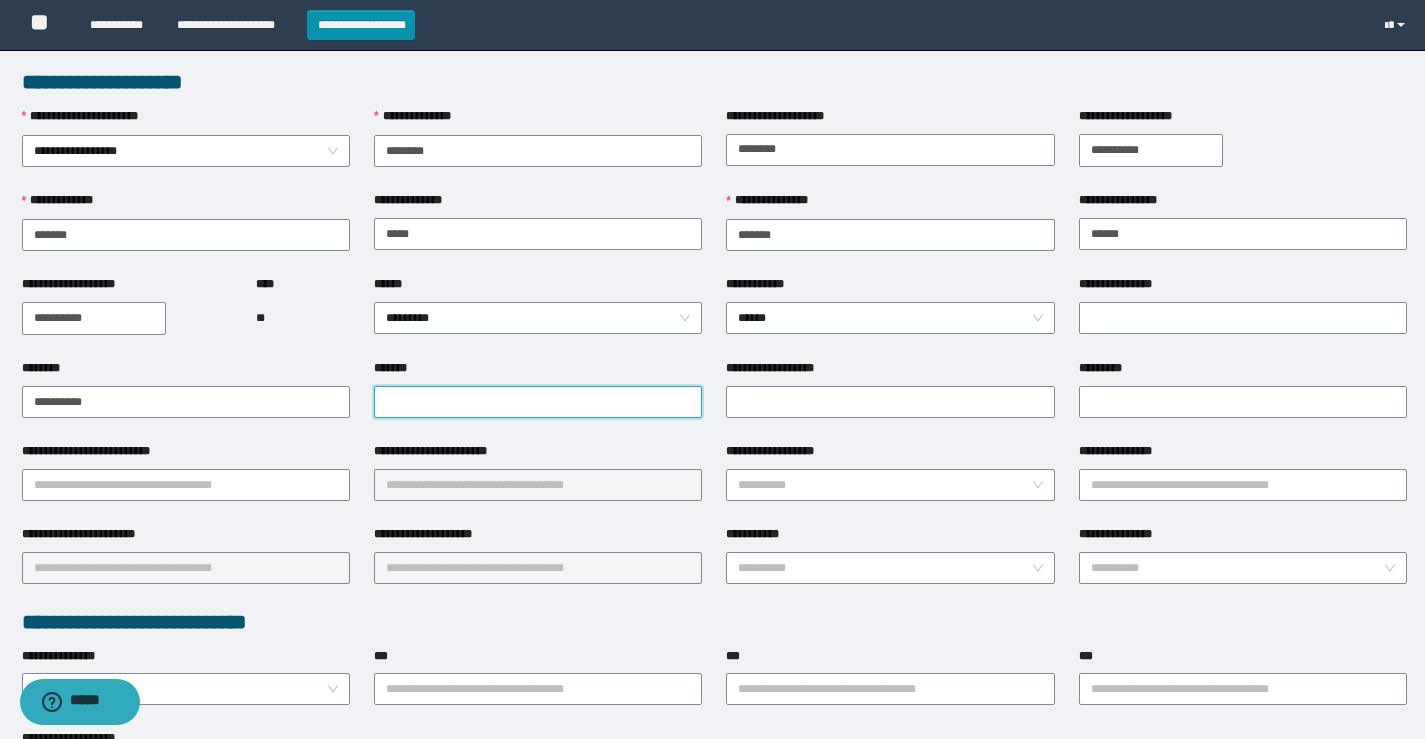 click on "*******" at bounding box center (538, 402) 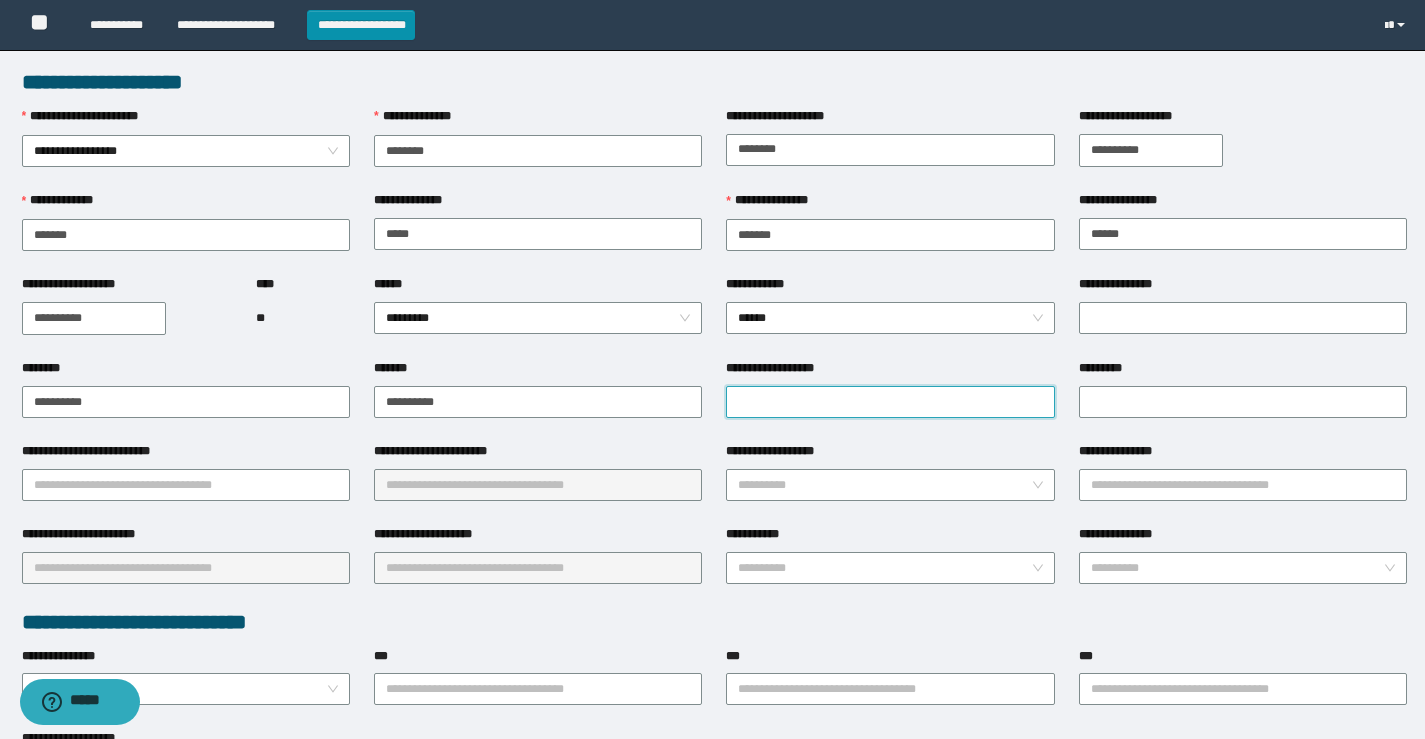 click on "**********" at bounding box center (890, 402) 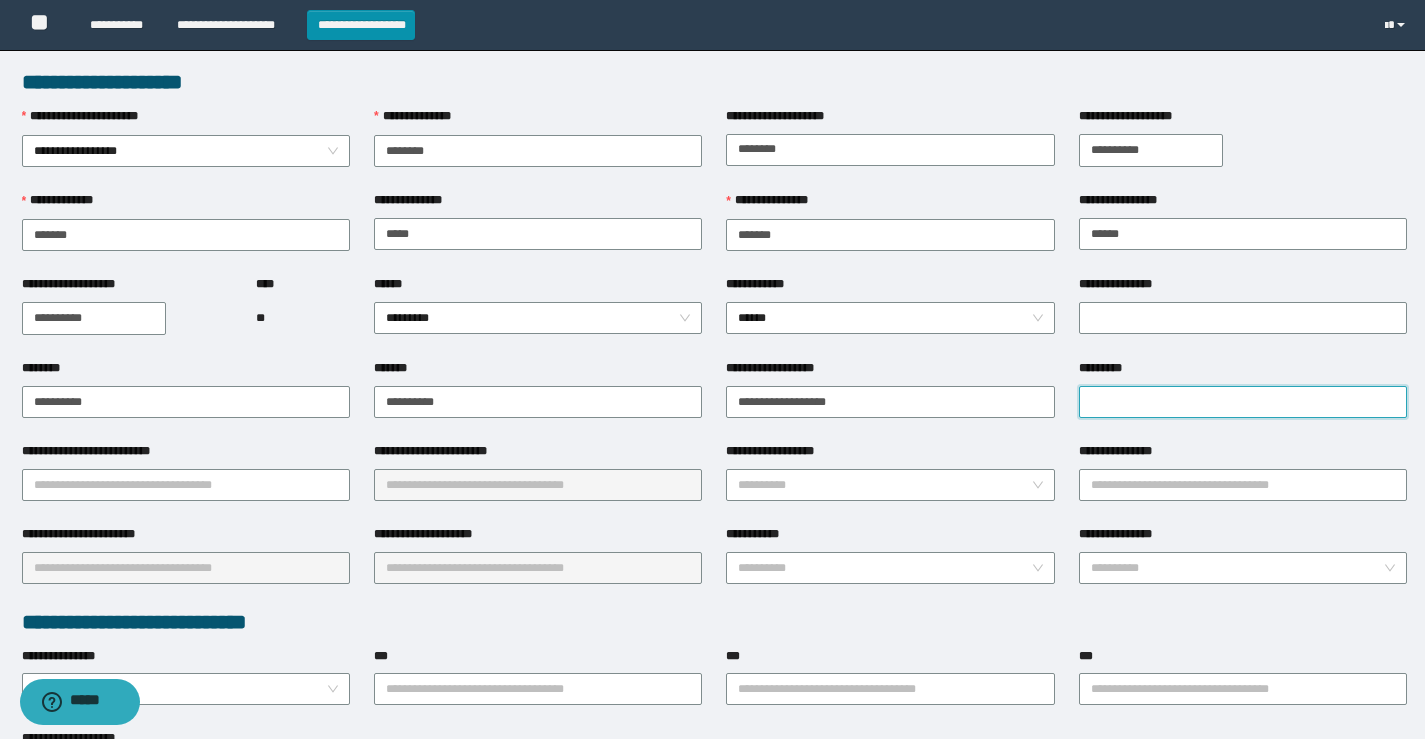 click on "*********" at bounding box center (1243, 402) 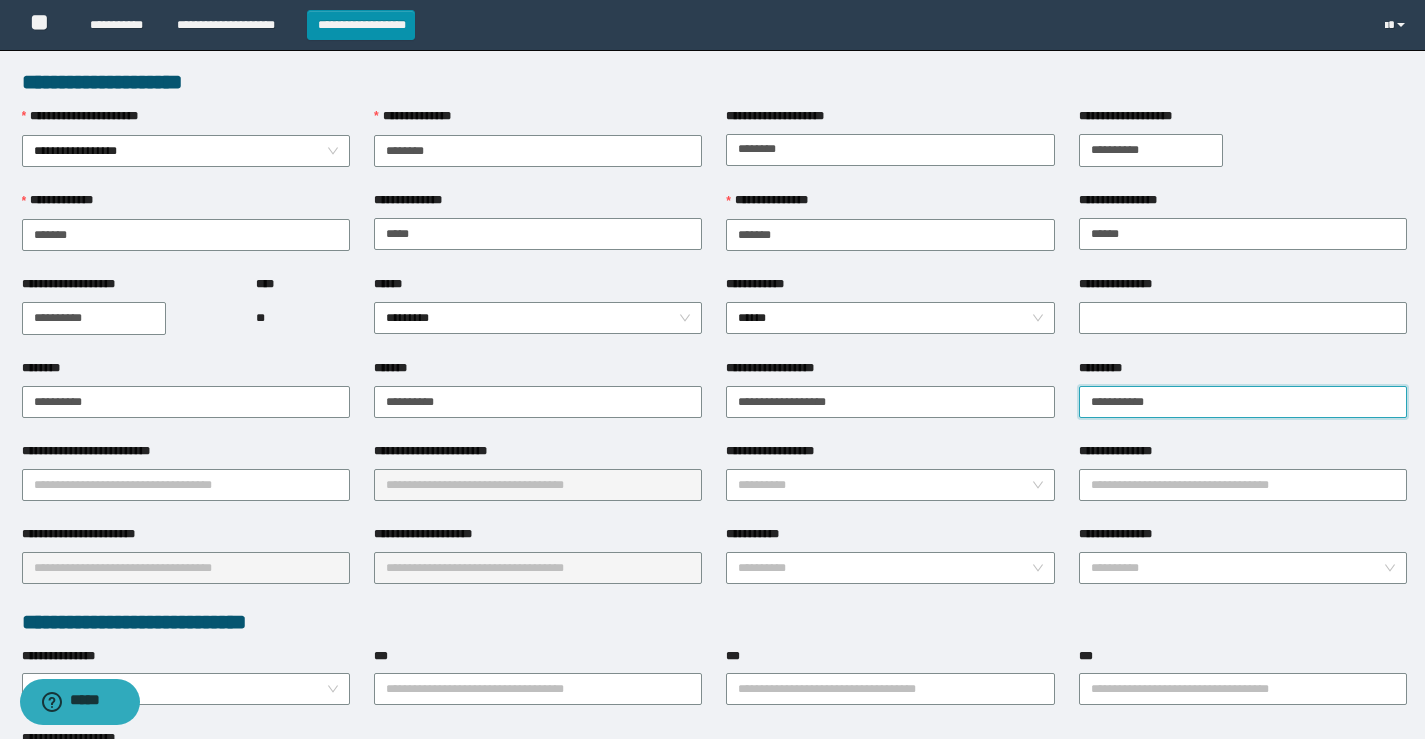 click on "**********" at bounding box center (1243, 402) 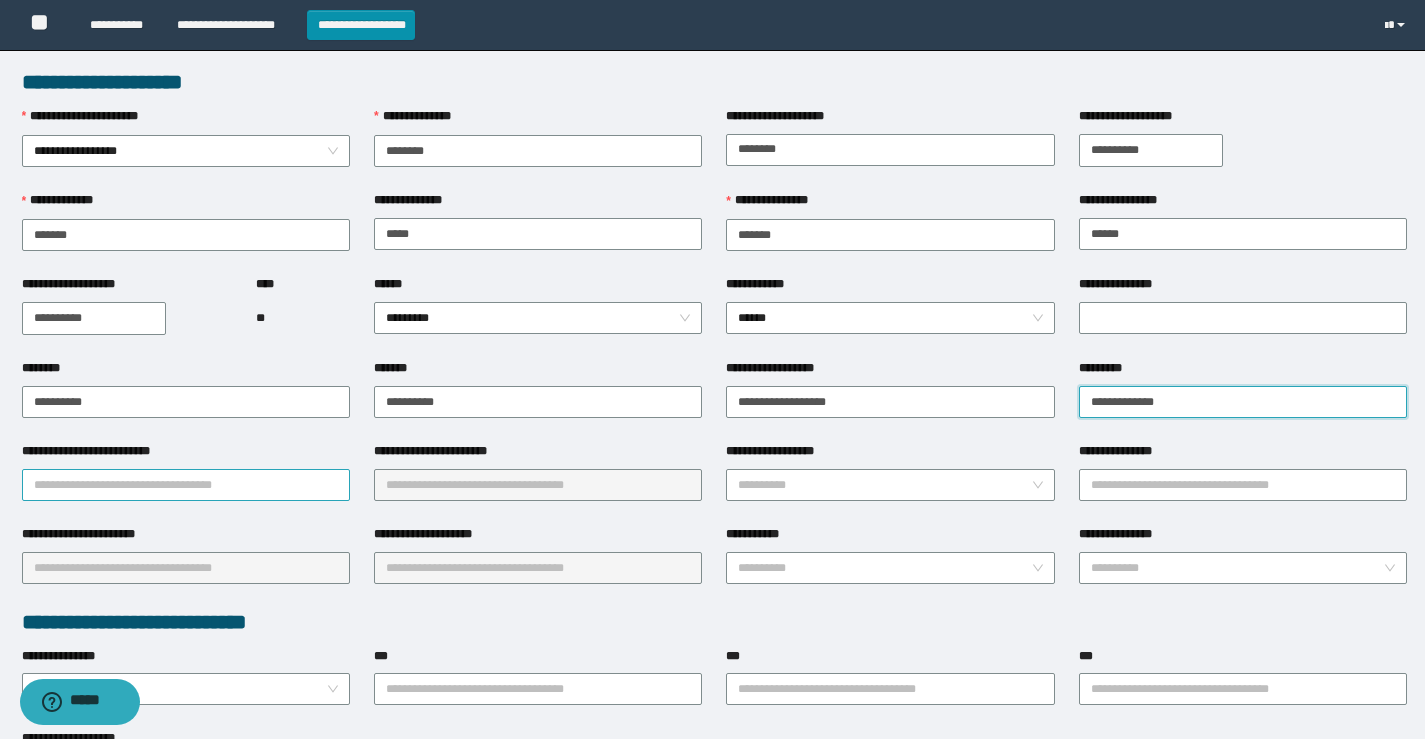 type on "**********" 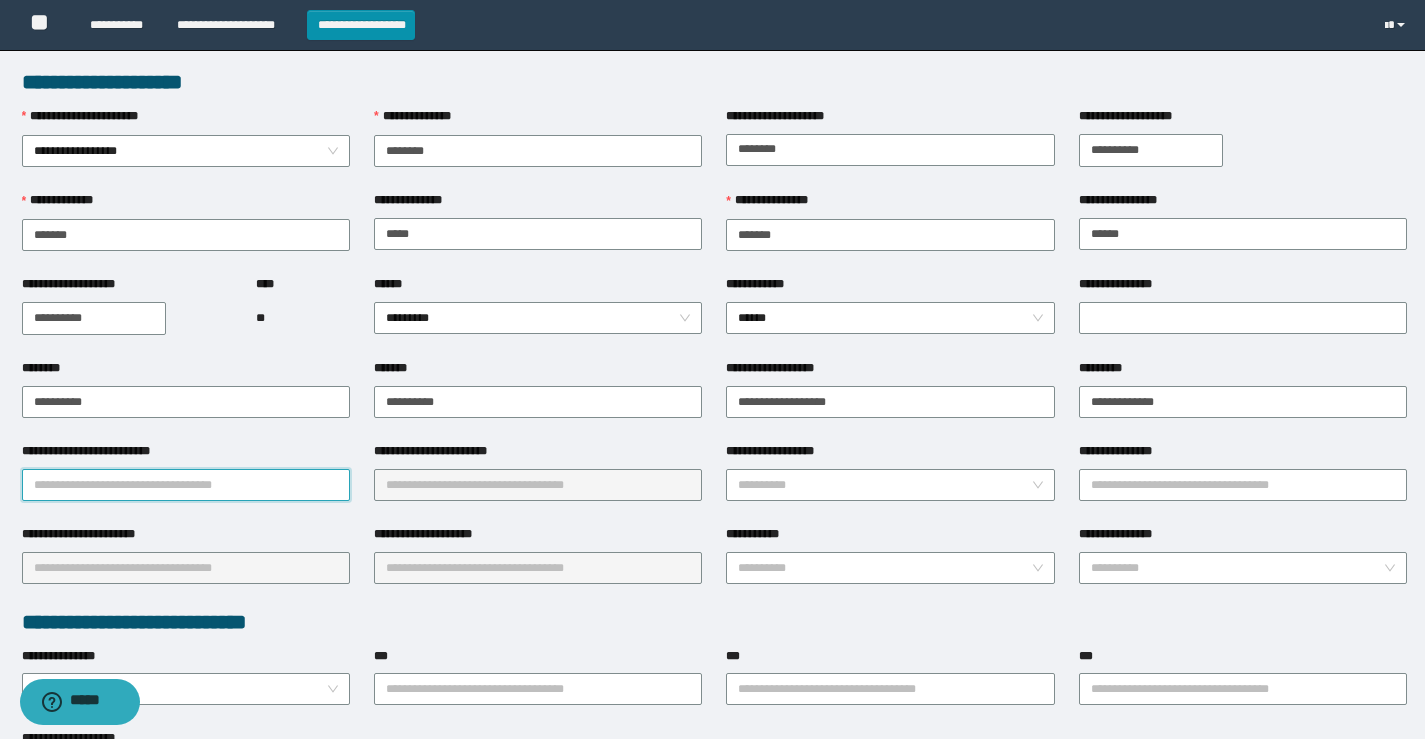 click on "**********" at bounding box center (186, 485) 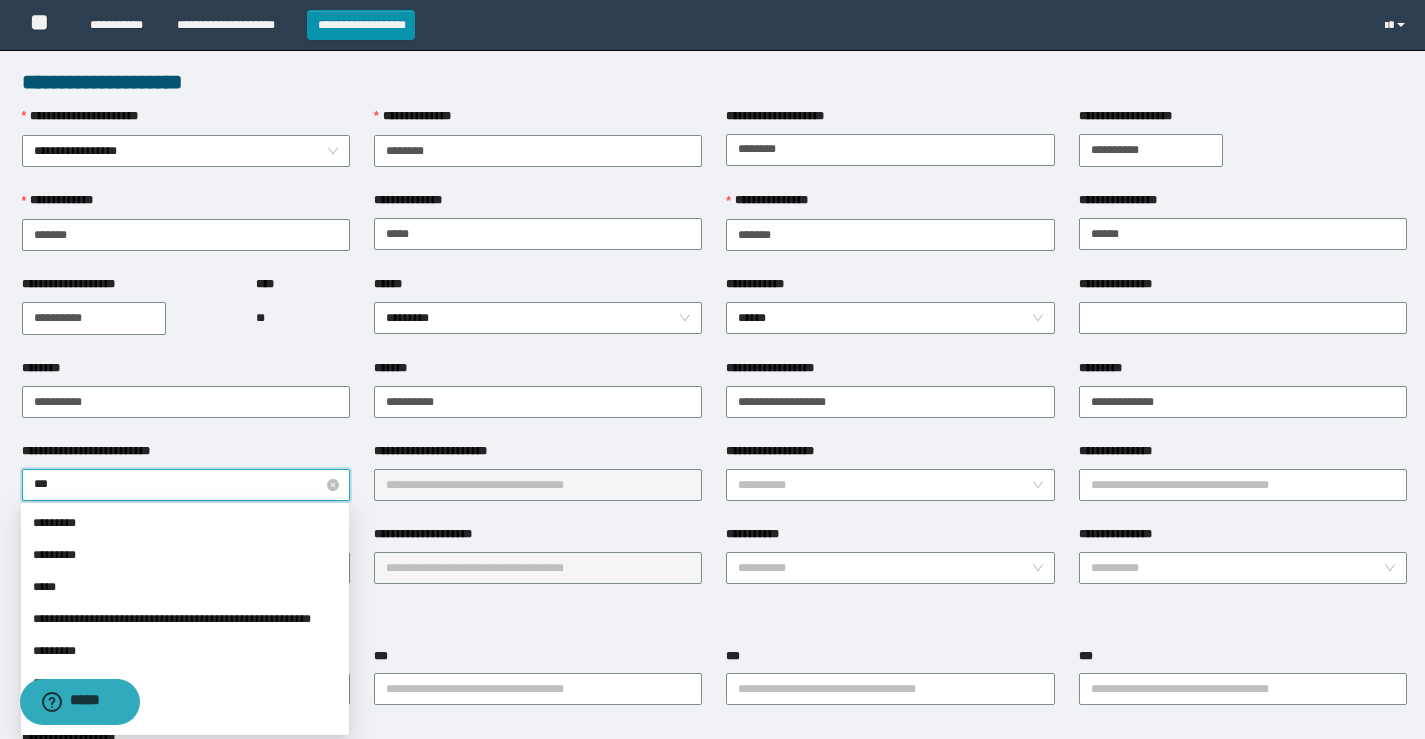 type on "****" 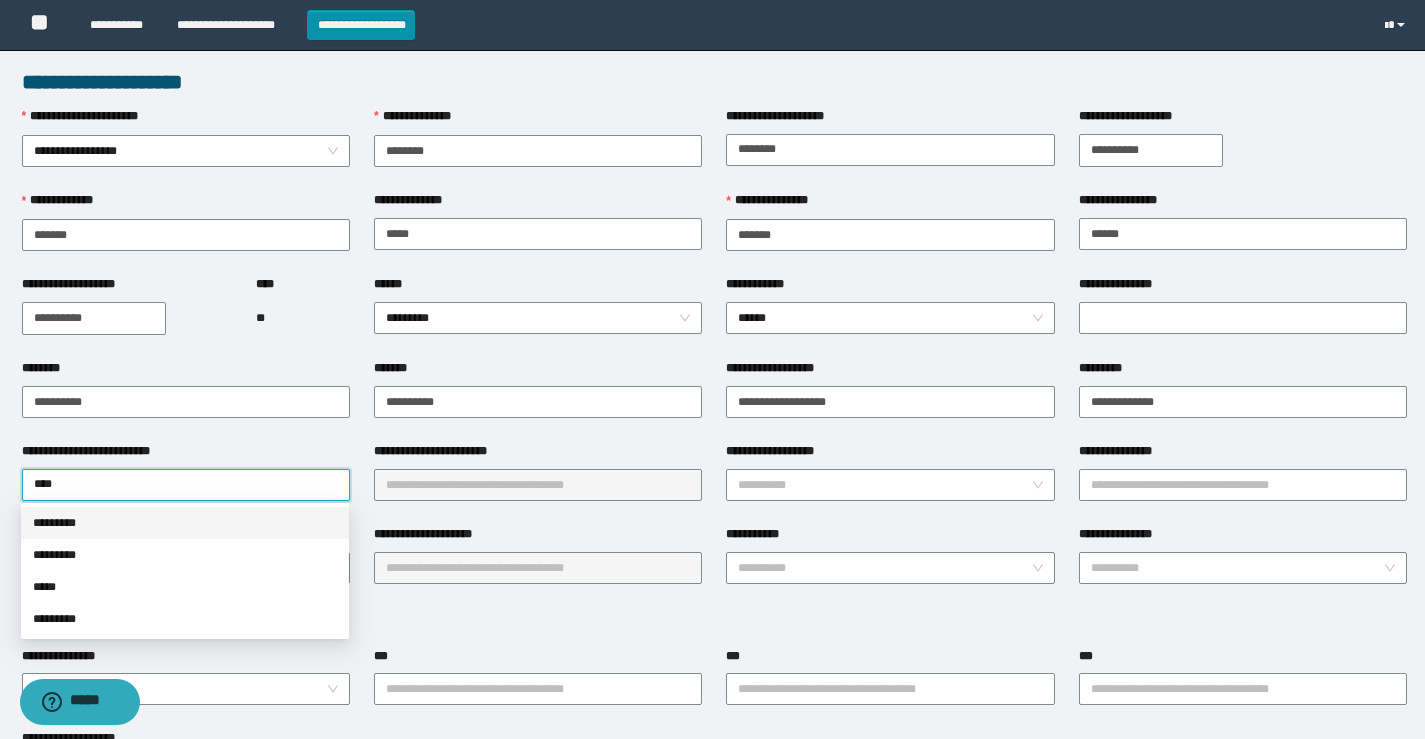 click on "*********" at bounding box center (185, 523) 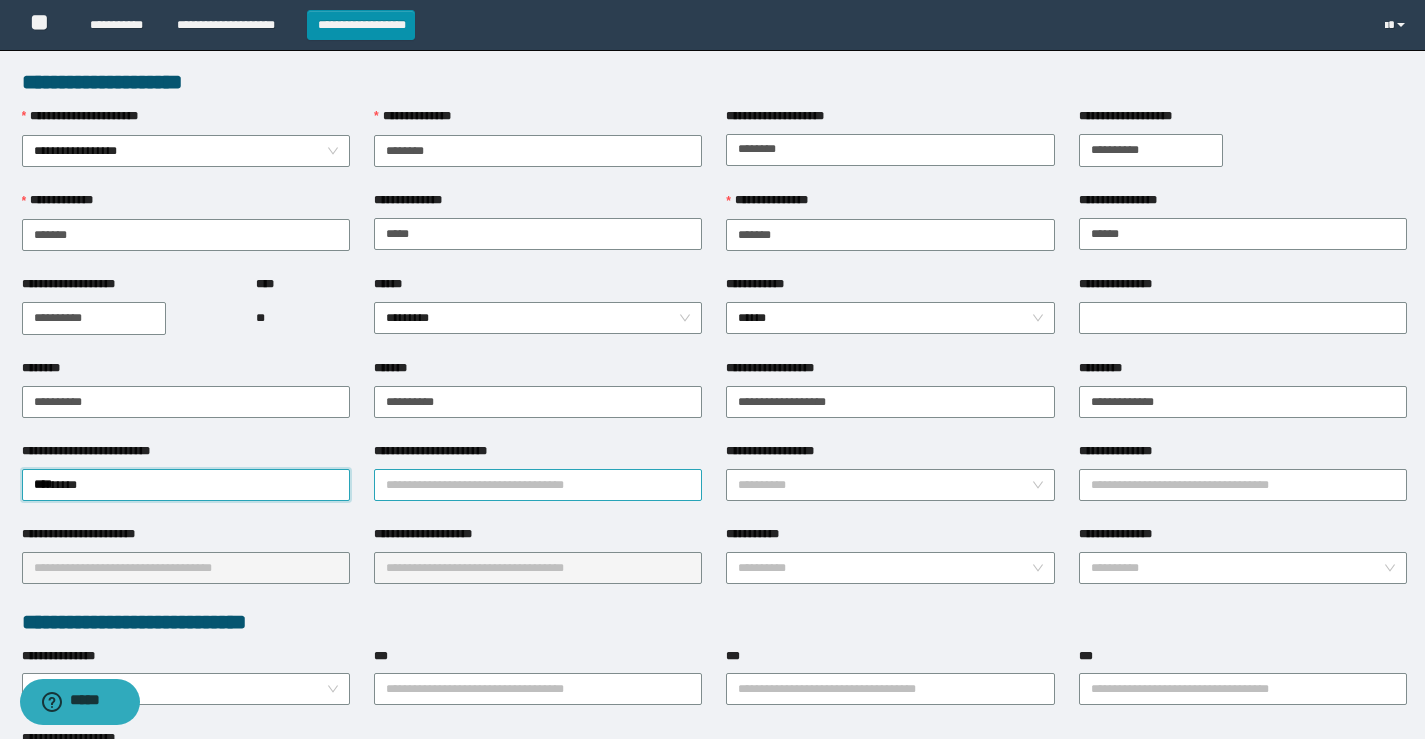 click on "**********" at bounding box center [538, 485] 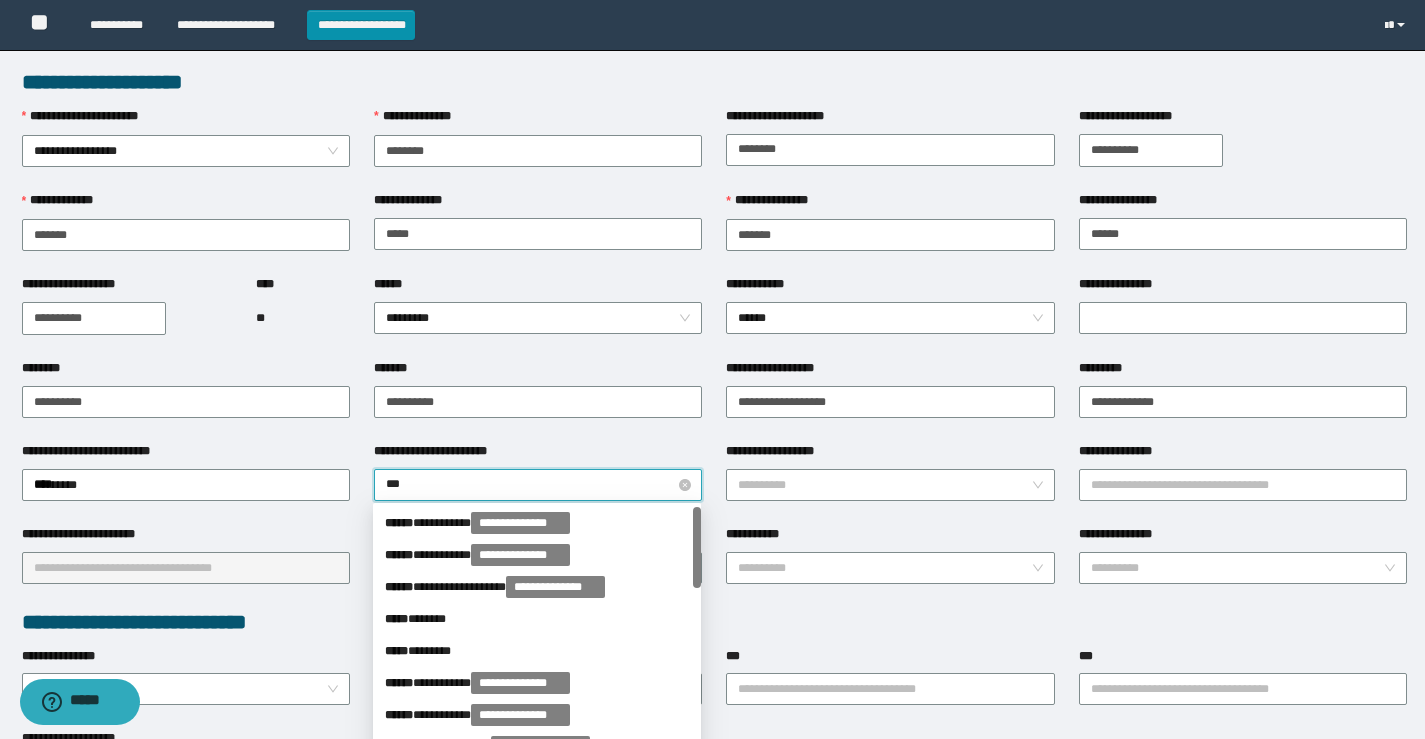 type on "****" 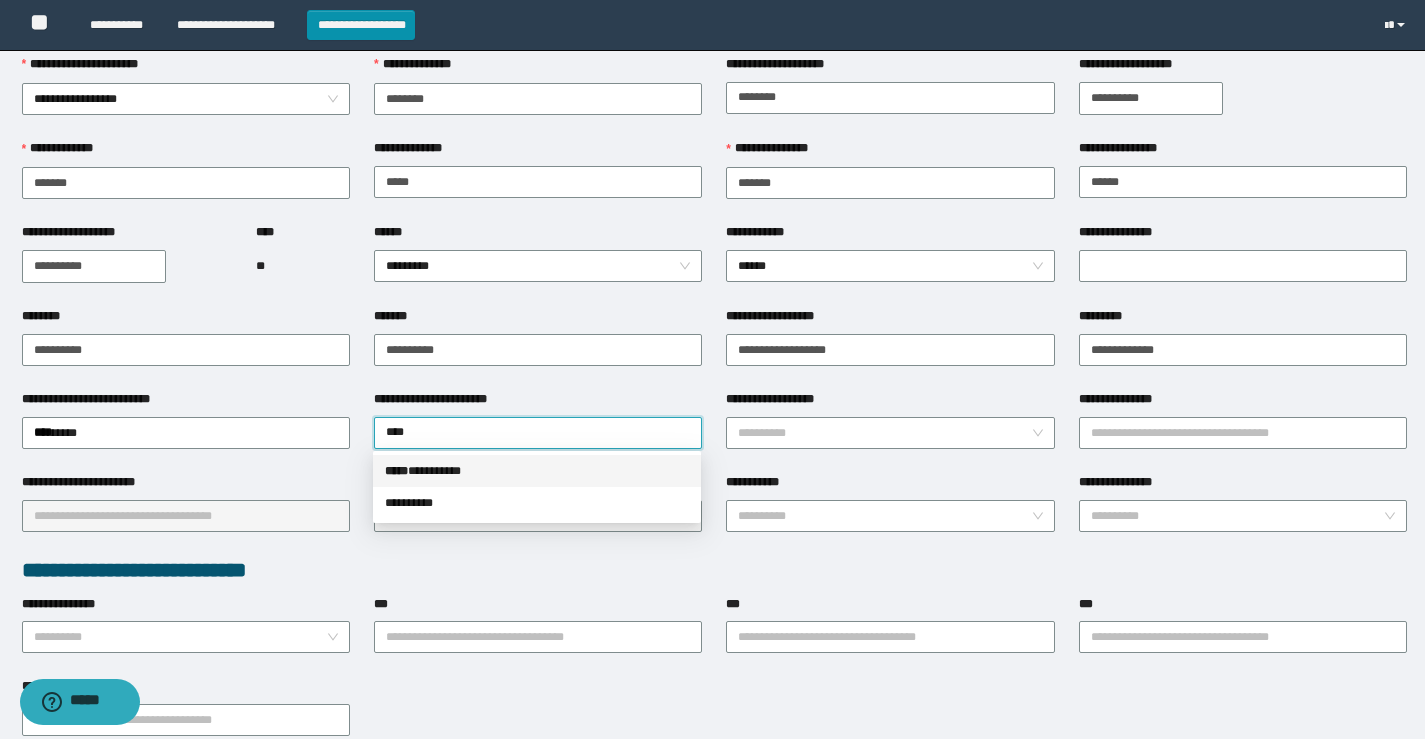 scroll, scrollTop: 100, scrollLeft: 0, axis: vertical 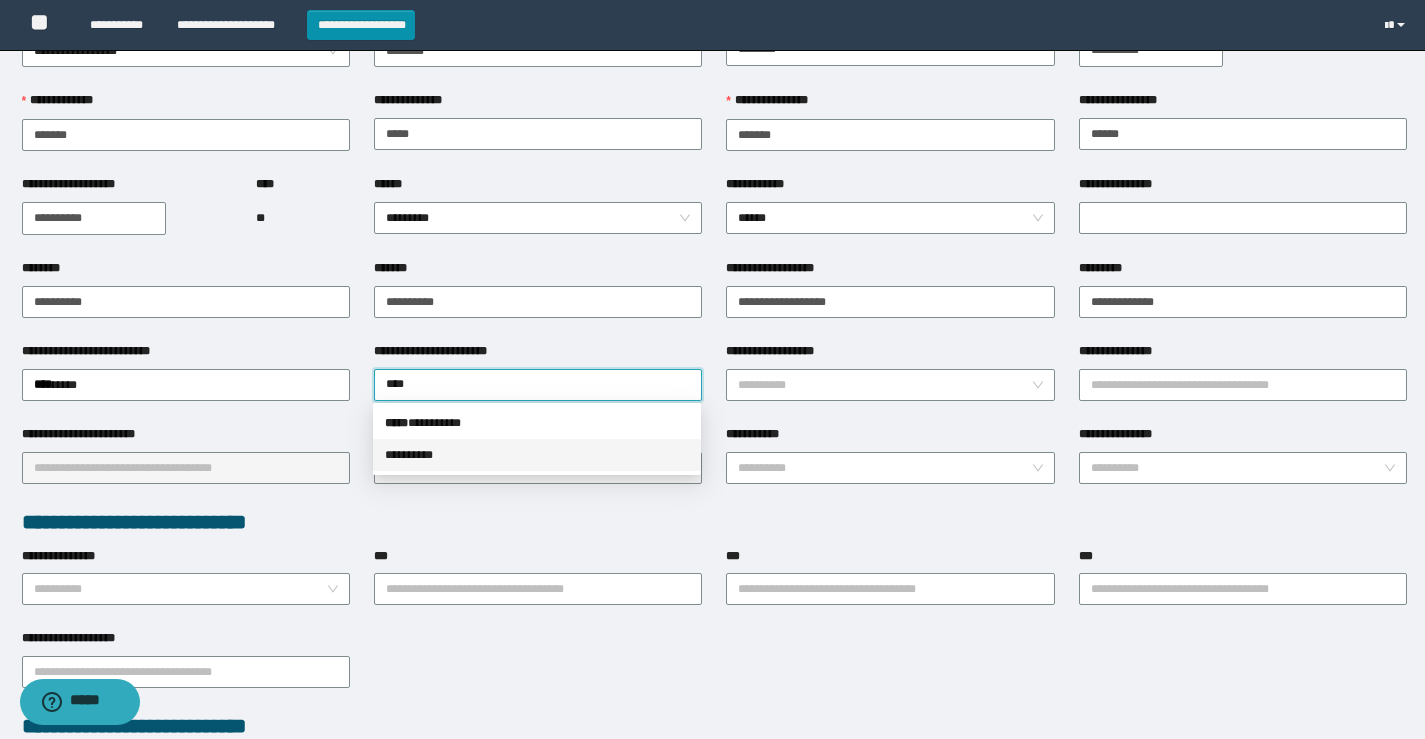 click on "* ********" at bounding box center [537, 455] 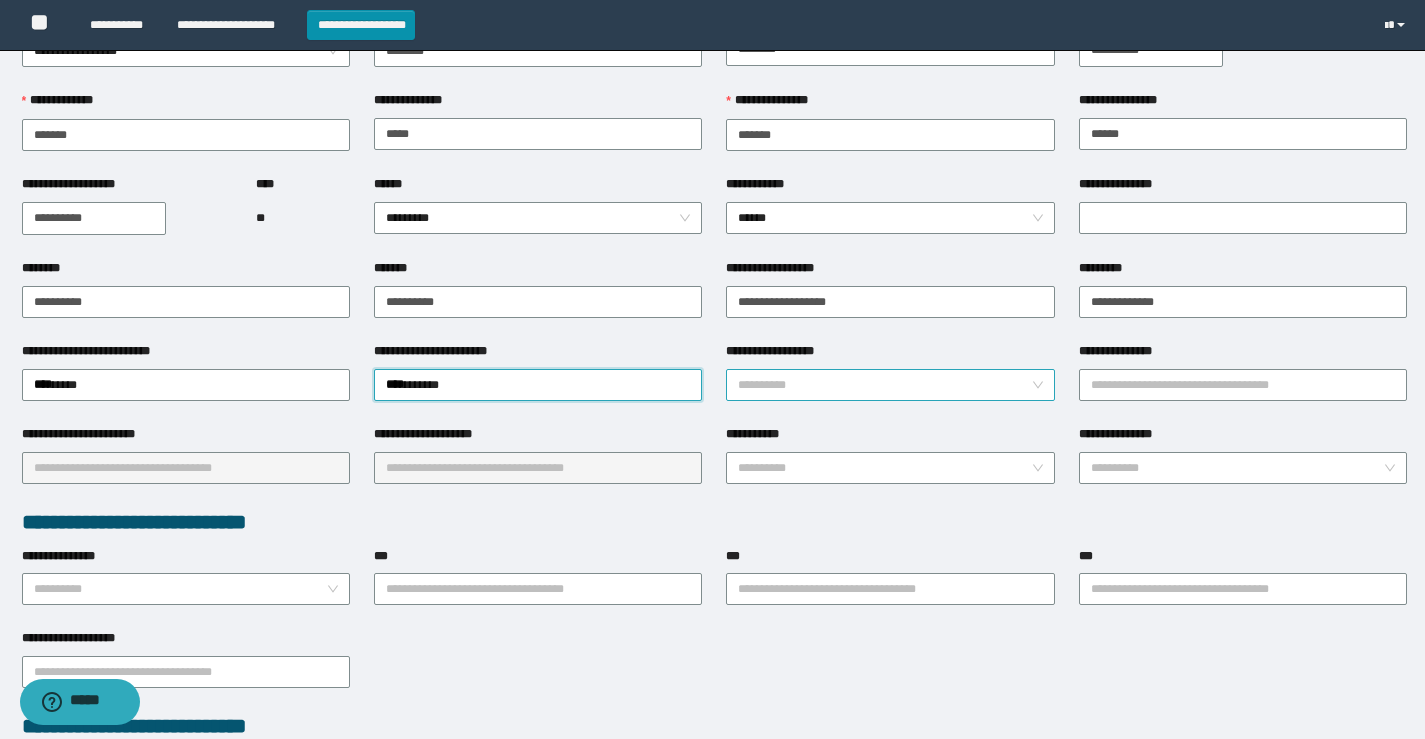 click on "**********" at bounding box center (884, 385) 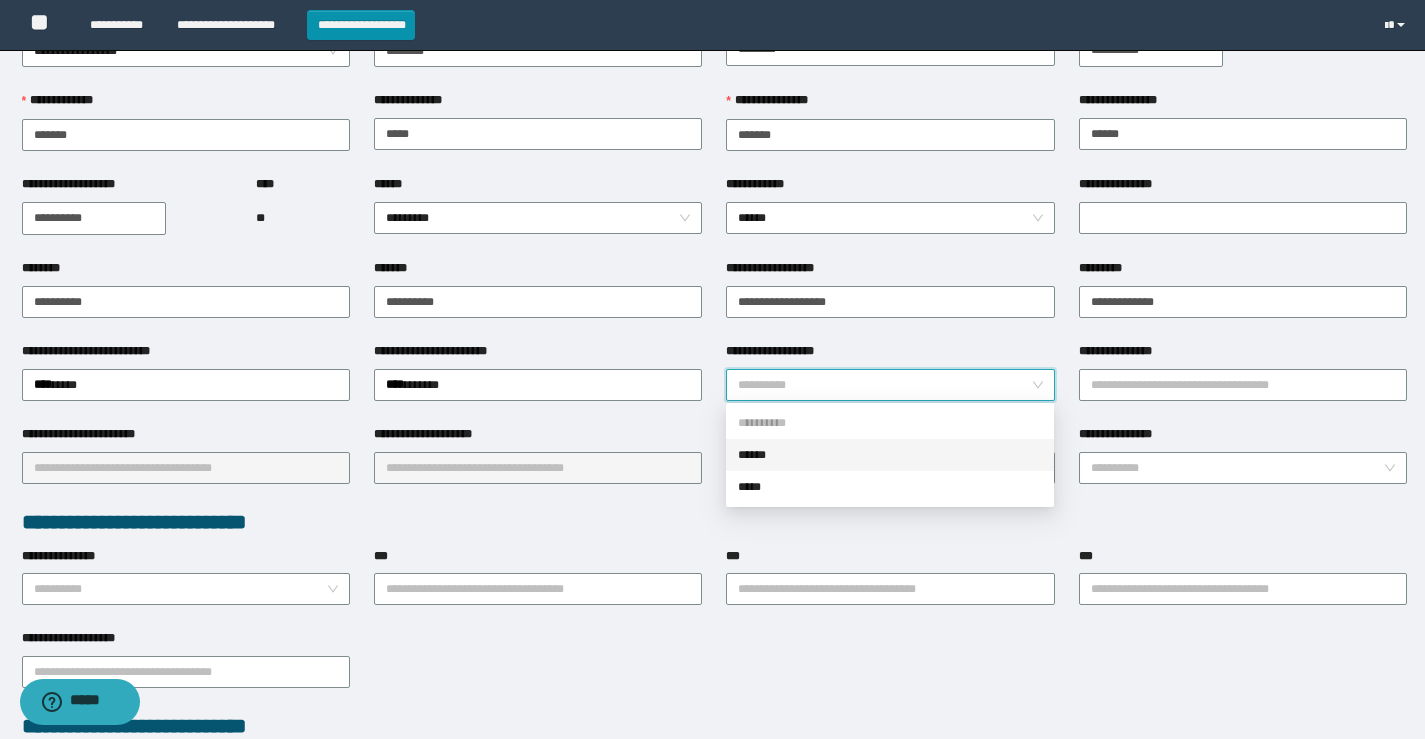 click on "******" at bounding box center [890, 455] 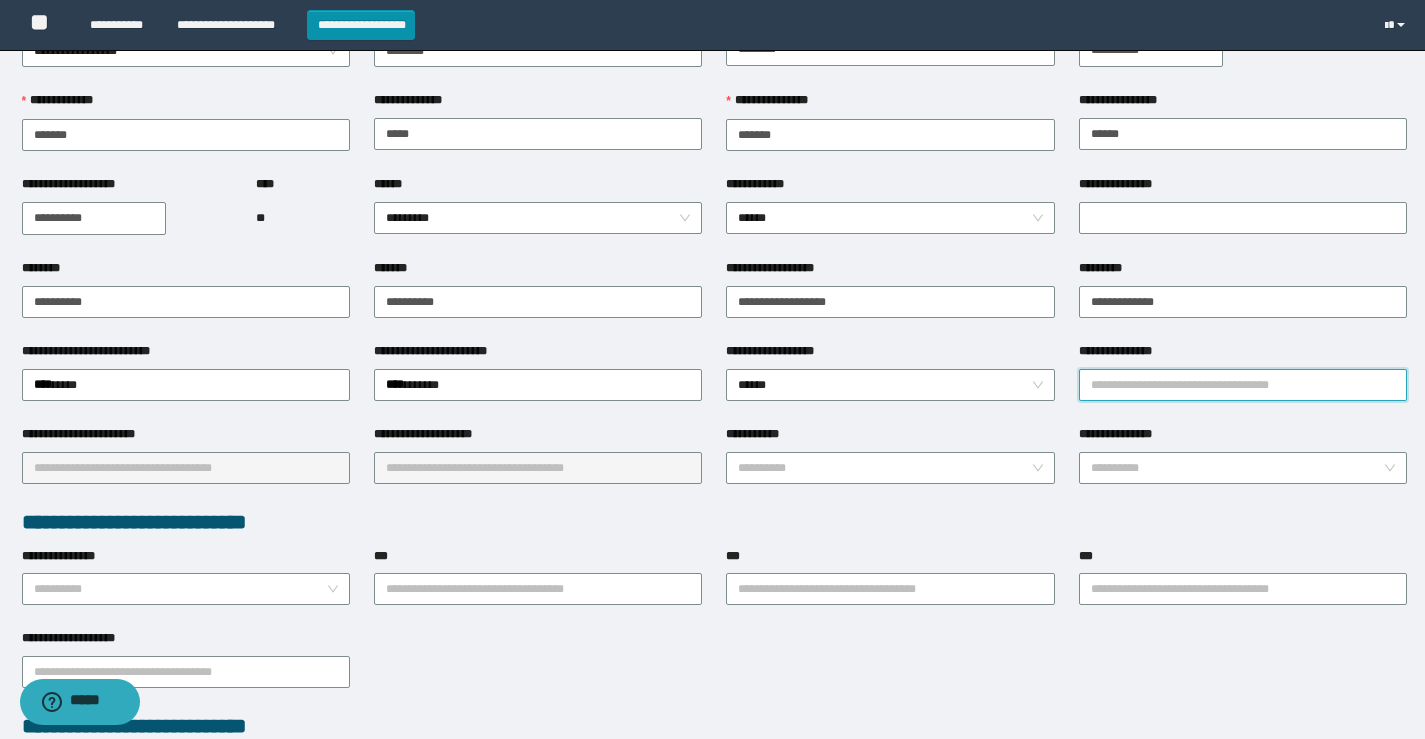 click on "**********" at bounding box center (1243, 385) 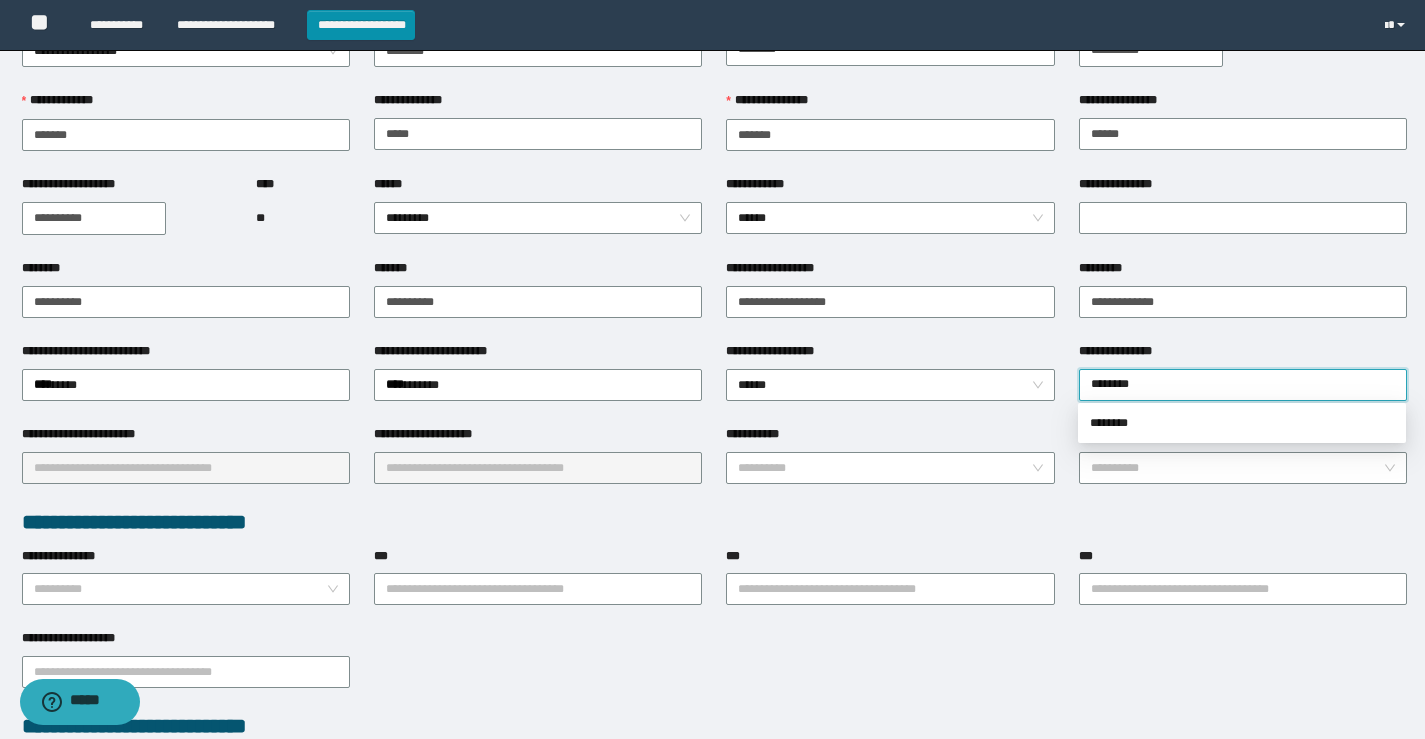 type on "********" 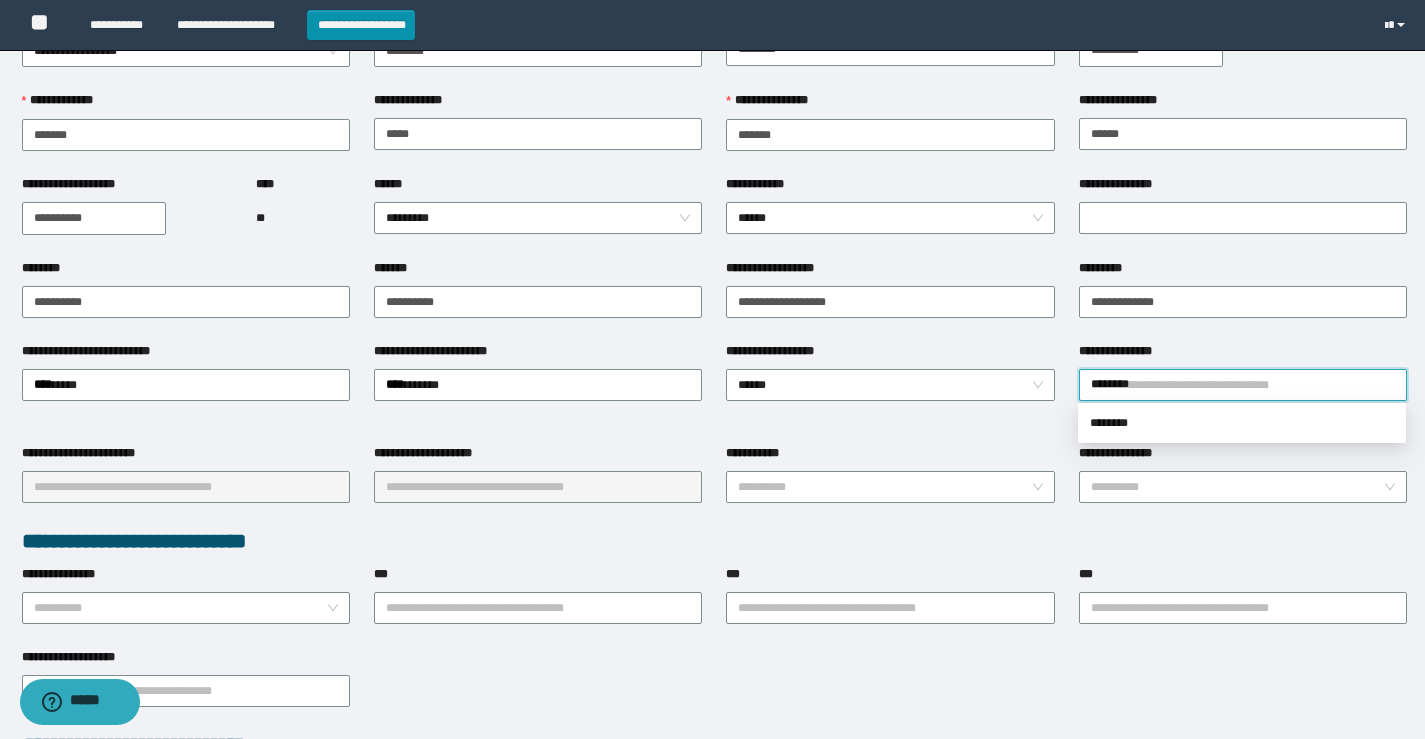 click on "********" at bounding box center [1243, 385] 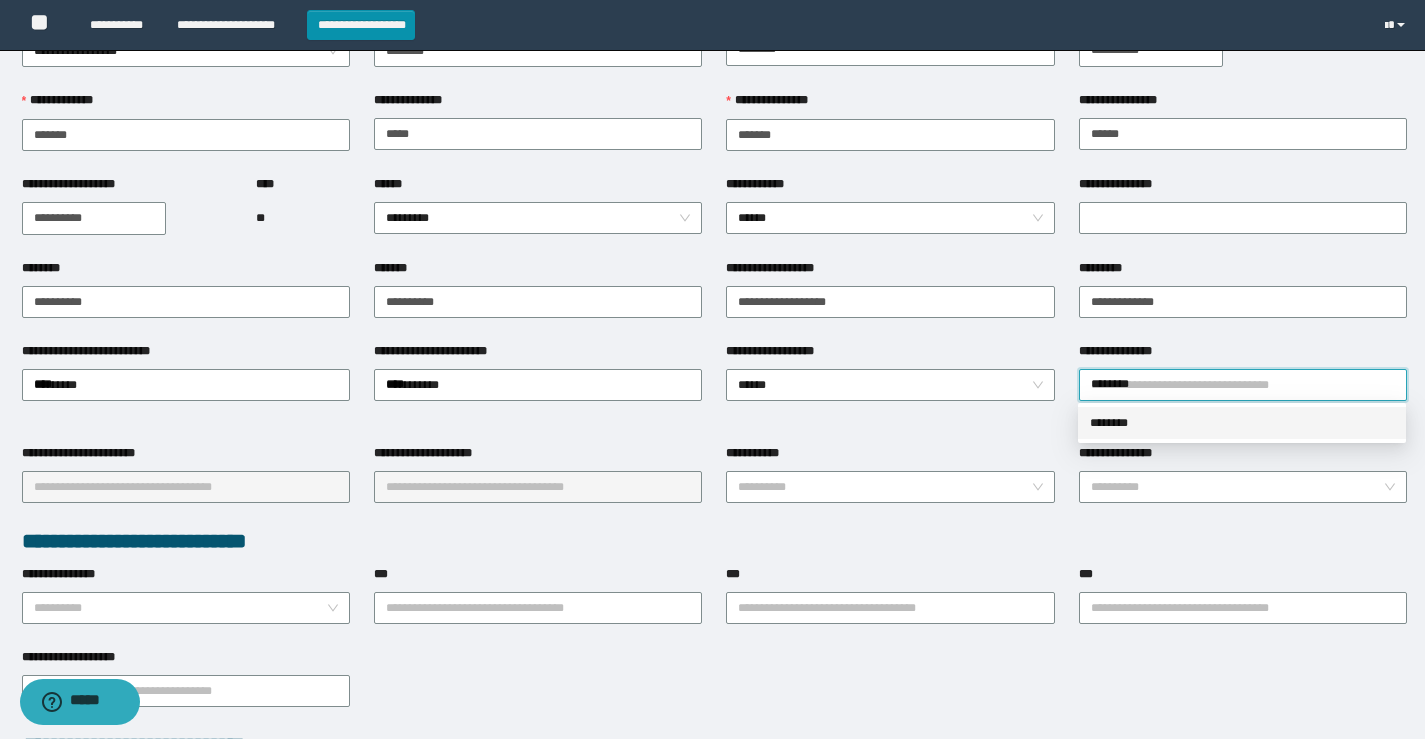 click on "********" at bounding box center [1242, 423] 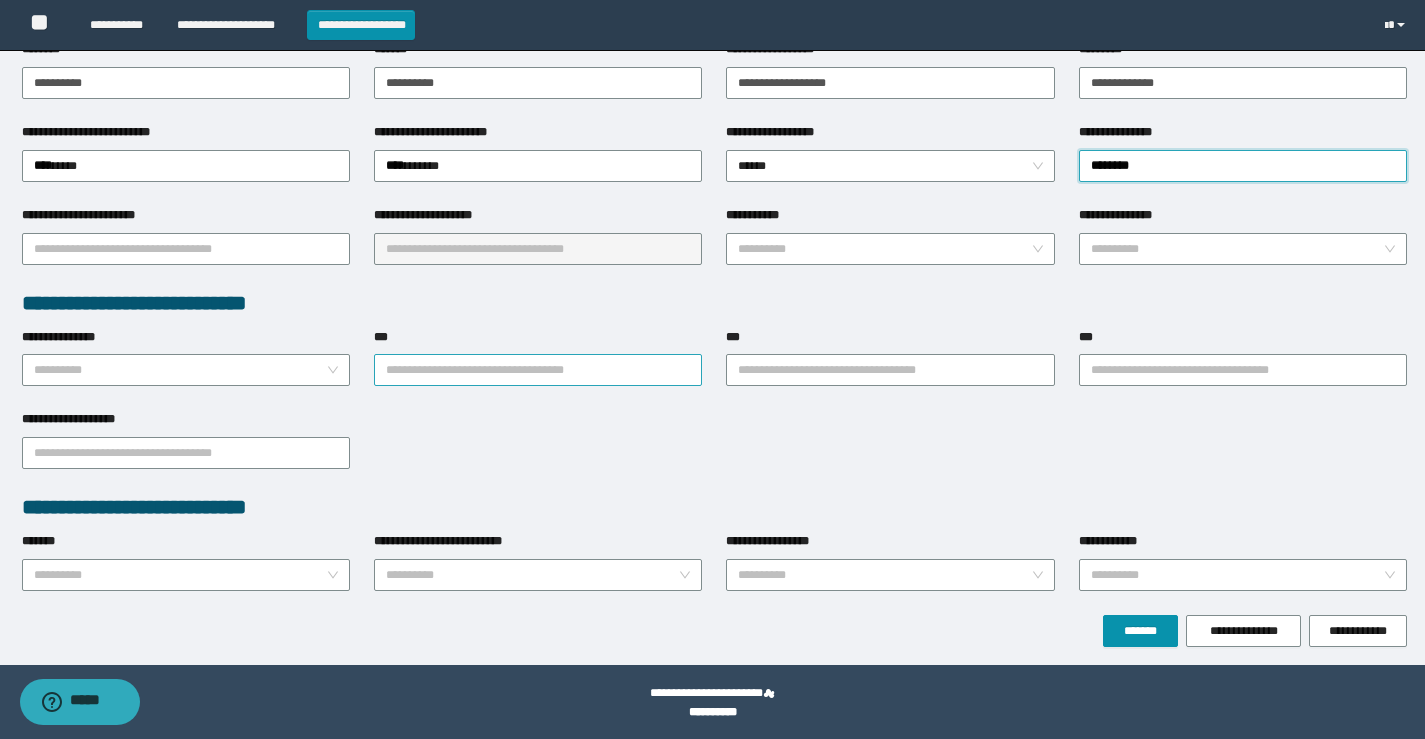 scroll, scrollTop: 322, scrollLeft: 0, axis: vertical 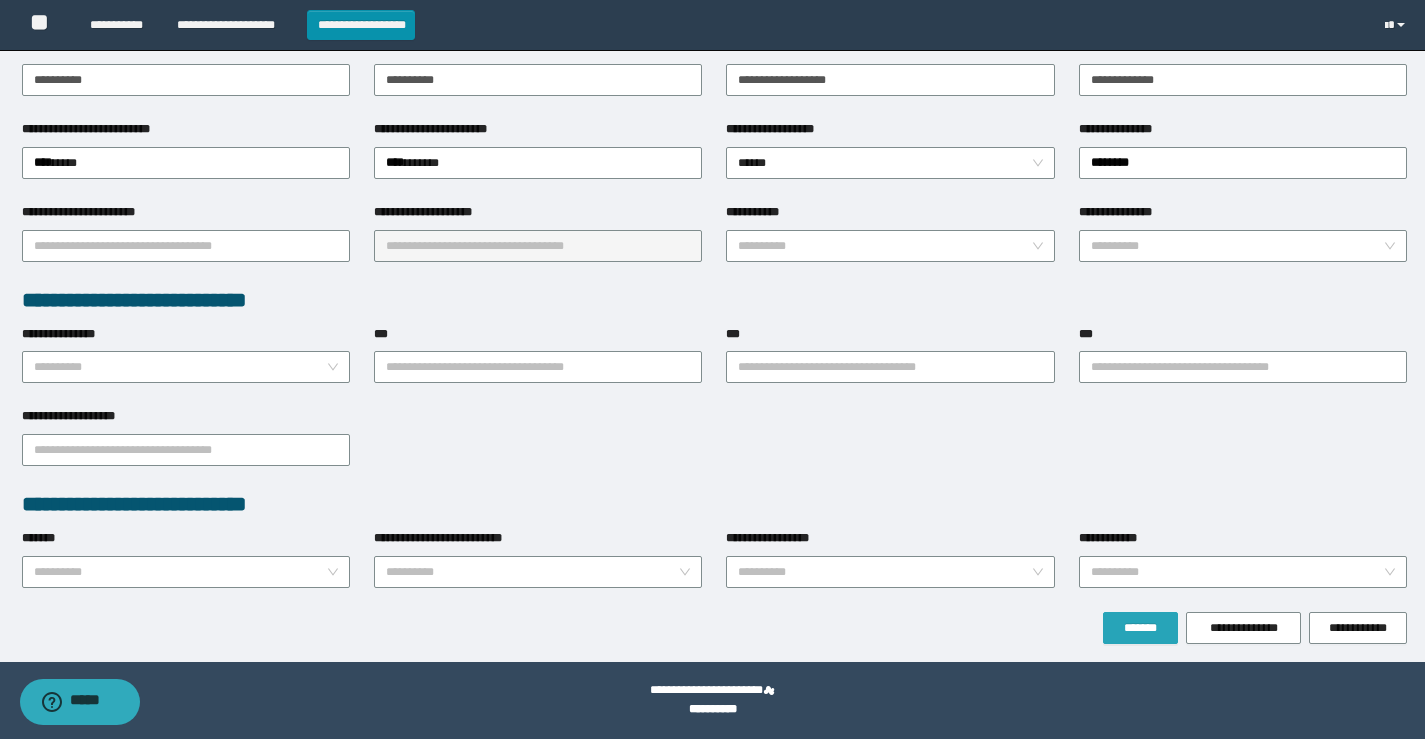 click on "*******" at bounding box center (1140, 628) 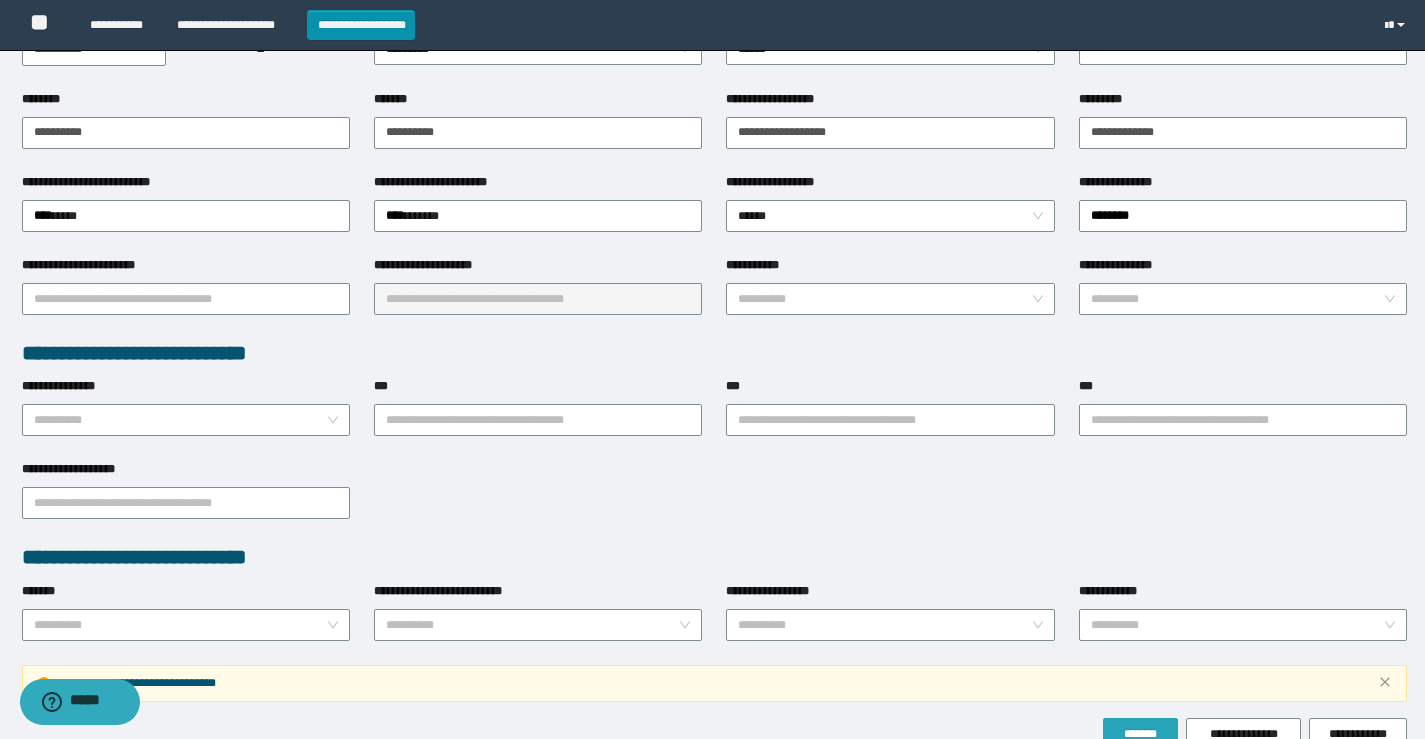 scroll, scrollTop: 375, scrollLeft: 0, axis: vertical 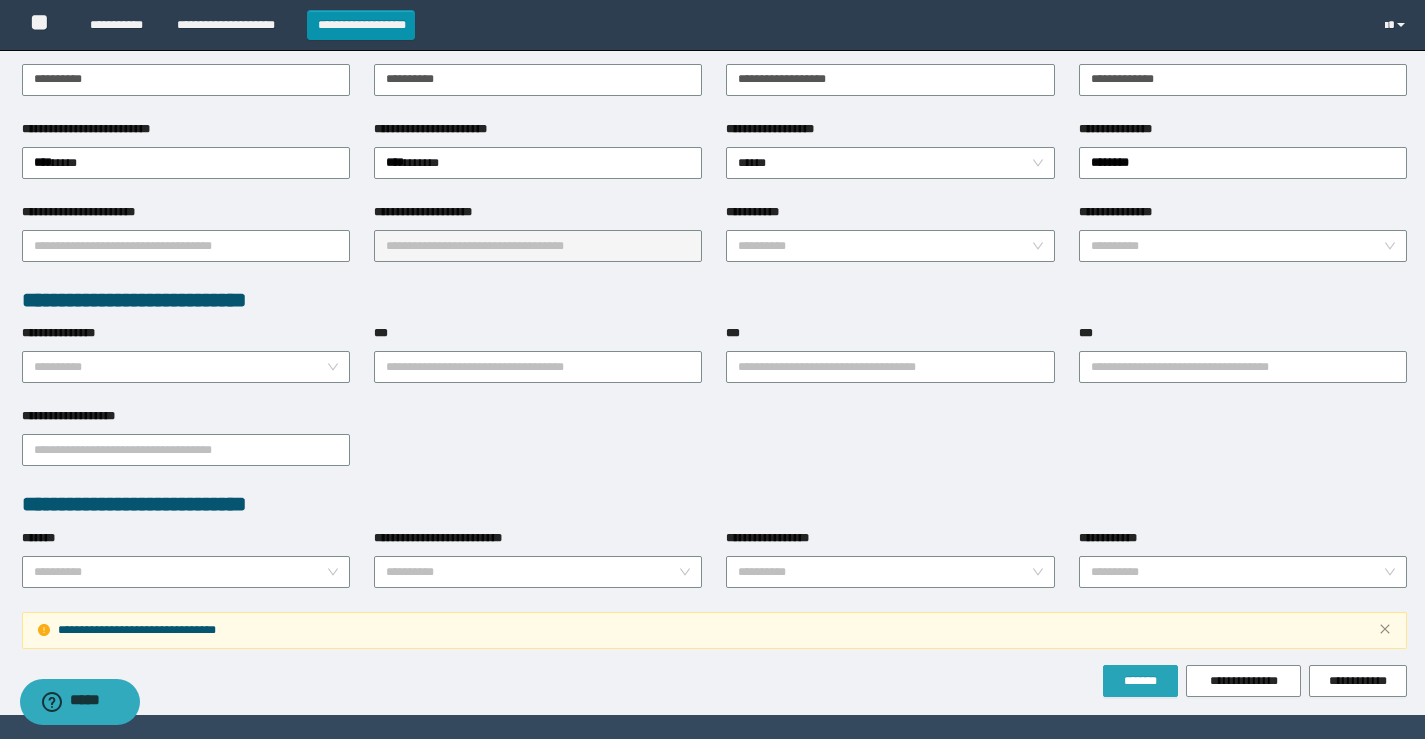 click on "*******" at bounding box center [1140, 681] 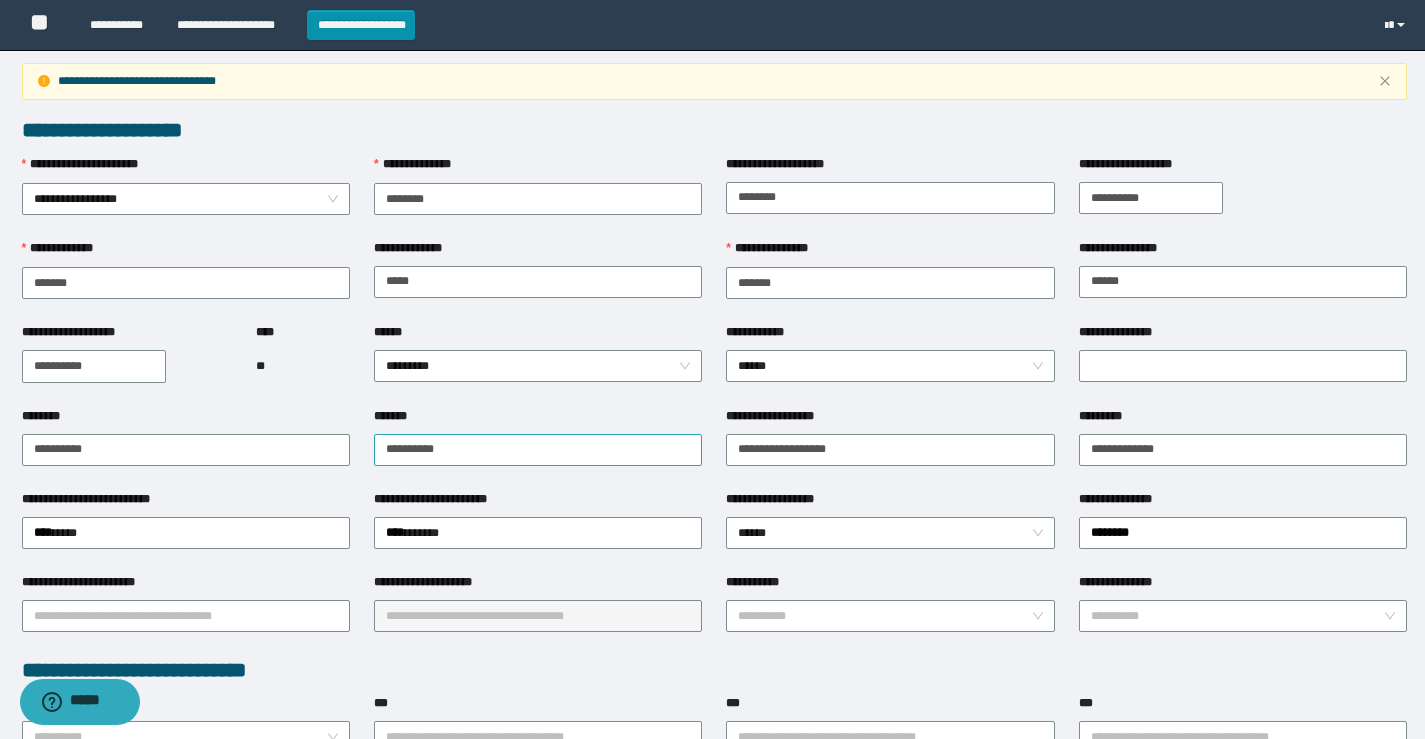 scroll, scrollTop: 0, scrollLeft: 0, axis: both 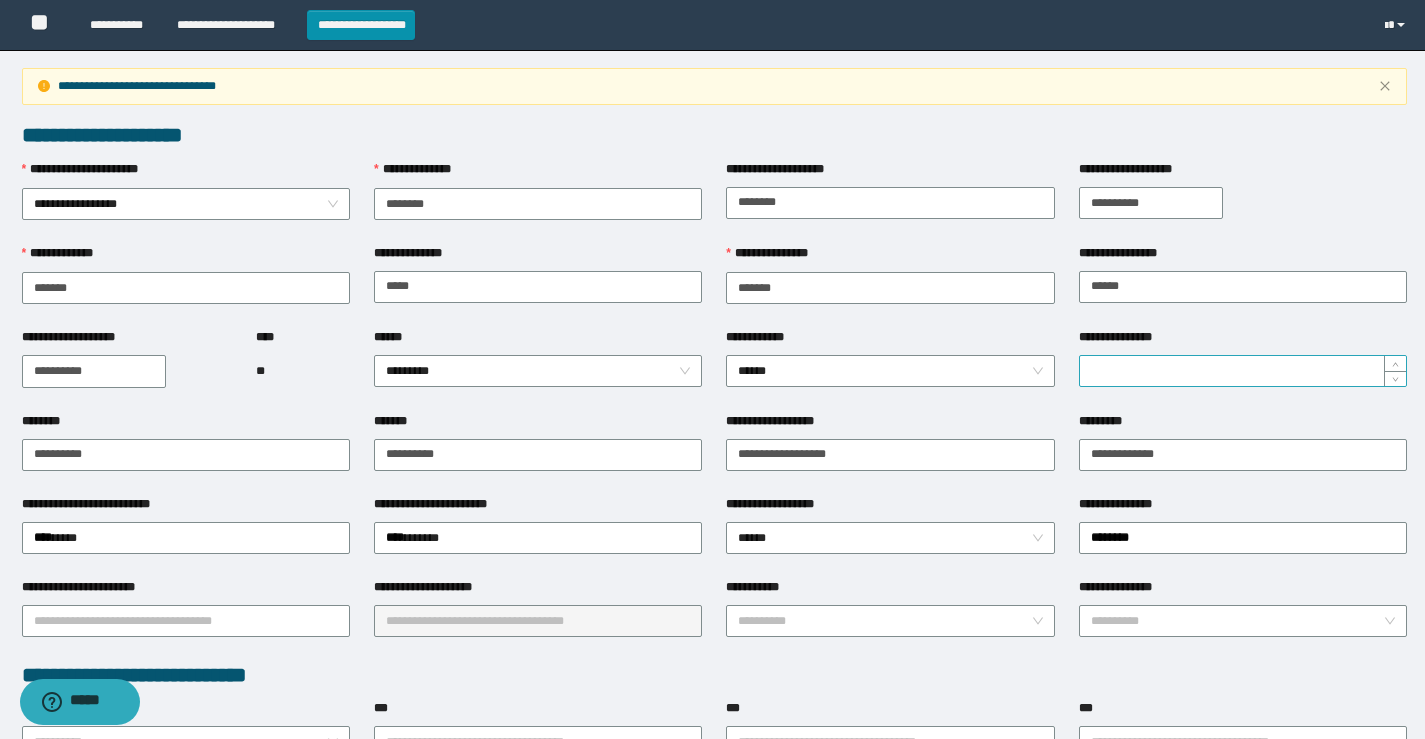 click on "**********" at bounding box center [1243, 371] 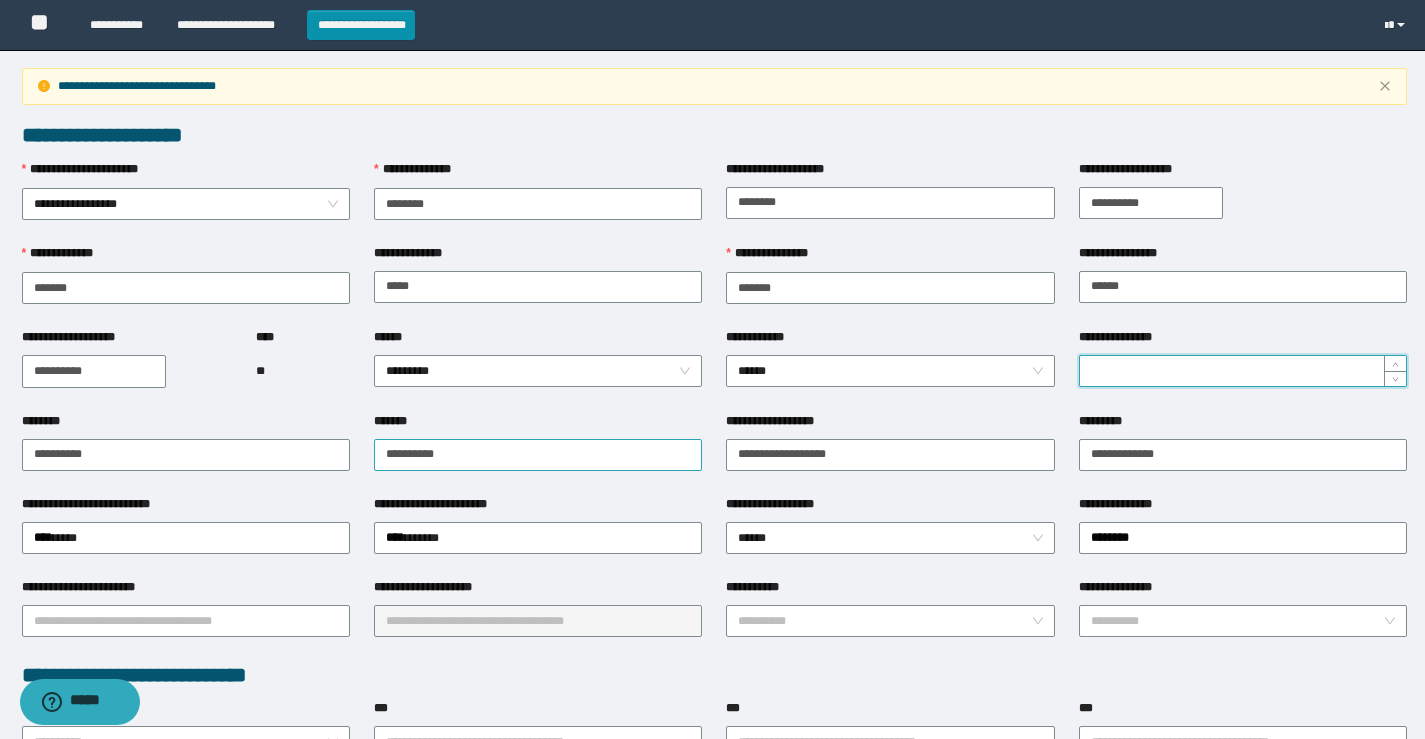 scroll, scrollTop: 100, scrollLeft: 0, axis: vertical 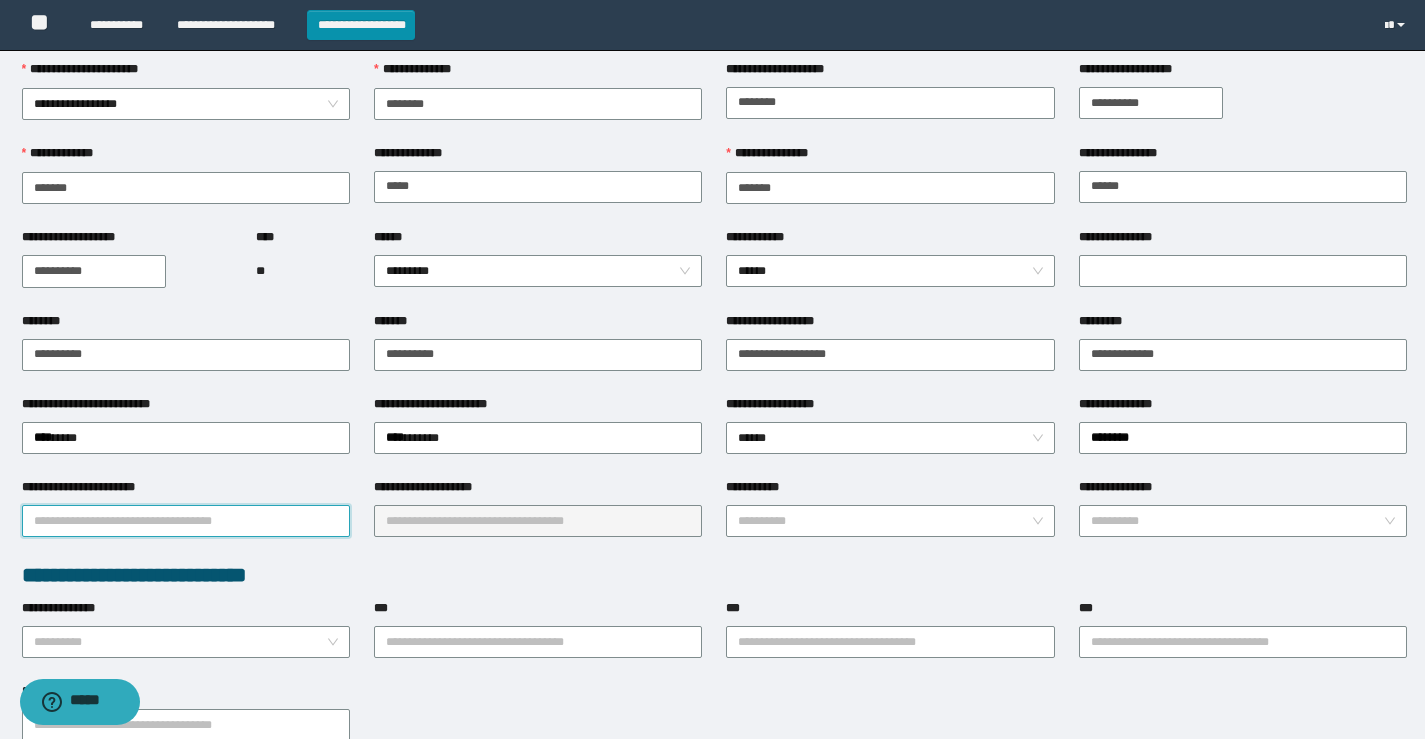 click on "**********" at bounding box center (186, 521) 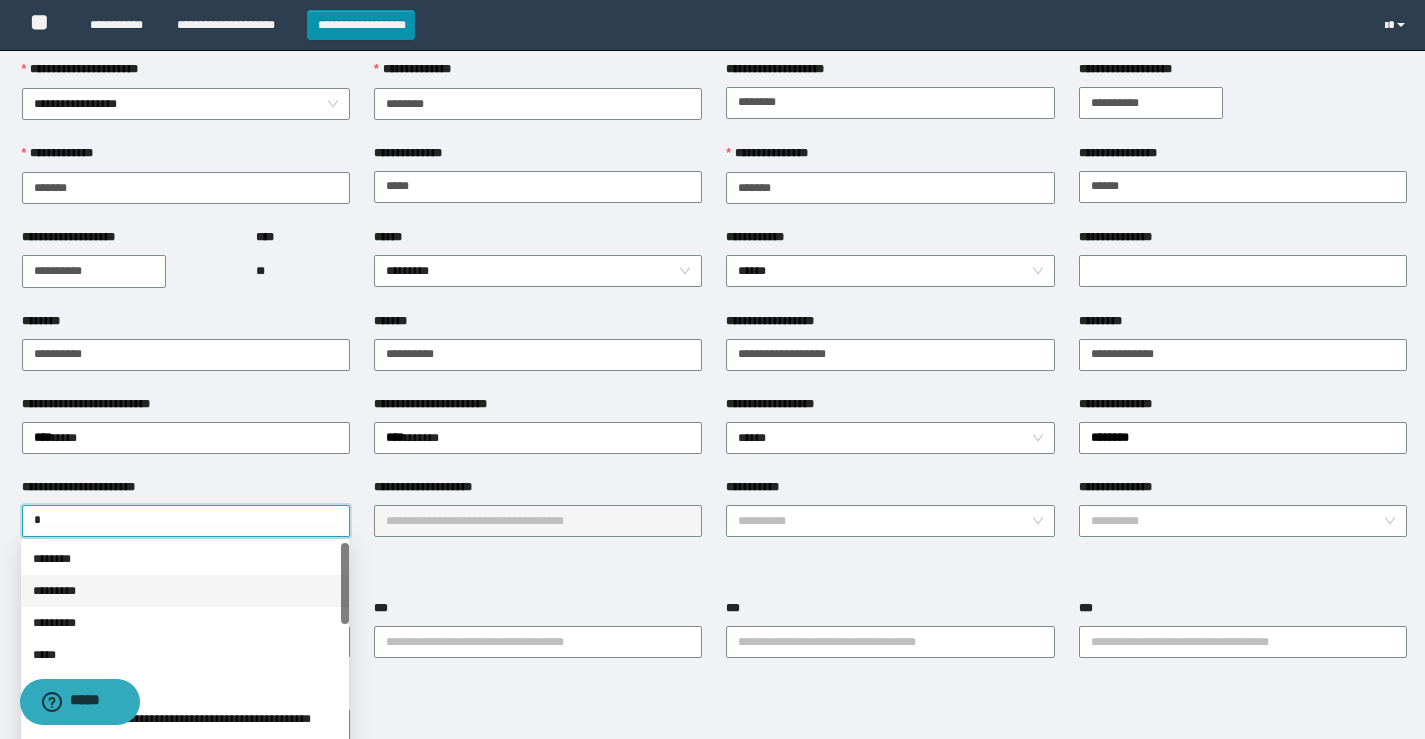 click on "*********" at bounding box center (185, 591) 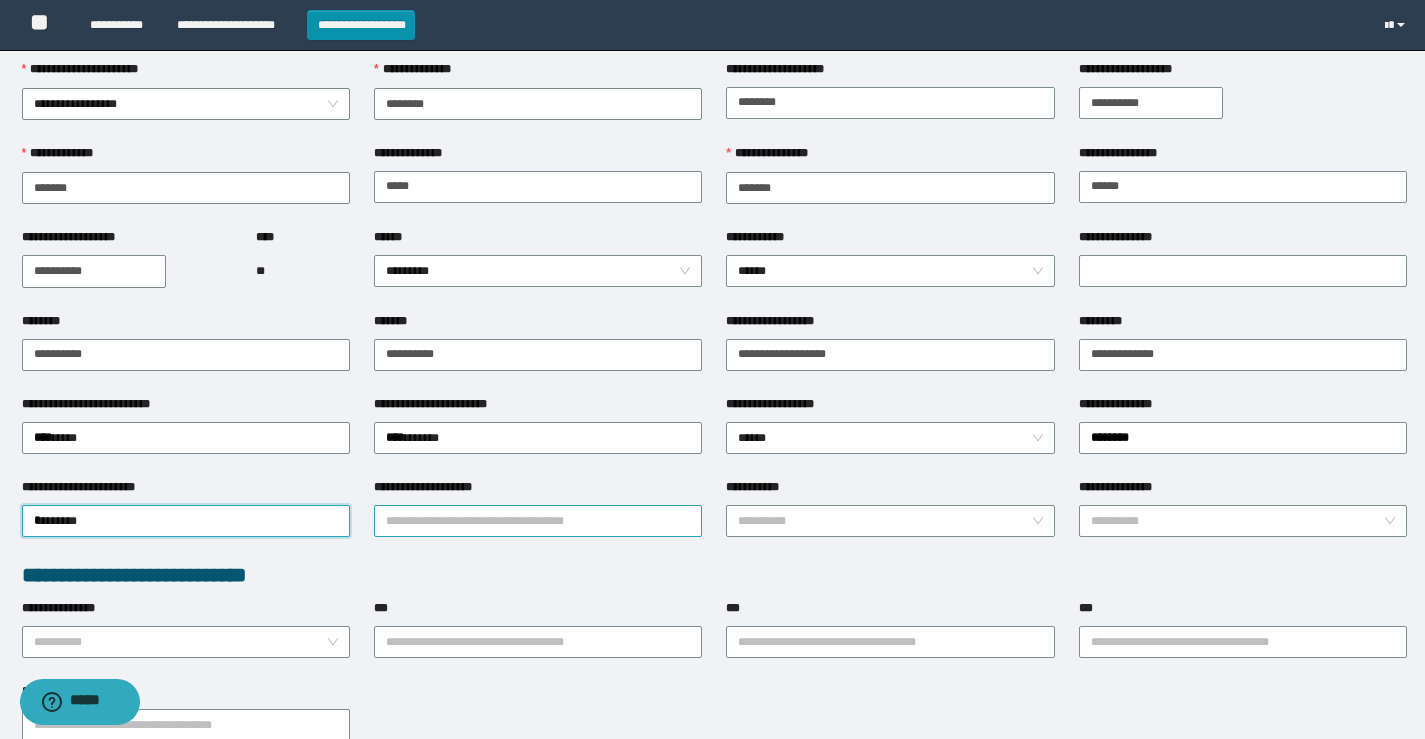 click on "**********" at bounding box center (538, 521) 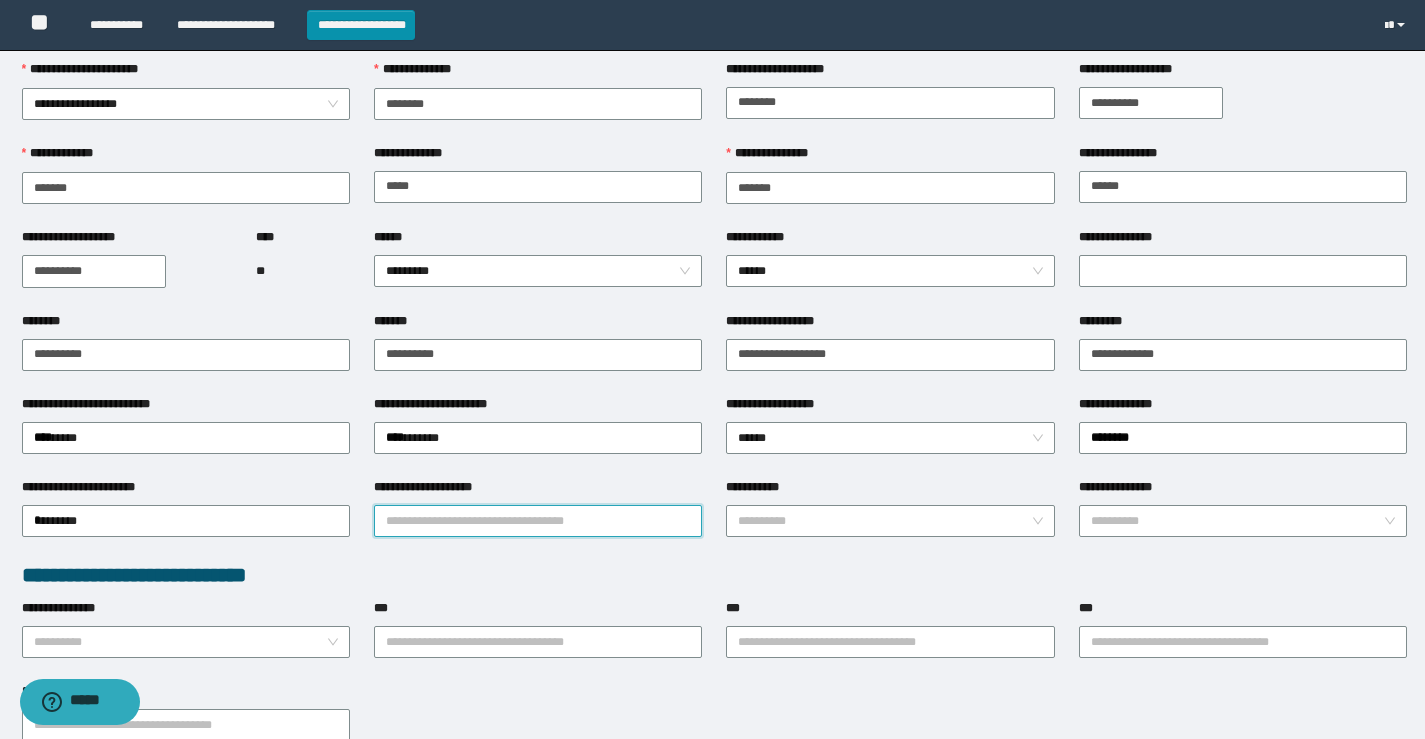 click on "**********" at bounding box center [538, 521] 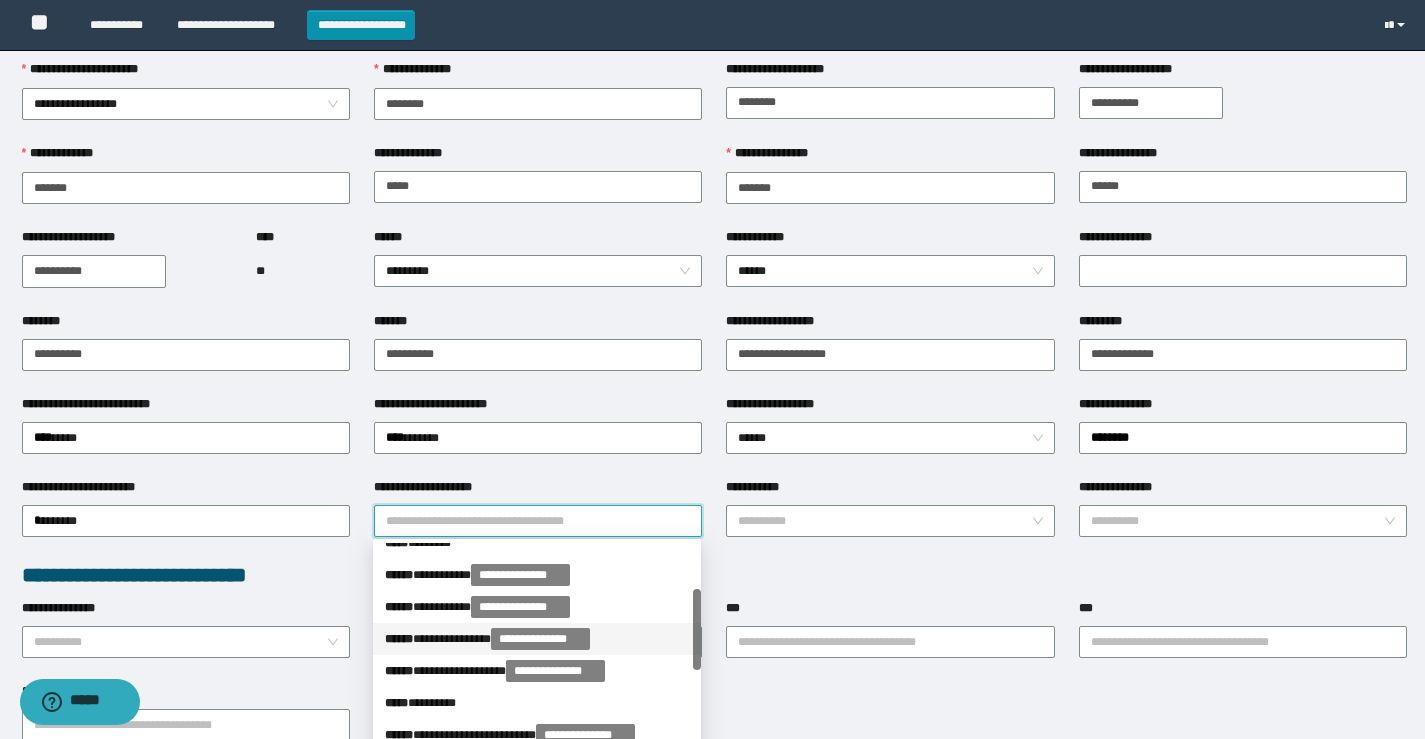 scroll, scrollTop: 0, scrollLeft: 0, axis: both 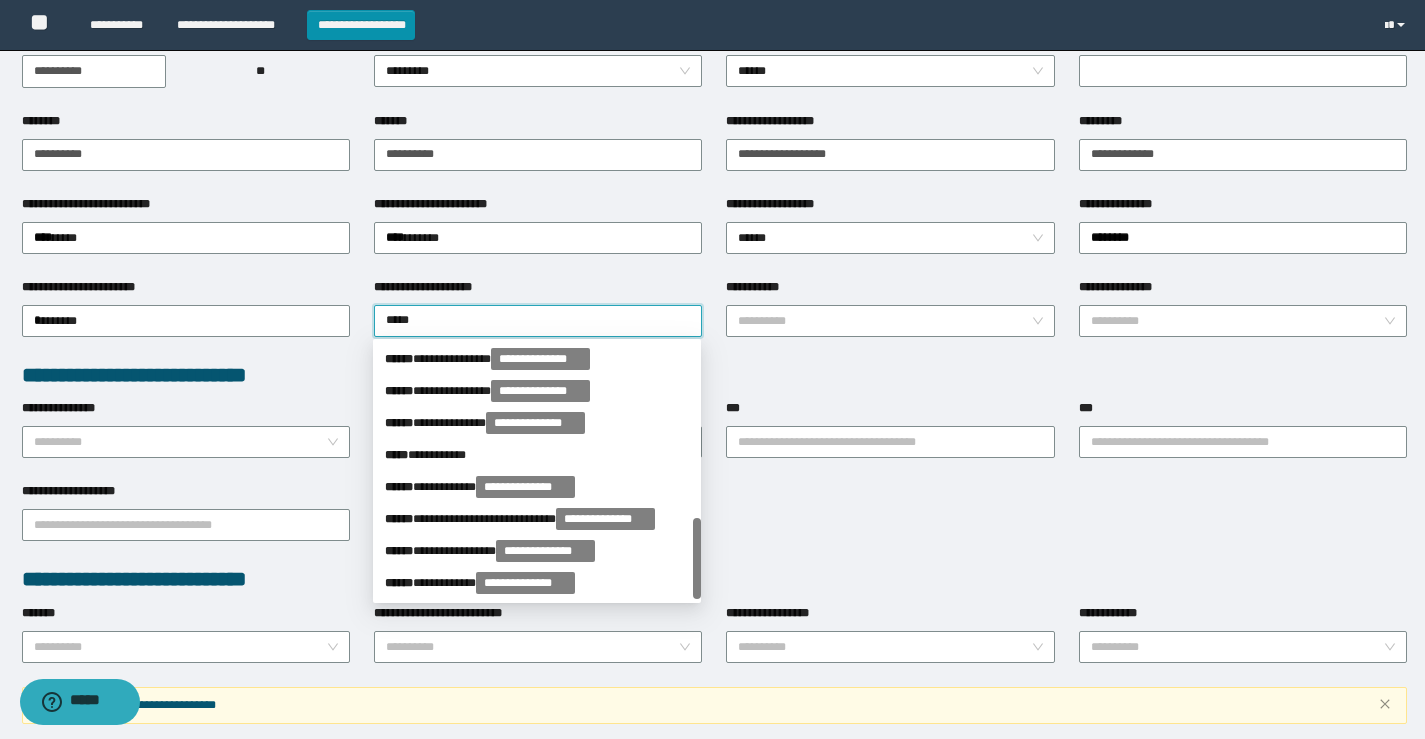 type on "******" 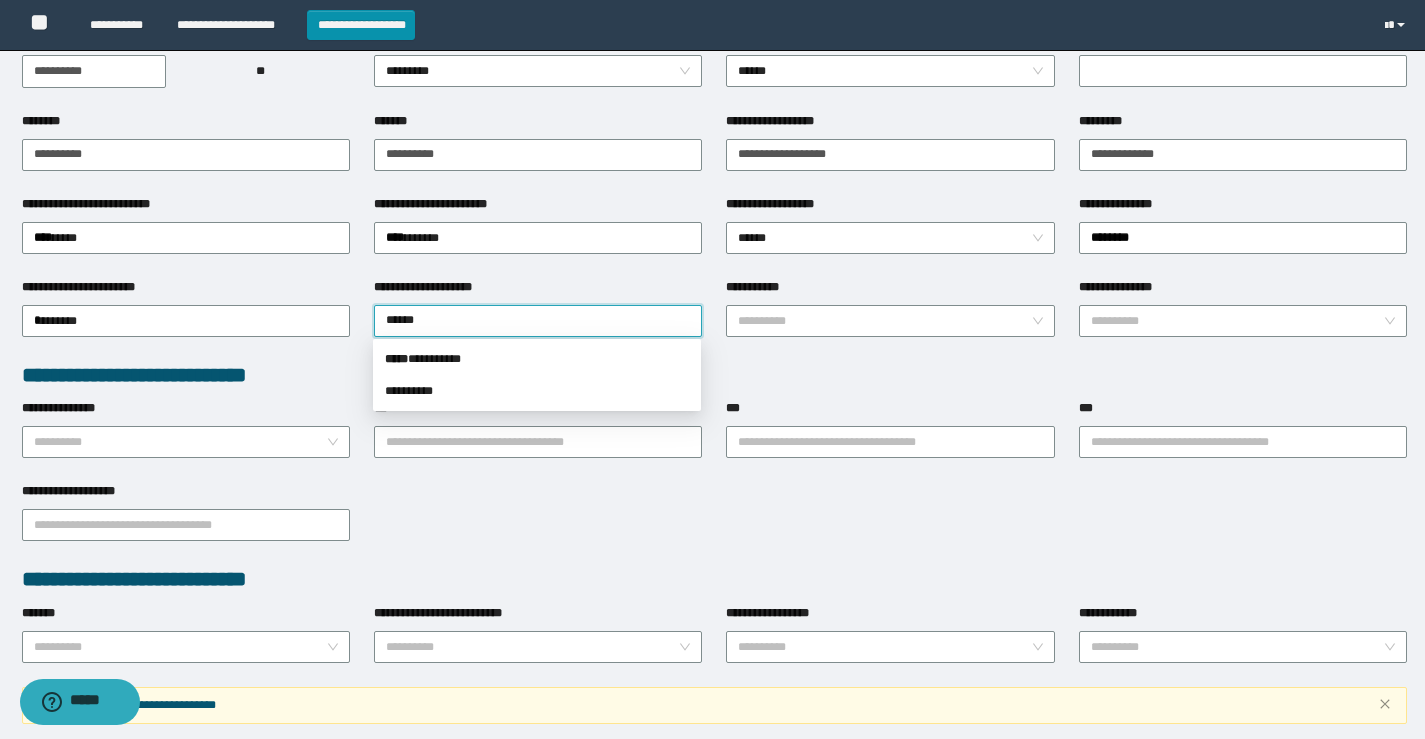 scroll, scrollTop: 0, scrollLeft: 0, axis: both 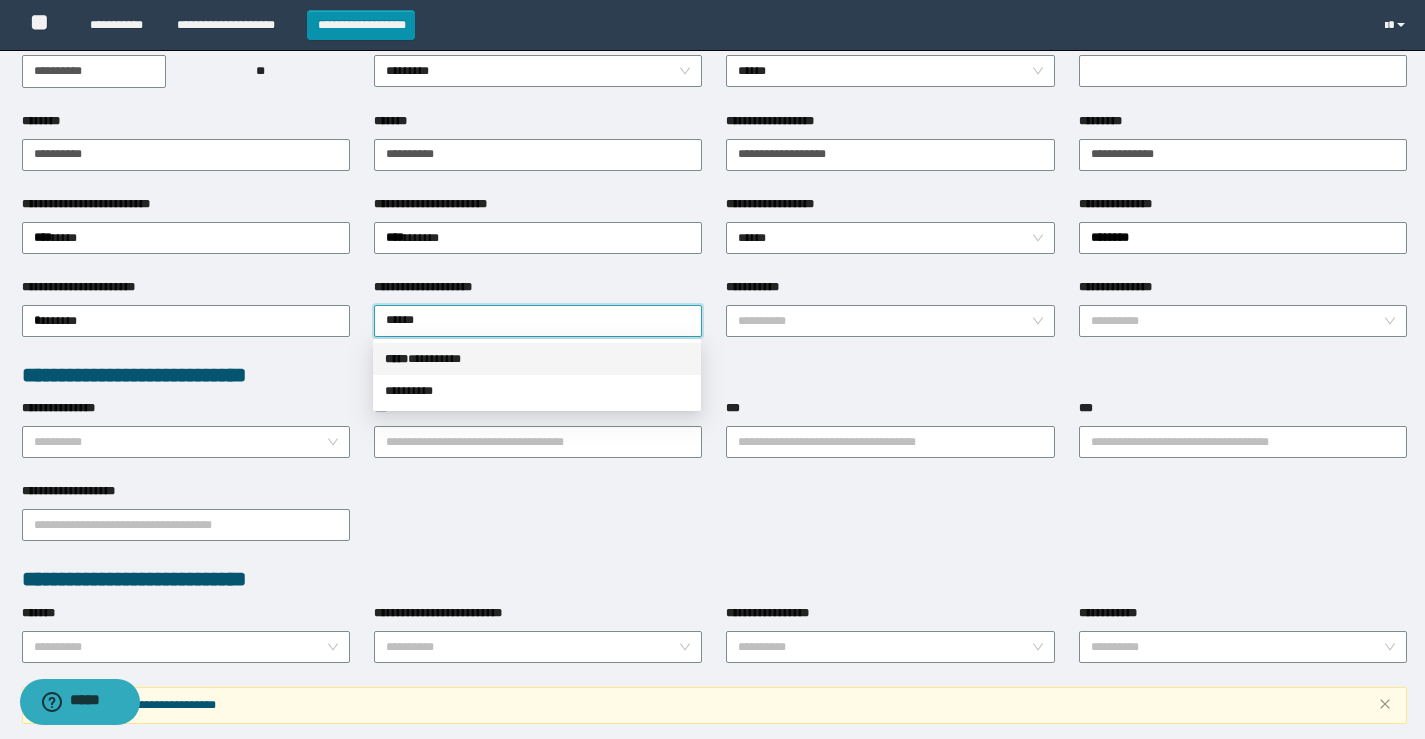 click on "*****" at bounding box center [396, 359] 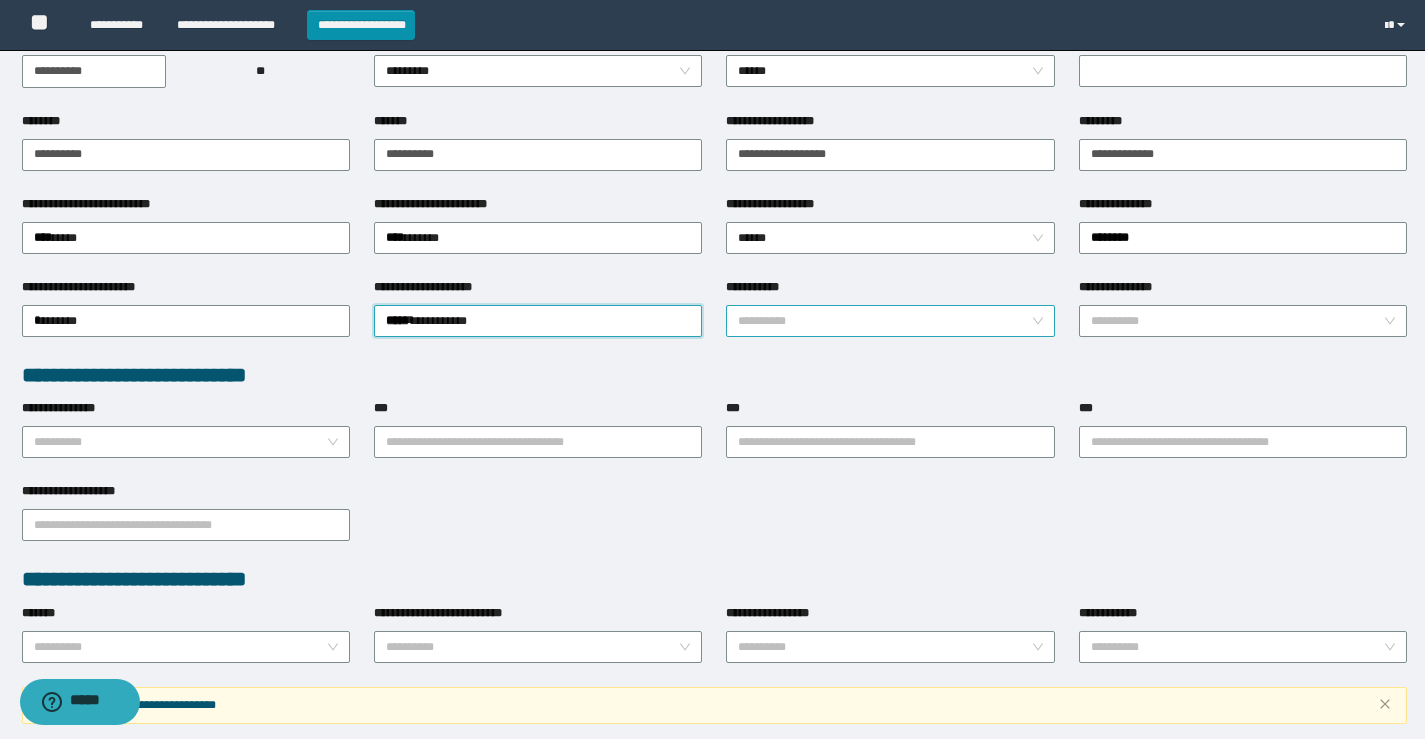 click on "**********" at bounding box center (884, 321) 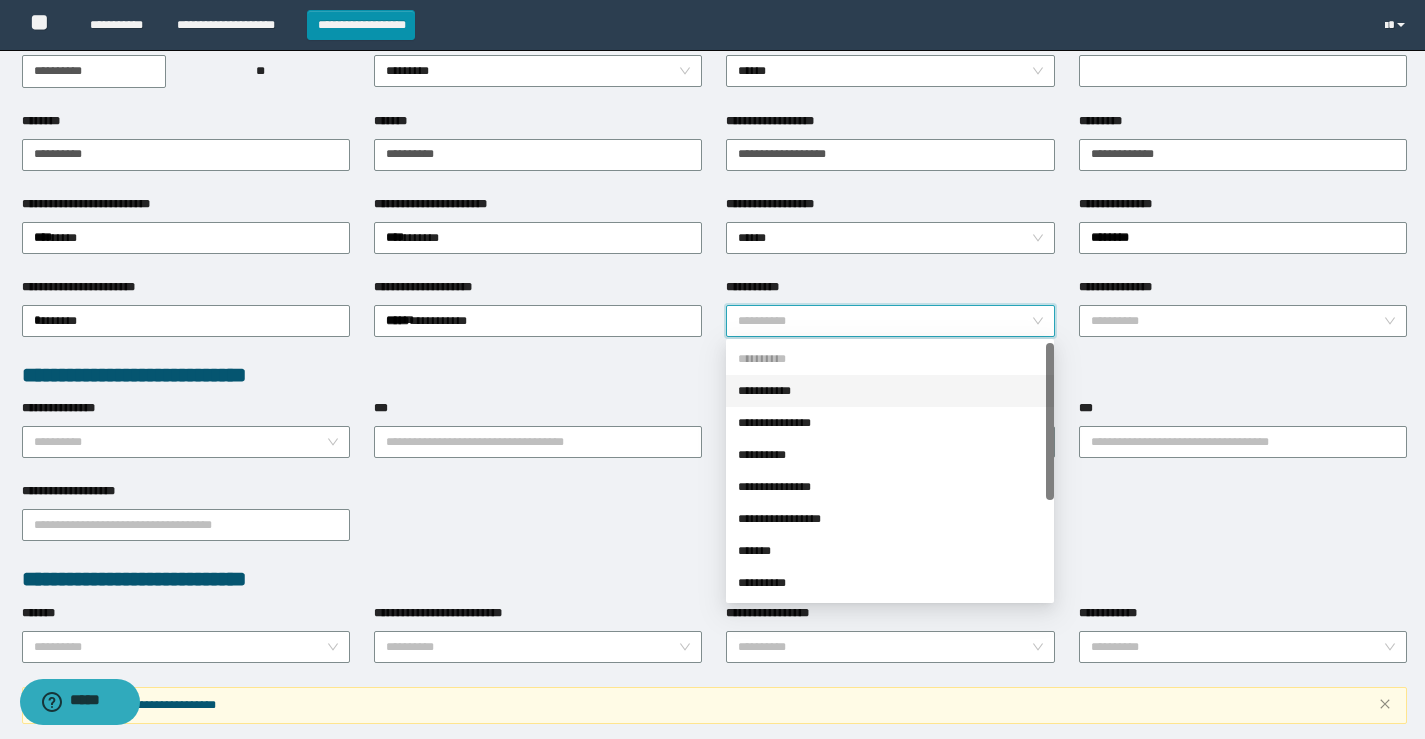 click on "**********" at bounding box center [890, 391] 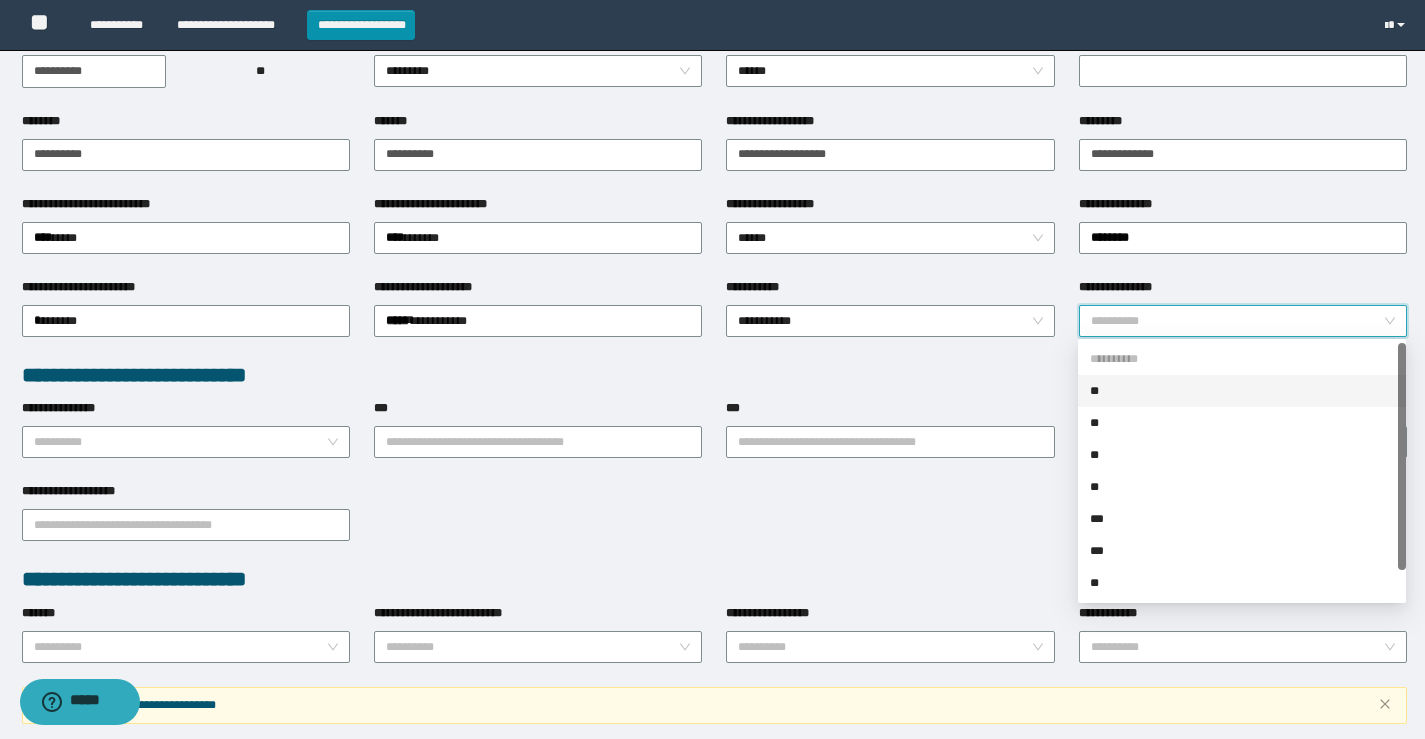 click on "**********" at bounding box center (1237, 321) 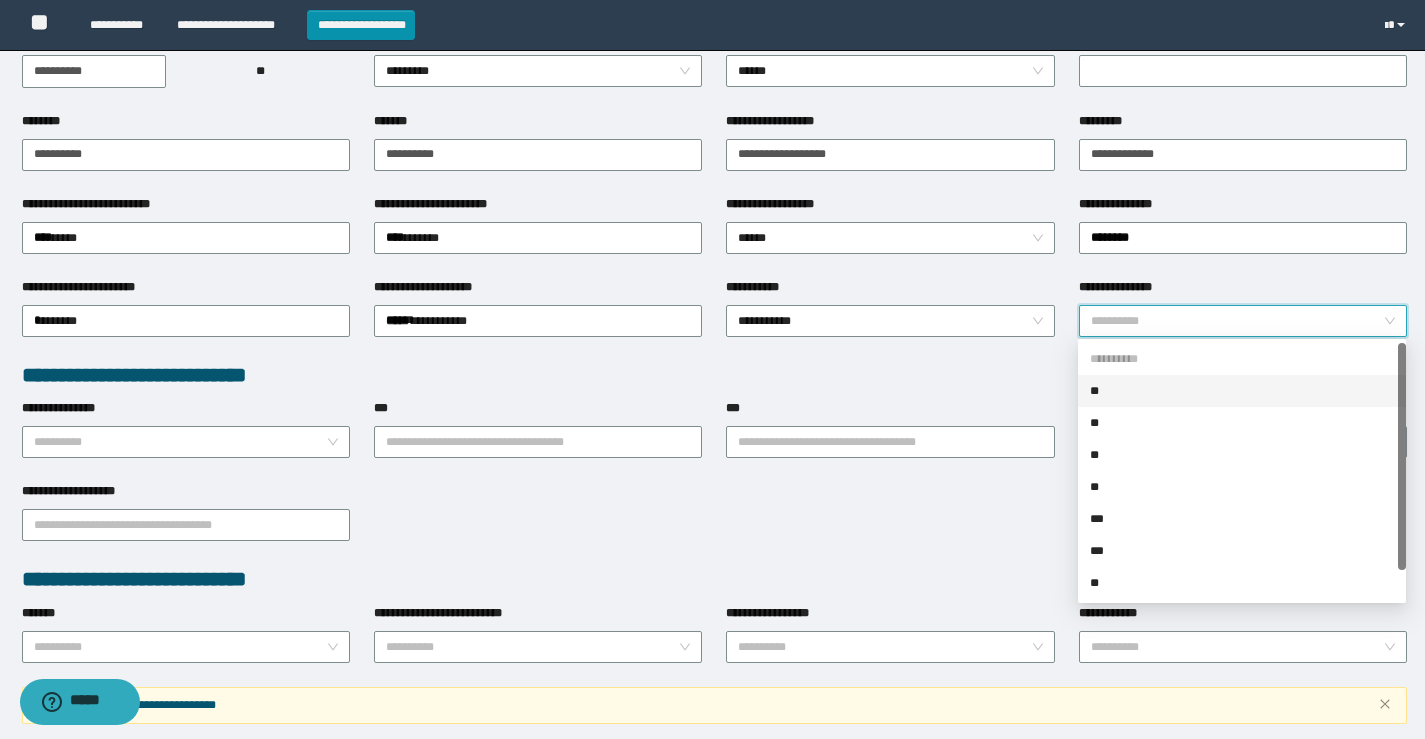 click on "**" at bounding box center [1242, 391] 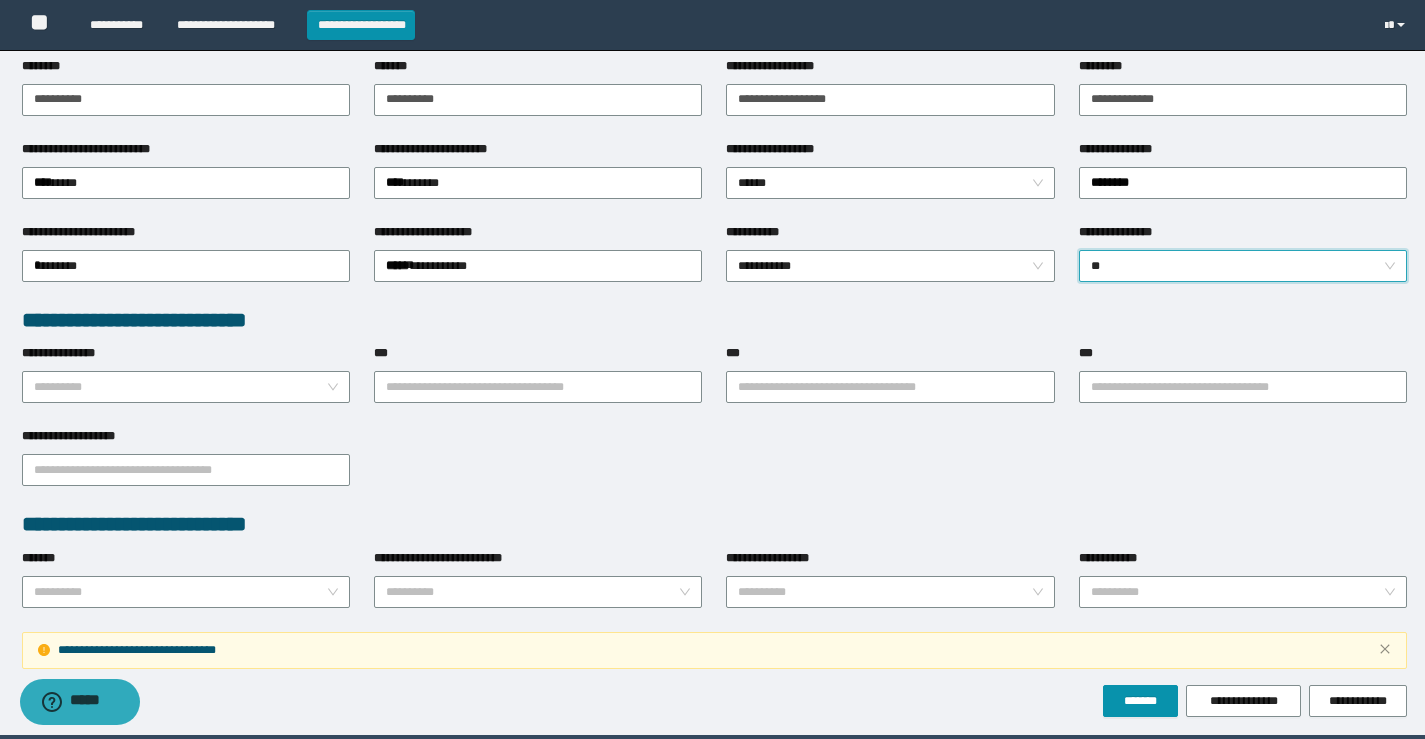 scroll, scrollTop: 400, scrollLeft: 0, axis: vertical 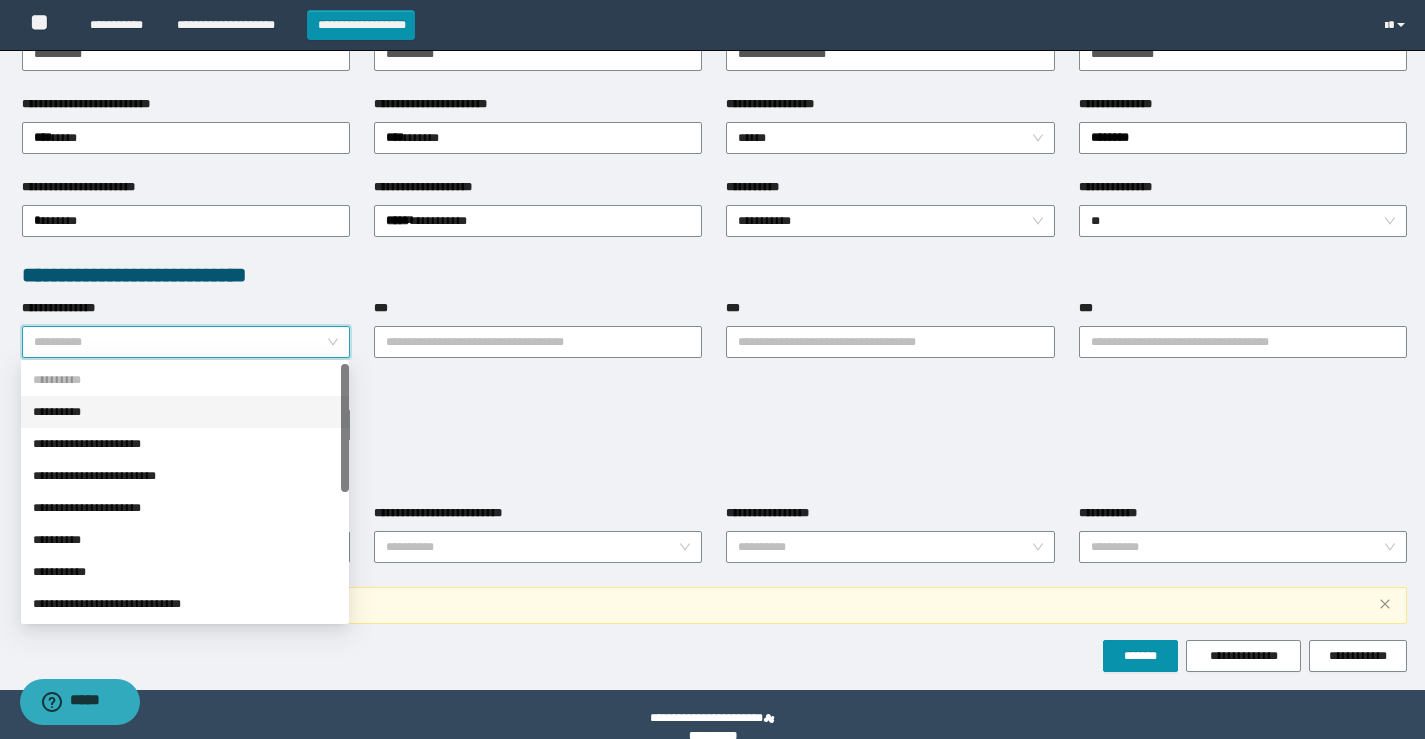 click on "**********" at bounding box center [180, 342] 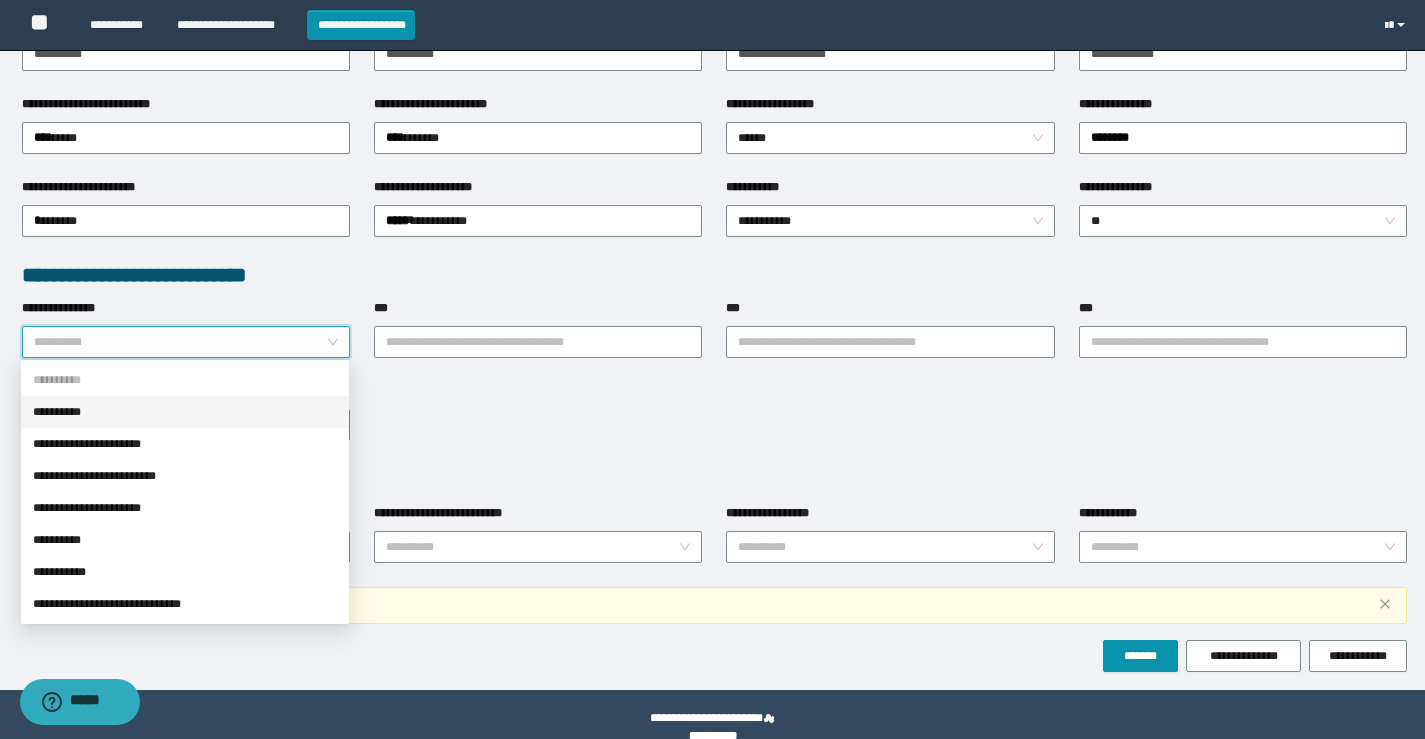 click on "**********" at bounding box center (185, 412) 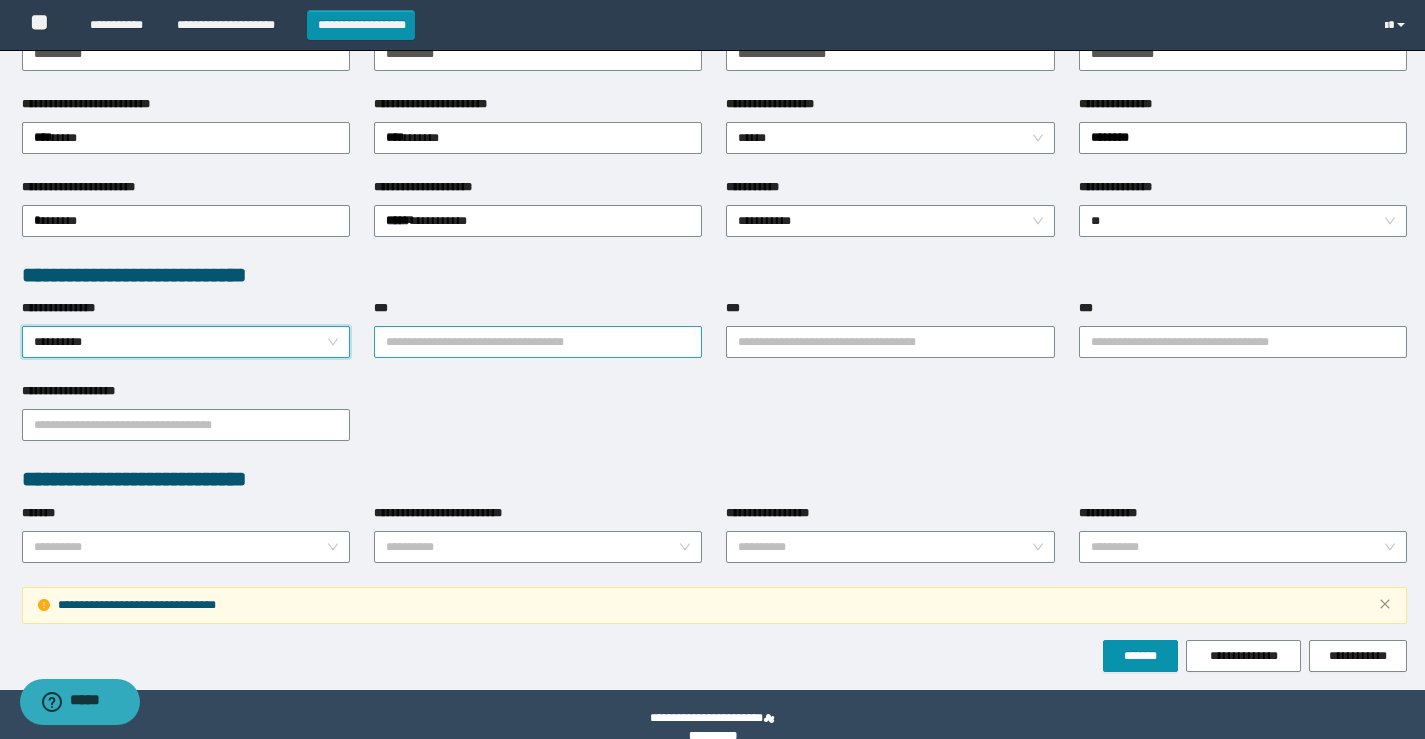 click on "***" at bounding box center [538, 342] 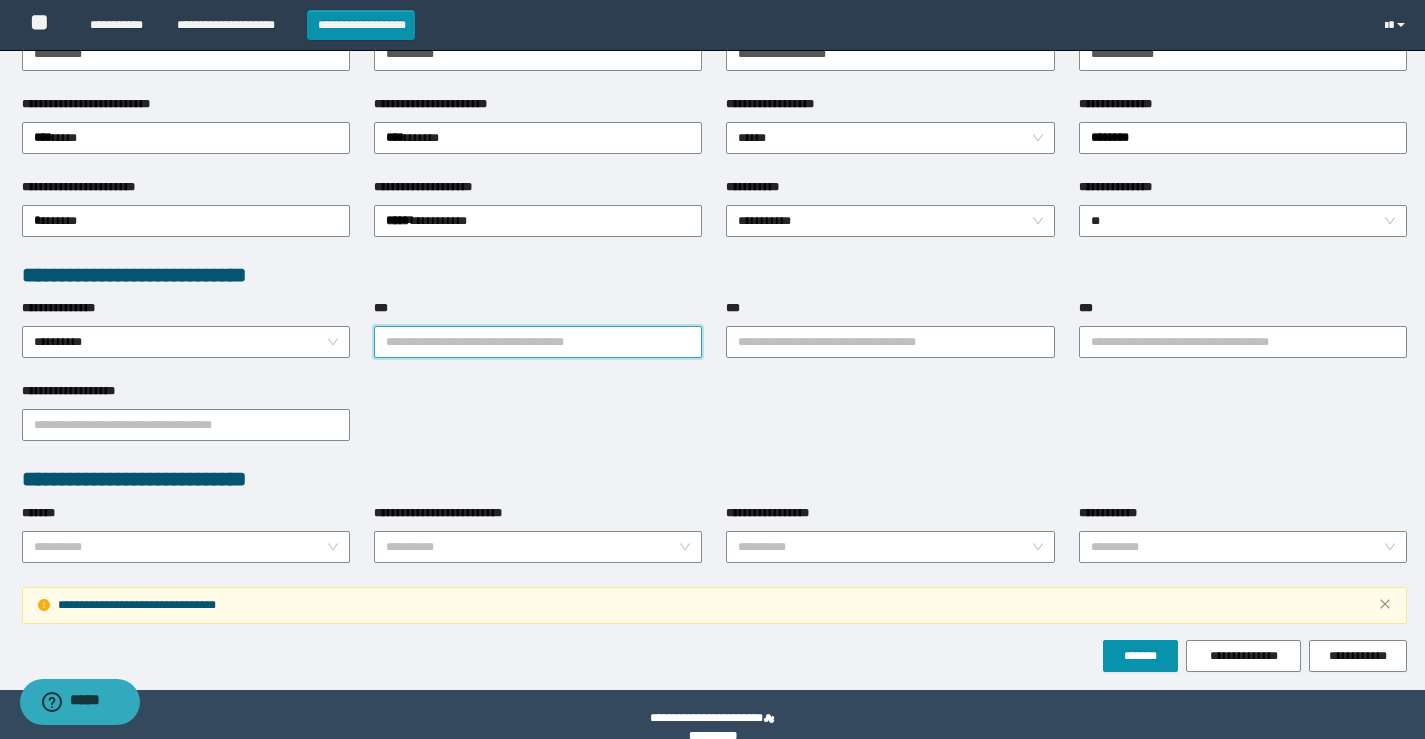 drag, startPoint x: 440, startPoint y: 346, endPoint x: 484, endPoint y: 346, distance: 44 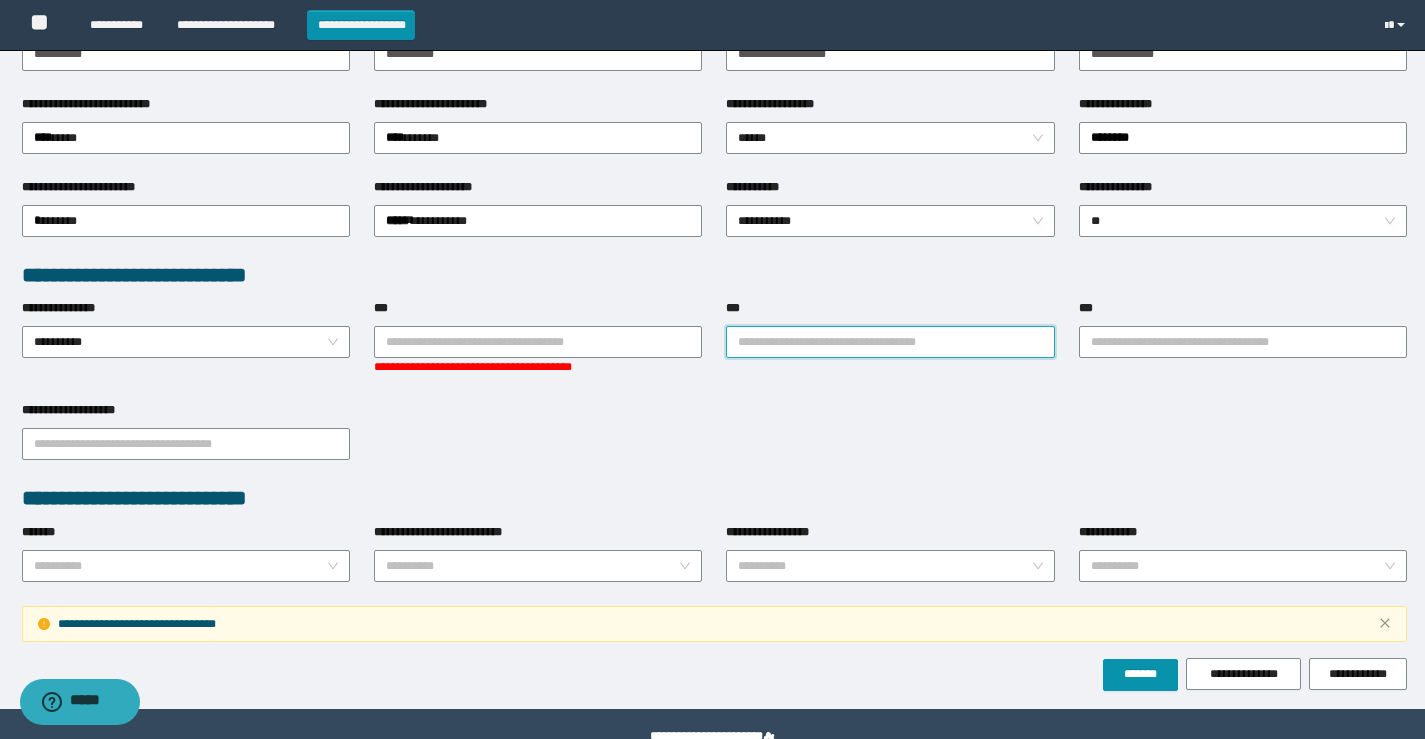 click on "***" at bounding box center (890, 342) 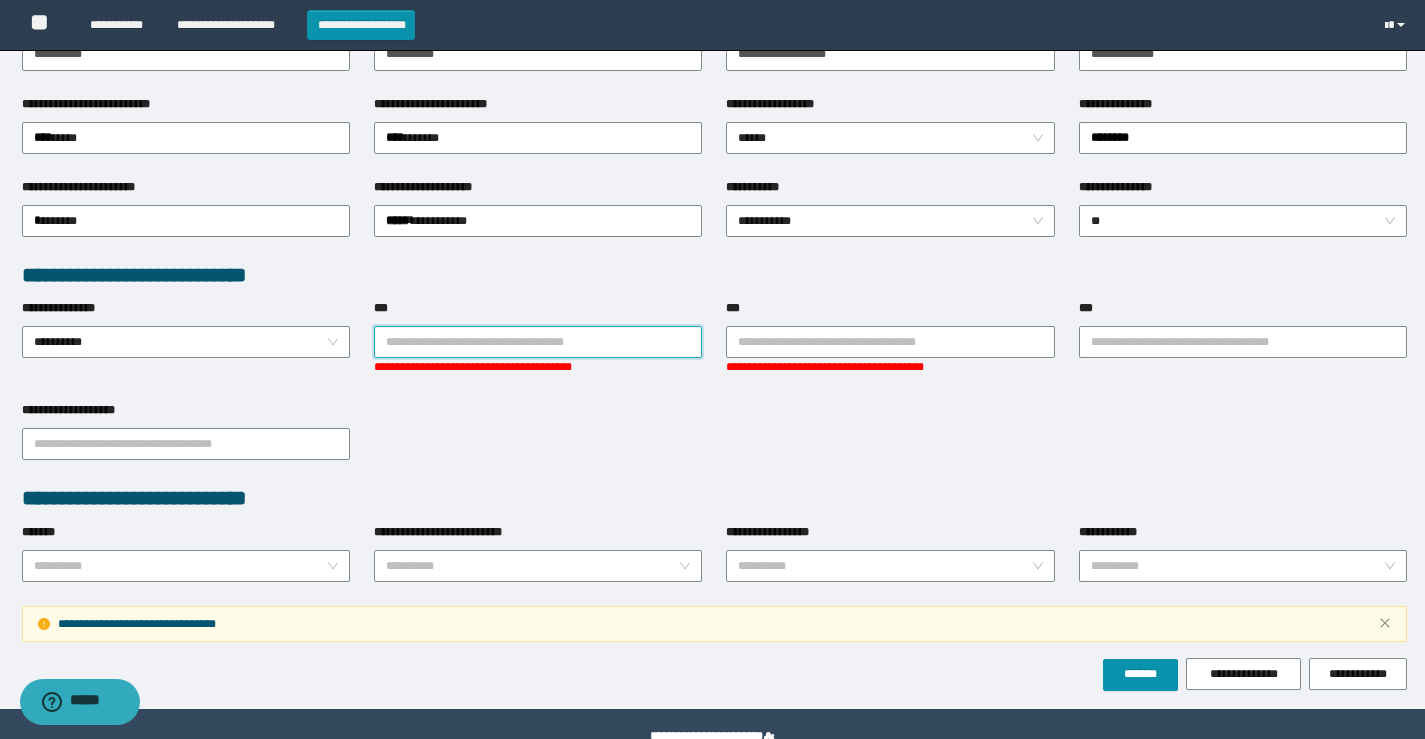 click on "***" at bounding box center [538, 342] 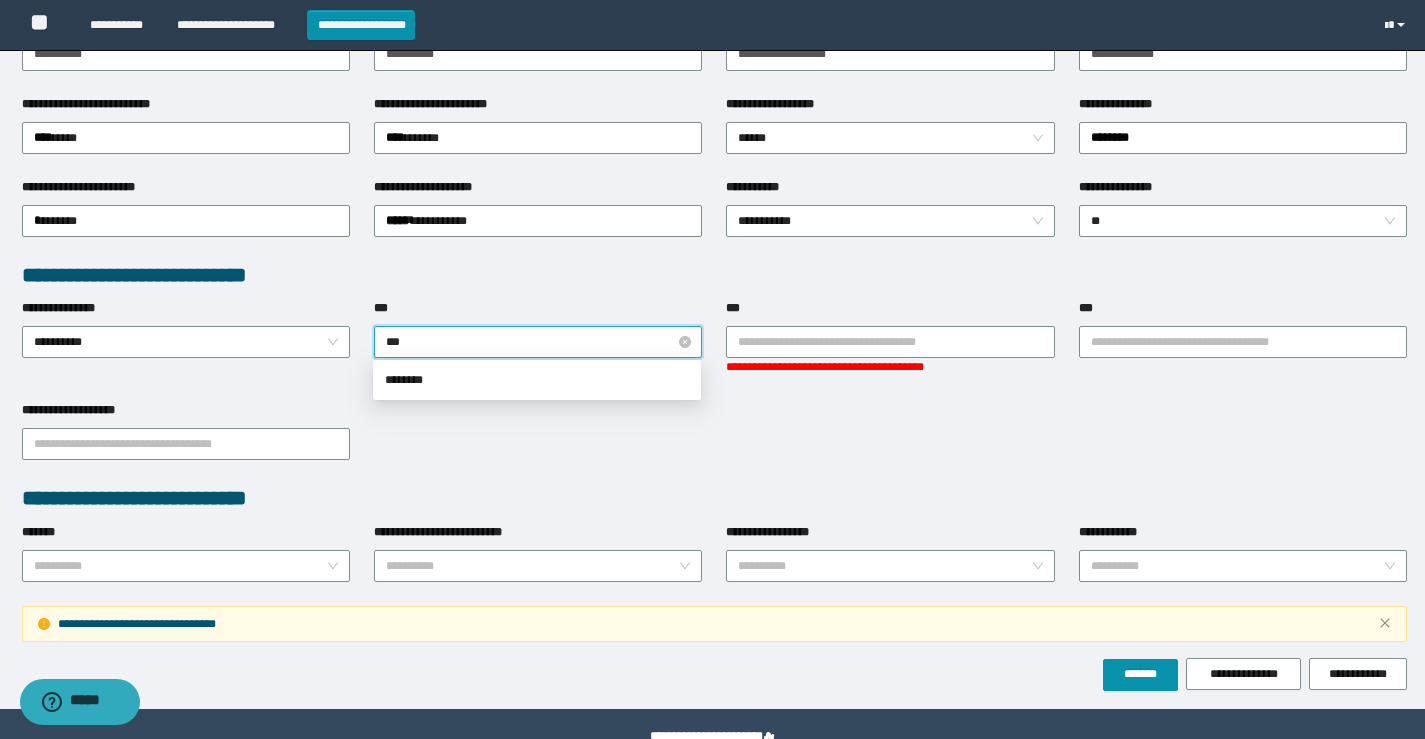 type on "****" 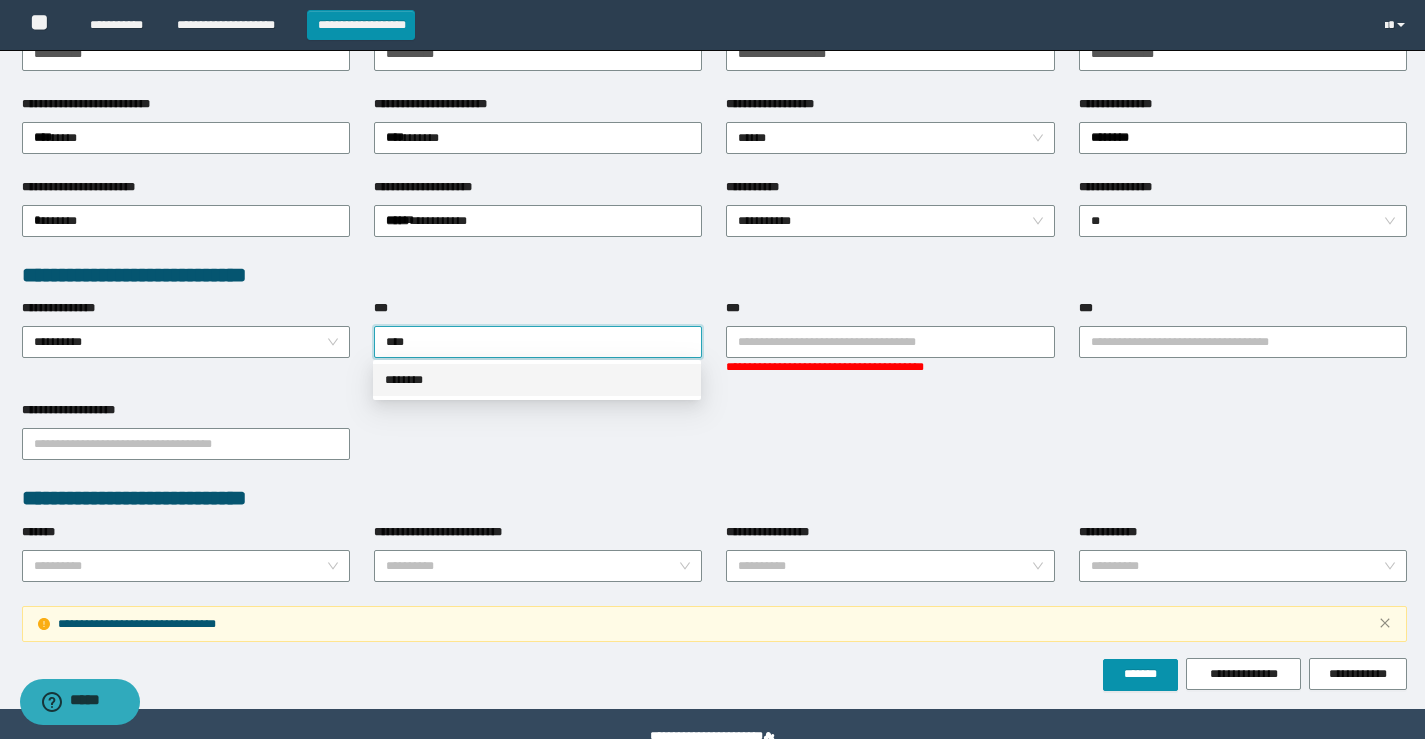 click on "********" at bounding box center [537, 380] 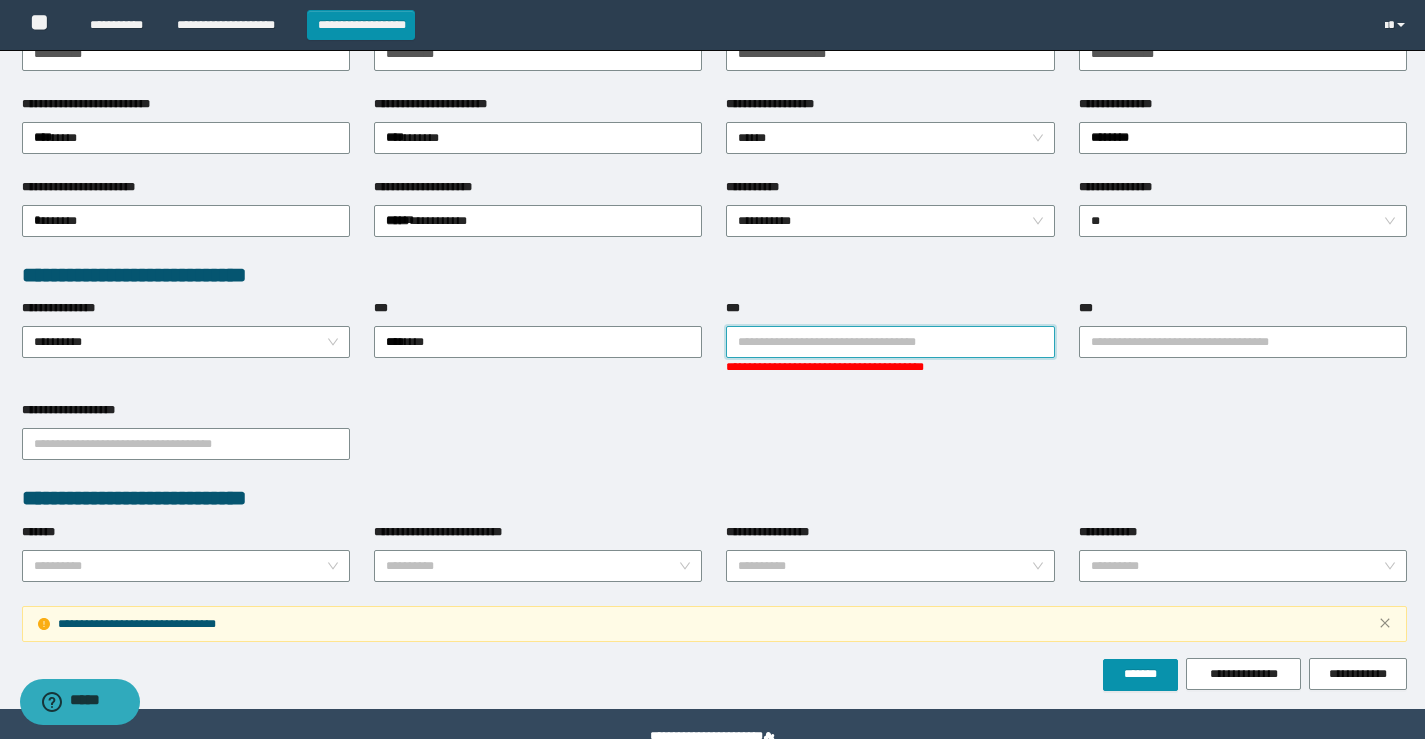 click on "***" at bounding box center [890, 342] 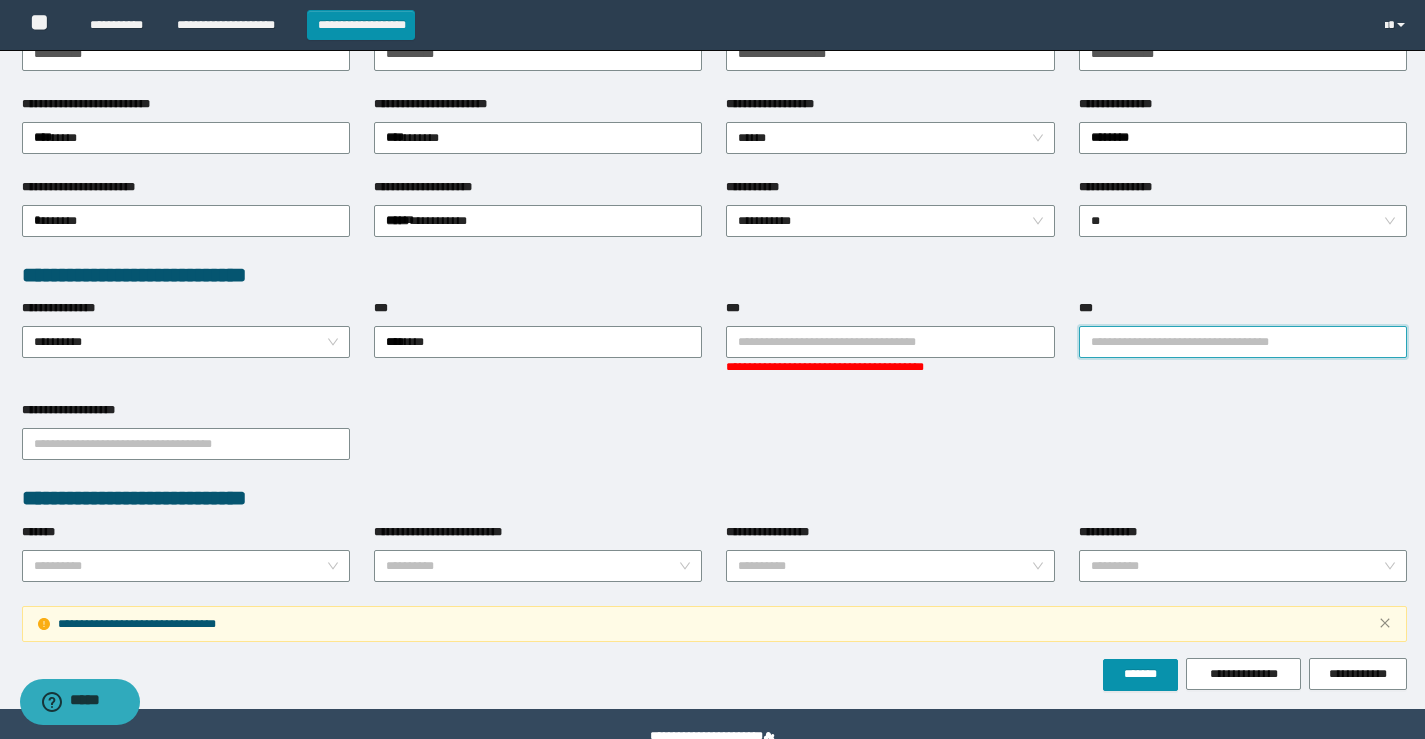 click on "***" at bounding box center [1243, 342] 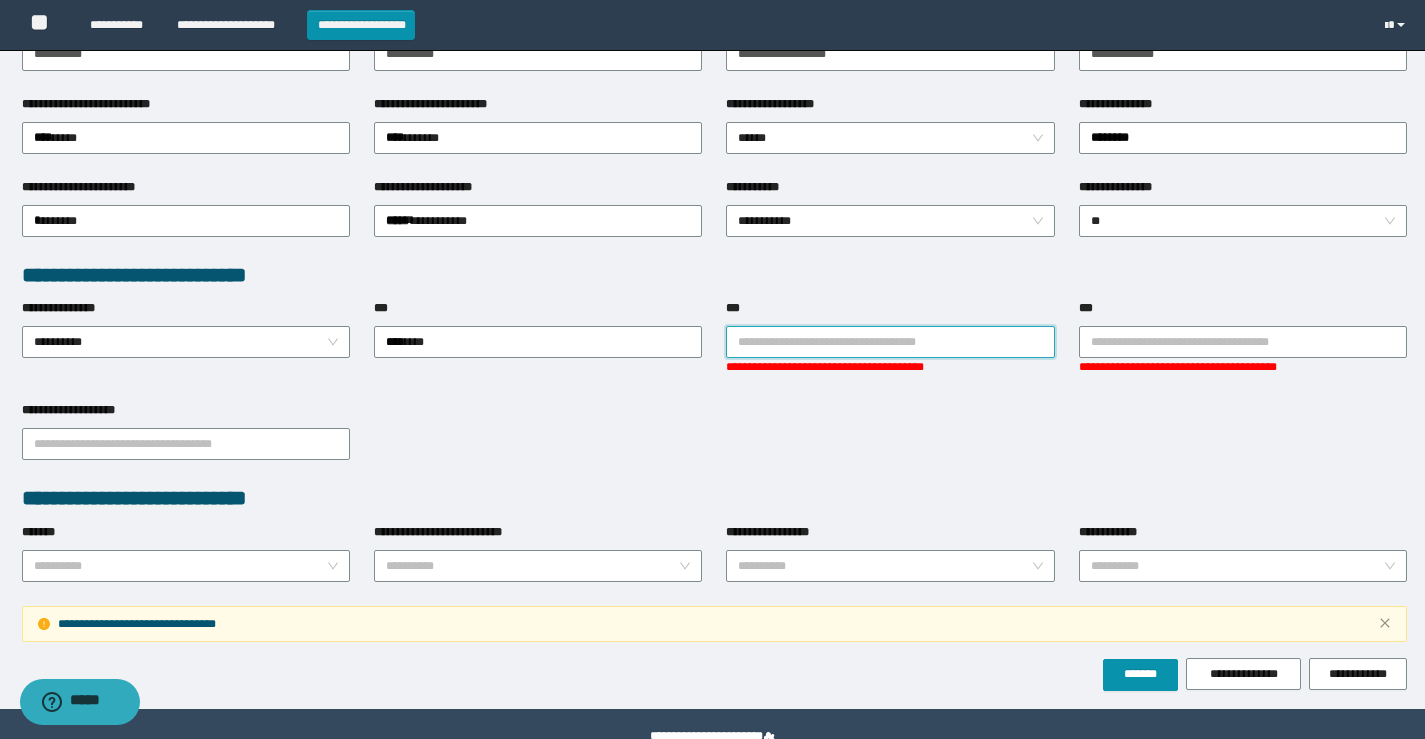 click on "***" at bounding box center [890, 342] 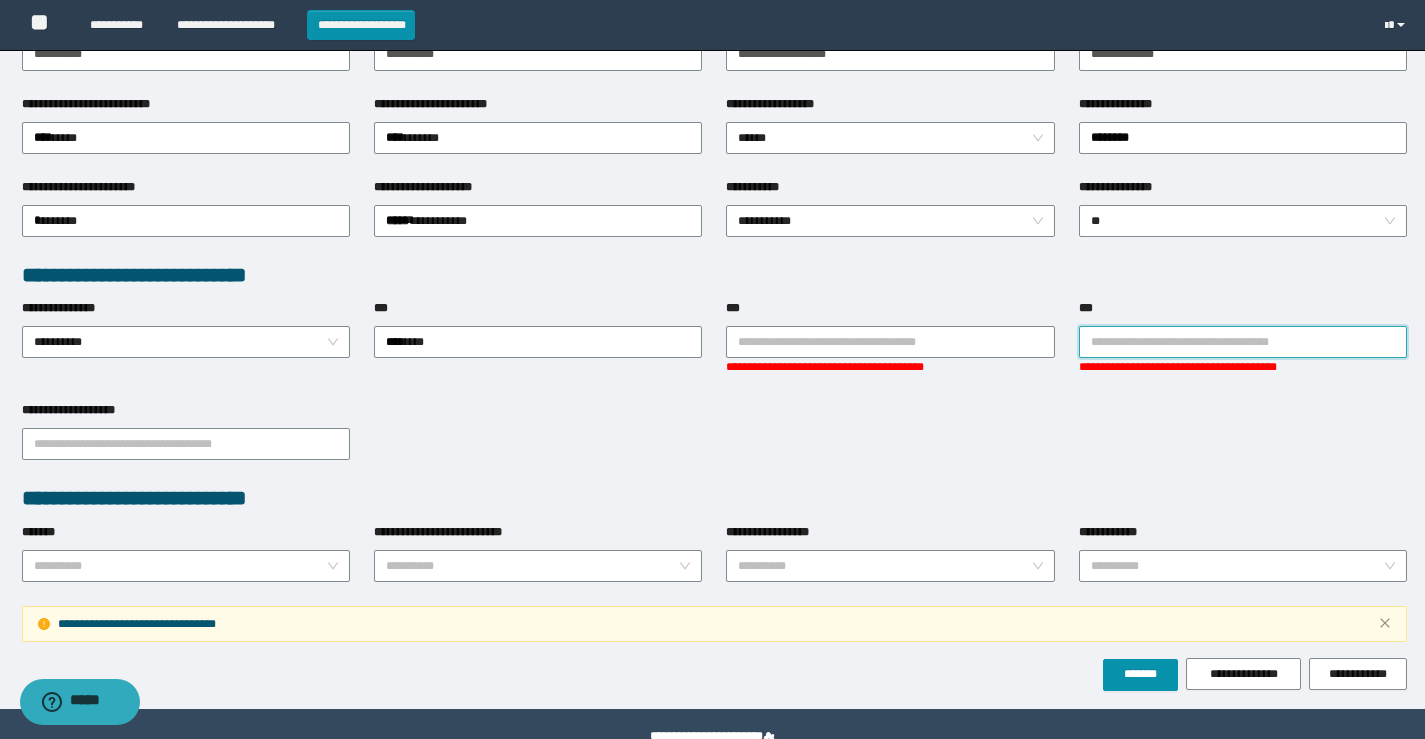 click on "***" at bounding box center [1243, 342] 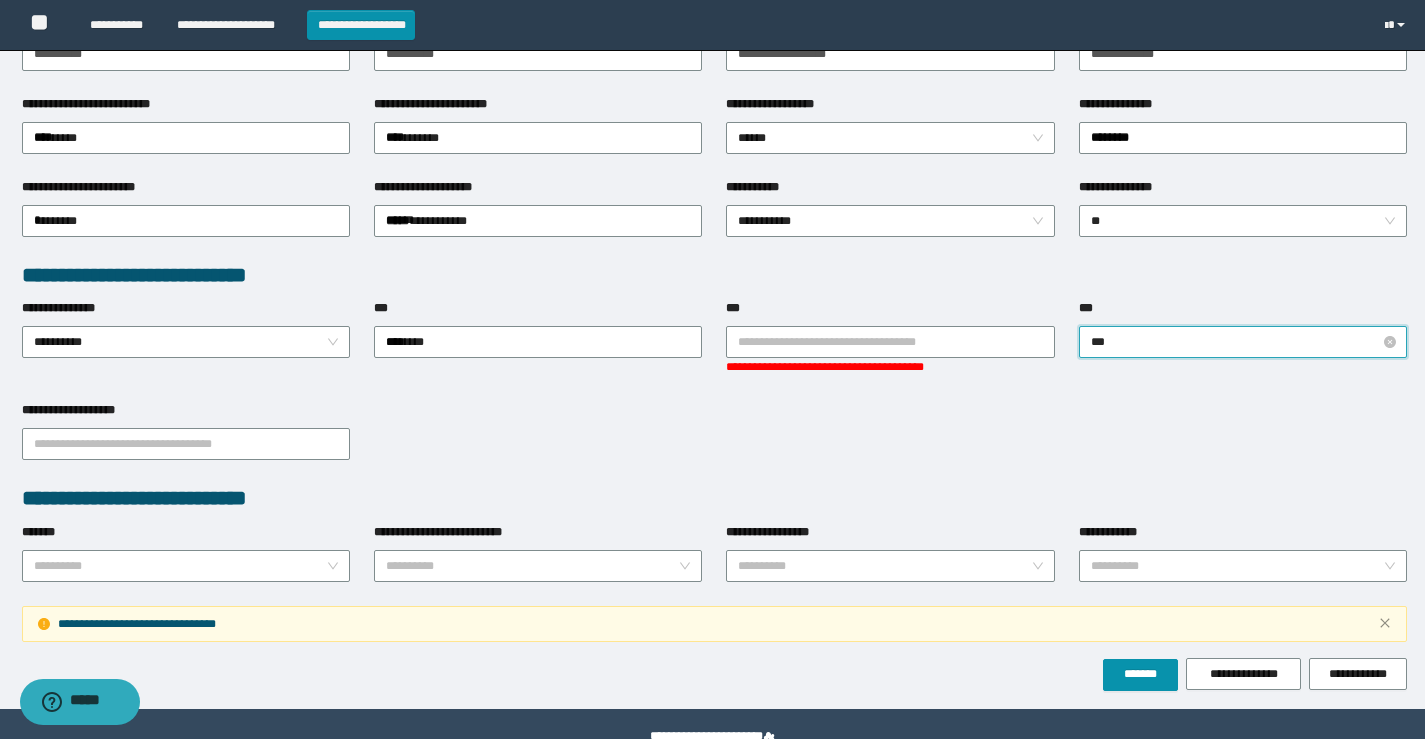 type on "****" 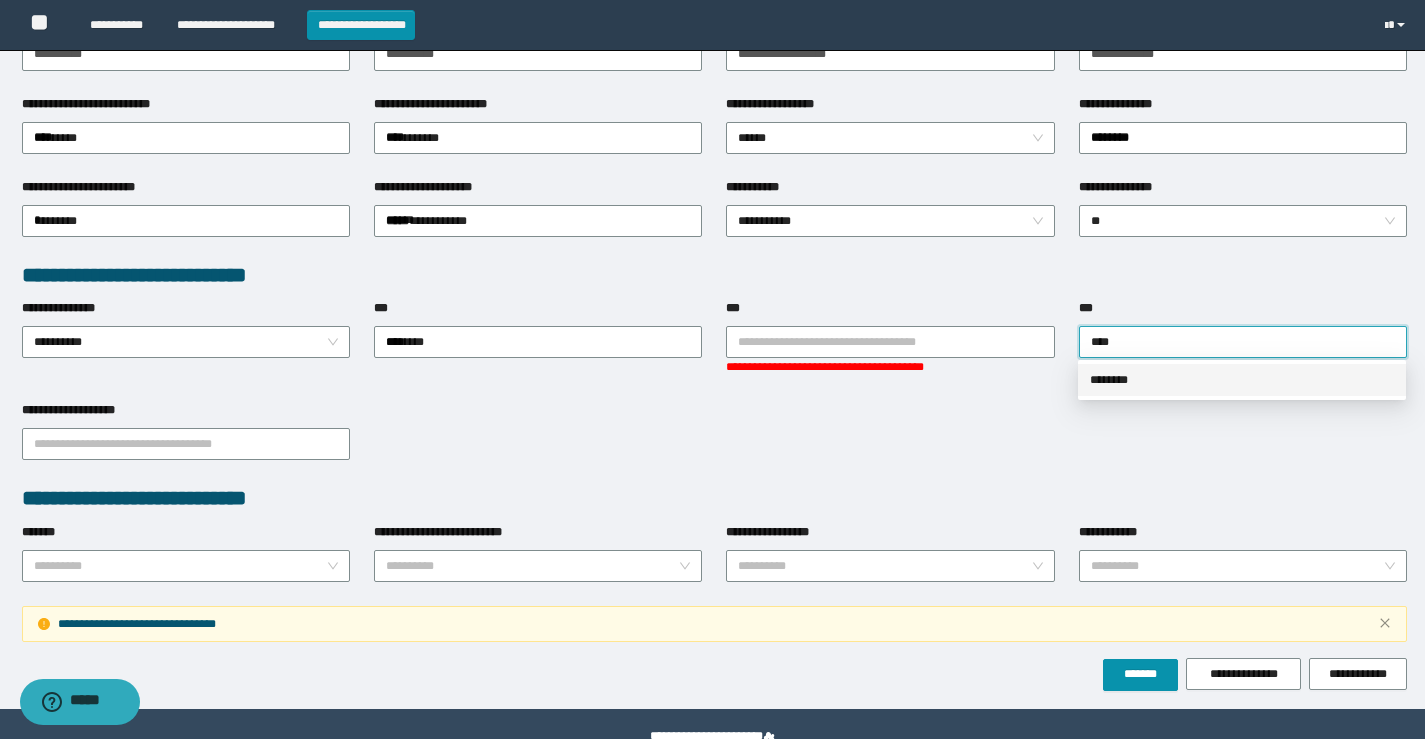 click on "********" at bounding box center (1242, 380) 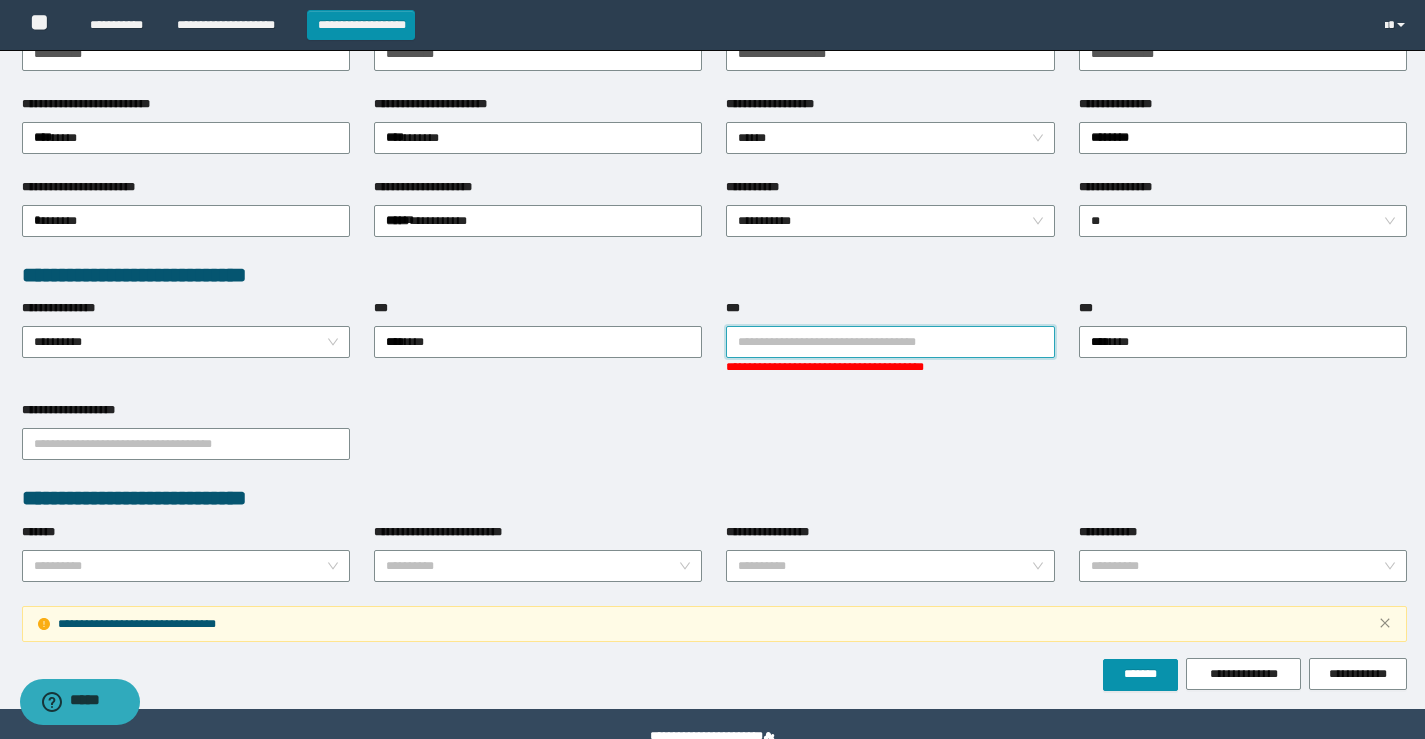click on "***" at bounding box center (890, 342) 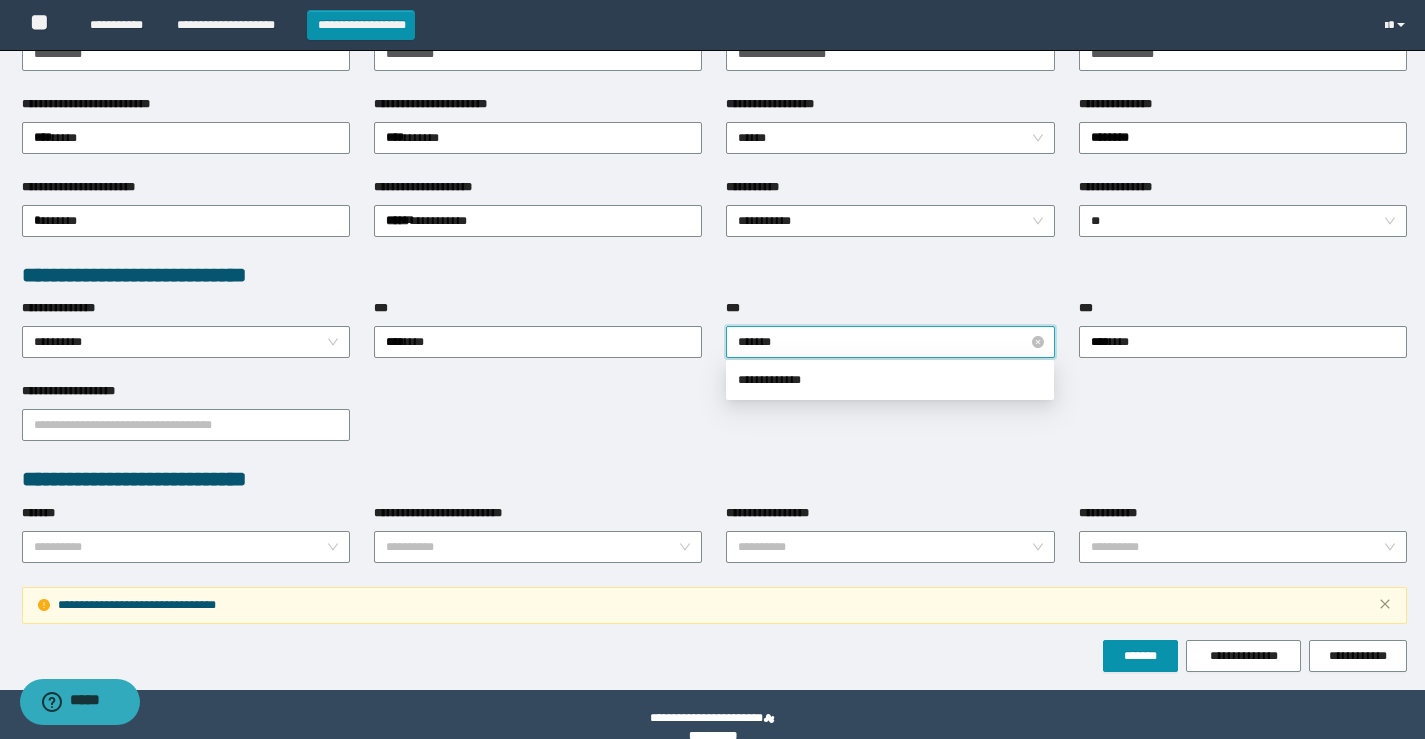 type on "********" 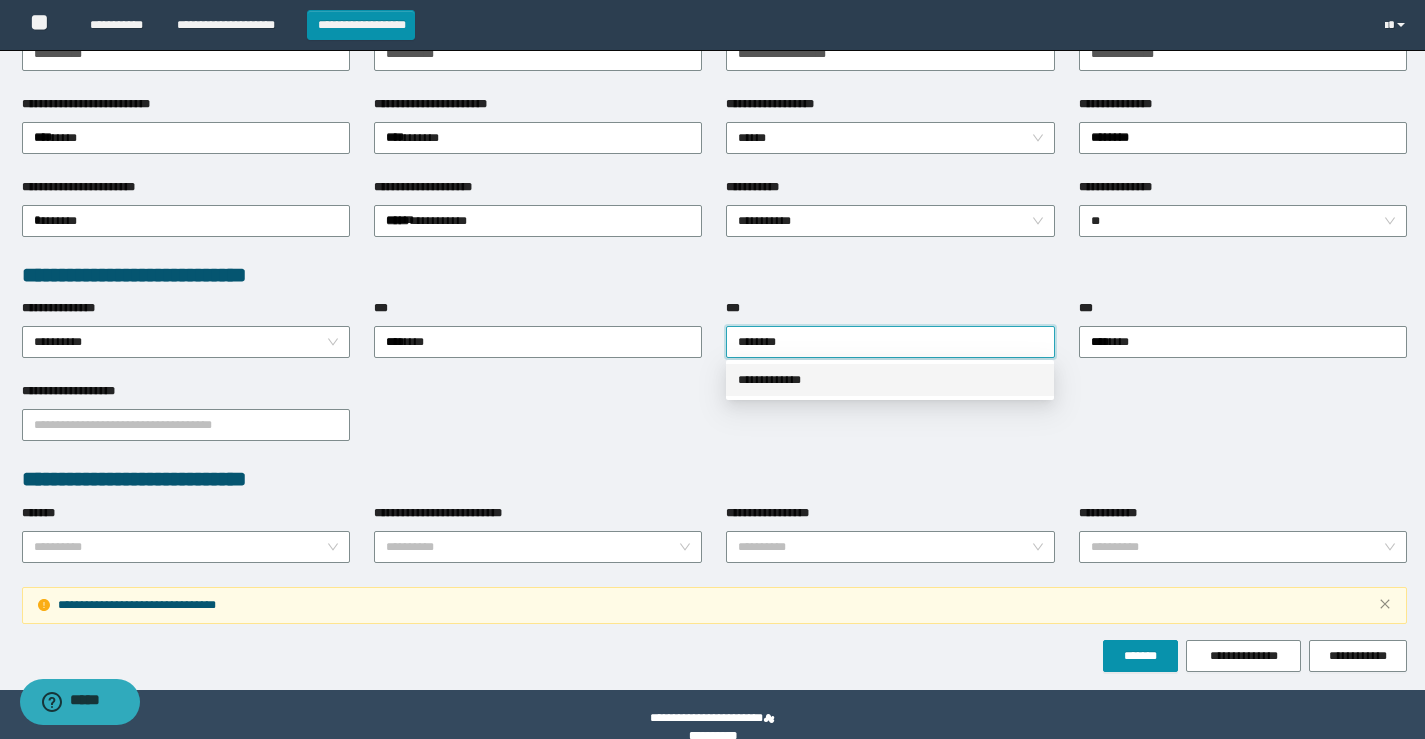 click on "**********" at bounding box center [890, 380] 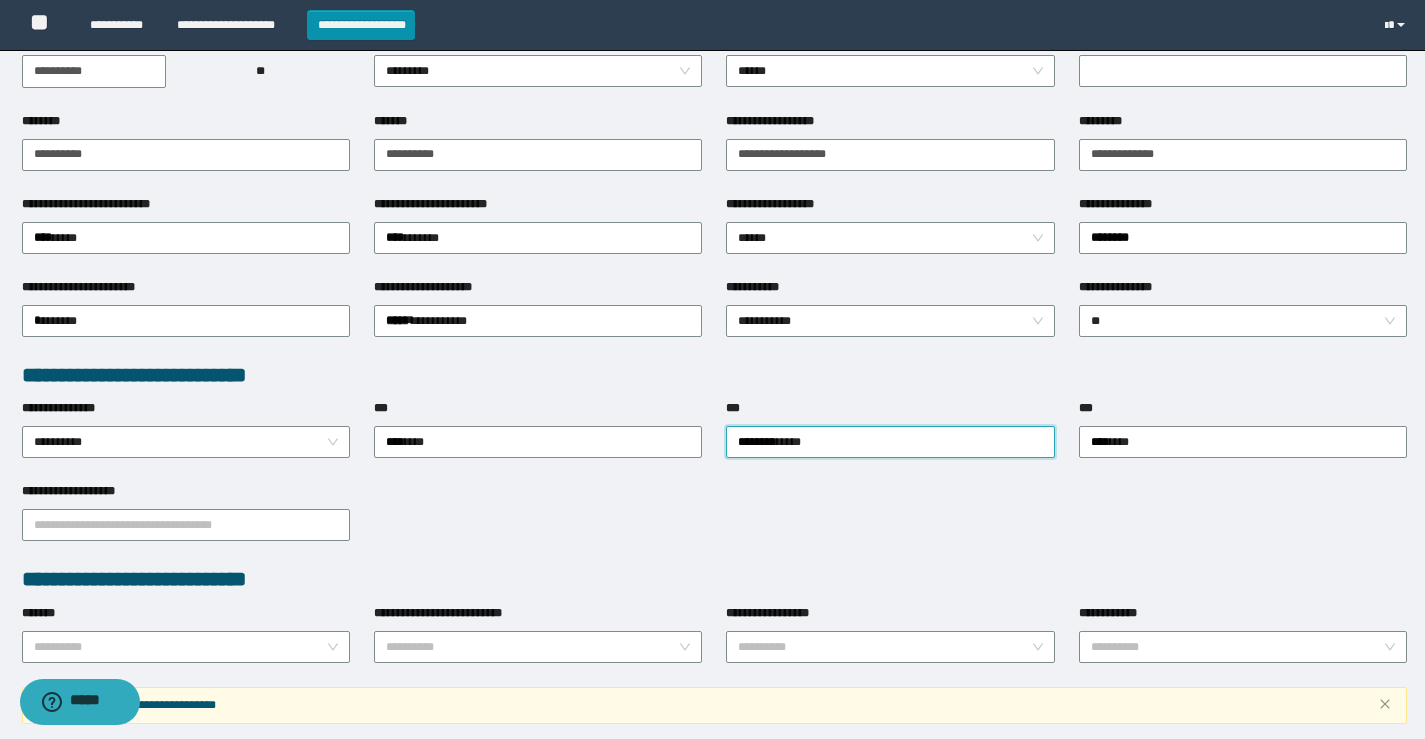 scroll, scrollTop: 400, scrollLeft: 0, axis: vertical 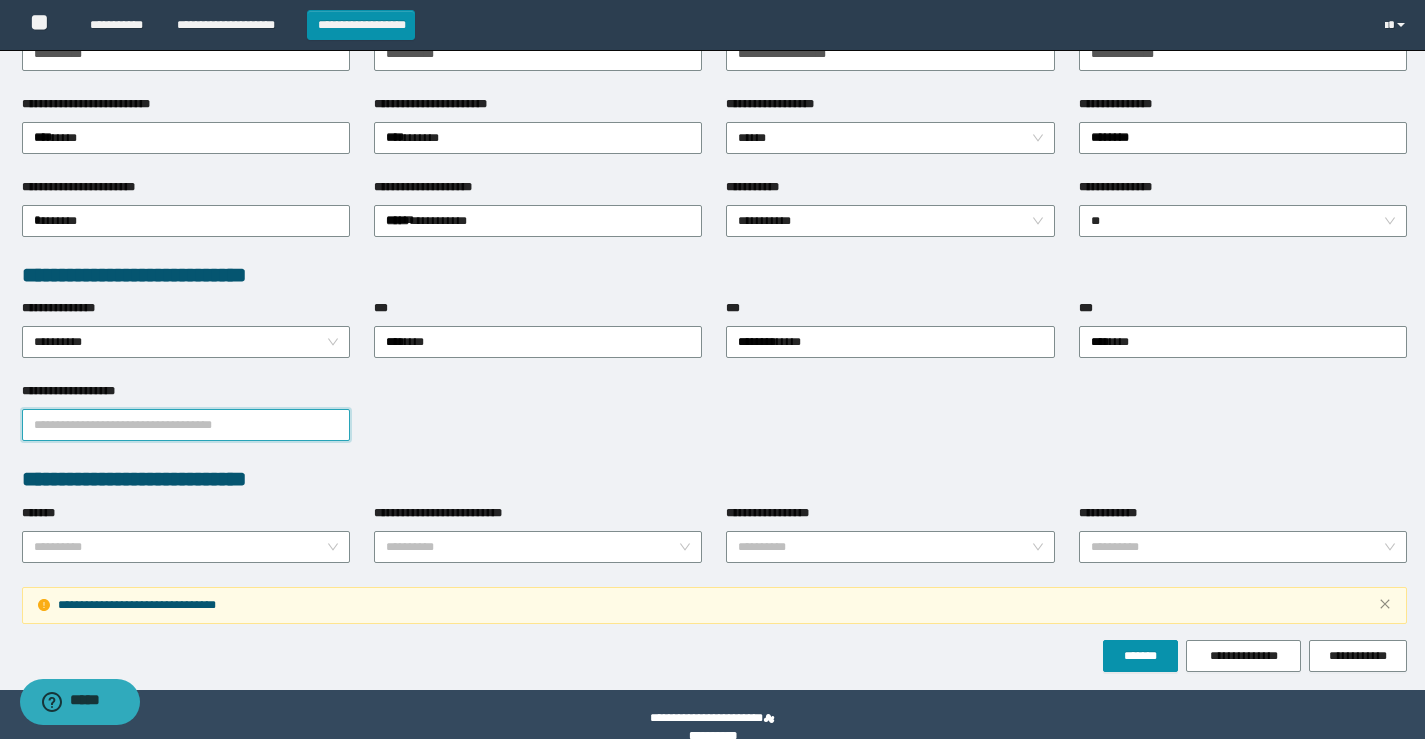 click on "**********" at bounding box center (186, 425) 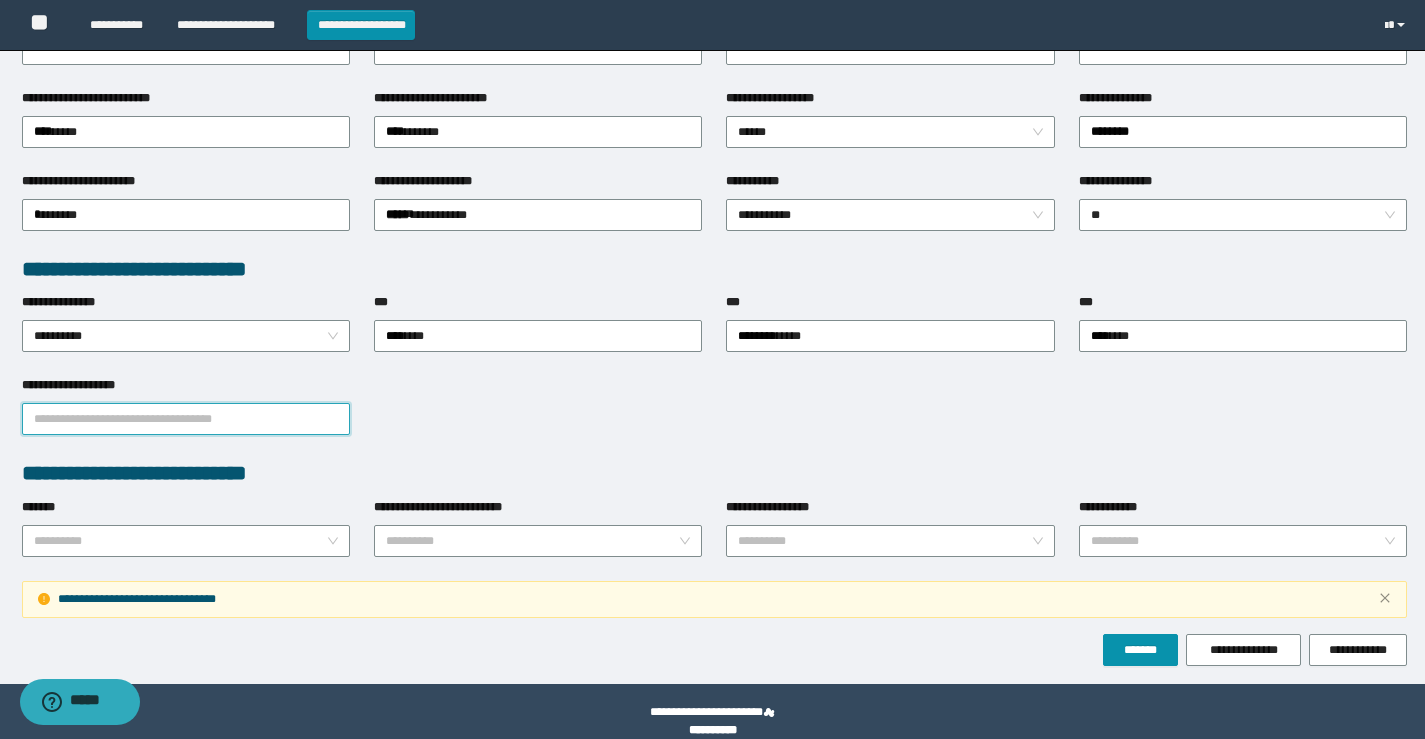 scroll, scrollTop: 427, scrollLeft: 0, axis: vertical 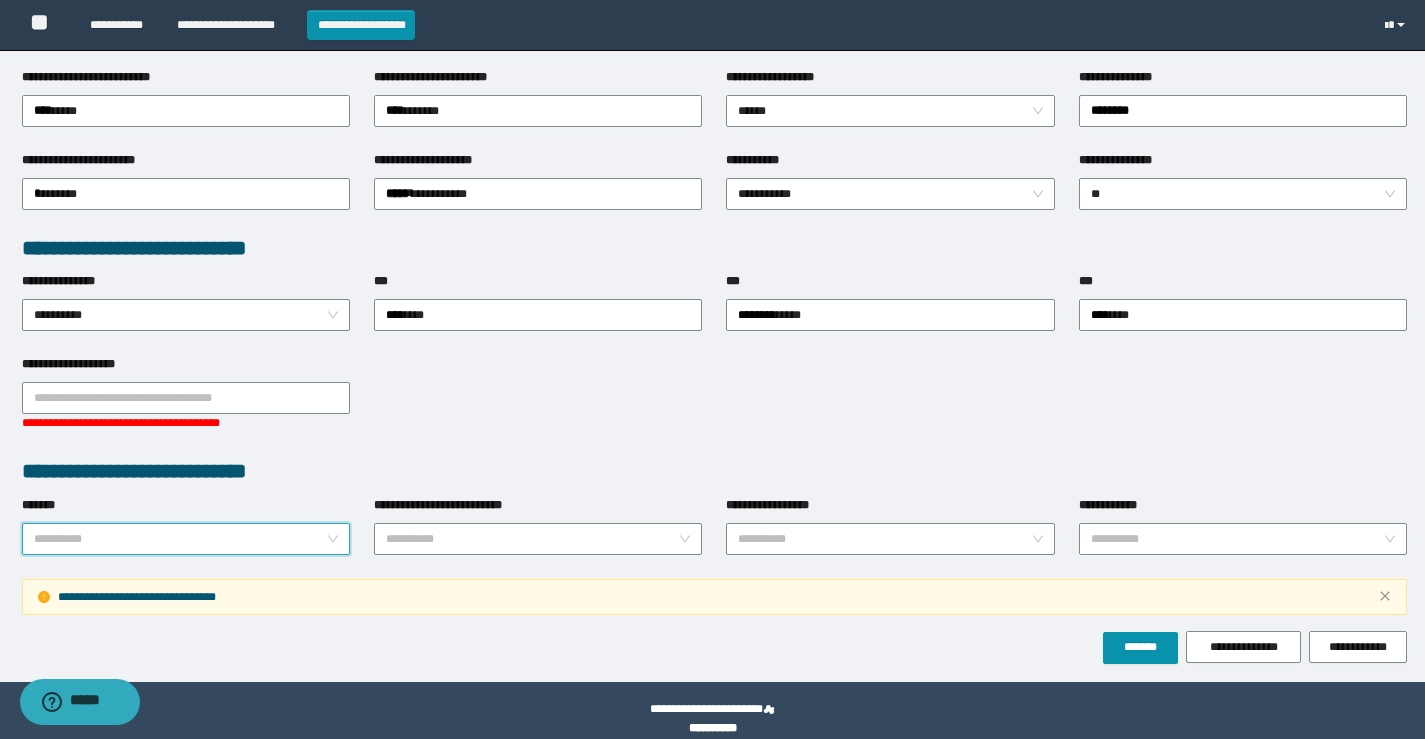 click on "**********" at bounding box center (186, 525) 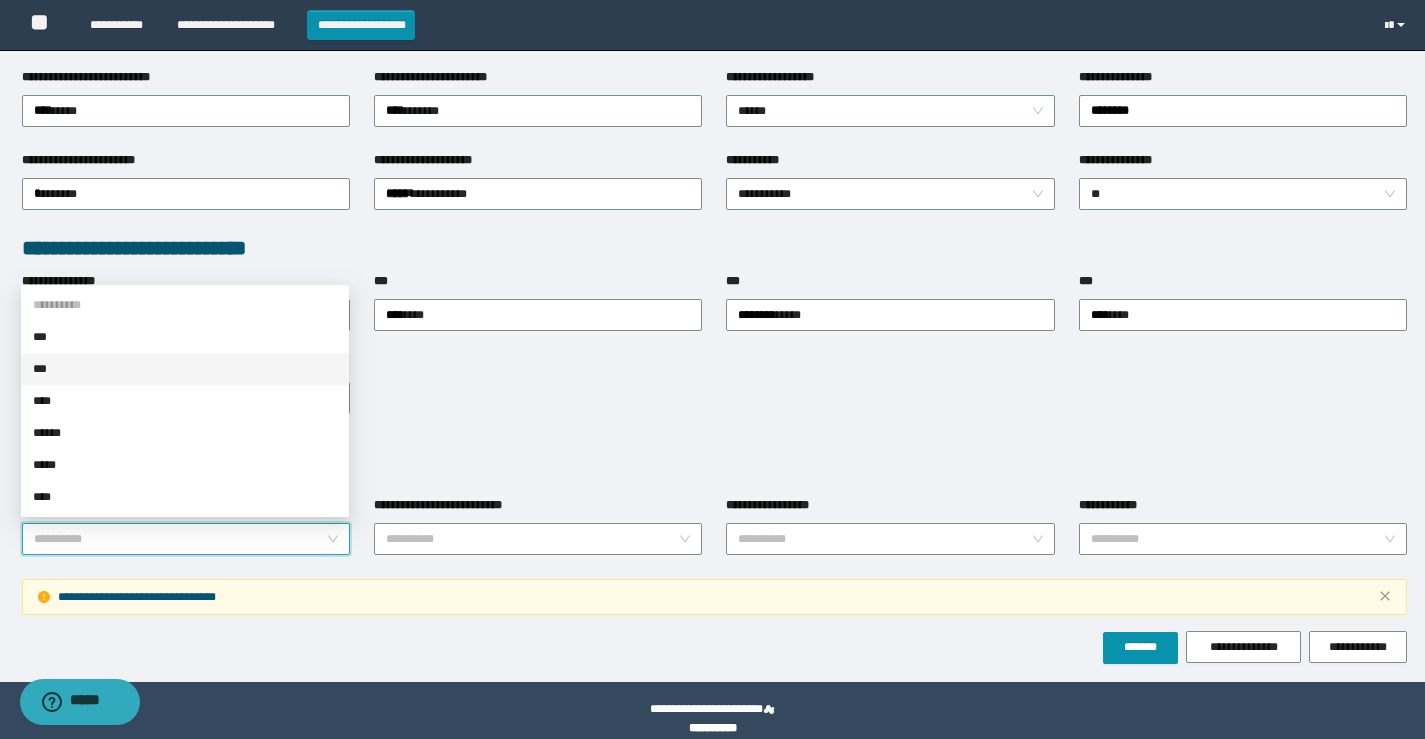 click on "***" at bounding box center [185, 369] 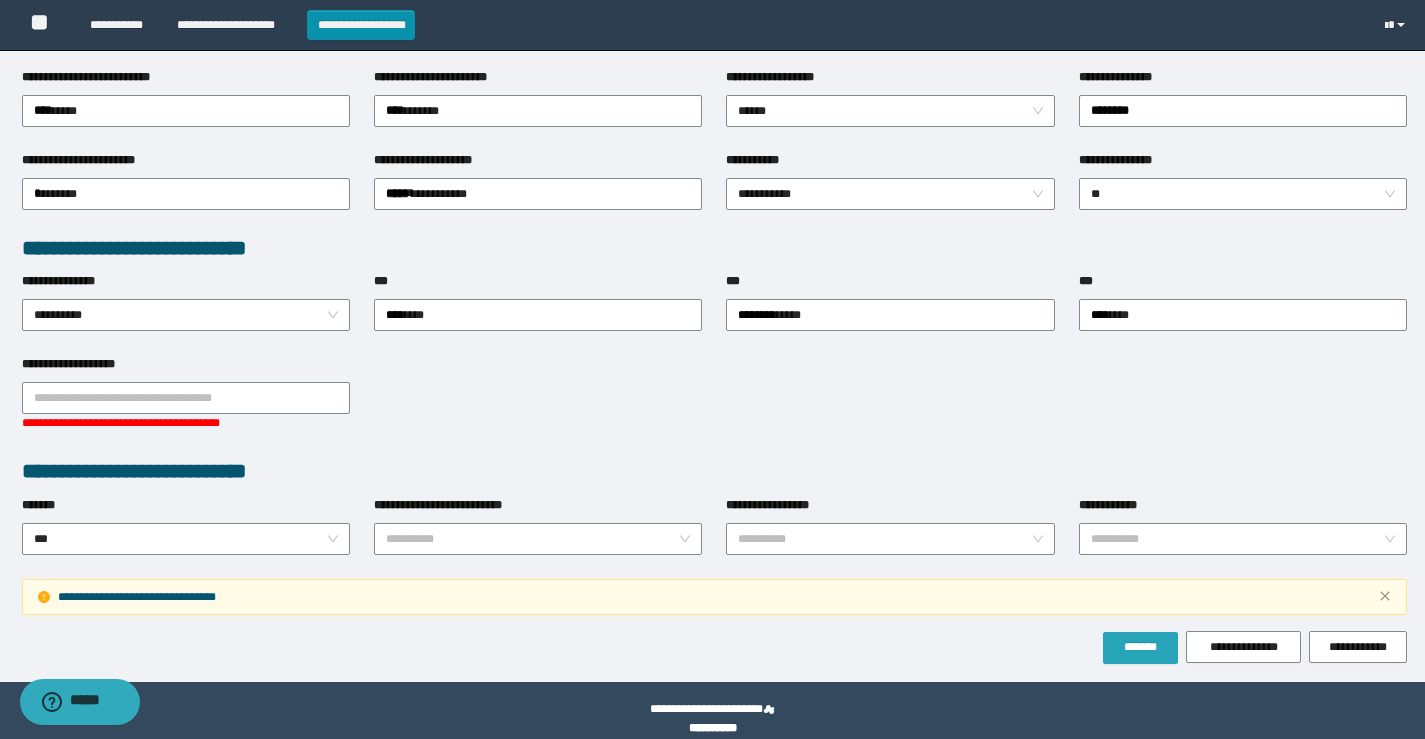 click on "*******" at bounding box center [1140, 647] 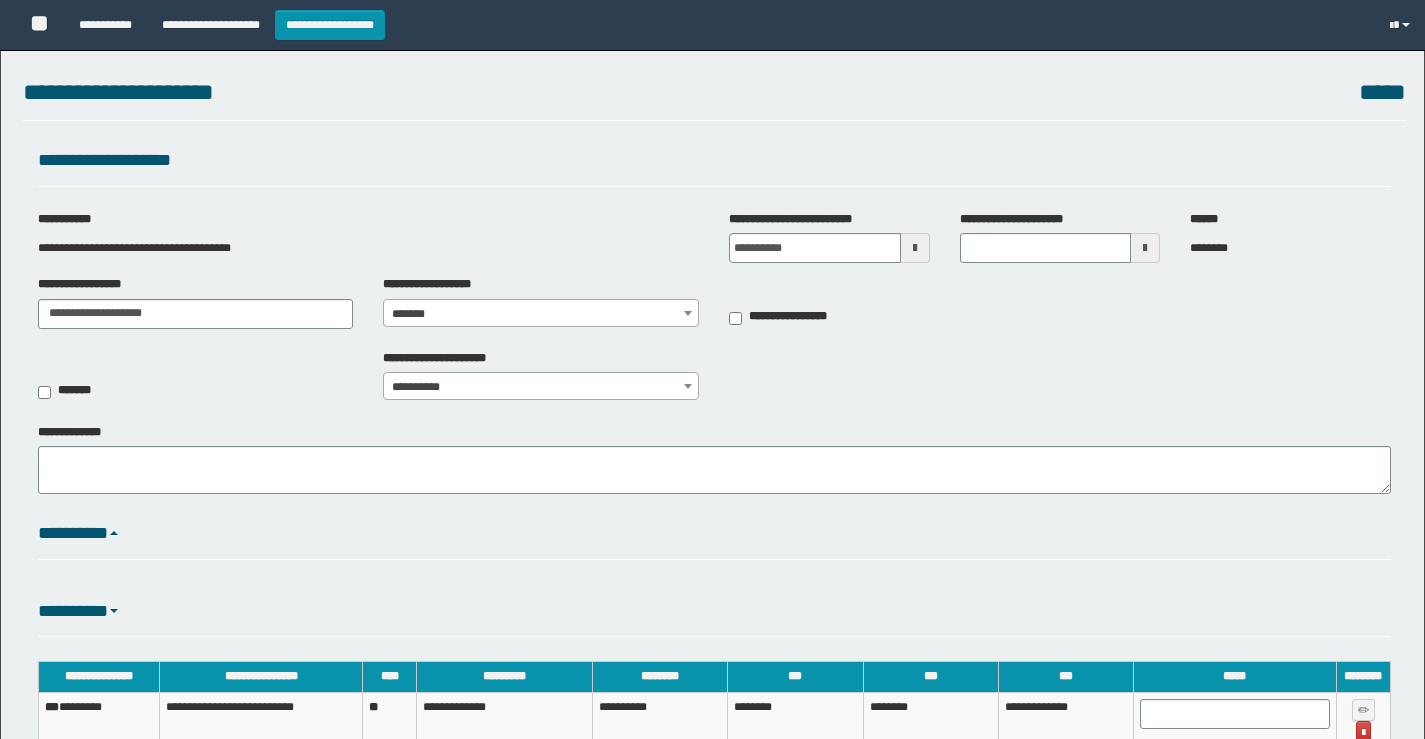 select on "***" 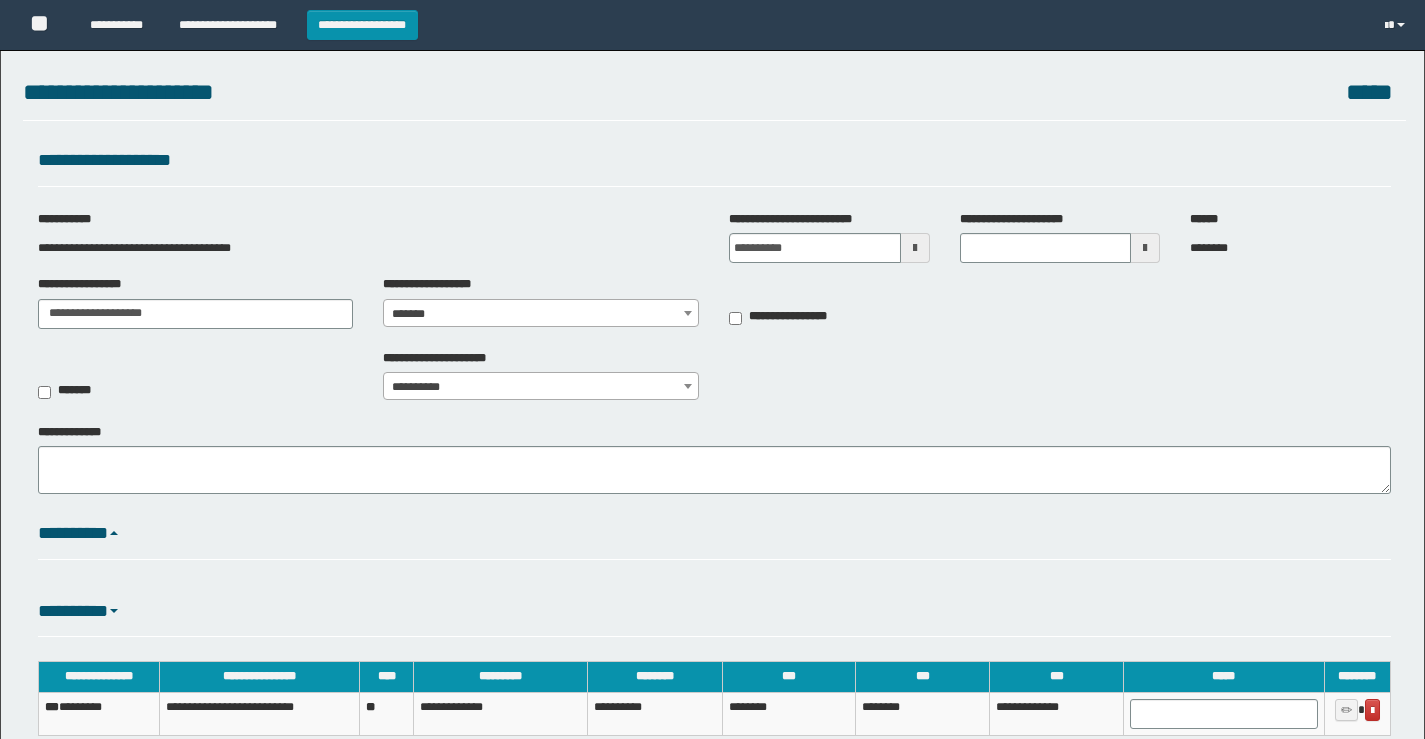scroll, scrollTop: 142, scrollLeft: 0, axis: vertical 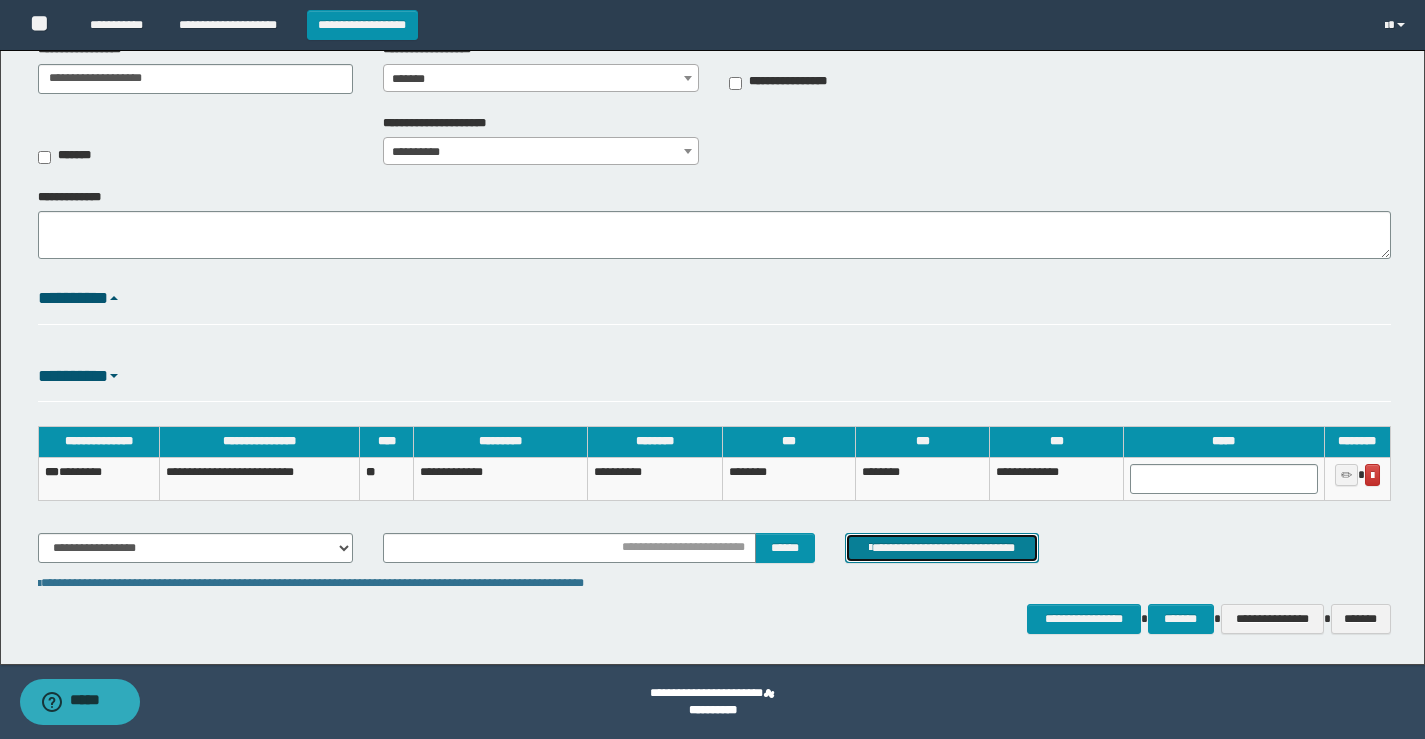 click on "**********" at bounding box center [942, 548] 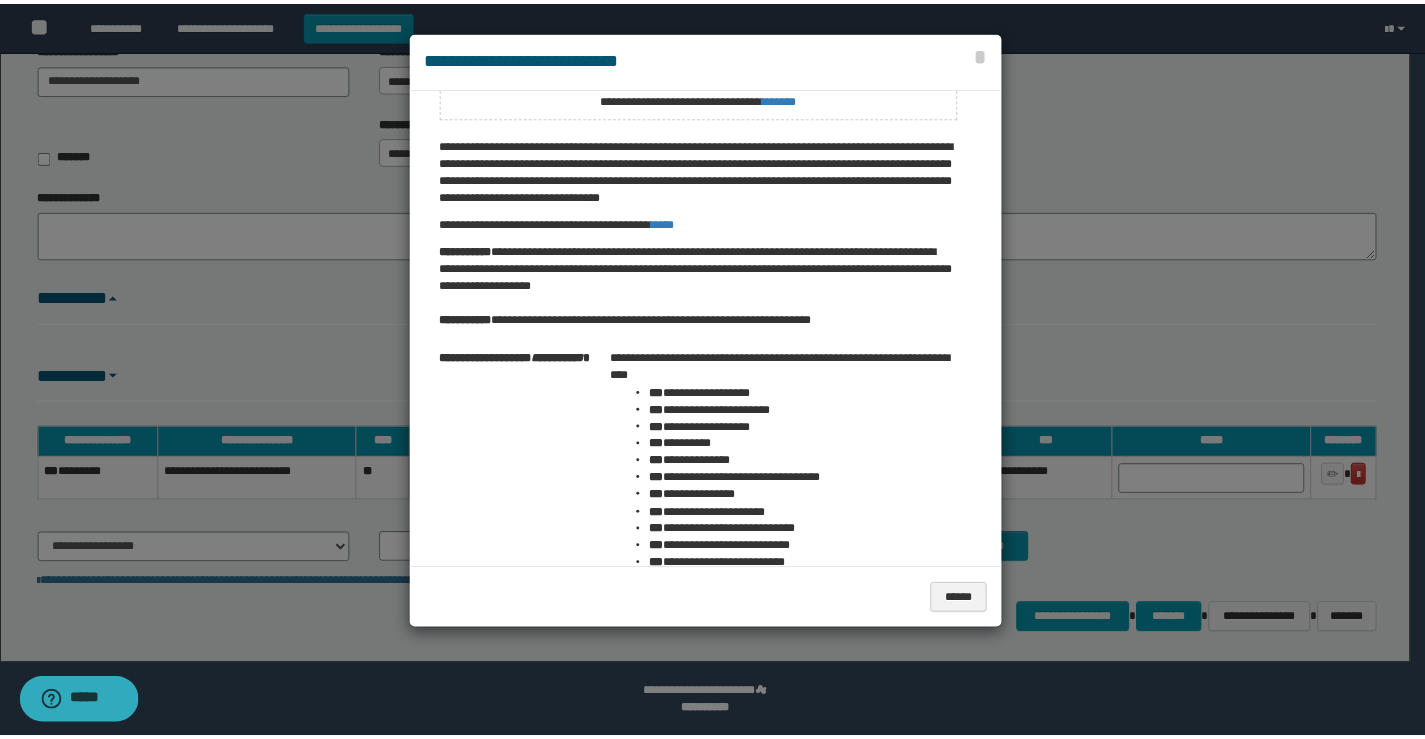 scroll, scrollTop: 0, scrollLeft: 0, axis: both 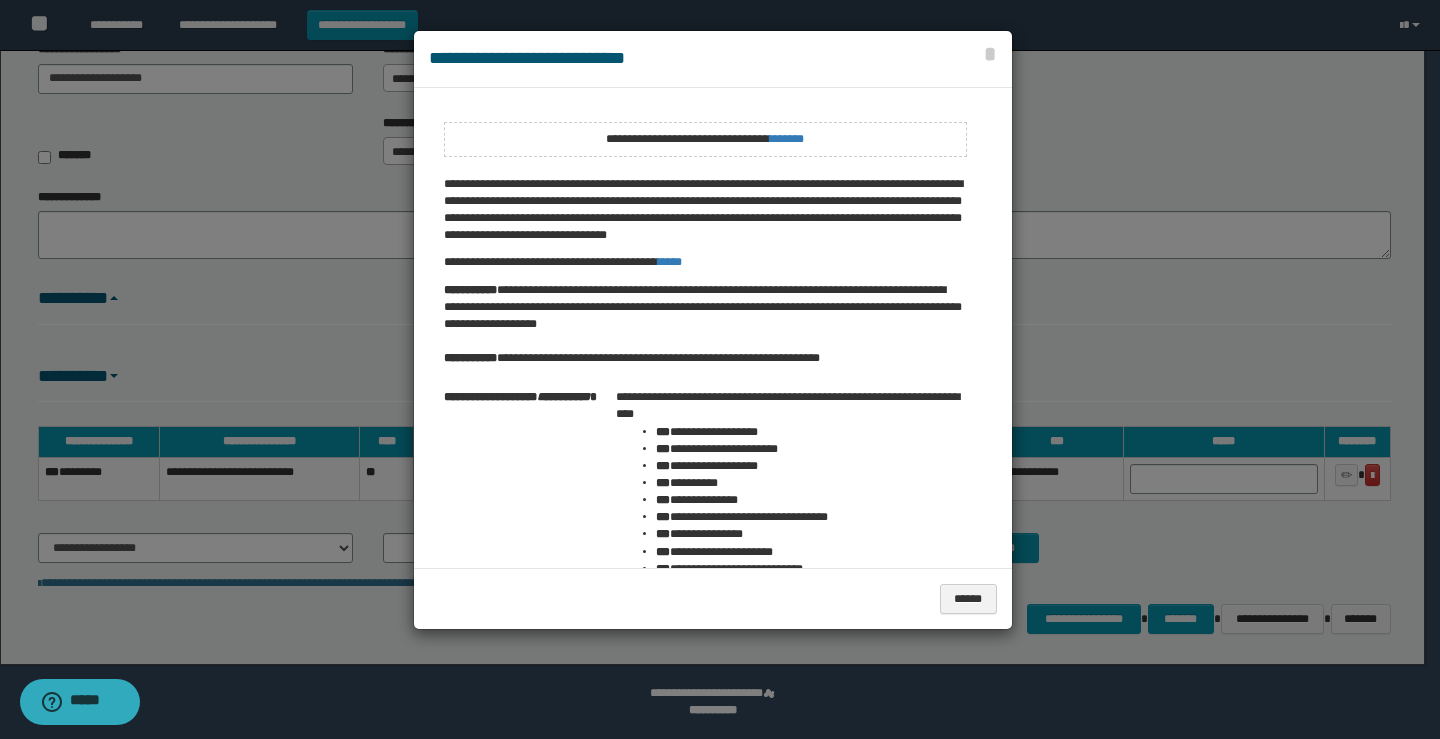 click at bounding box center (720, 369) 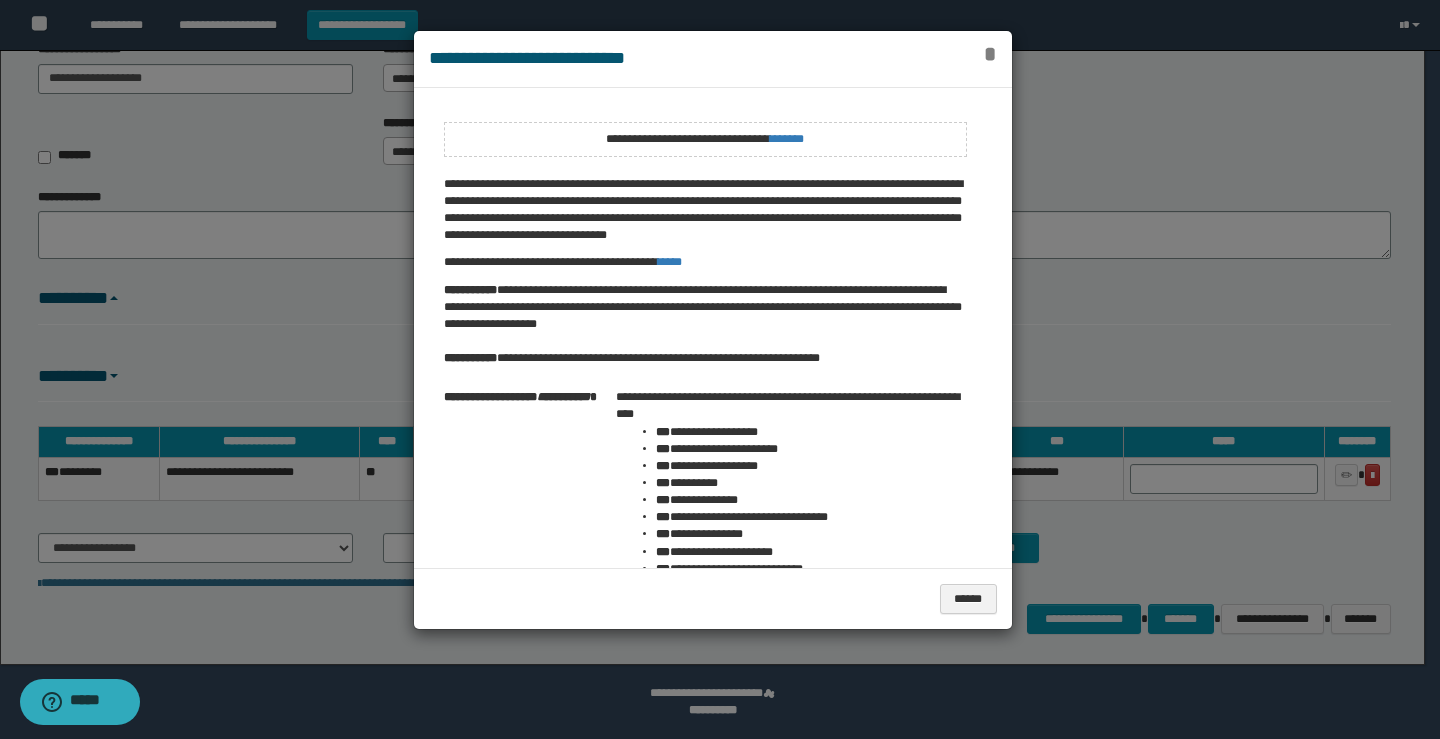 click on "*" at bounding box center (990, 54) 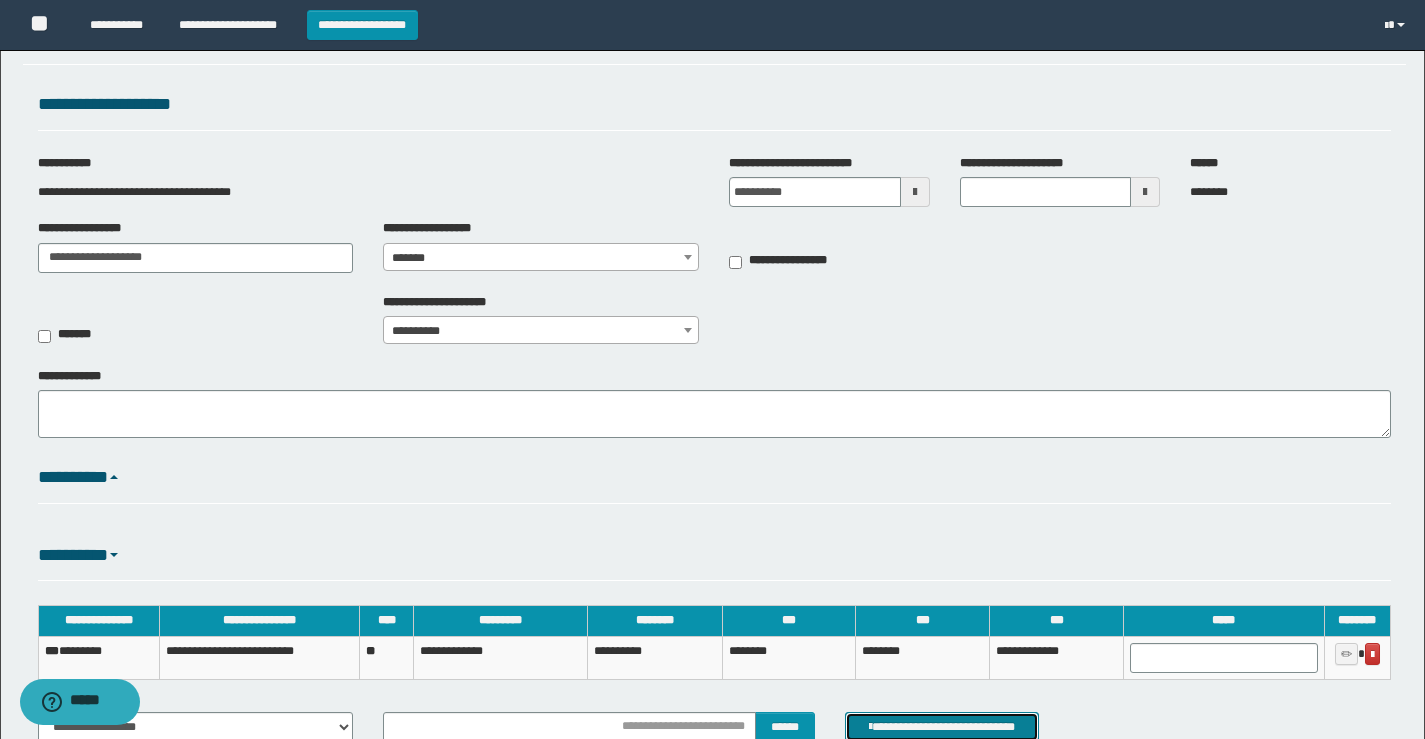 scroll, scrollTop: 0, scrollLeft: 0, axis: both 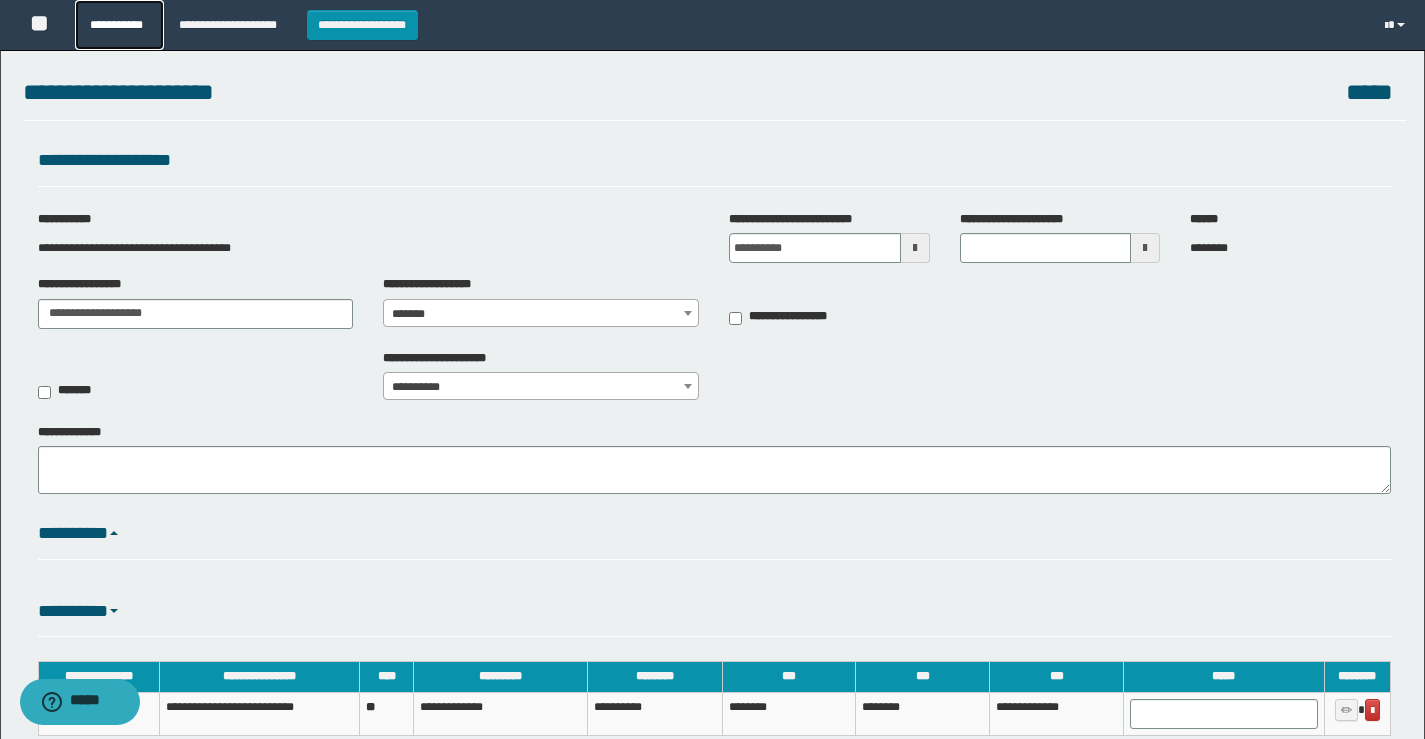 click on "**********" at bounding box center (119, 25) 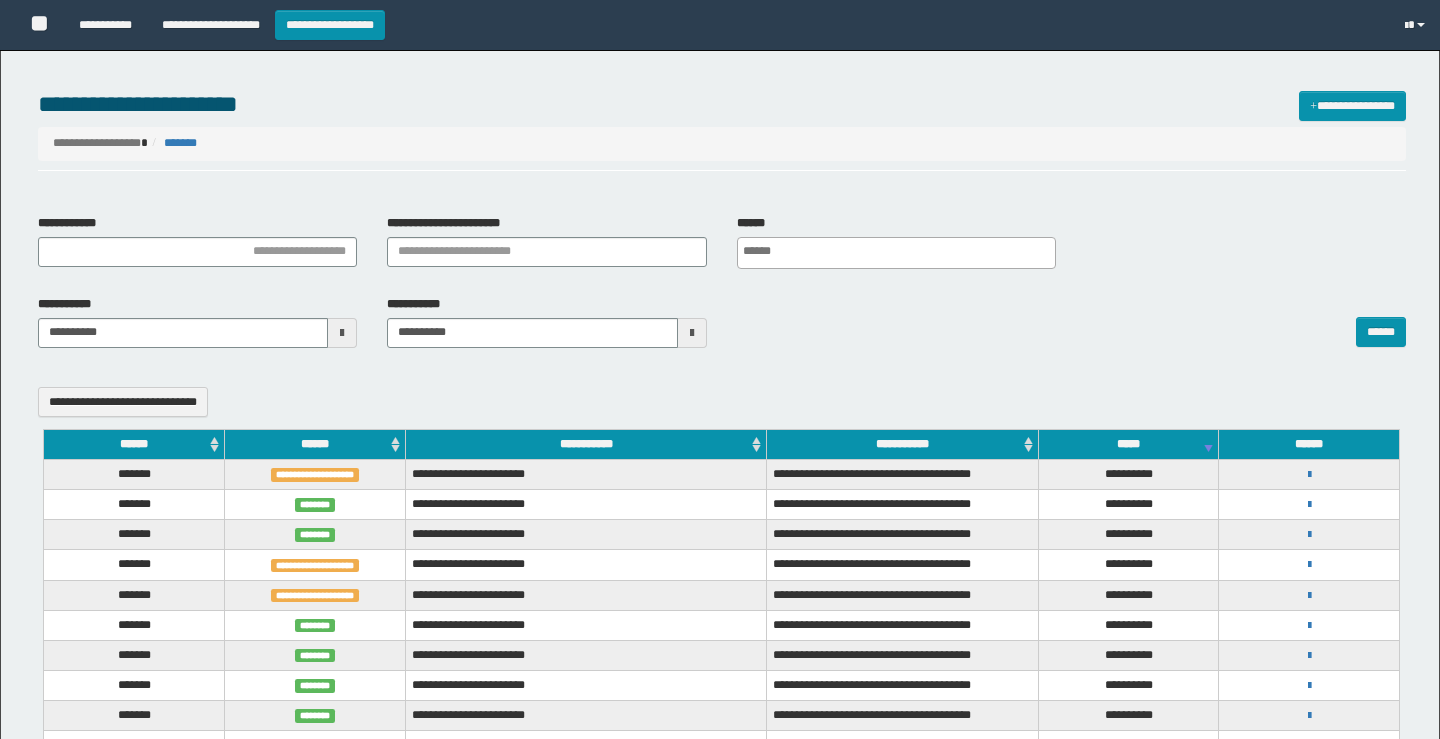 select 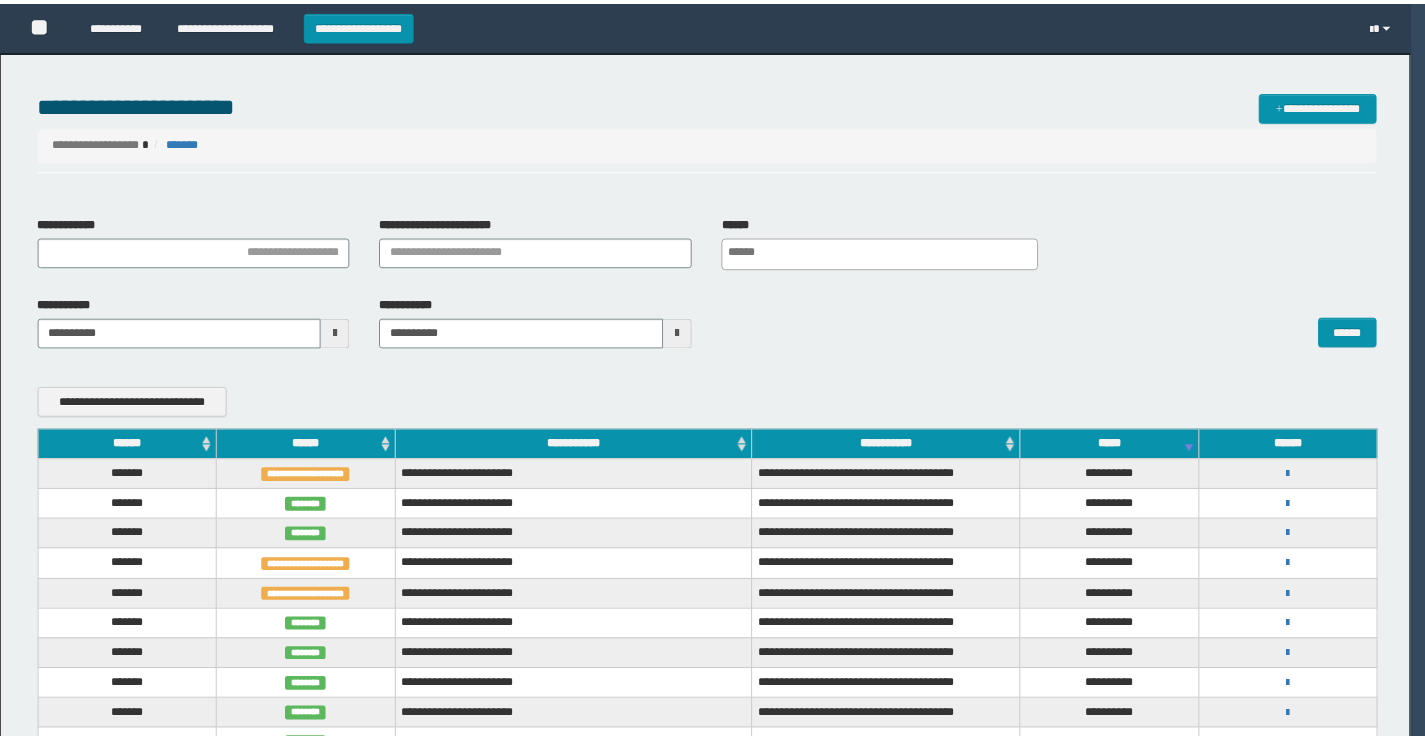 scroll, scrollTop: 0, scrollLeft: 0, axis: both 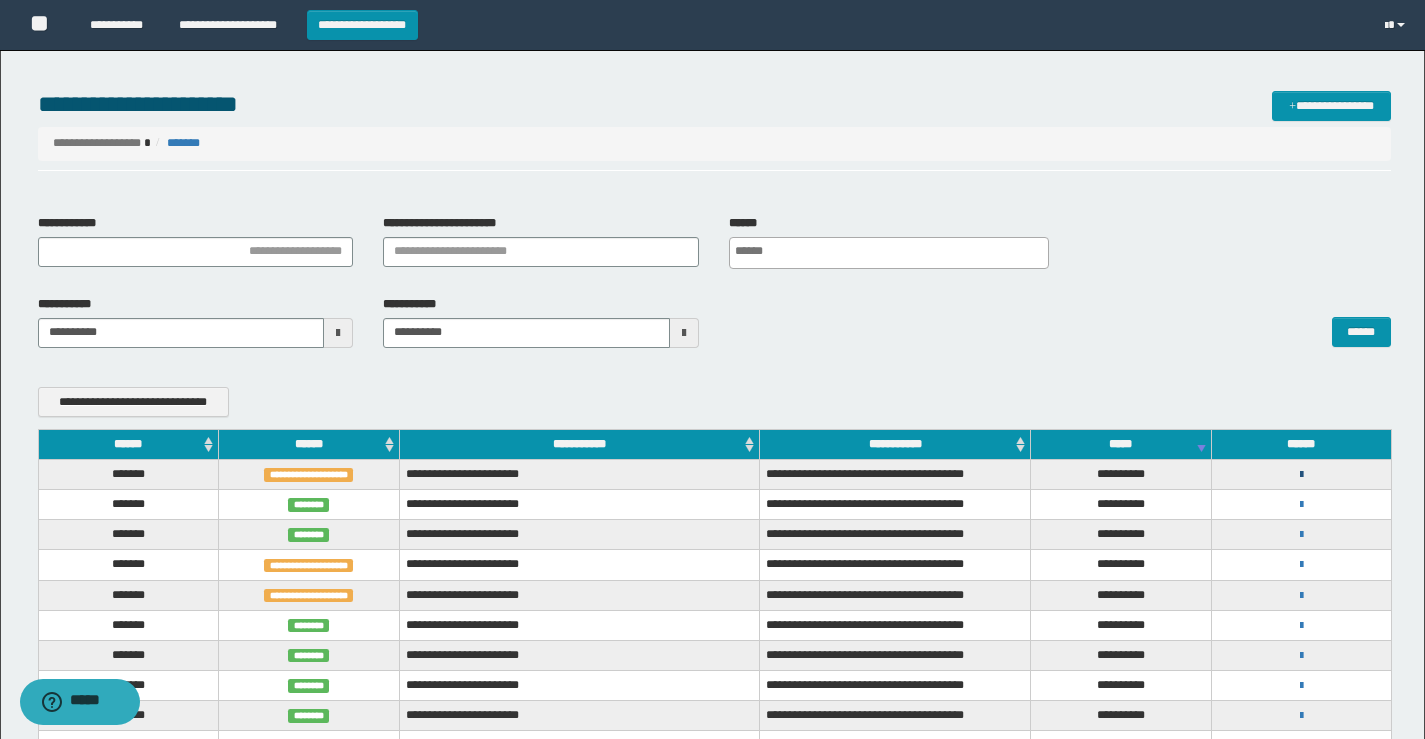 click at bounding box center [1301, 475] 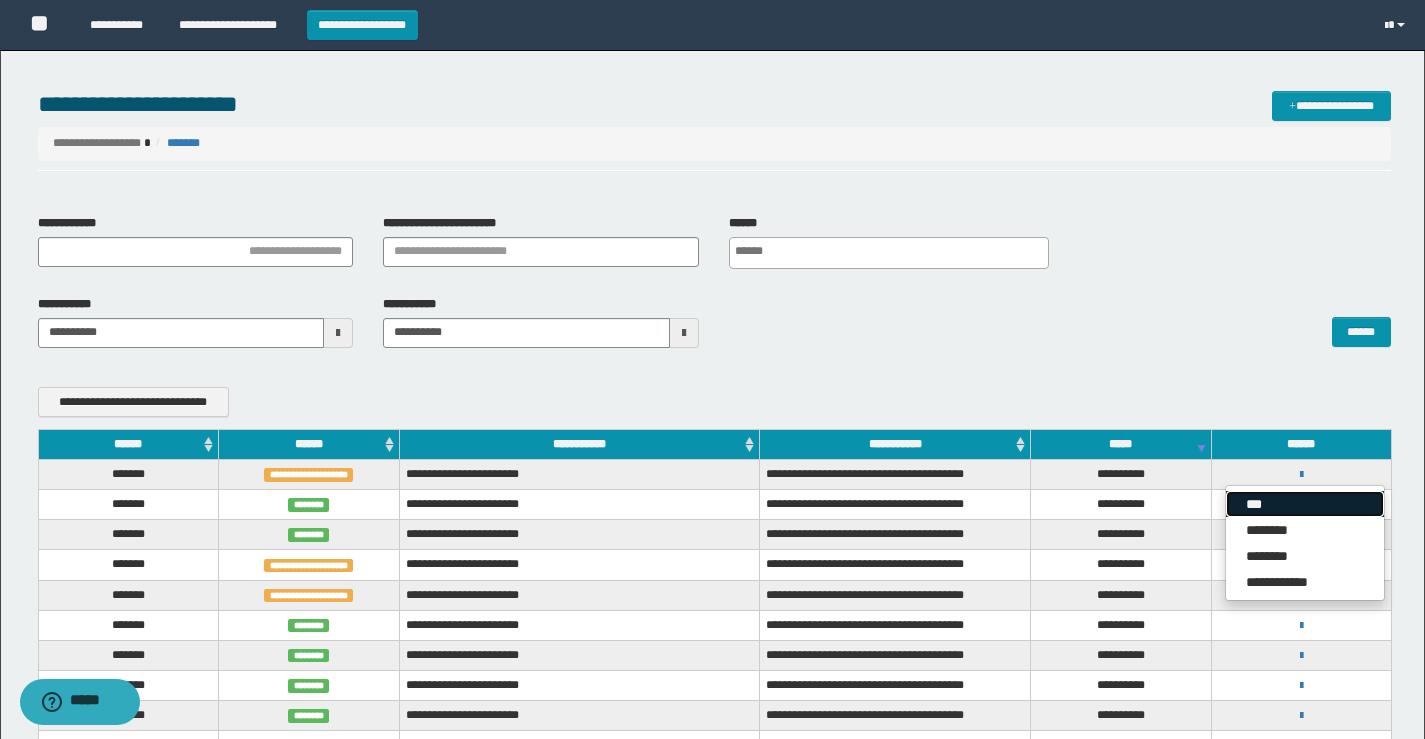 click on "***" at bounding box center (1305, 504) 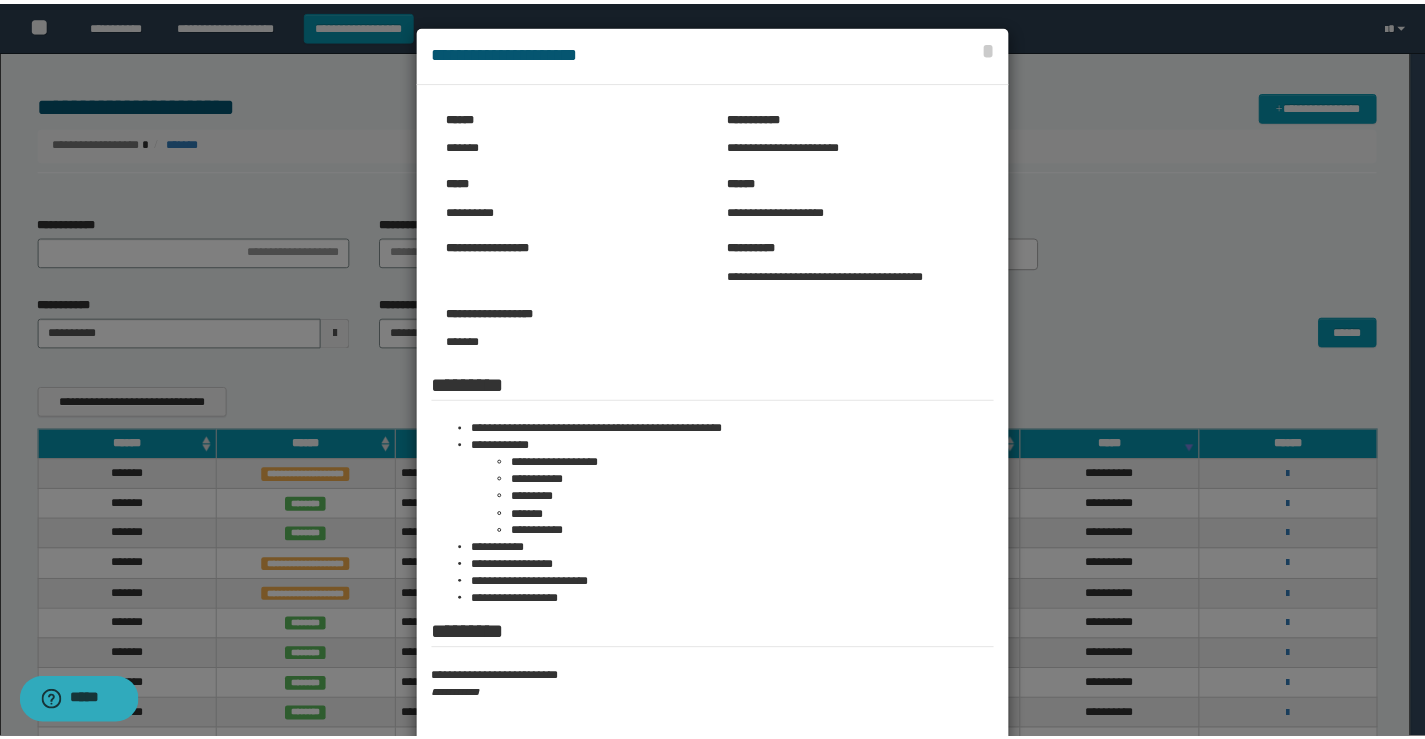 scroll, scrollTop: 0, scrollLeft: 0, axis: both 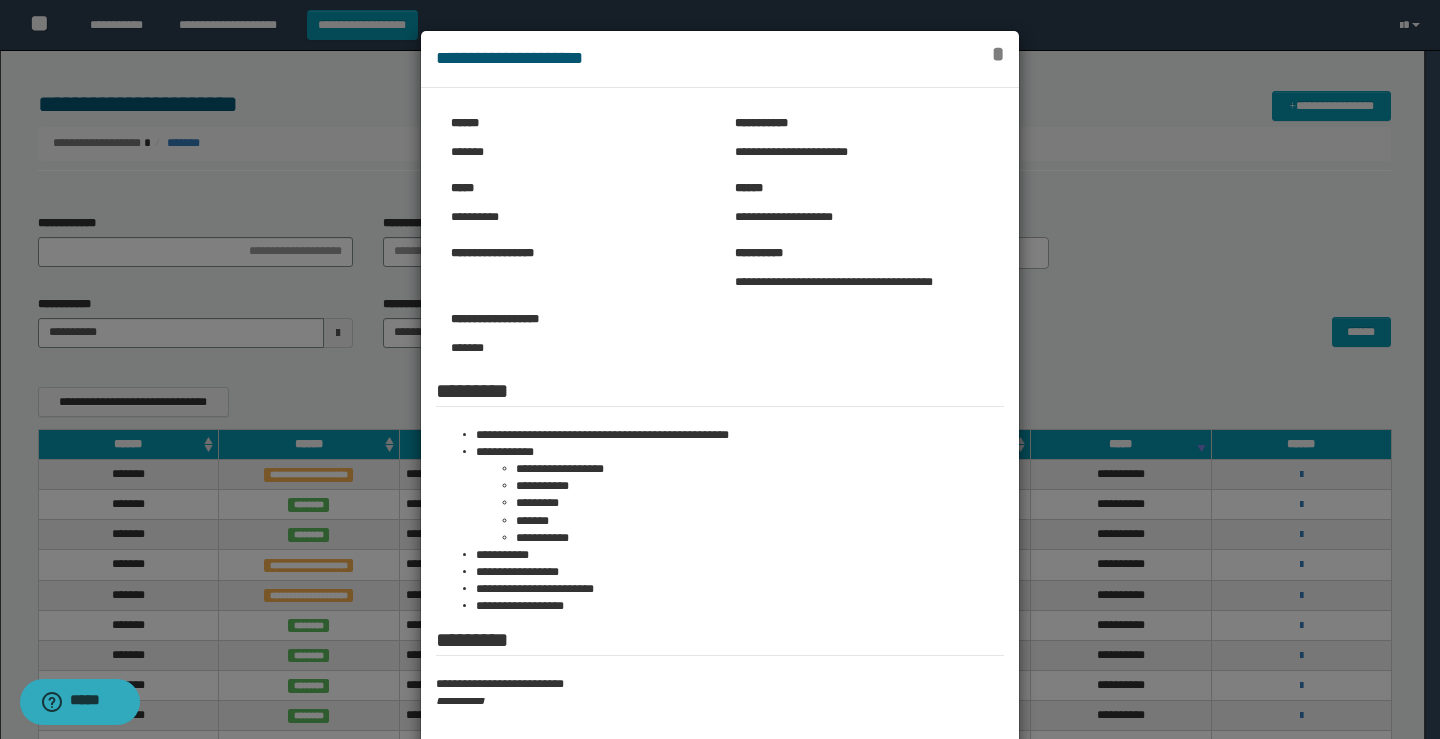 click on "*" at bounding box center [998, 54] 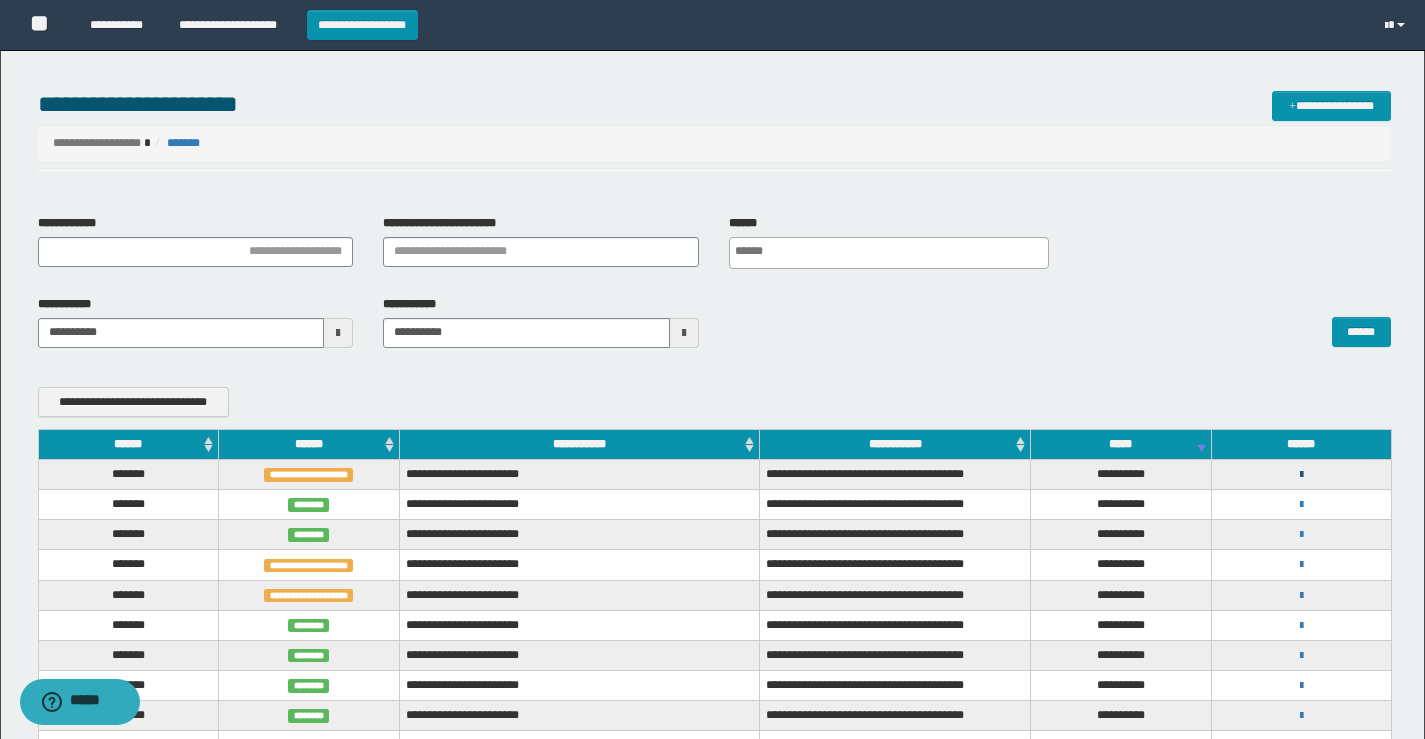 click at bounding box center [1301, 475] 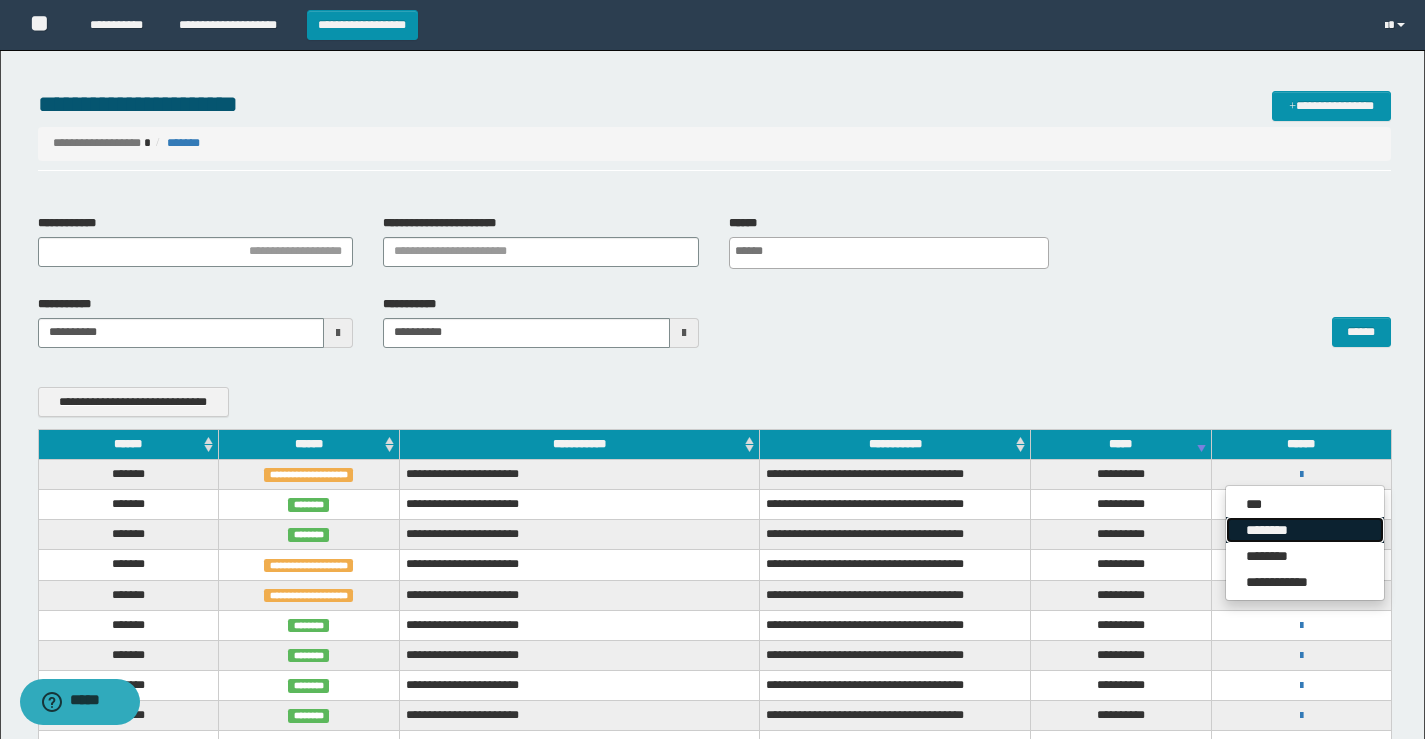 click on "********" at bounding box center (1305, 530) 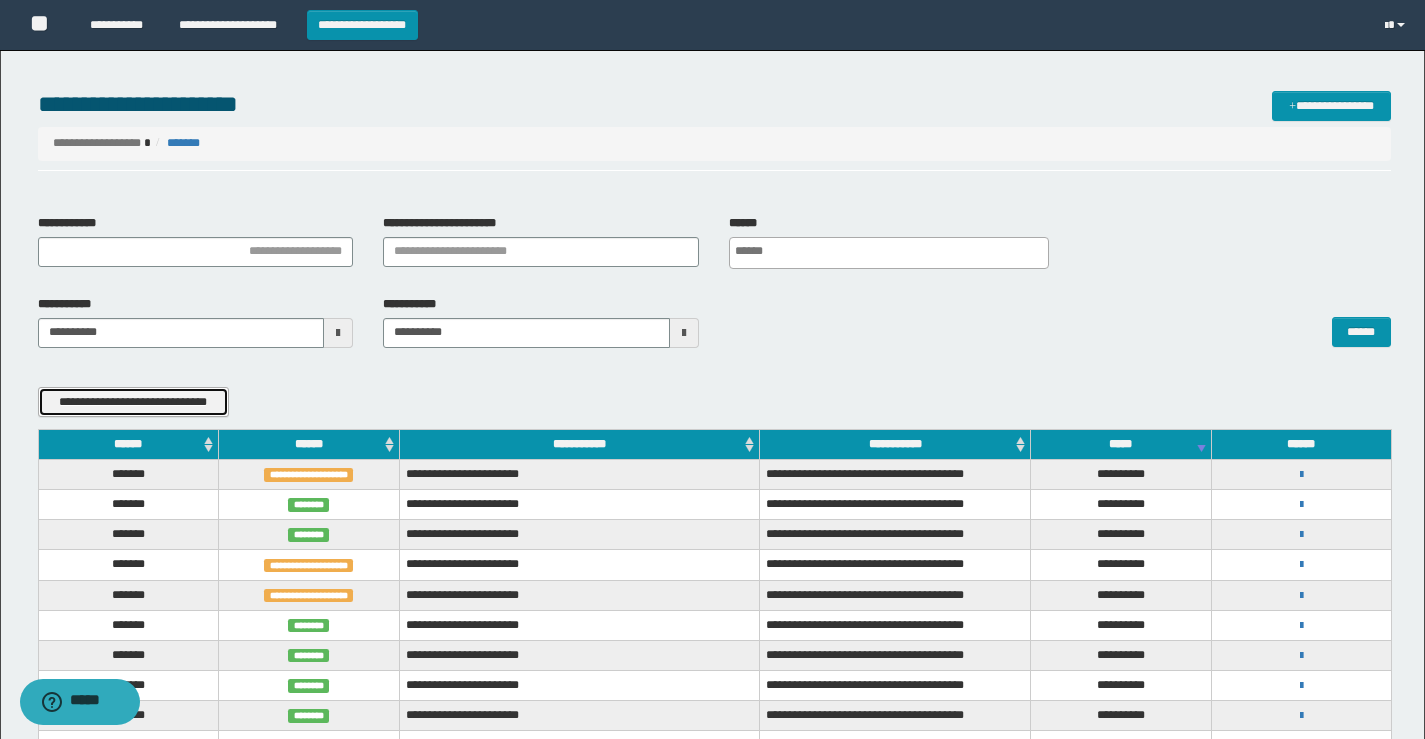 click on "**********" at bounding box center (133, 402) 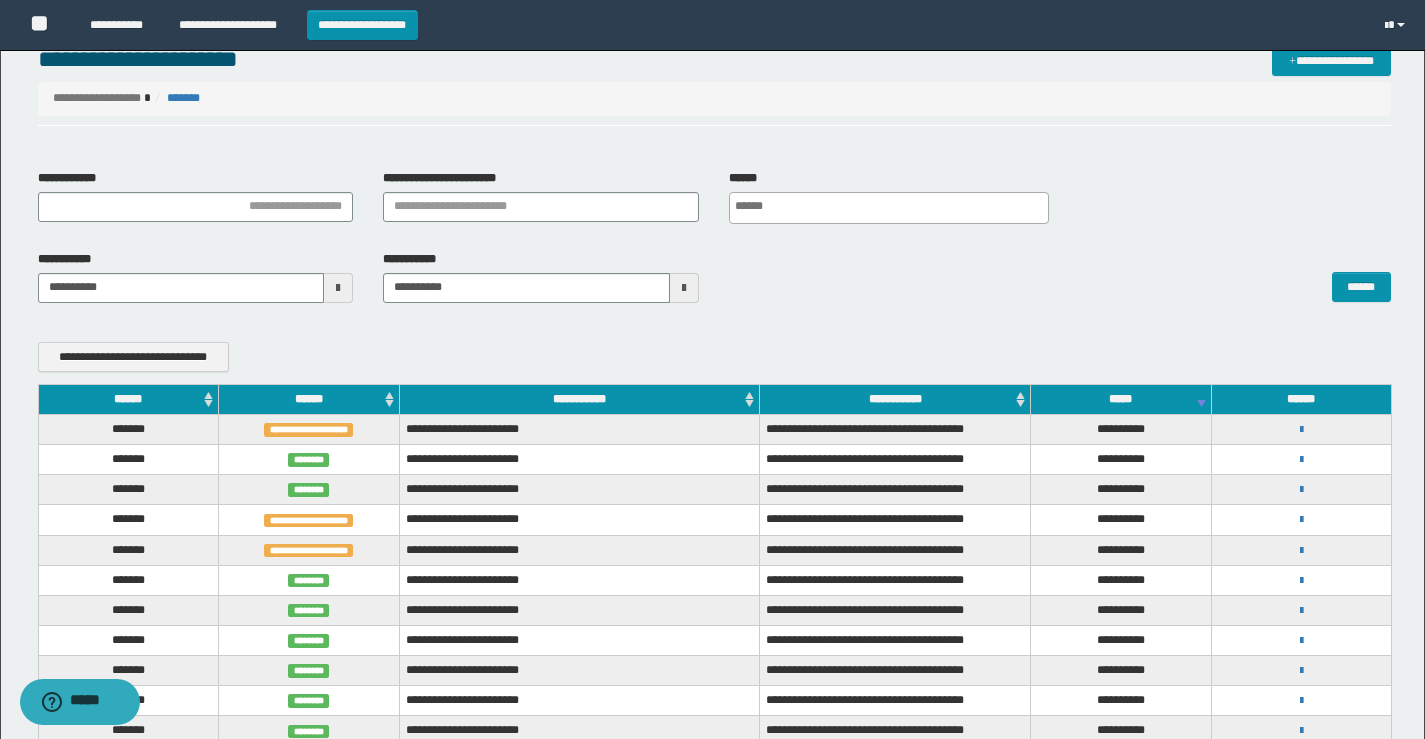 scroll, scrollTop: 0, scrollLeft: 0, axis: both 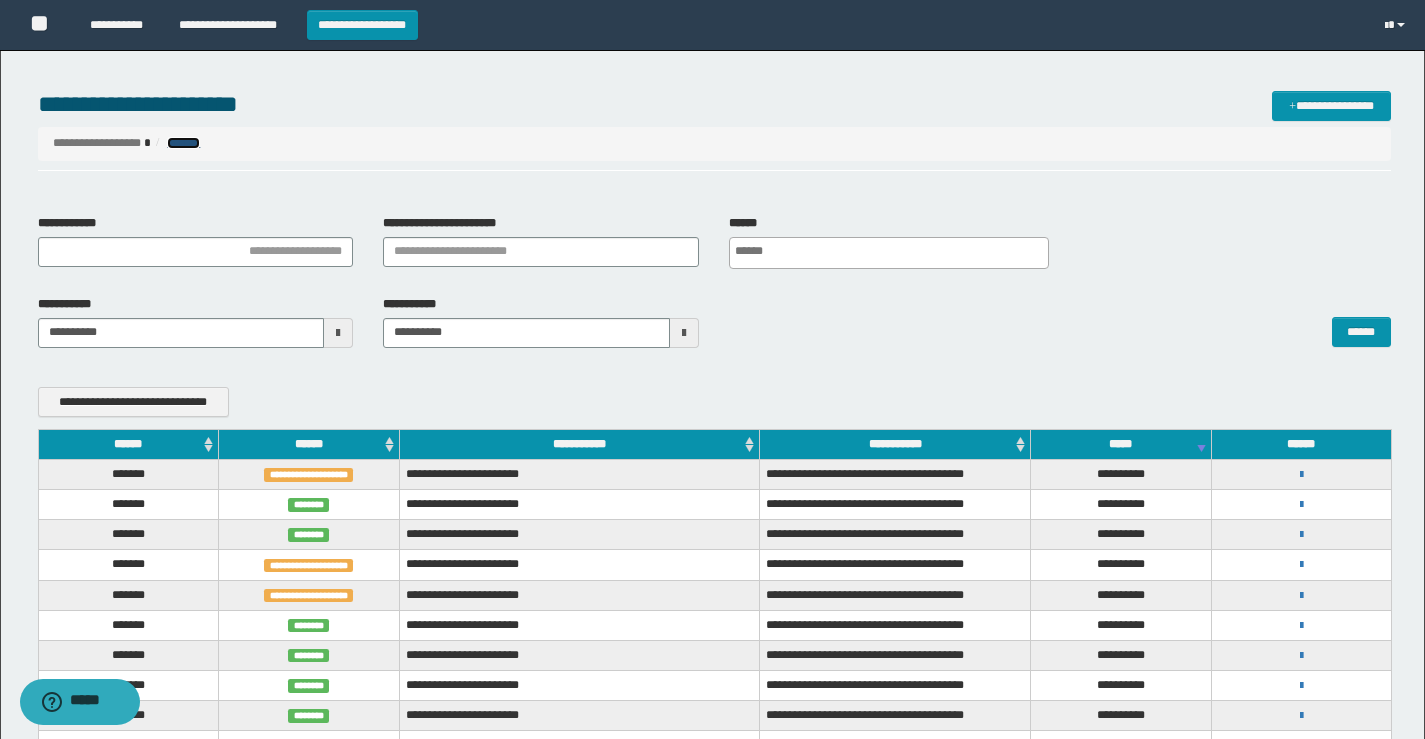 click on "*******" at bounding box center [183, 143] 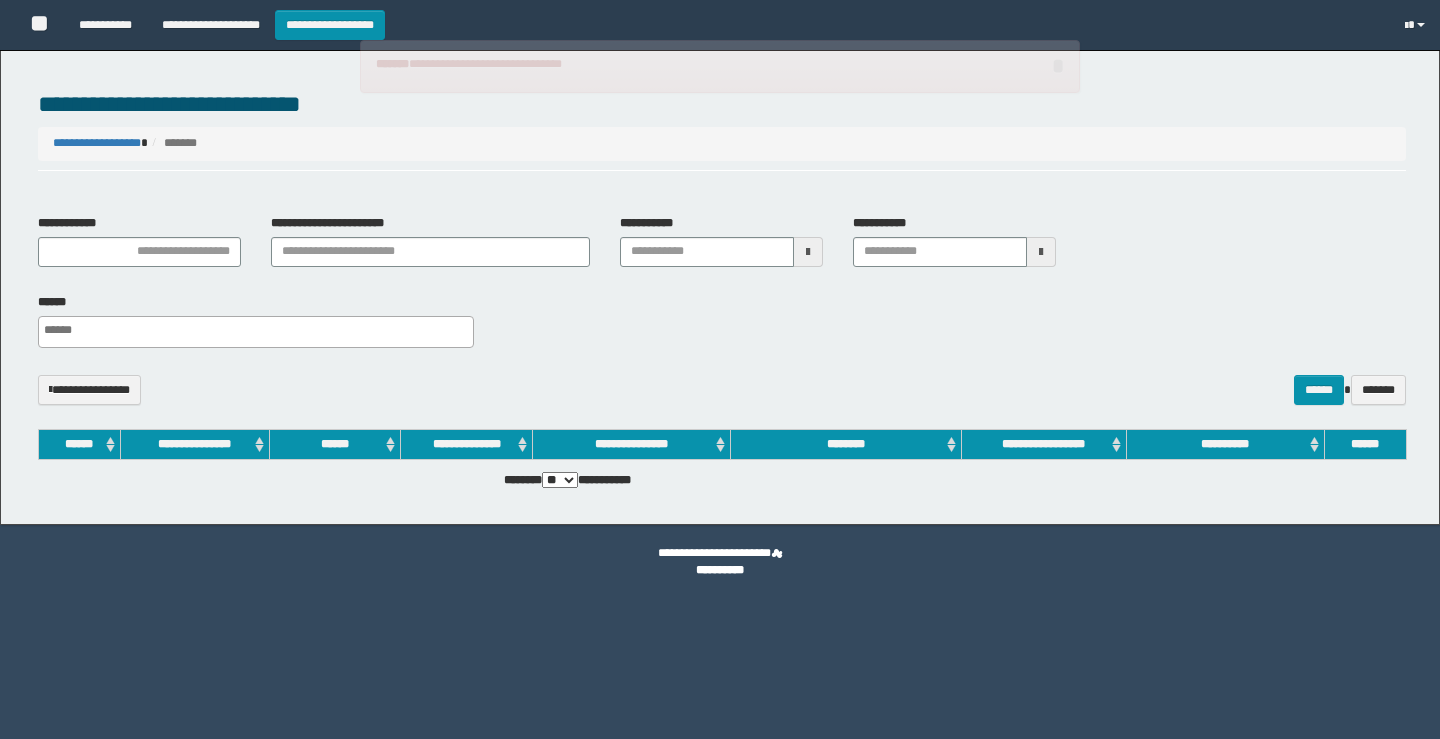 select 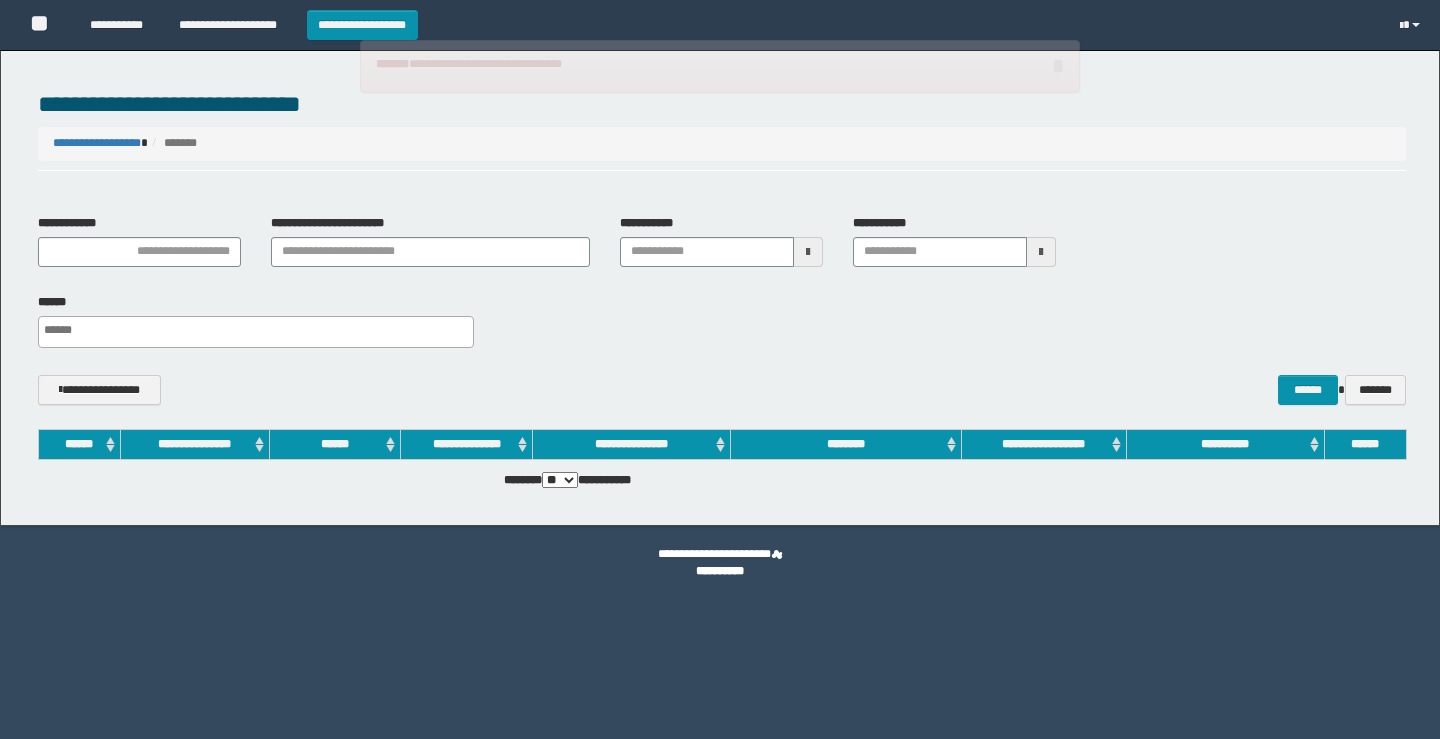 scroll, scrollTop: 0, scrollLeft: 0, axis: both 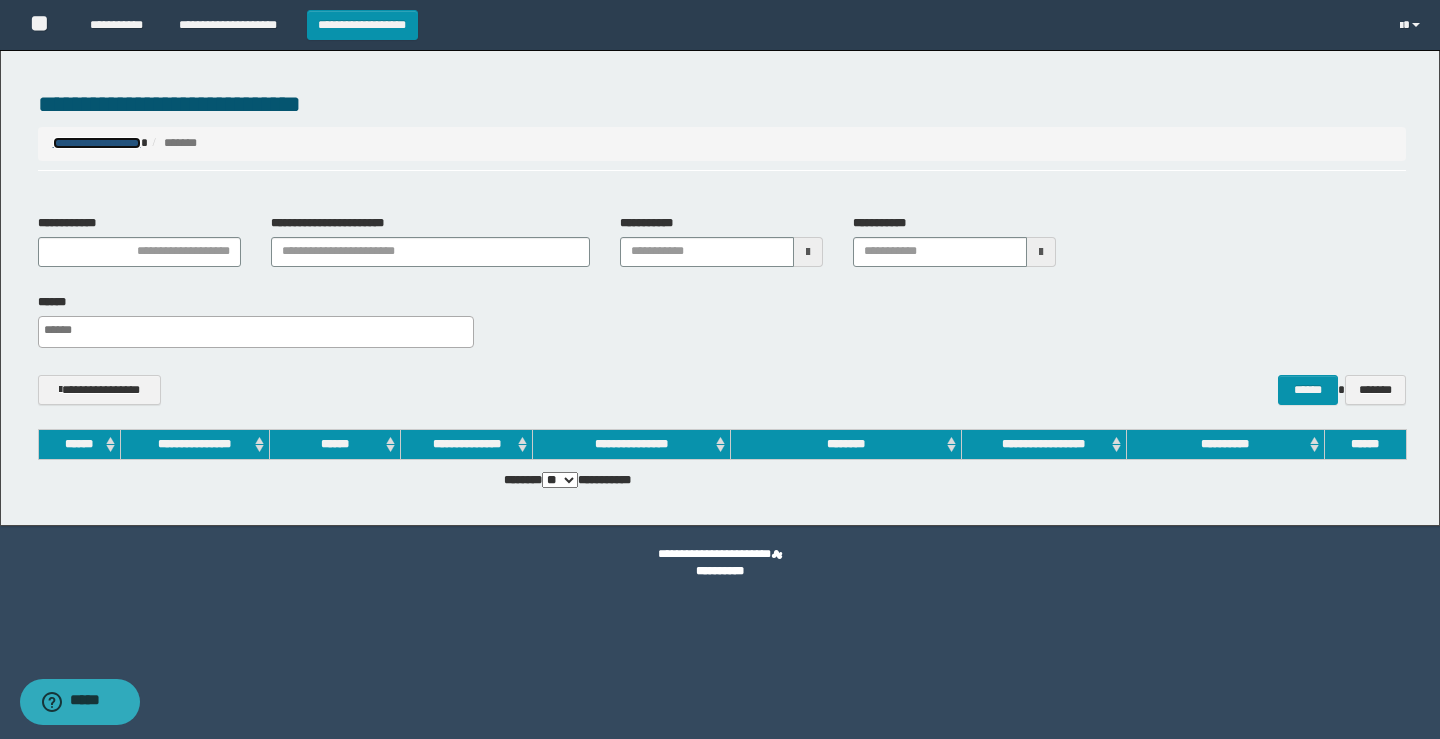 click on "**********" at bounding box center [97, 143] 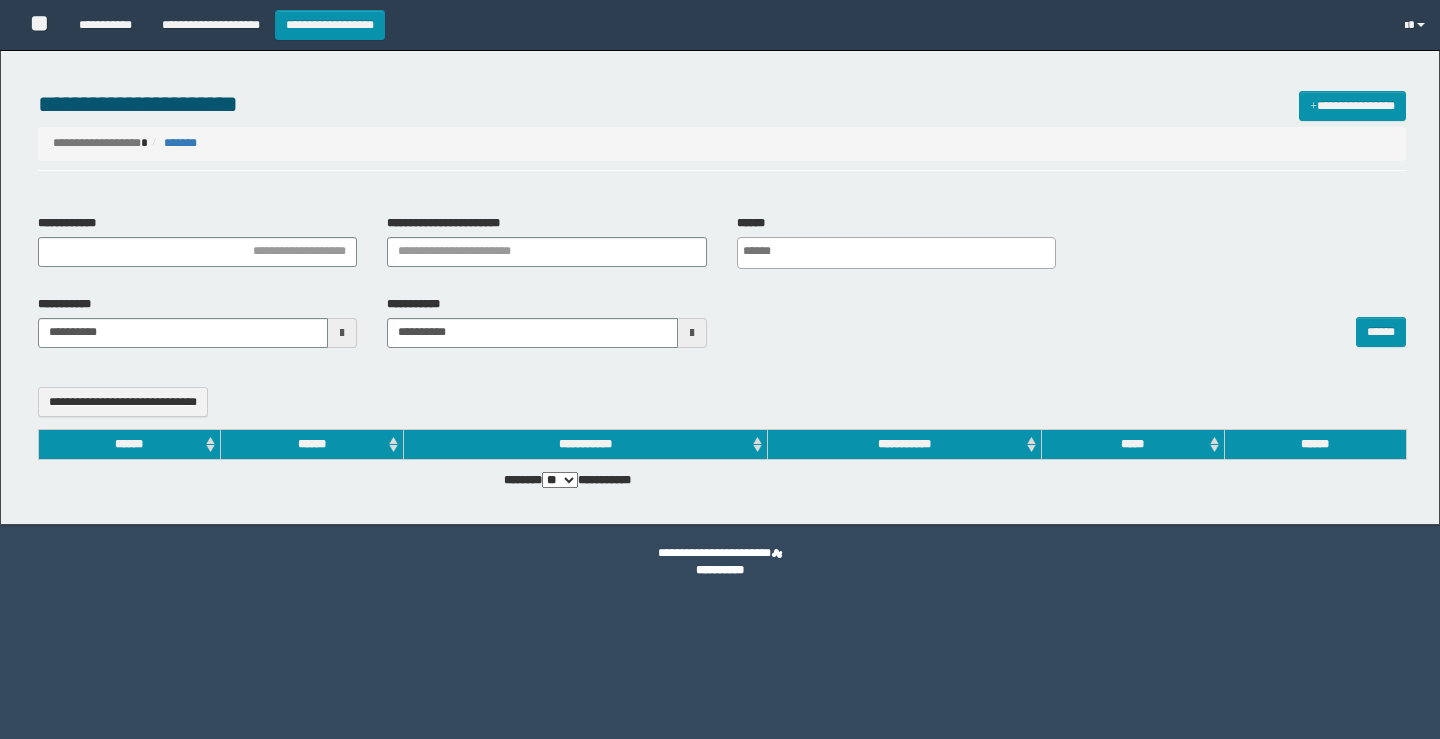 select 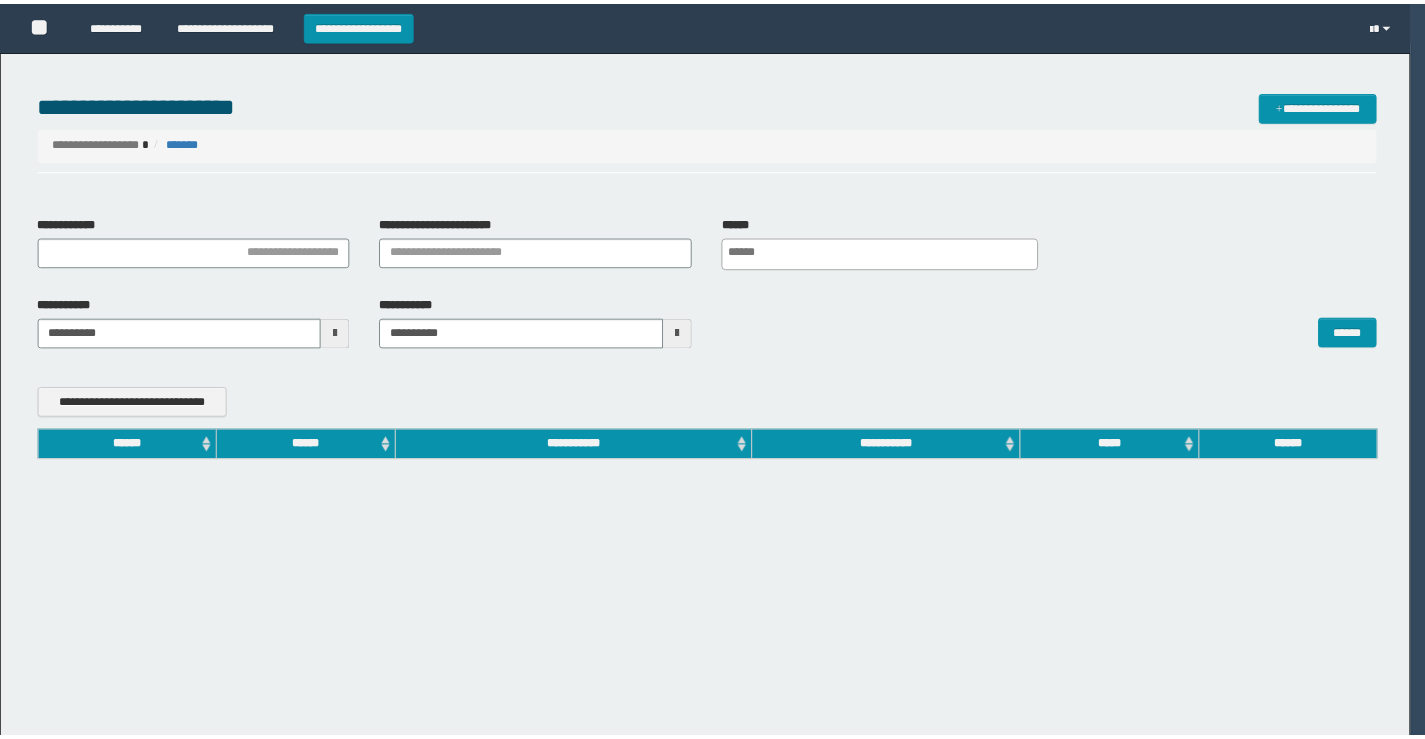 scroll, scrollTop: 0, scrollLeft: 0, axis: both 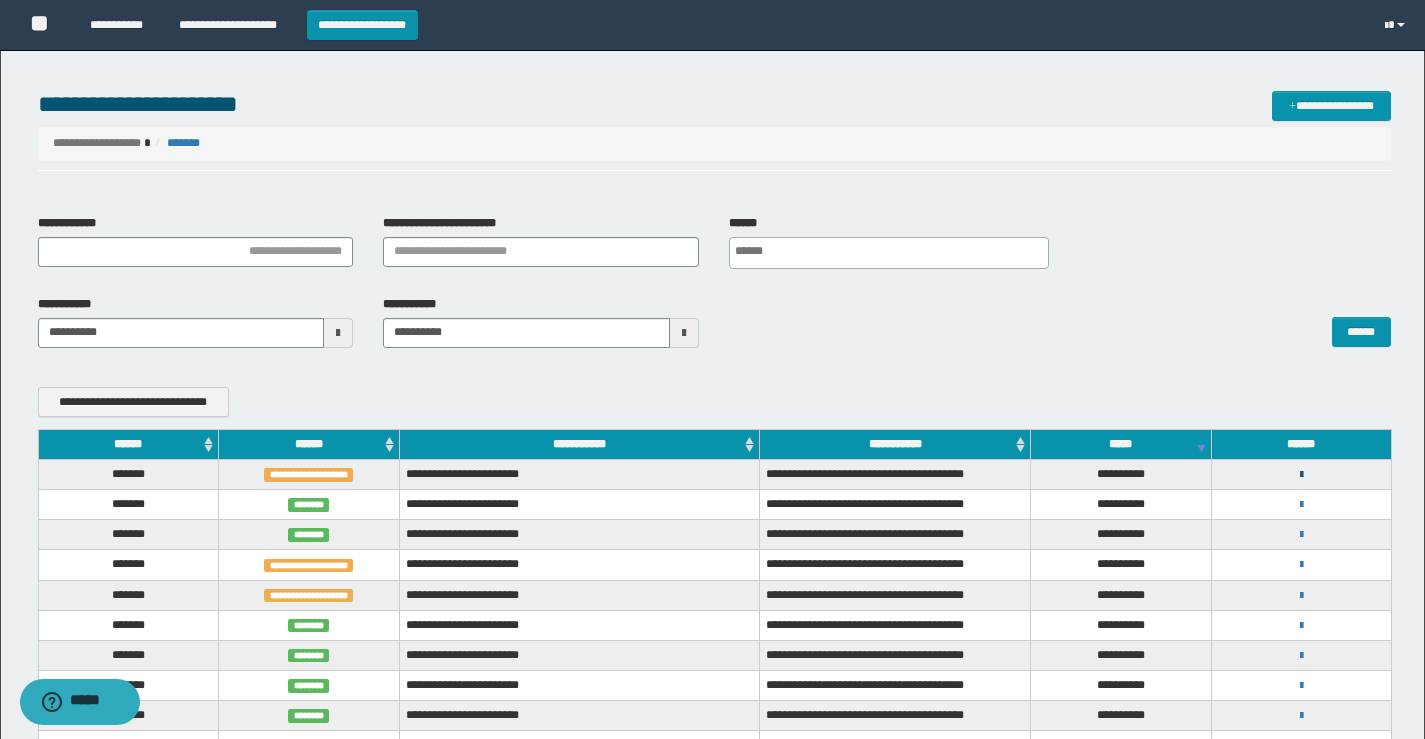 click at bounding box center (1301, 475) 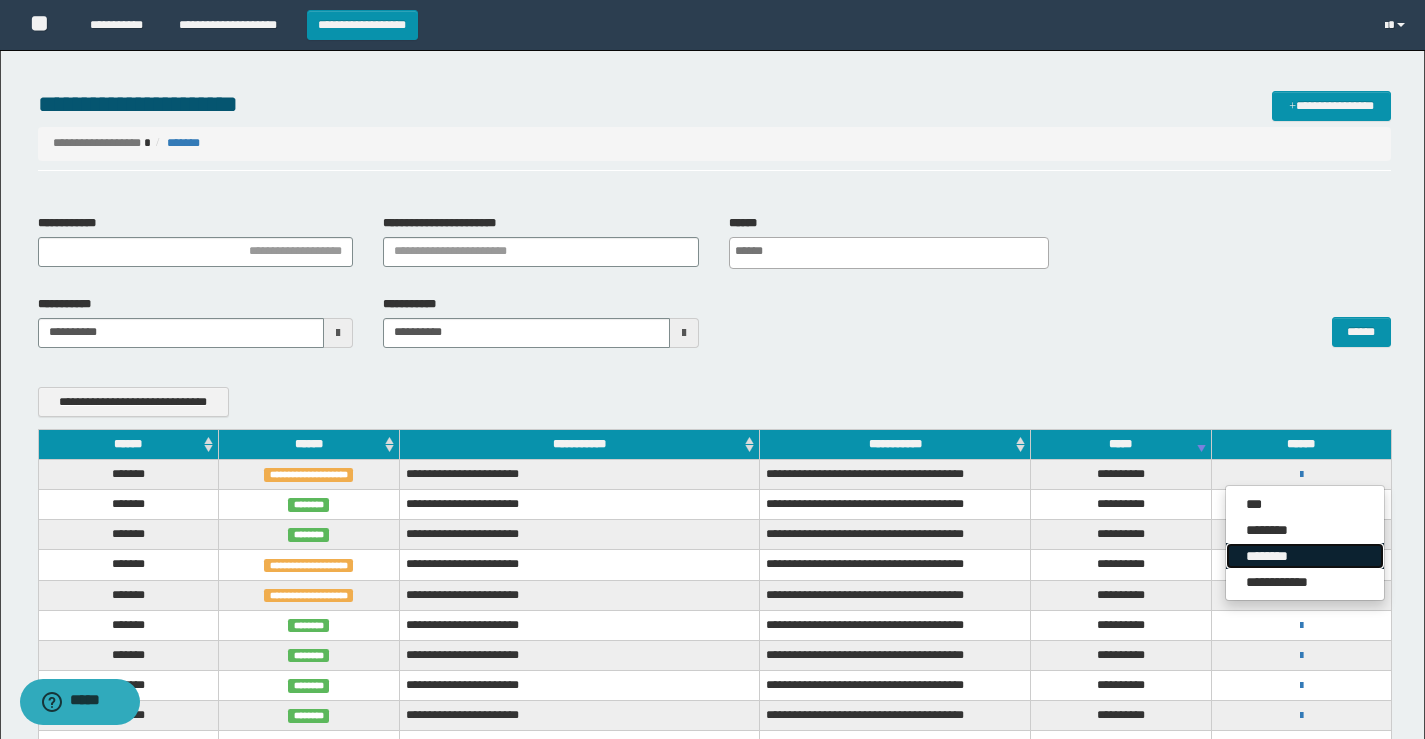 click on "********" at bounding box center [1305, 556] 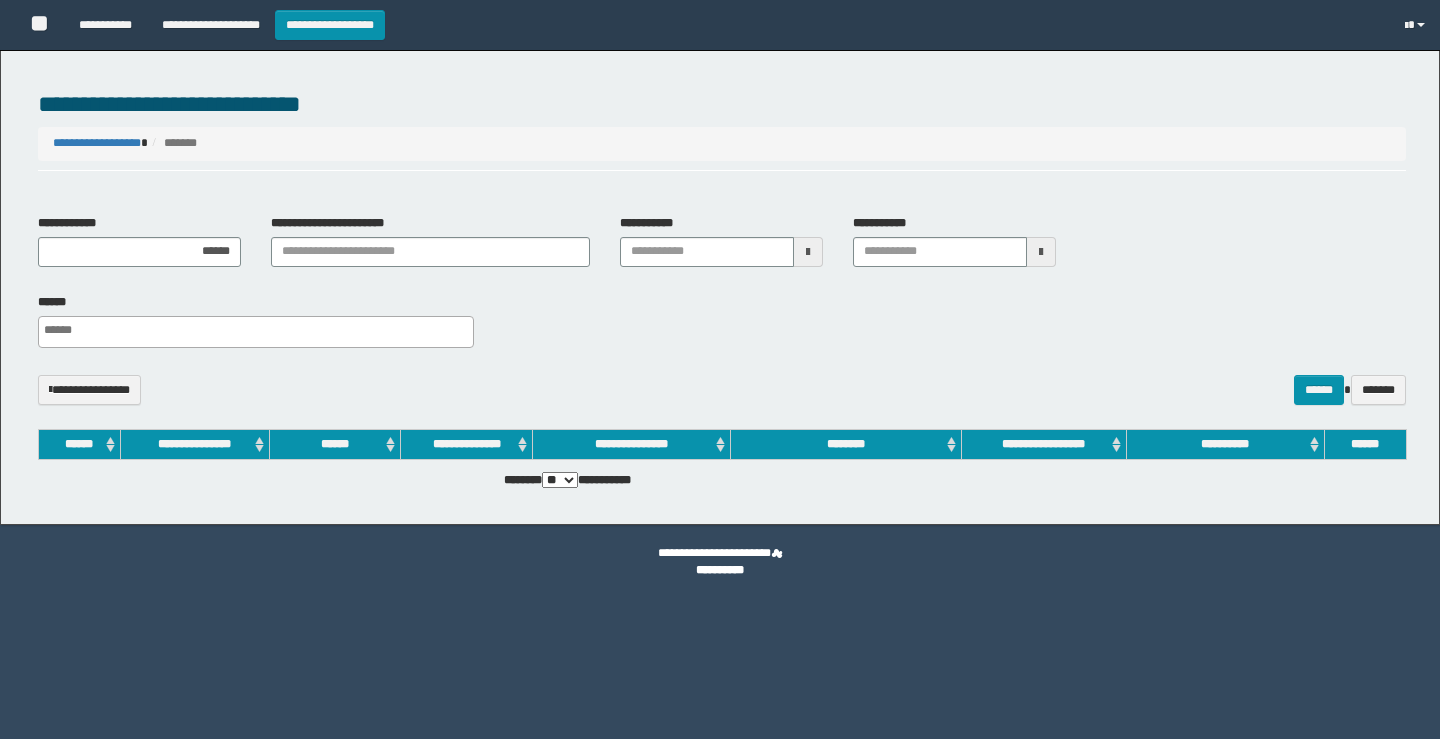 select 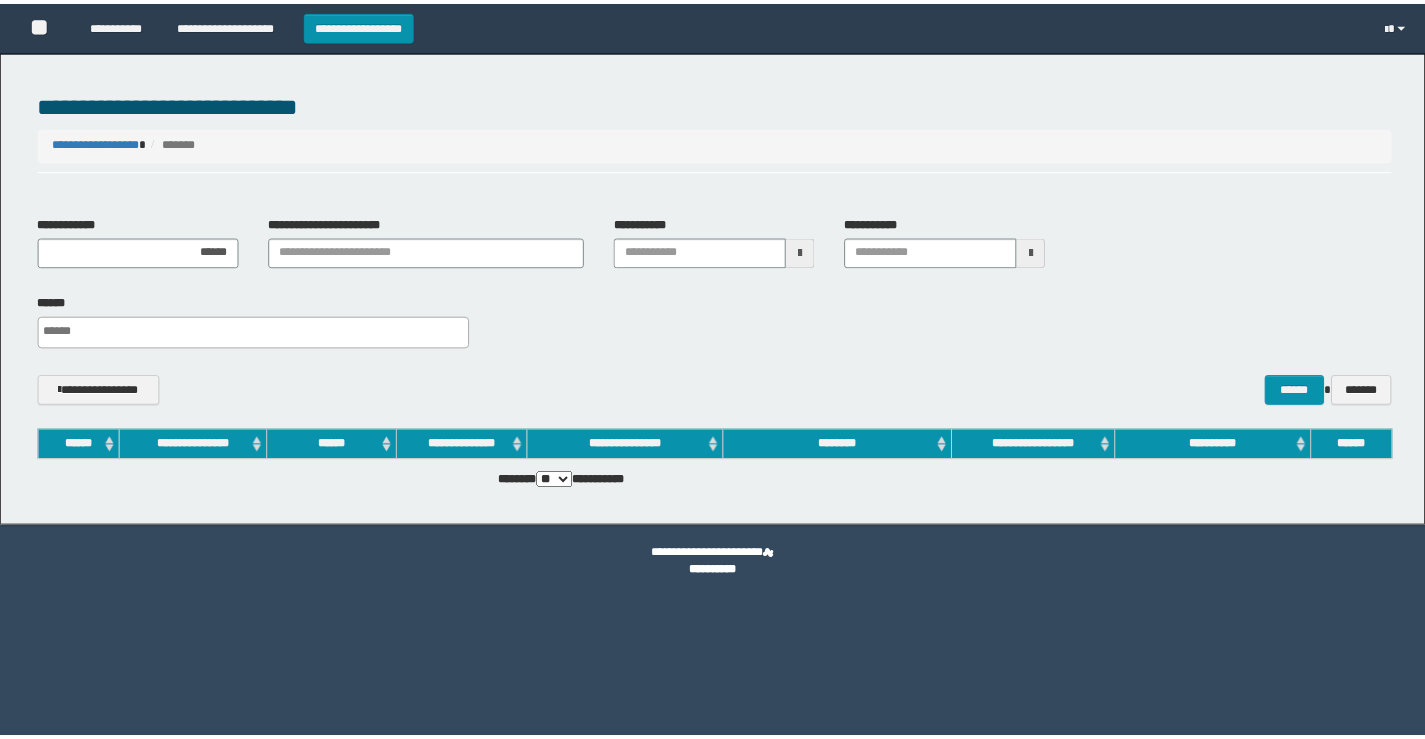scroll, scrollTop: 0, scrollLeft: 0, axis: both 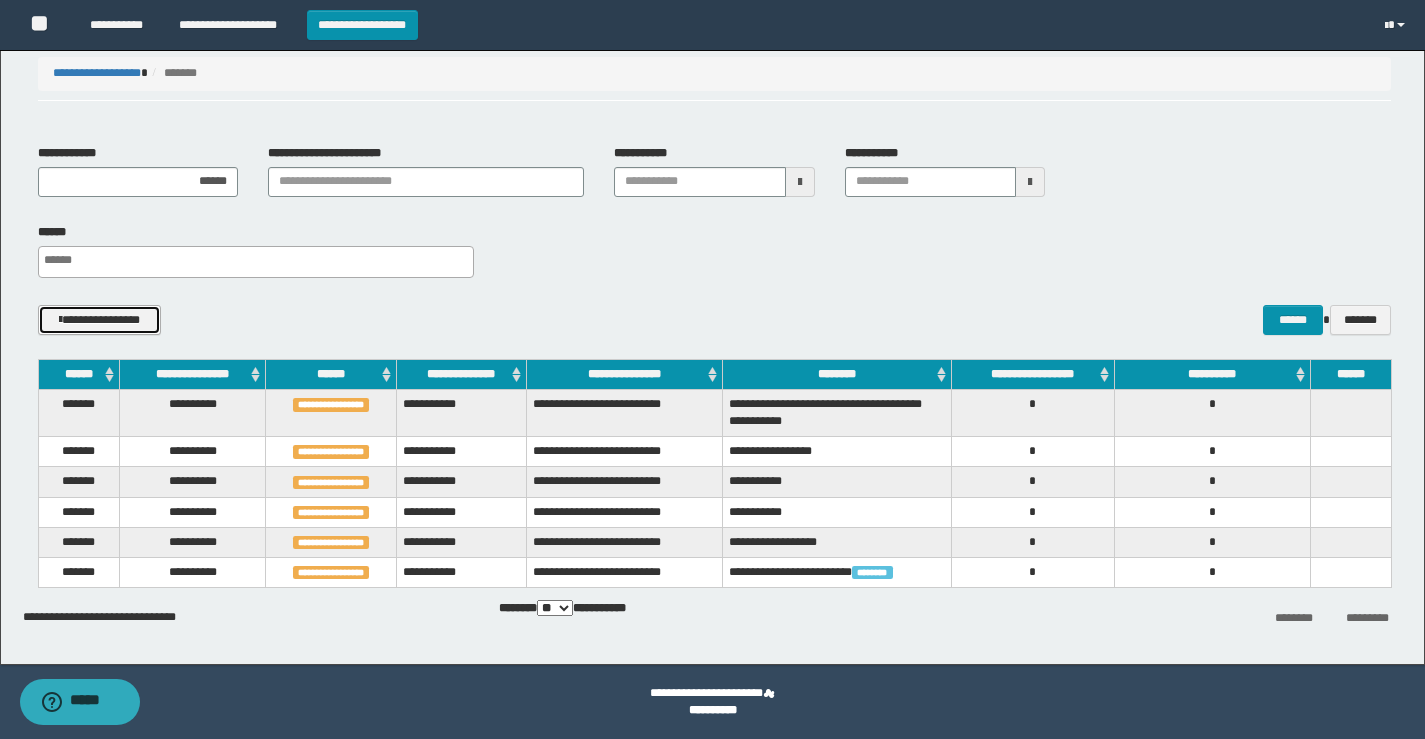 click on "**********" at bounding box center (99, 320) 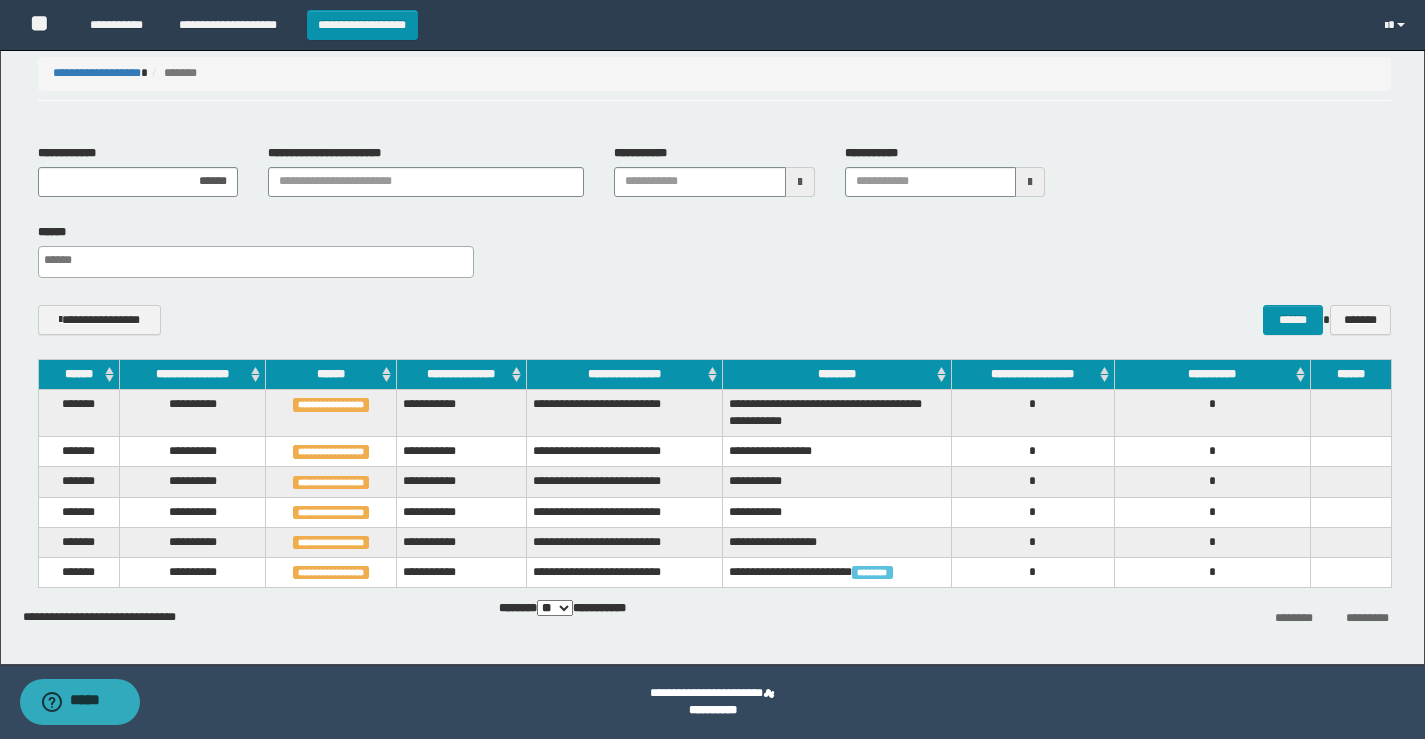 click on "**********" at bounding box center [714, 258] 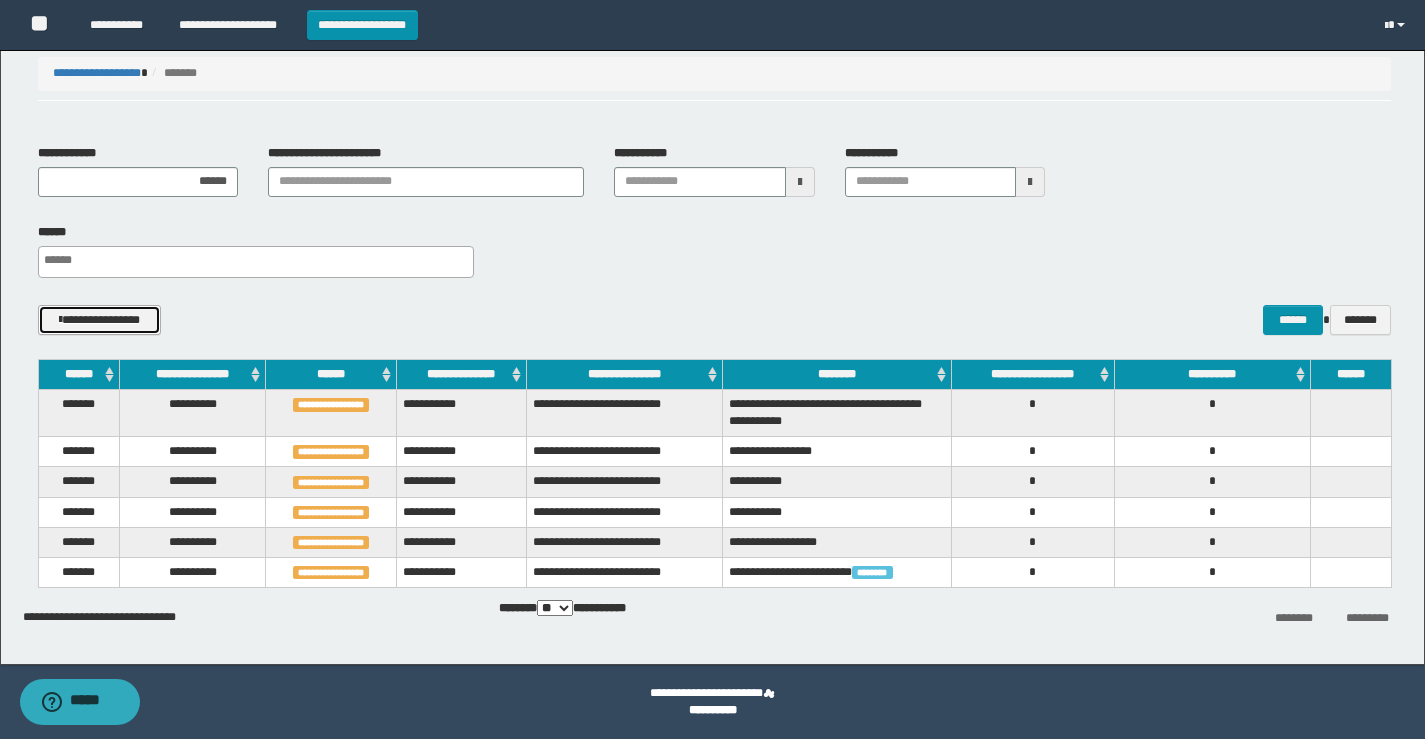 click on "**********" at bounding box center (99, 320) 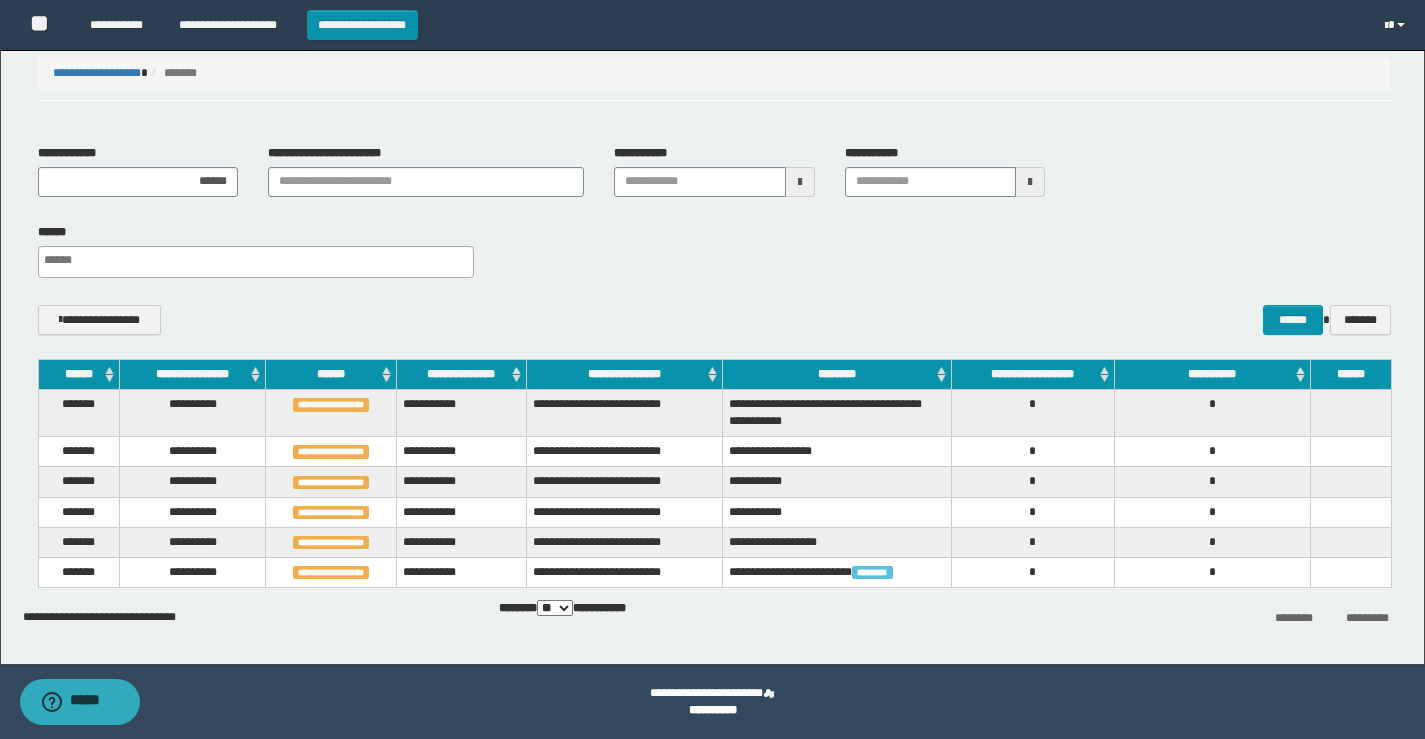 click at bounding box center (1397, 25) 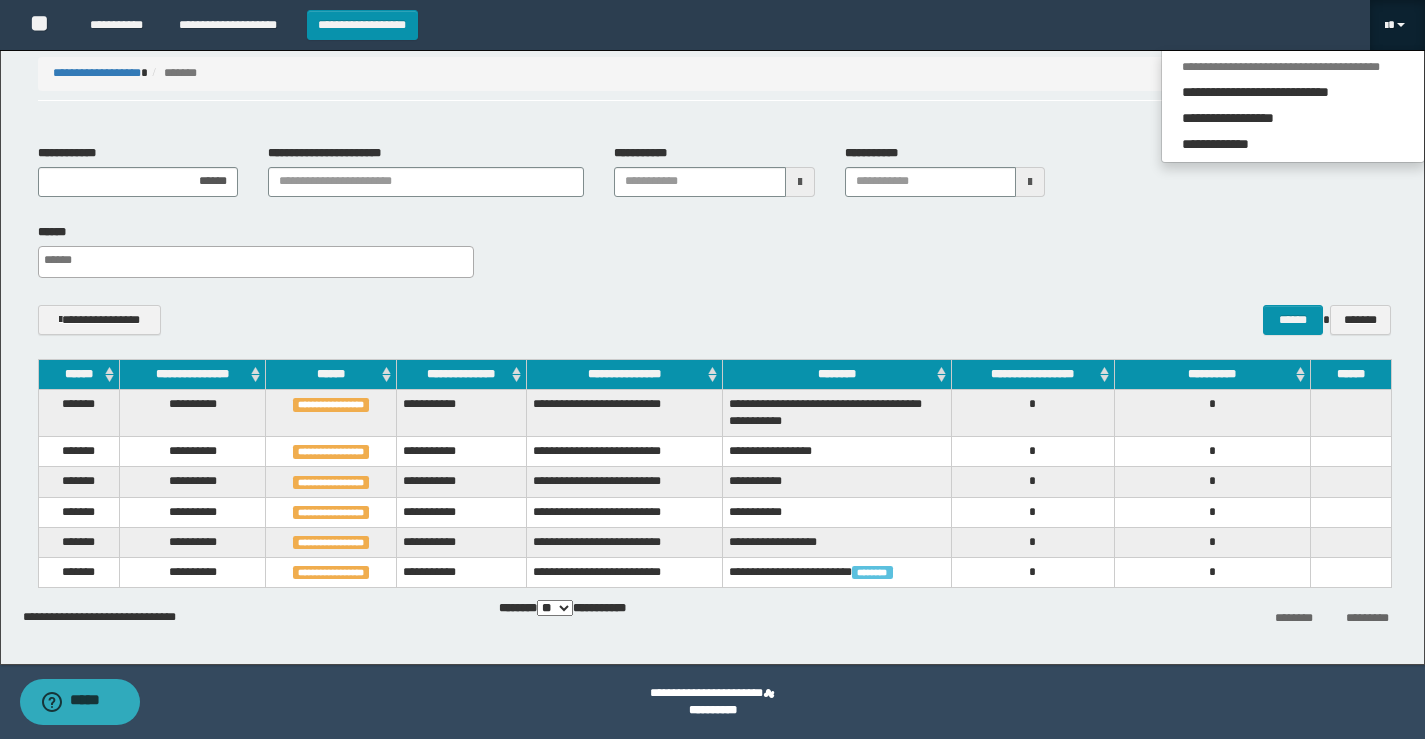 click on "**********" at bounding box center (714, 178) 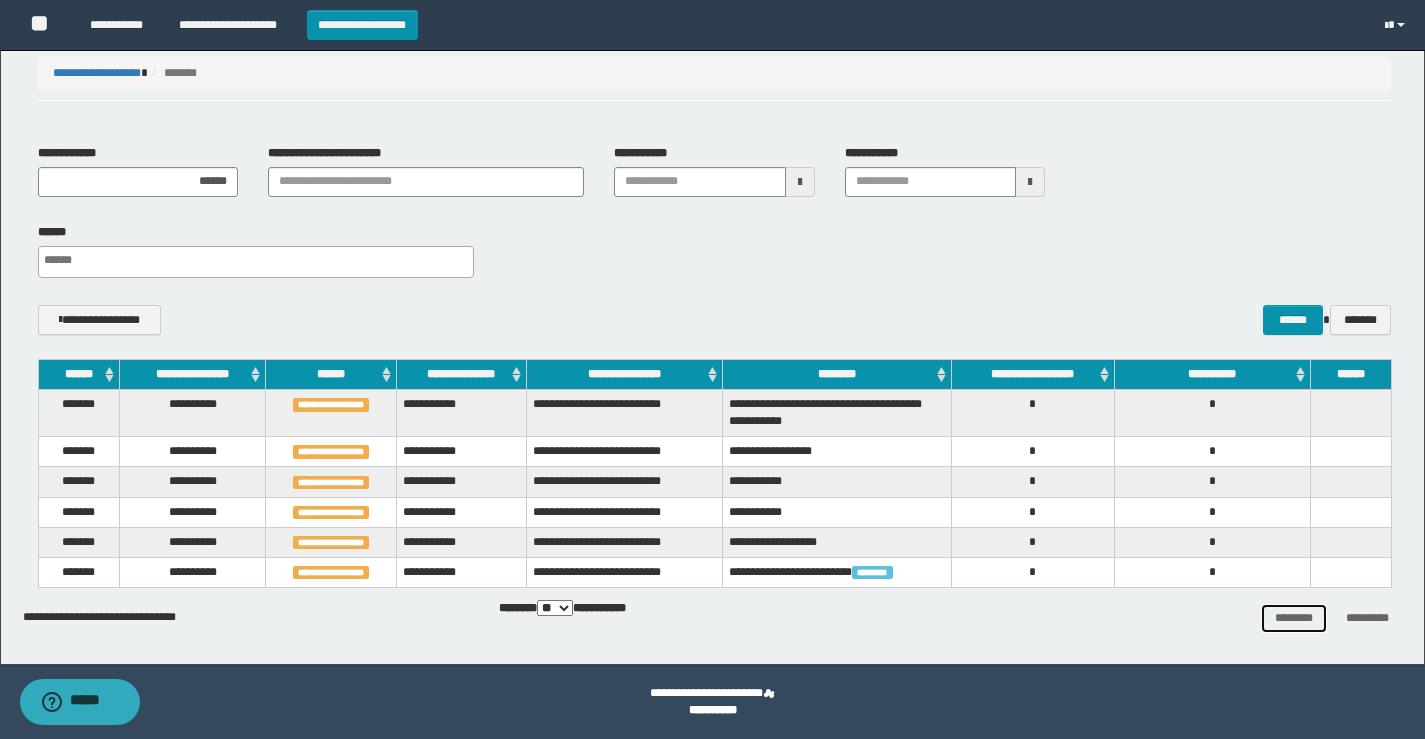 click on "********" at bounding box center (1294, 618) 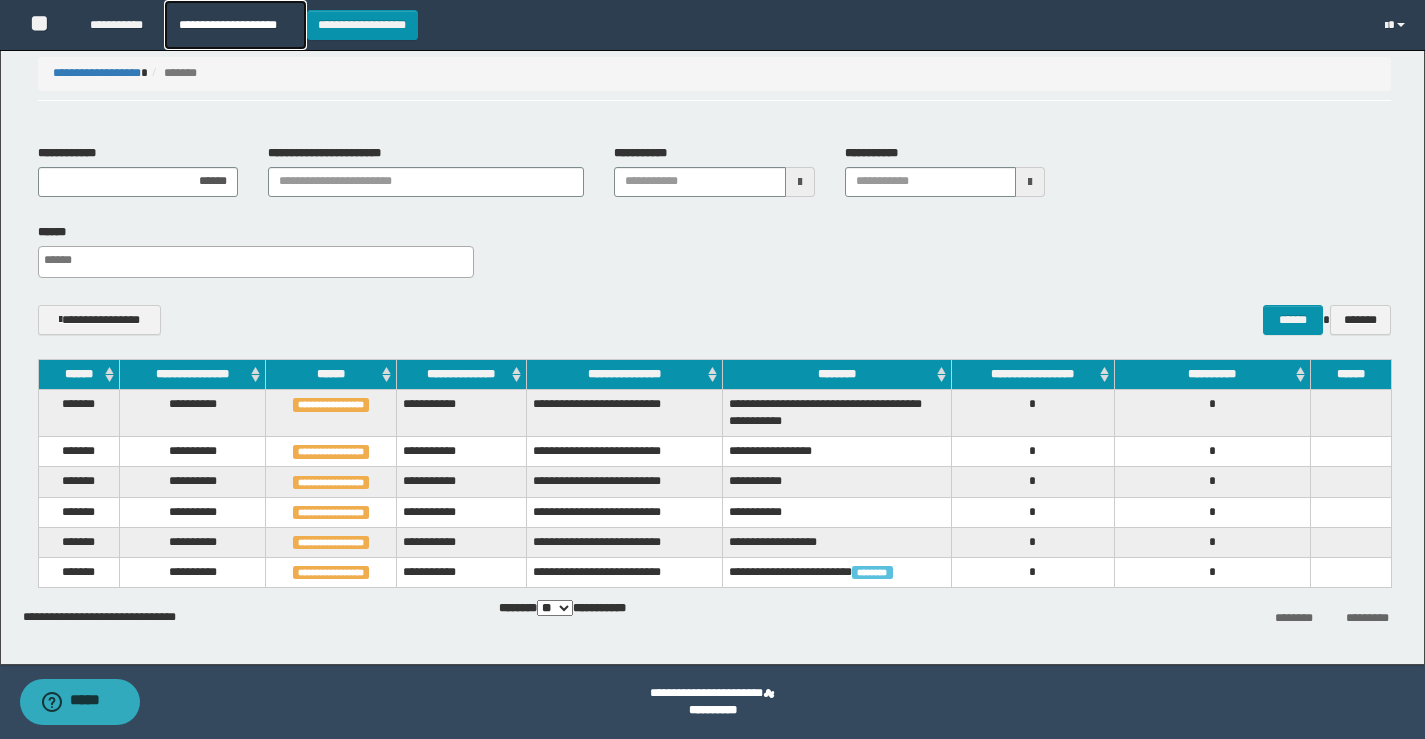 click on "**********" at bounding box center [235, 25] 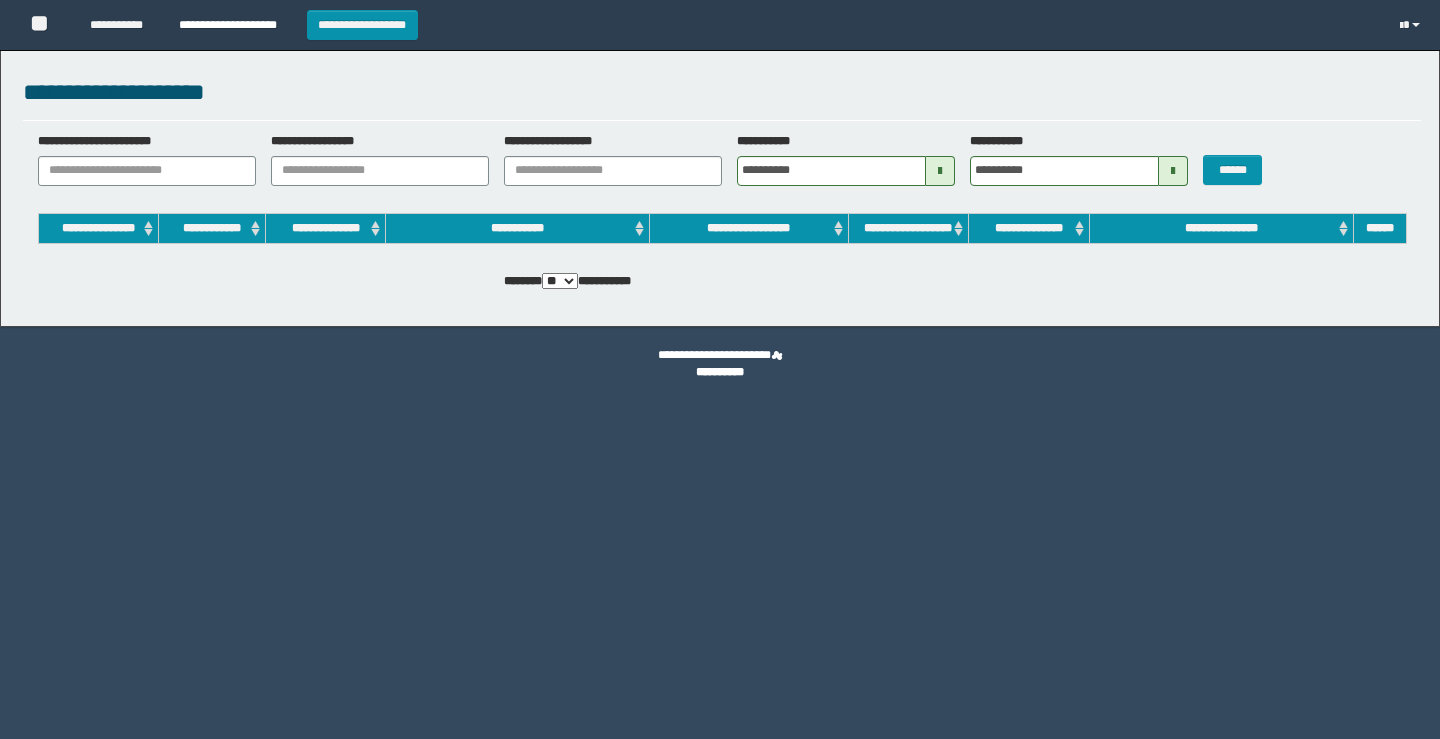scroll, scrollTop: 0, scrollLeft: 0, axis: both 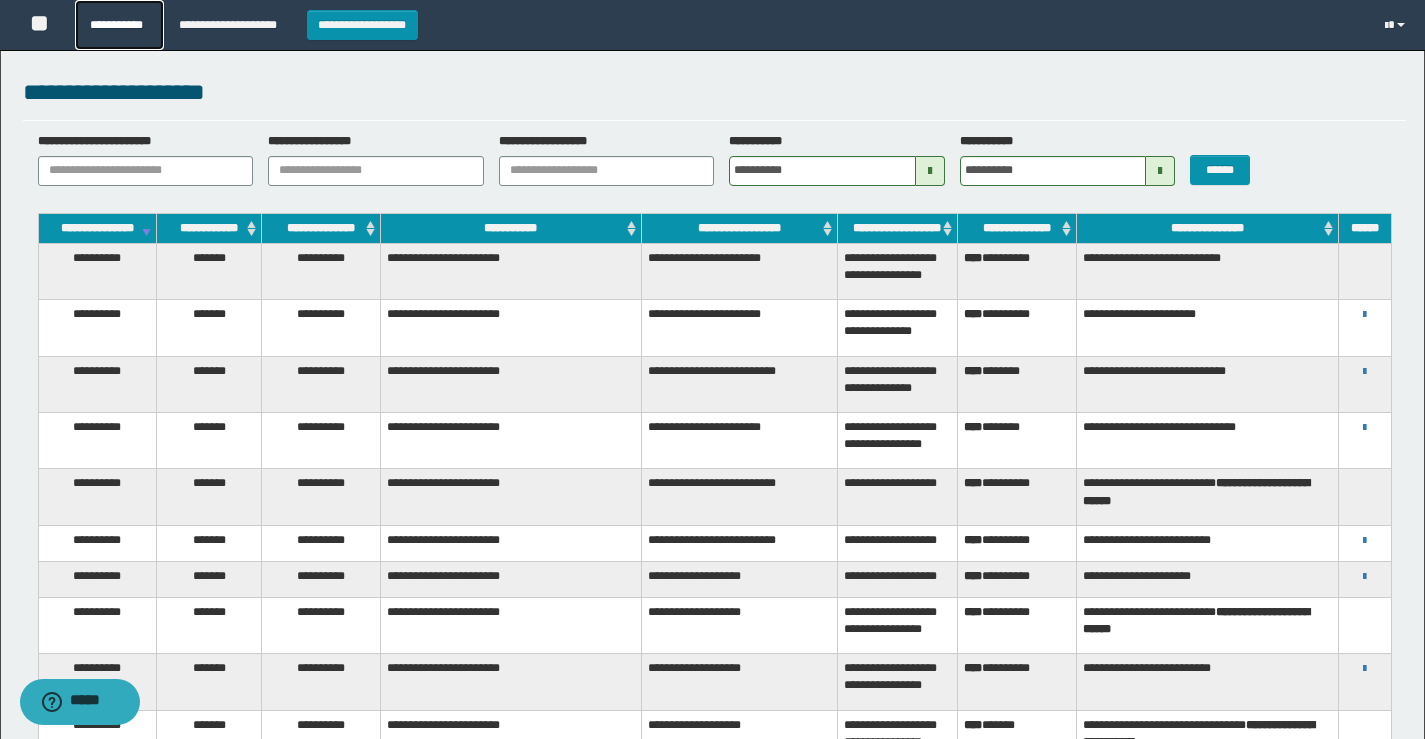 click on "**********" at bounding box center [119, 25] 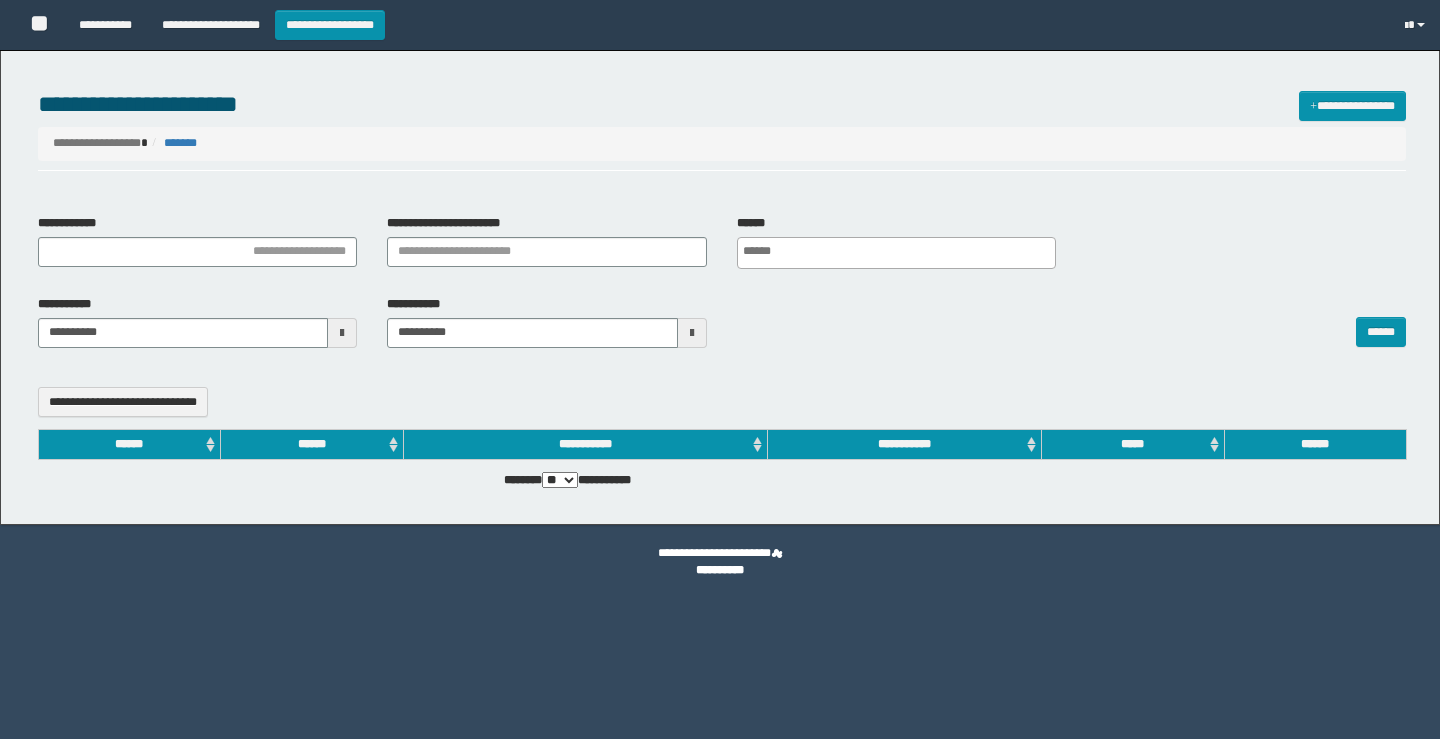 select 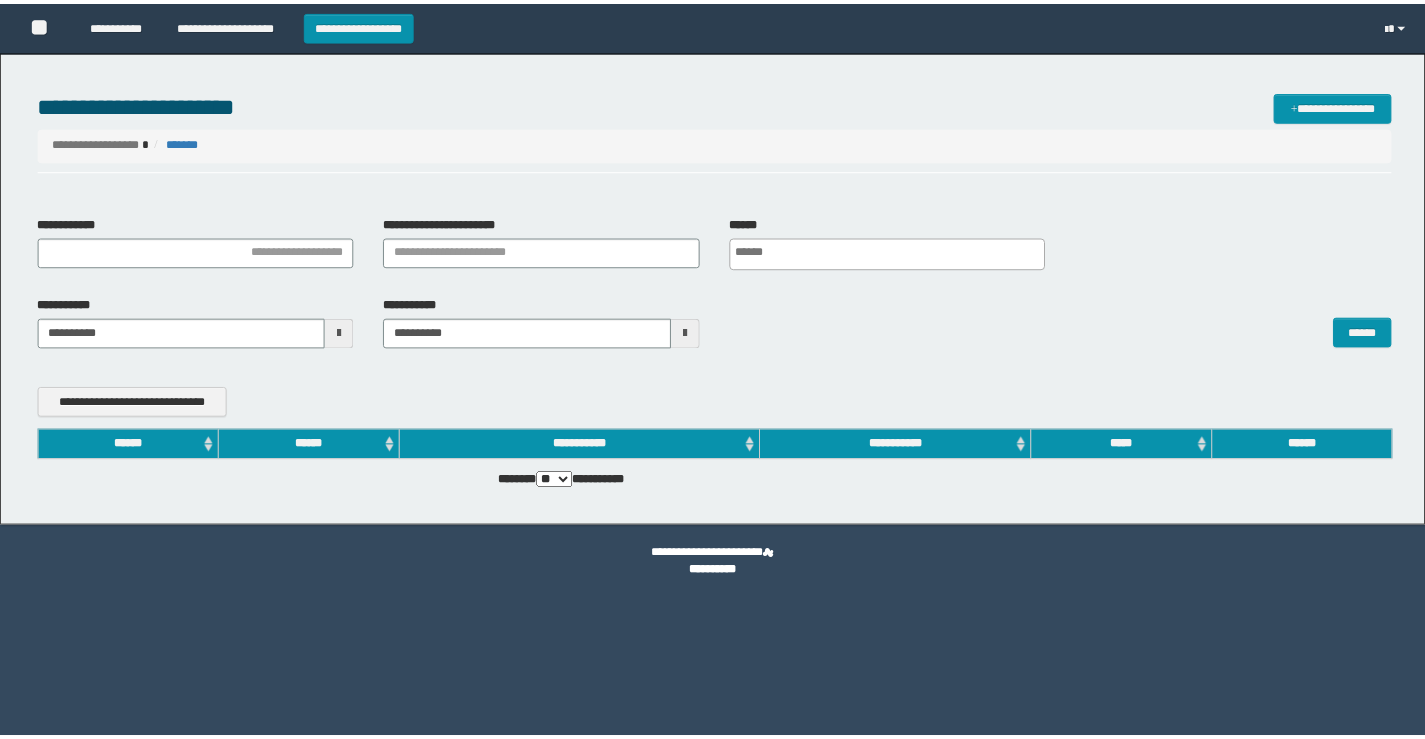 scroll, scrollTop: 0, scrollLeft: 0, axis: both 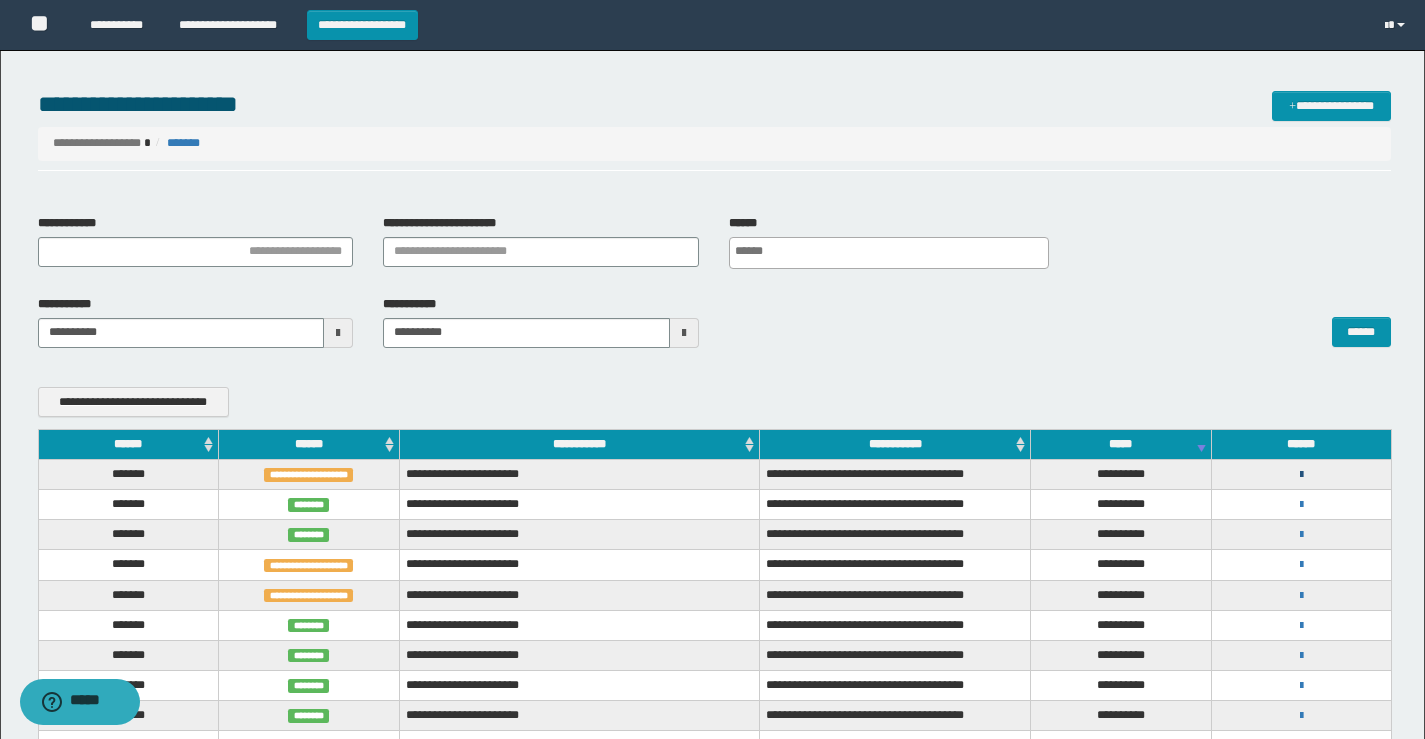 click at bounding box center (1301, 475) 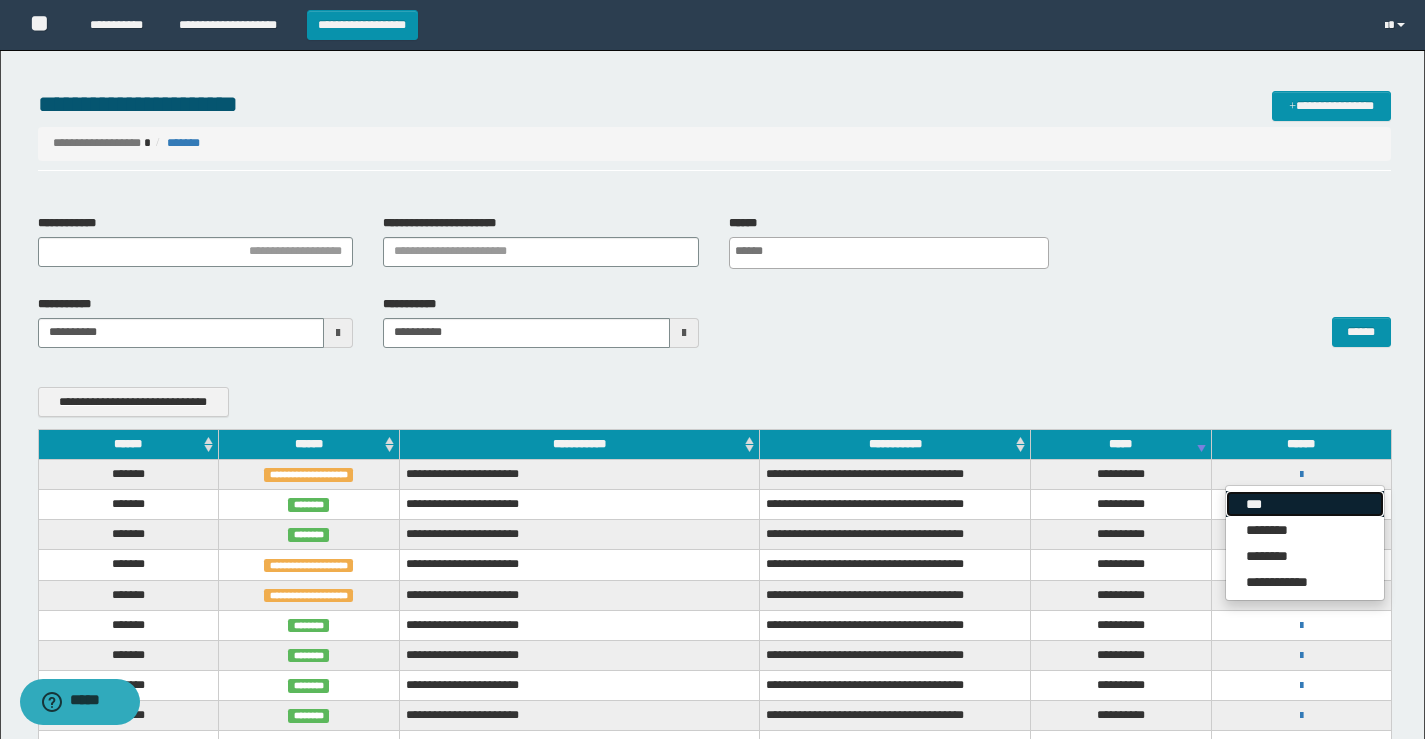 click on "***" at bounding box center [1305, 504] 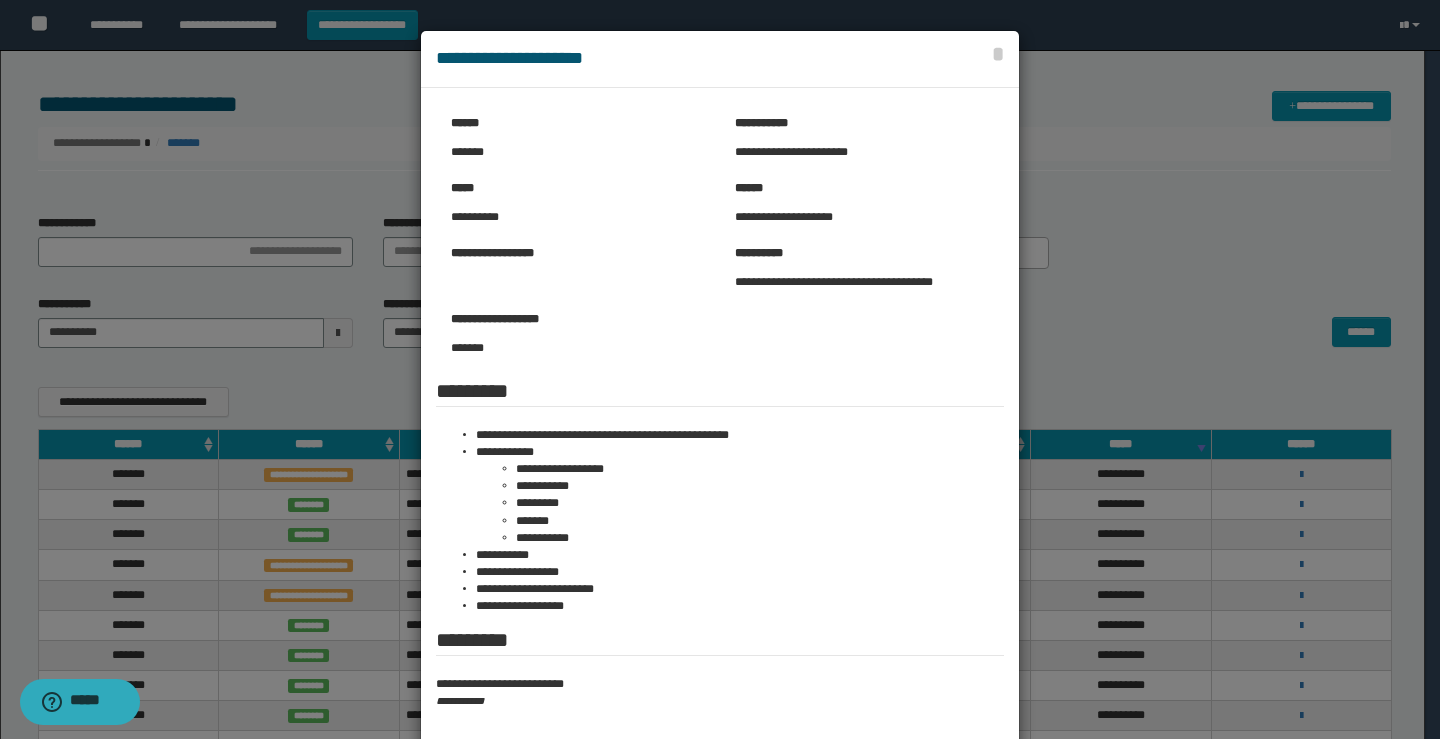 click at bounding box center (720, 426) 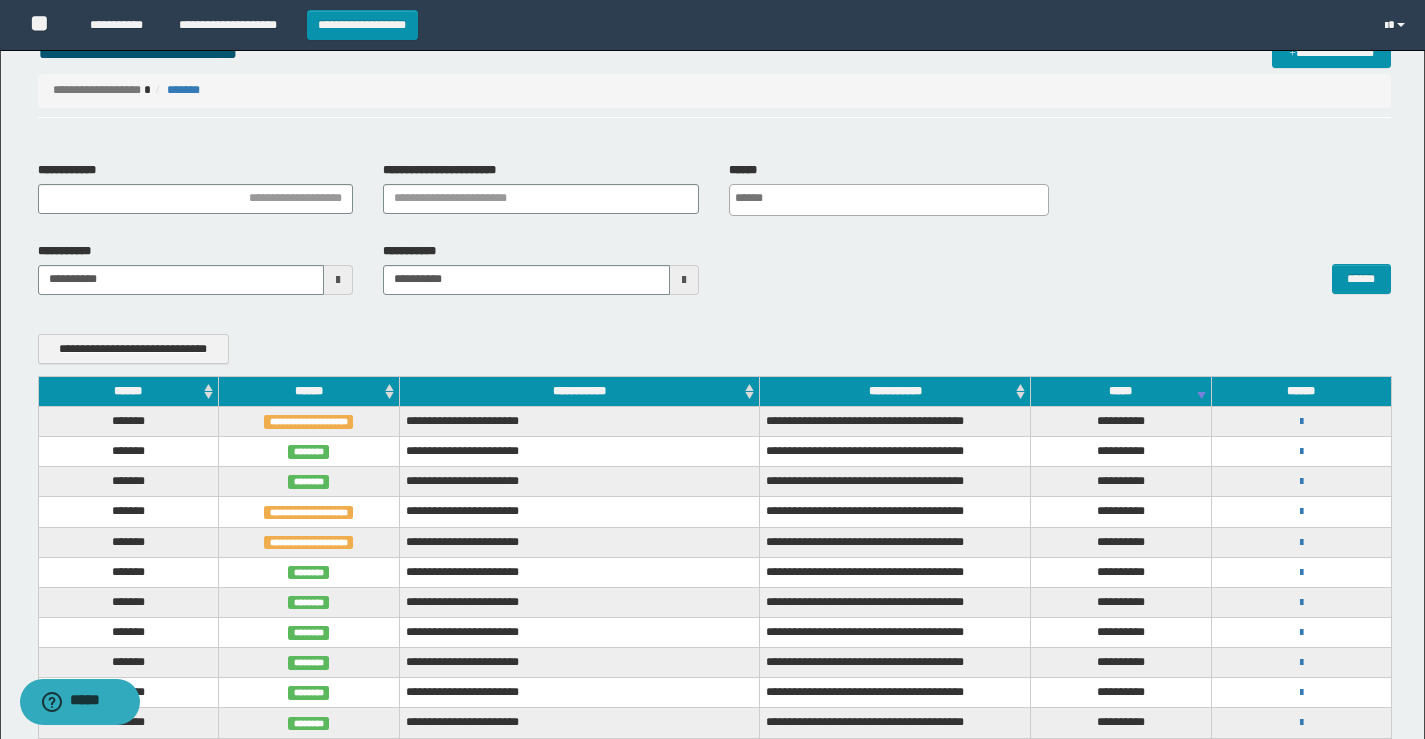 scroll, scrollTop: 100, scrollLeft: 0, axis: vertical 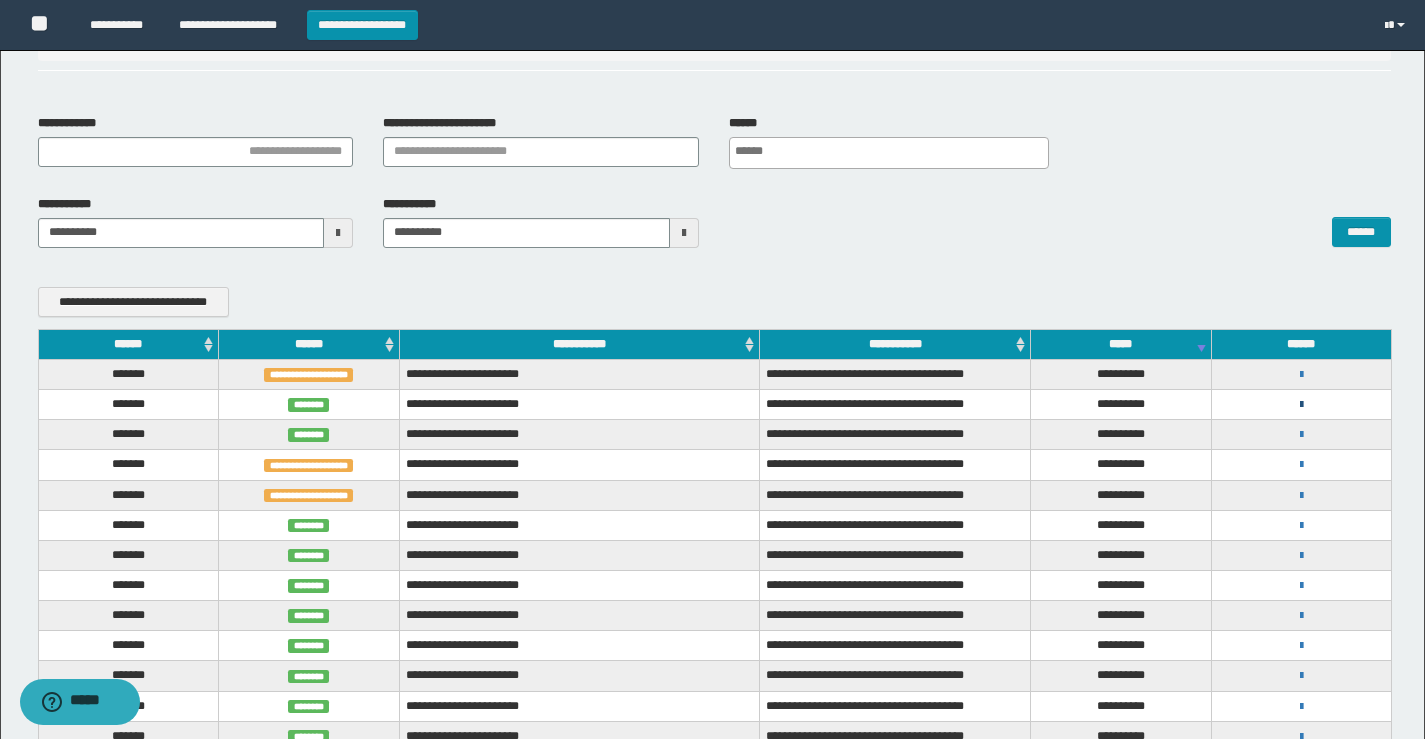 click at bounding box center (1301, 405) 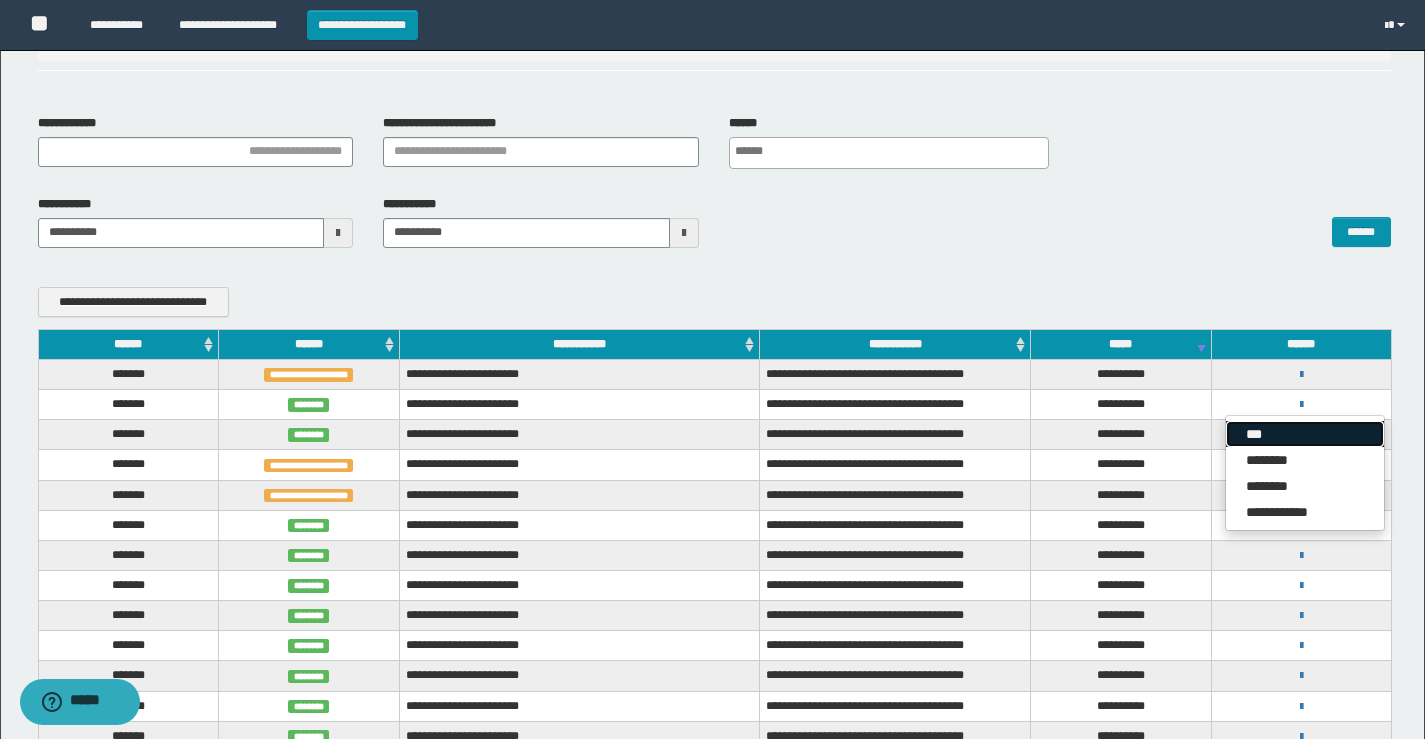 click on "***" at bounding box center [1305, 434] 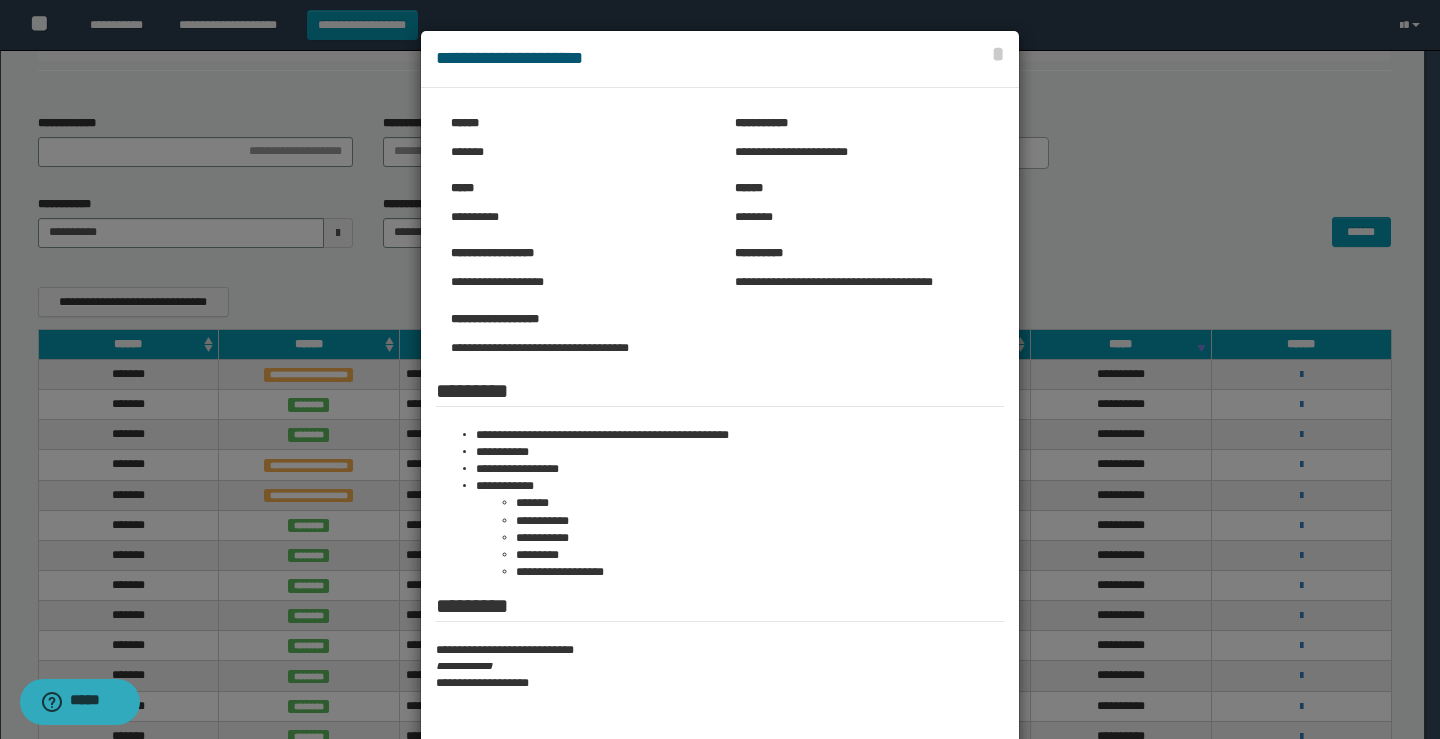click at bounding box center [720, 418] 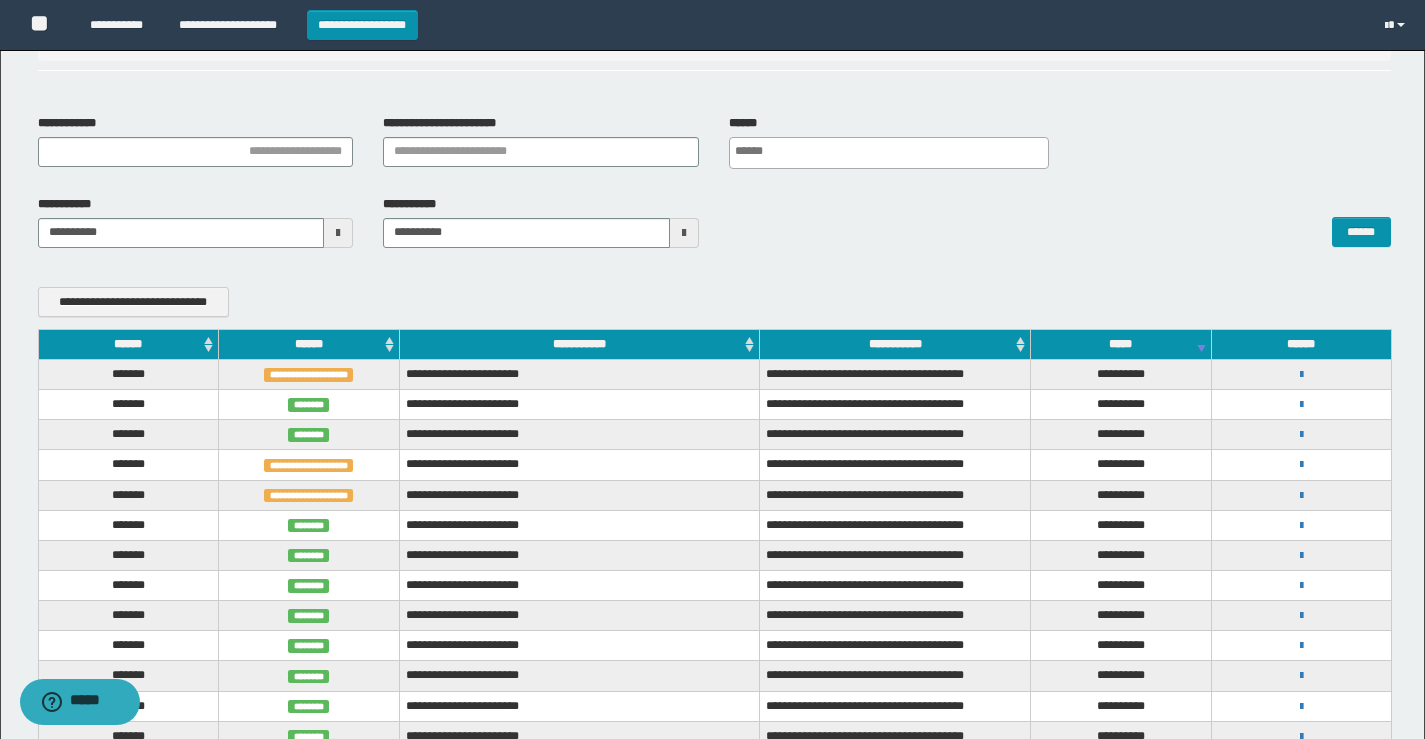 click on "**********" at bounding box center (1301, 434) 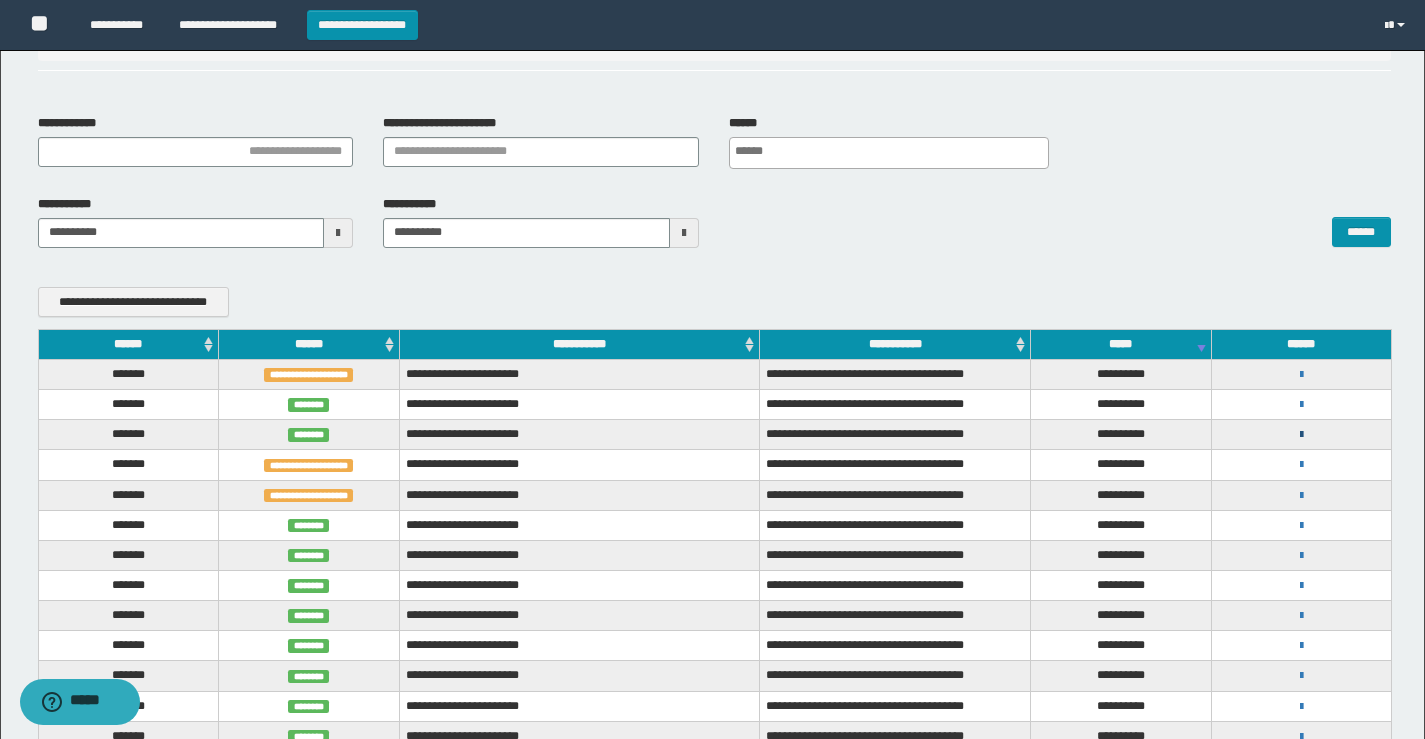 click at bounding box center [1301, 435] 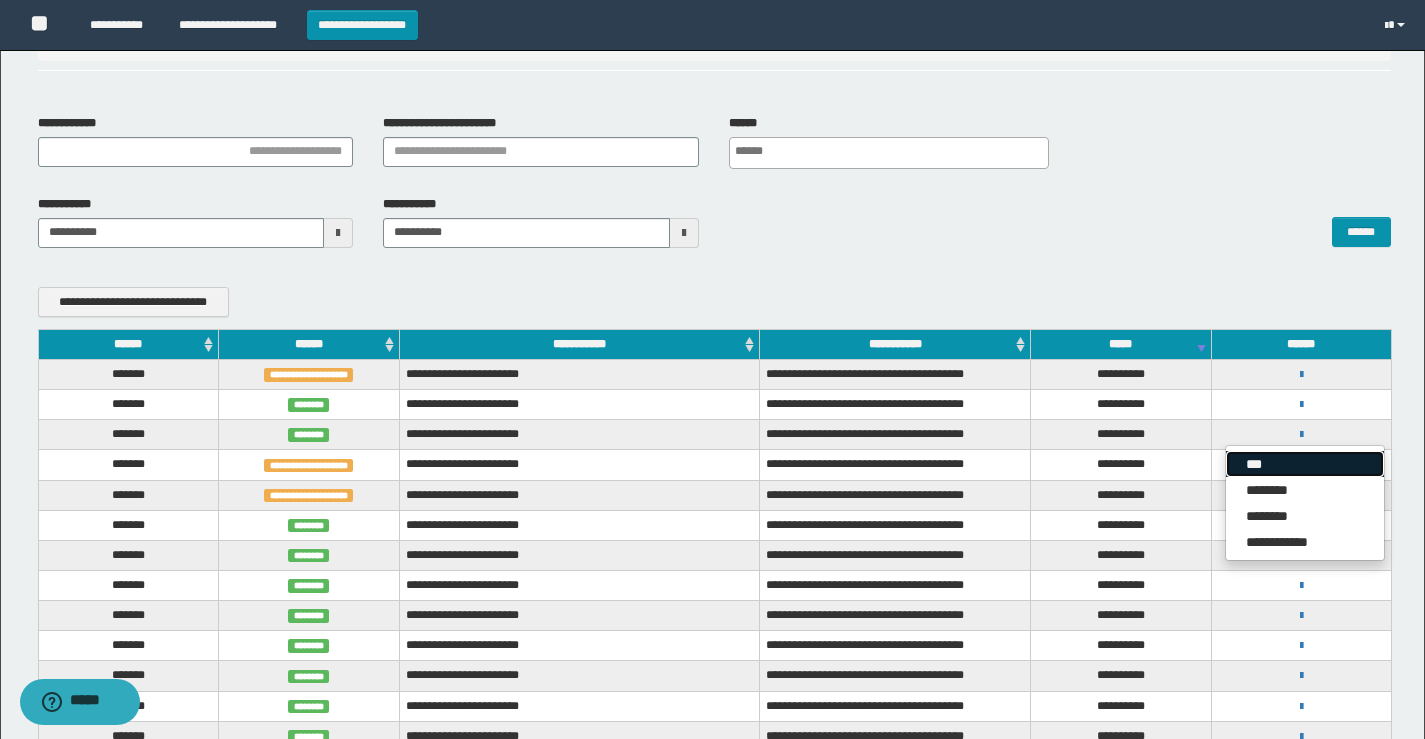 click on "***" at bounding box center (1305, 464) 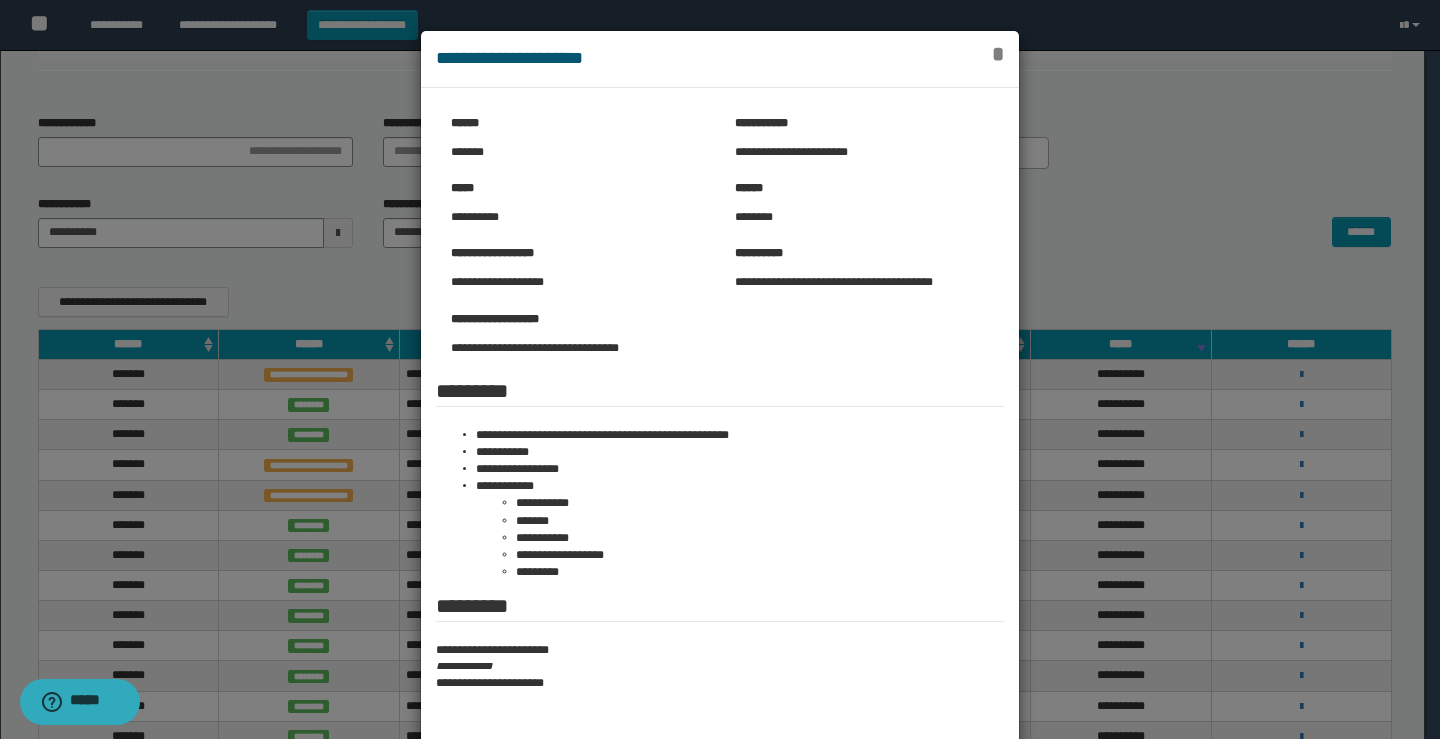 click on "*" at bounding box center [998, 54] 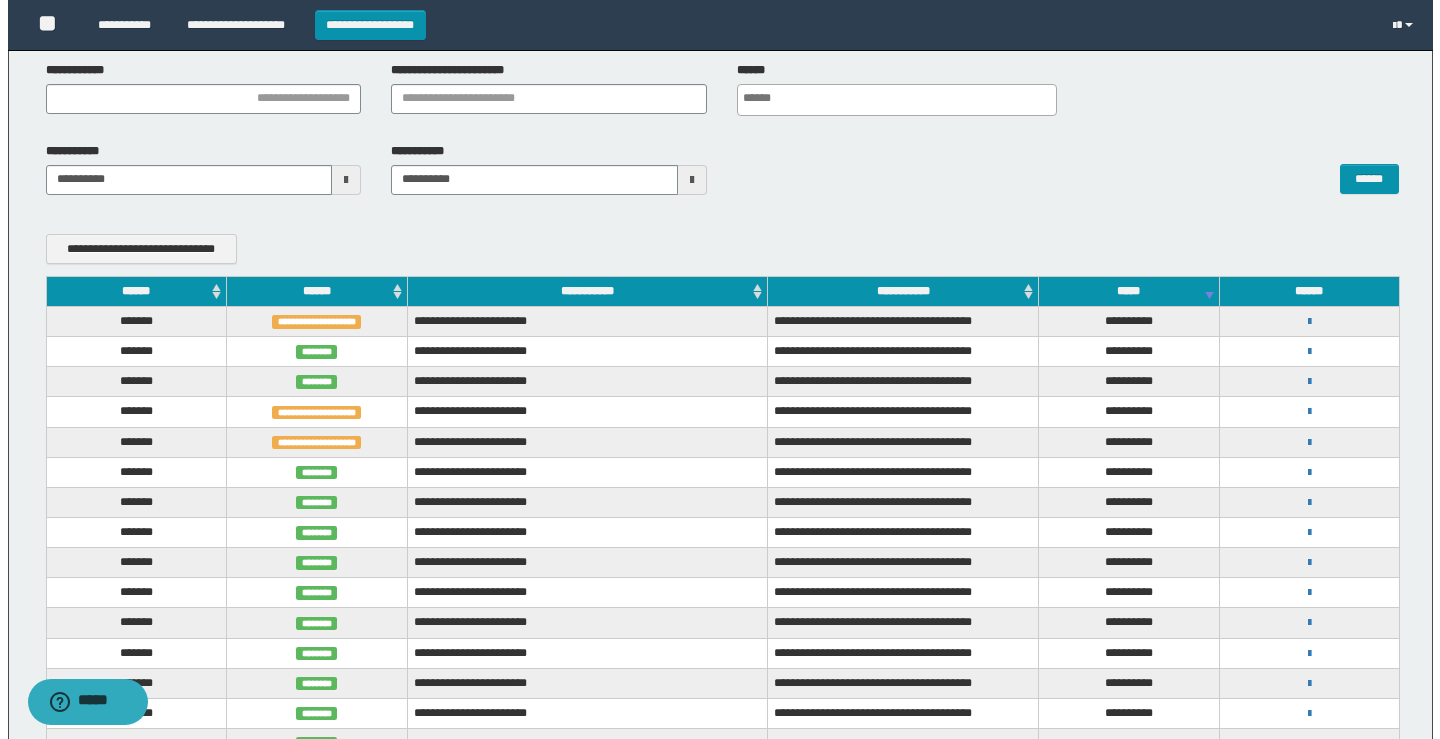 scroll, scrollTop: 200, scrollLeft: 0, axis: vertical 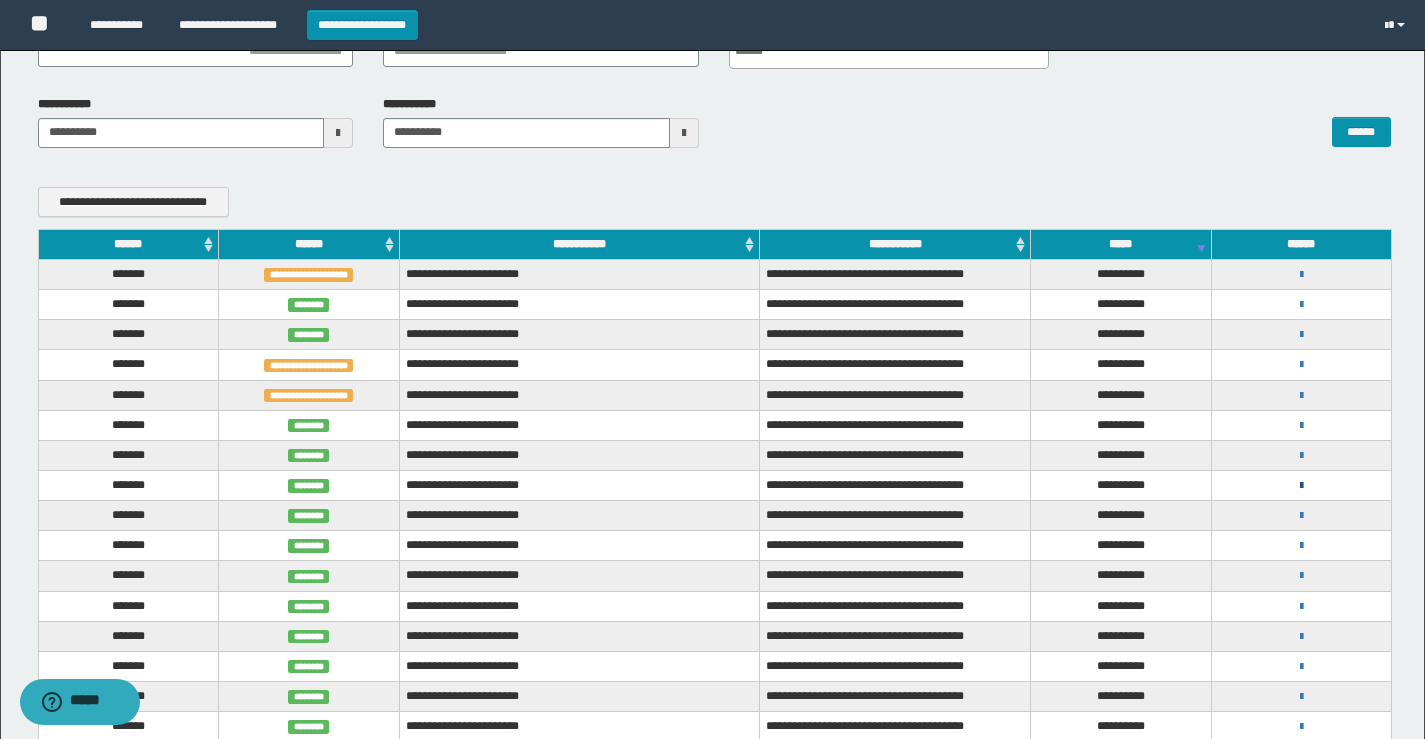 click at bounding box center [1301, 486] 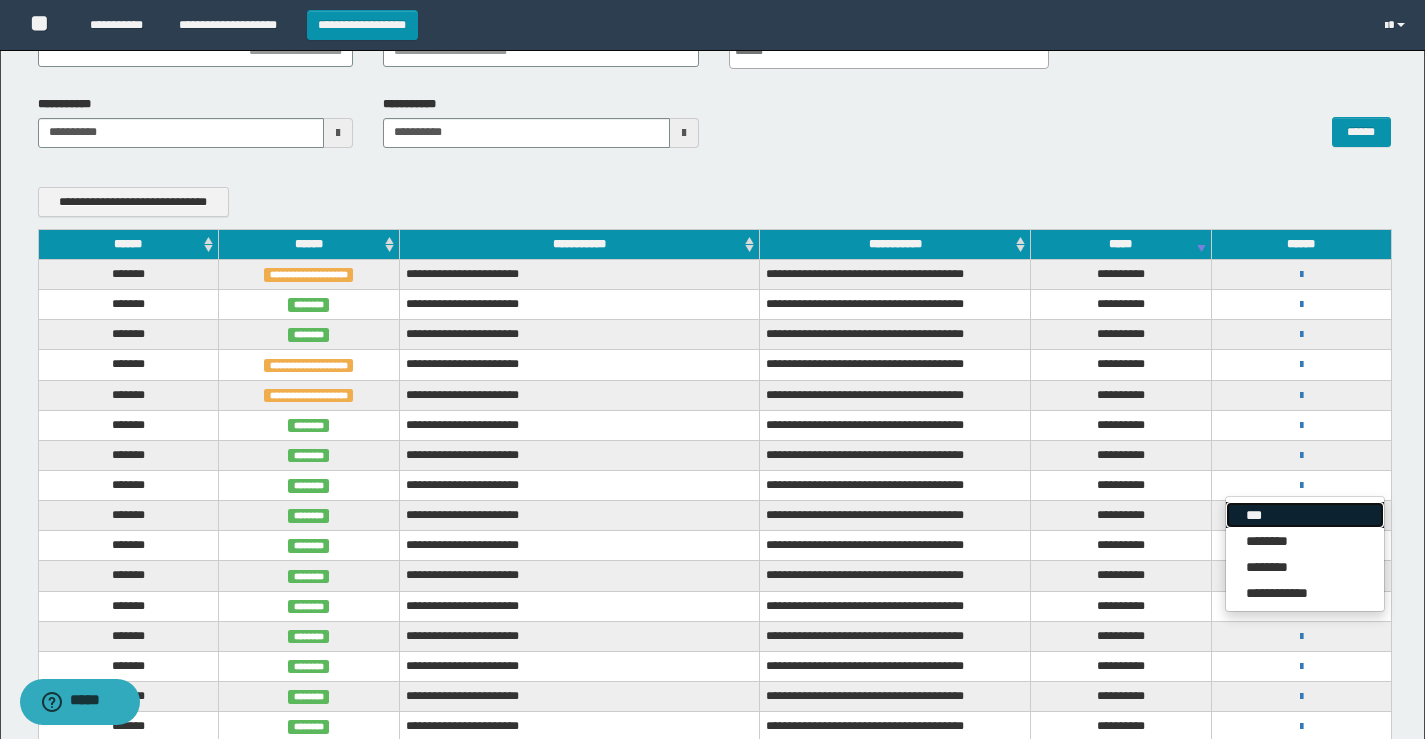 click on "***" at bounding box center [1305, 515] 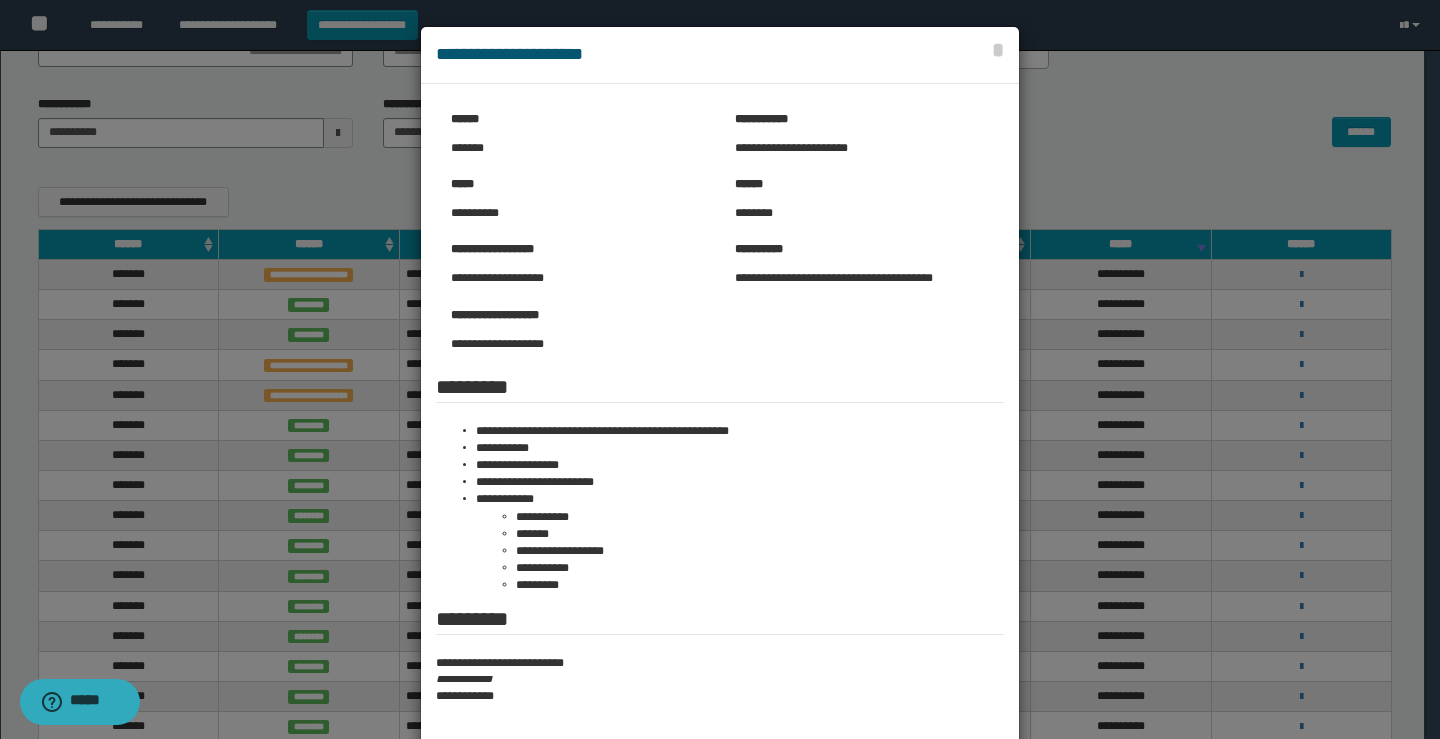 scroll, scrollTop: 0, scrollLeft: 0, axis: both 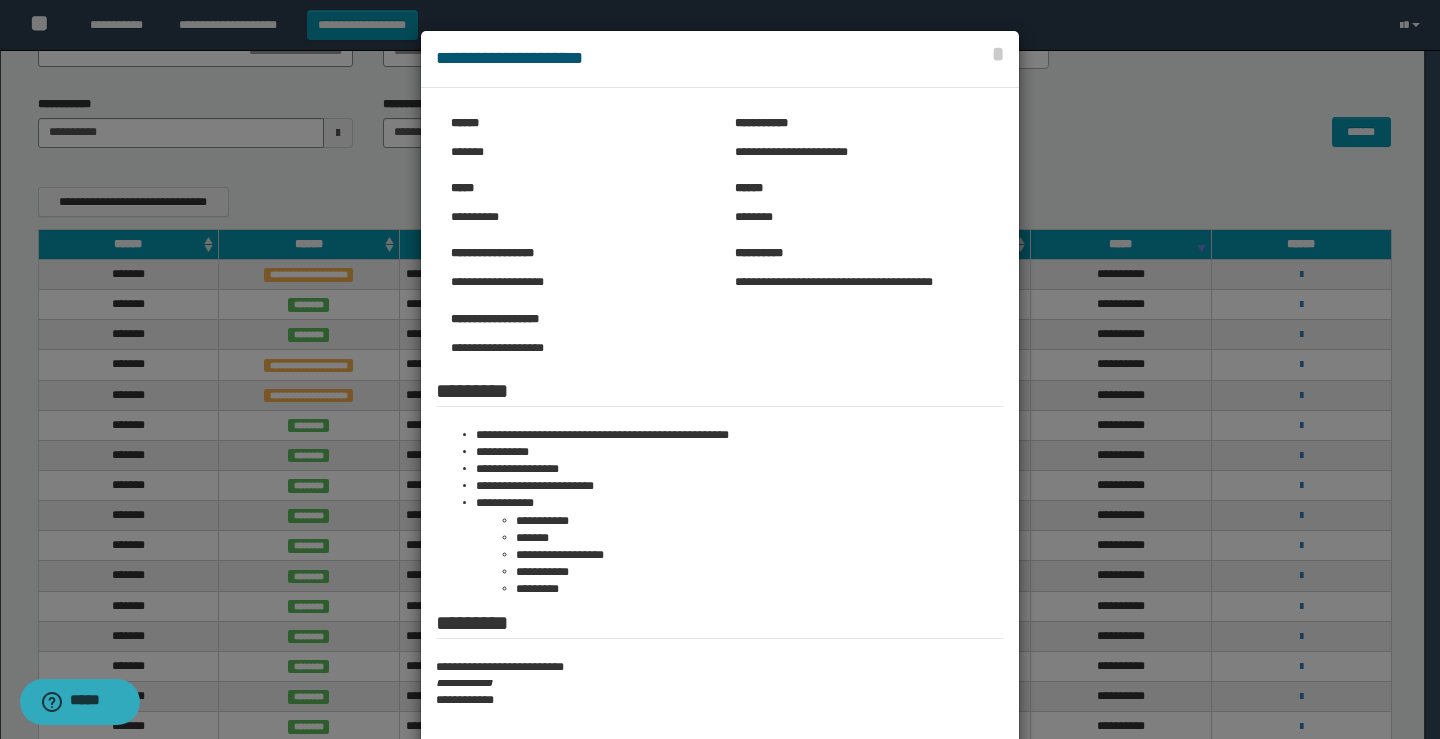 drag, startPoint x: 1144, startPoint y: 458, endPoint x: 1314, endPoint y: 418, distance: 174.64249 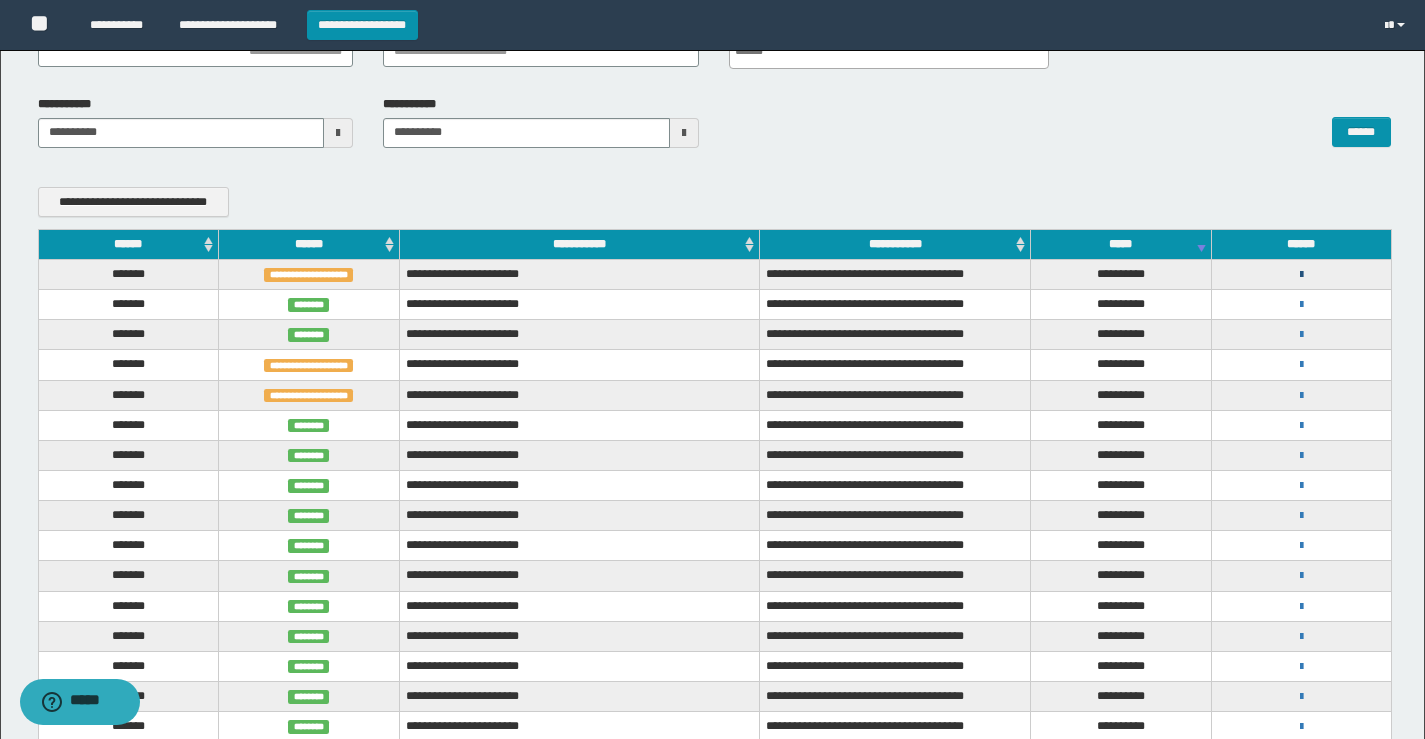 click at bounding box center [1301, 275] 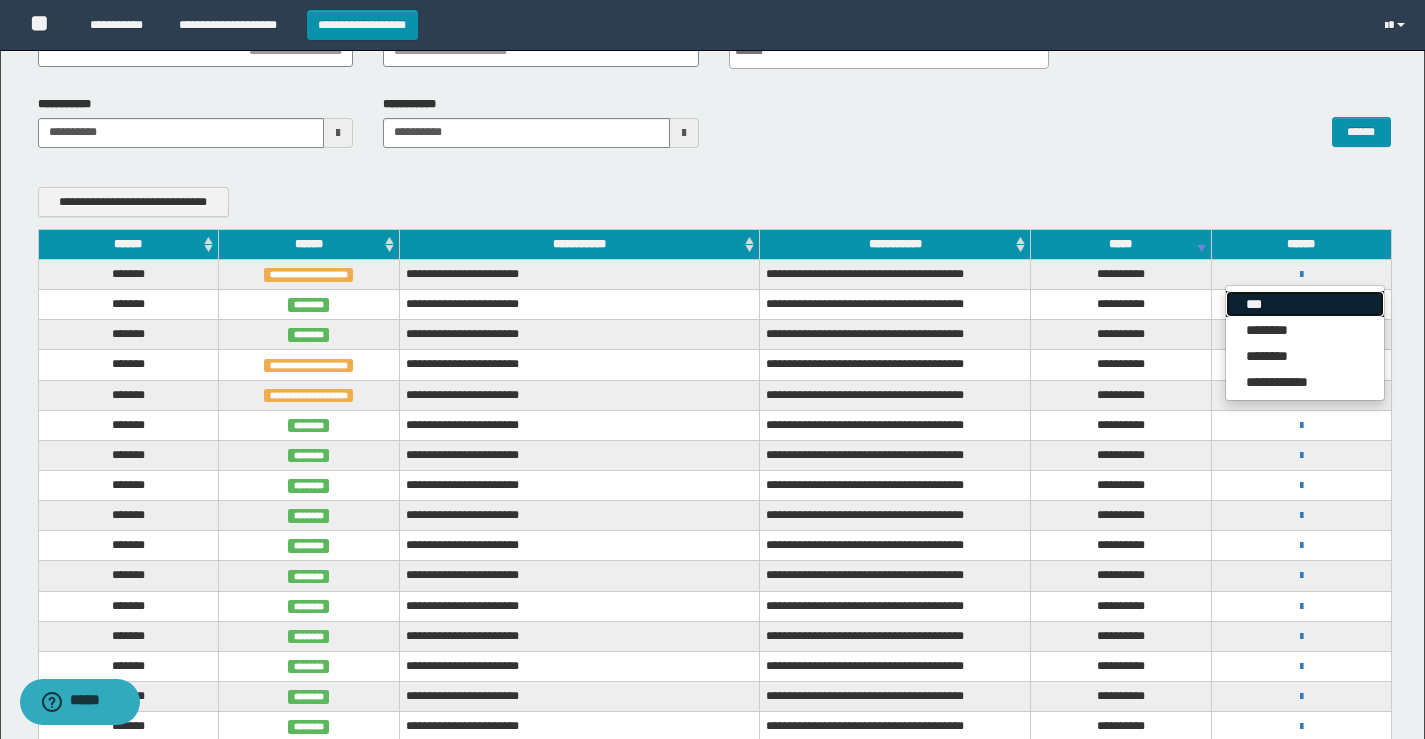 click on "***" at bounding box center [1305, 304] 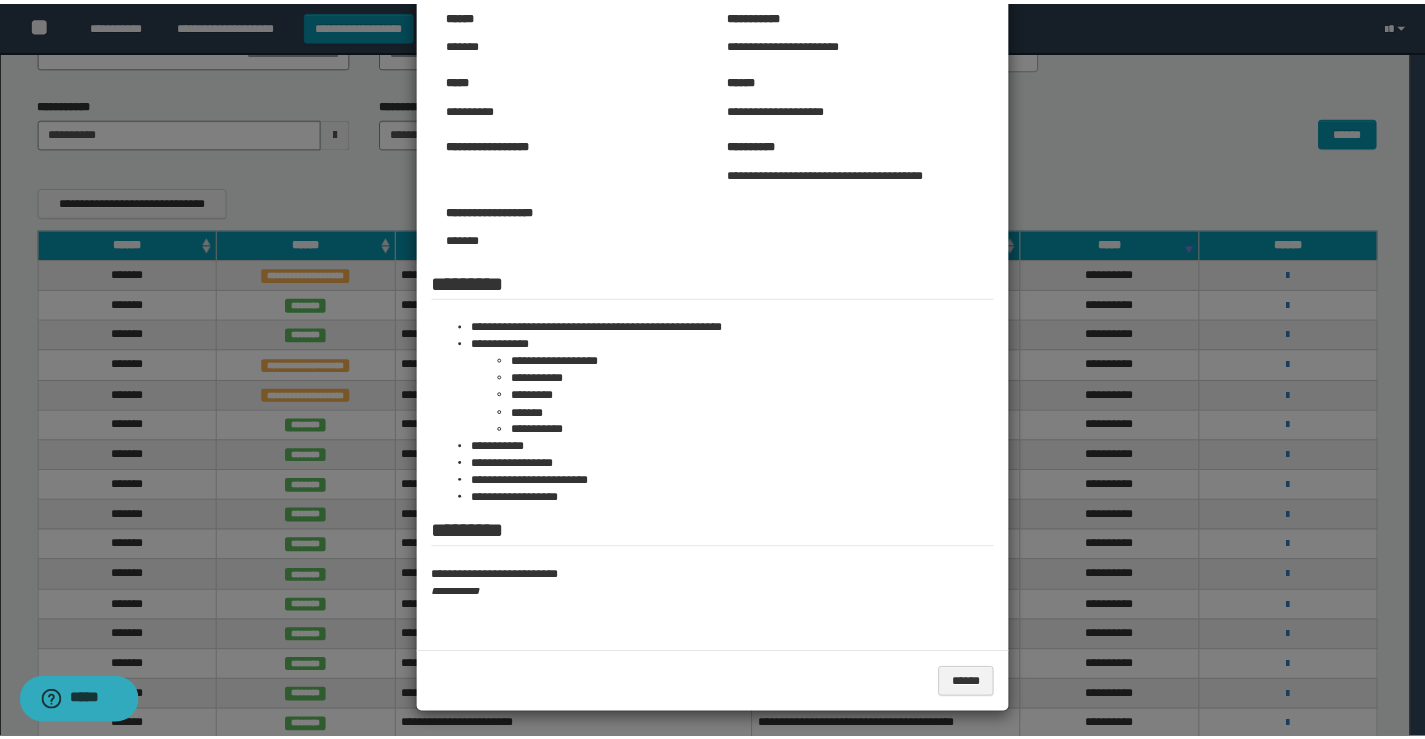 scroll, scrollTop: 114, scrollLeft: 0, axis: vertical 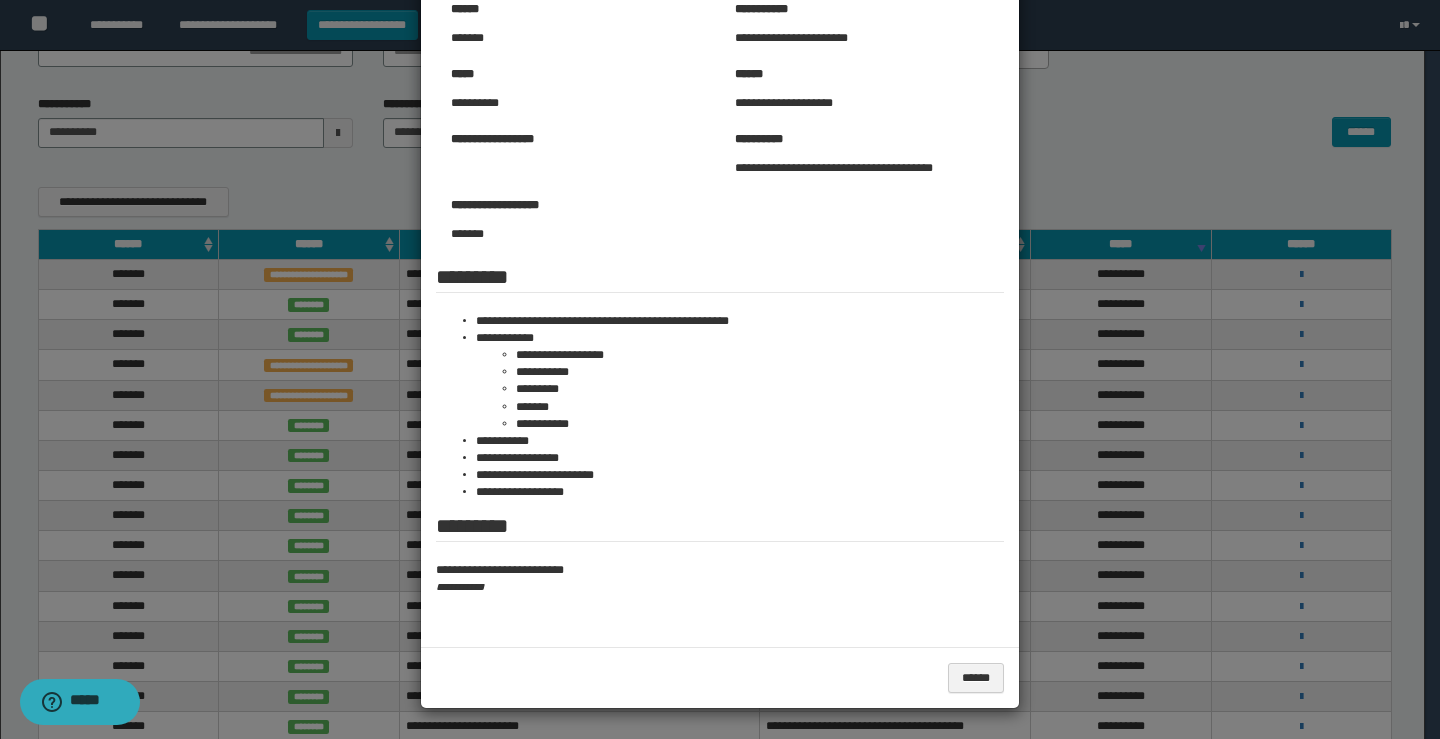 click on "*********" at bounding box center (720, 526) 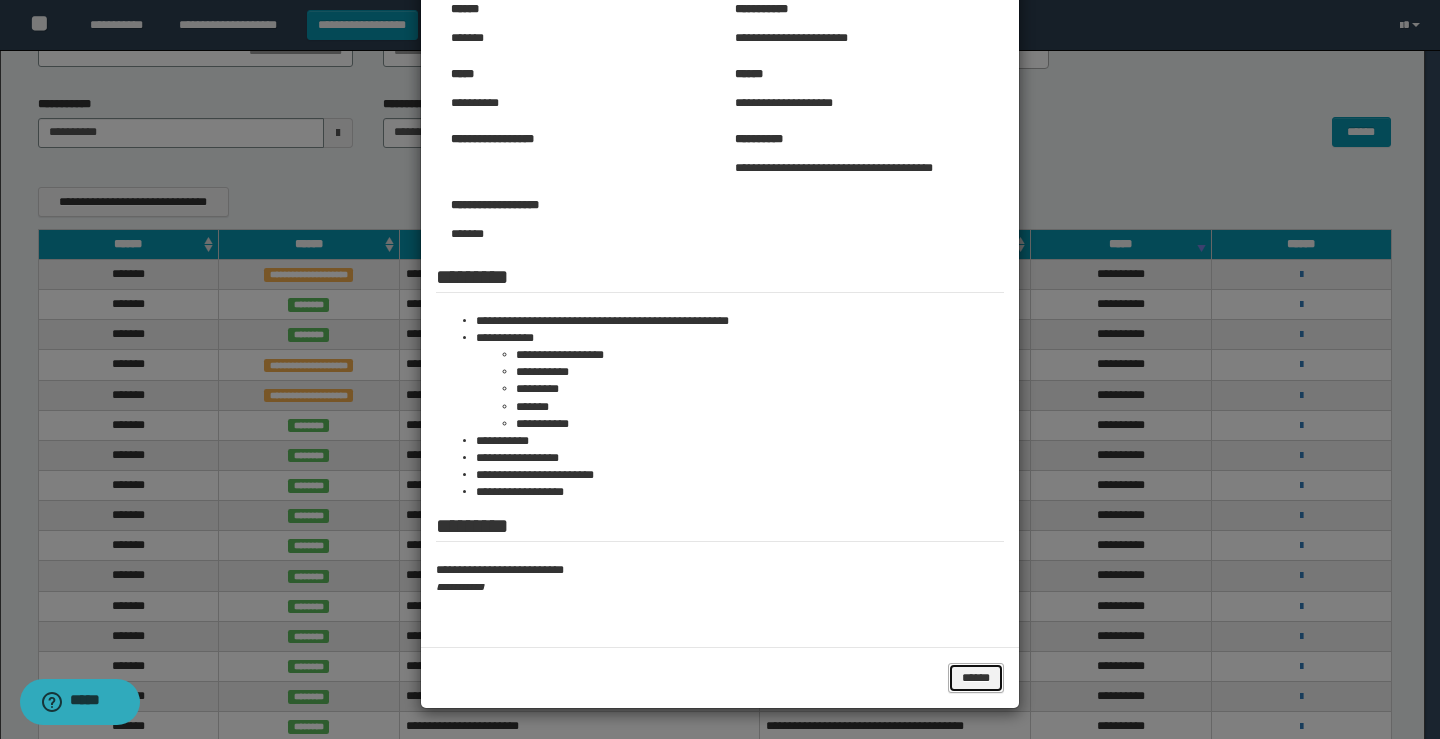 click on "******" at bounding box center (976, 678) 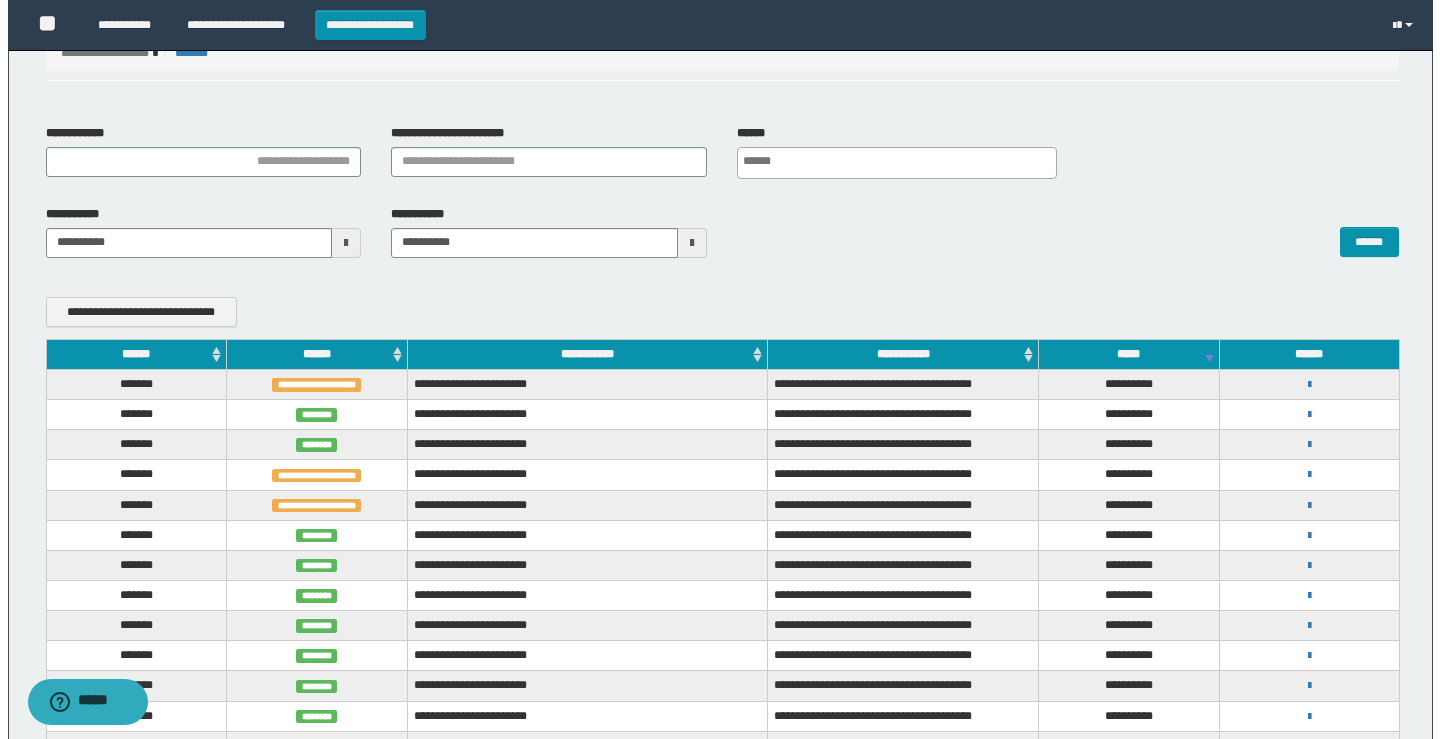 scroll, scrollTop: 0, scrollLeft: 0, axis: both 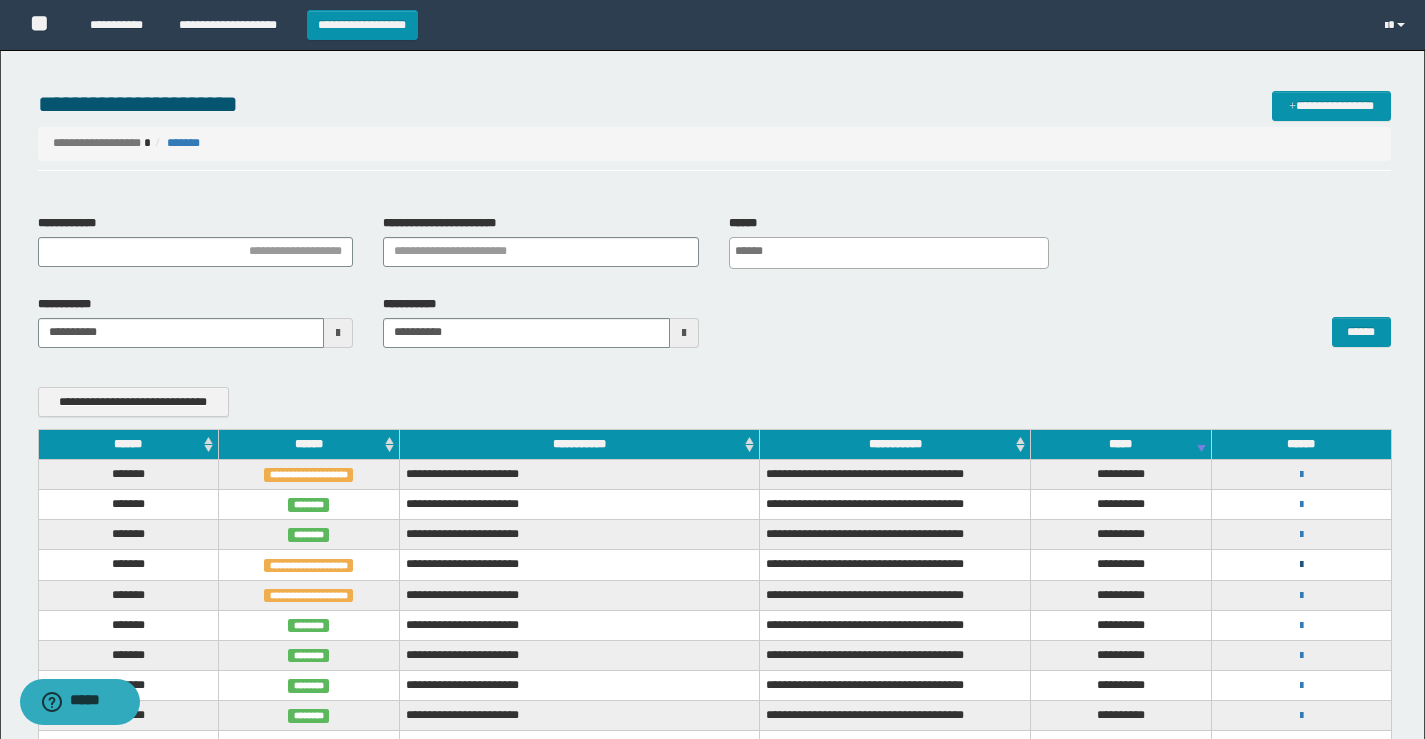 click at bounding box center [1301, 565] 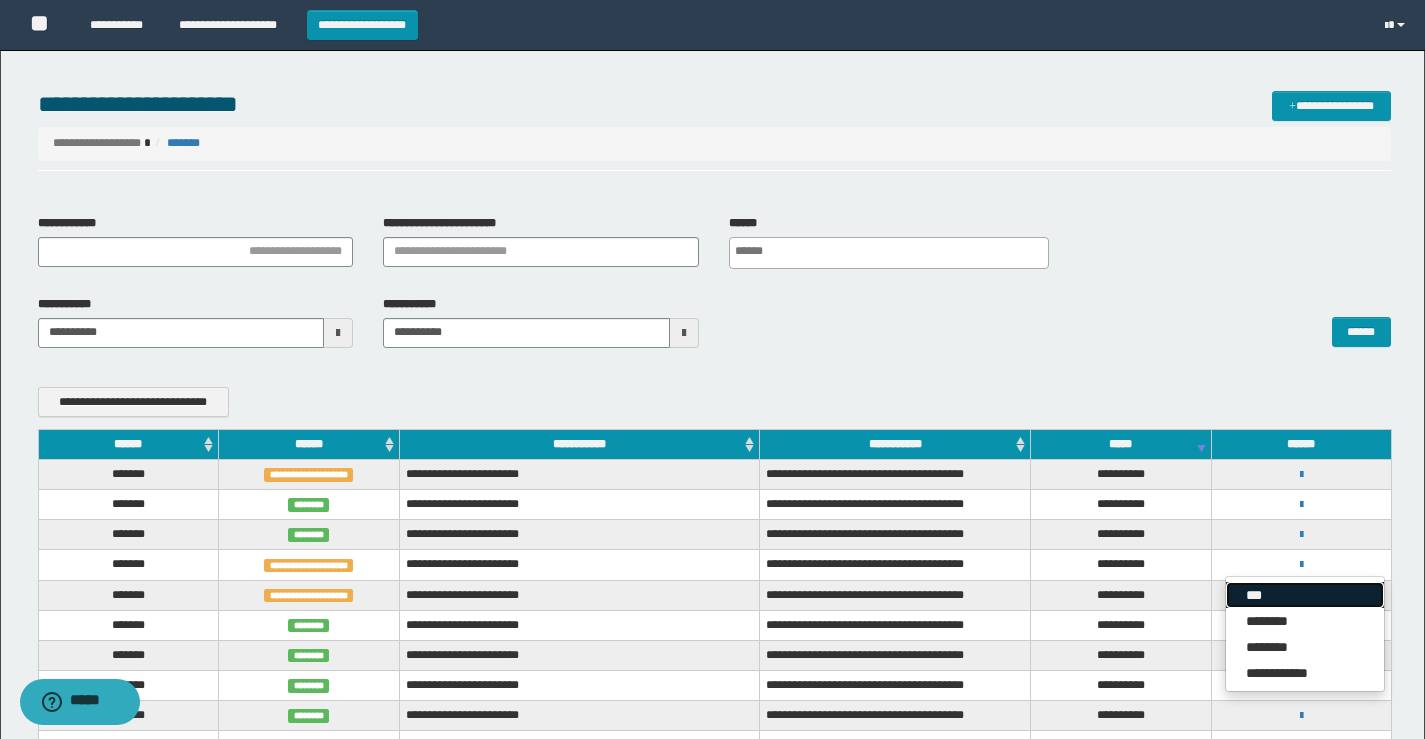 click on "***" at bounding box center [1305, 595] 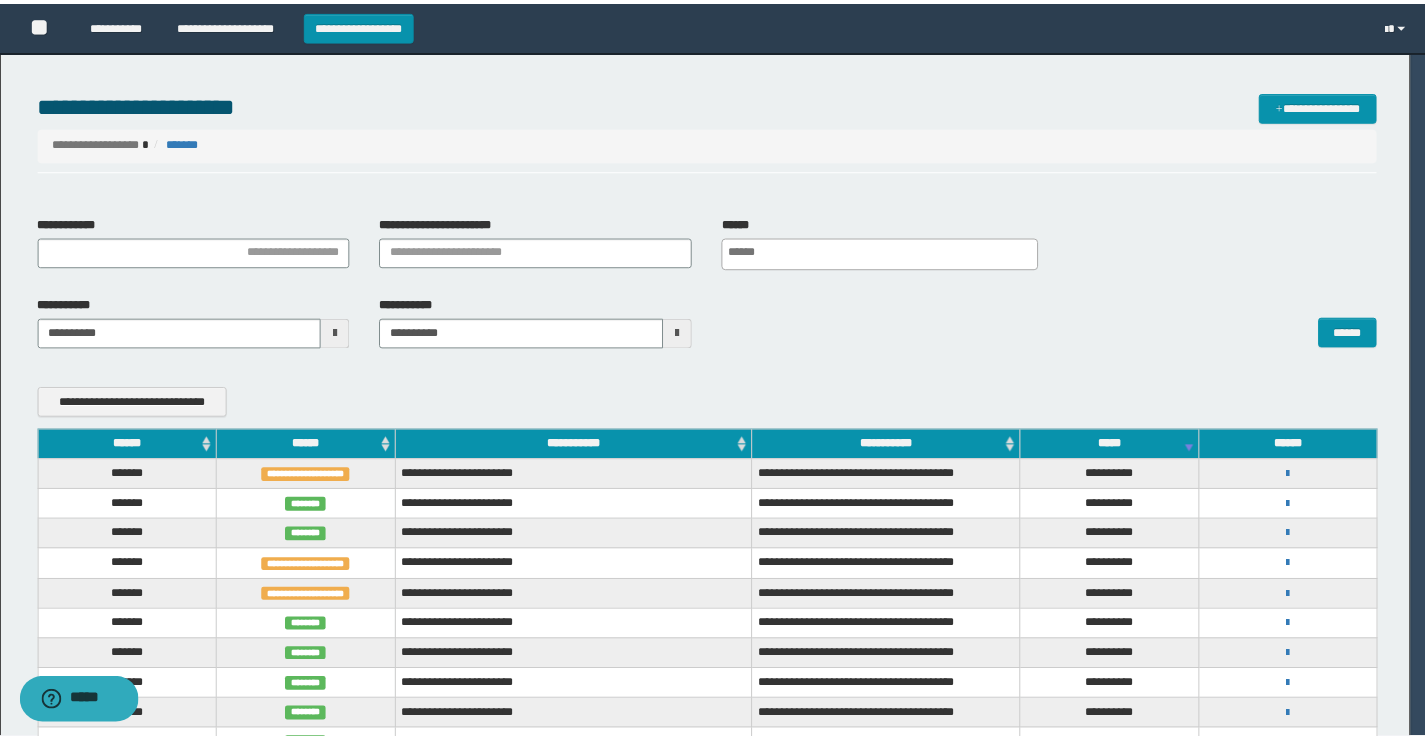 scroll, scrollTop: 0, scrollLeft: 0, axis: both 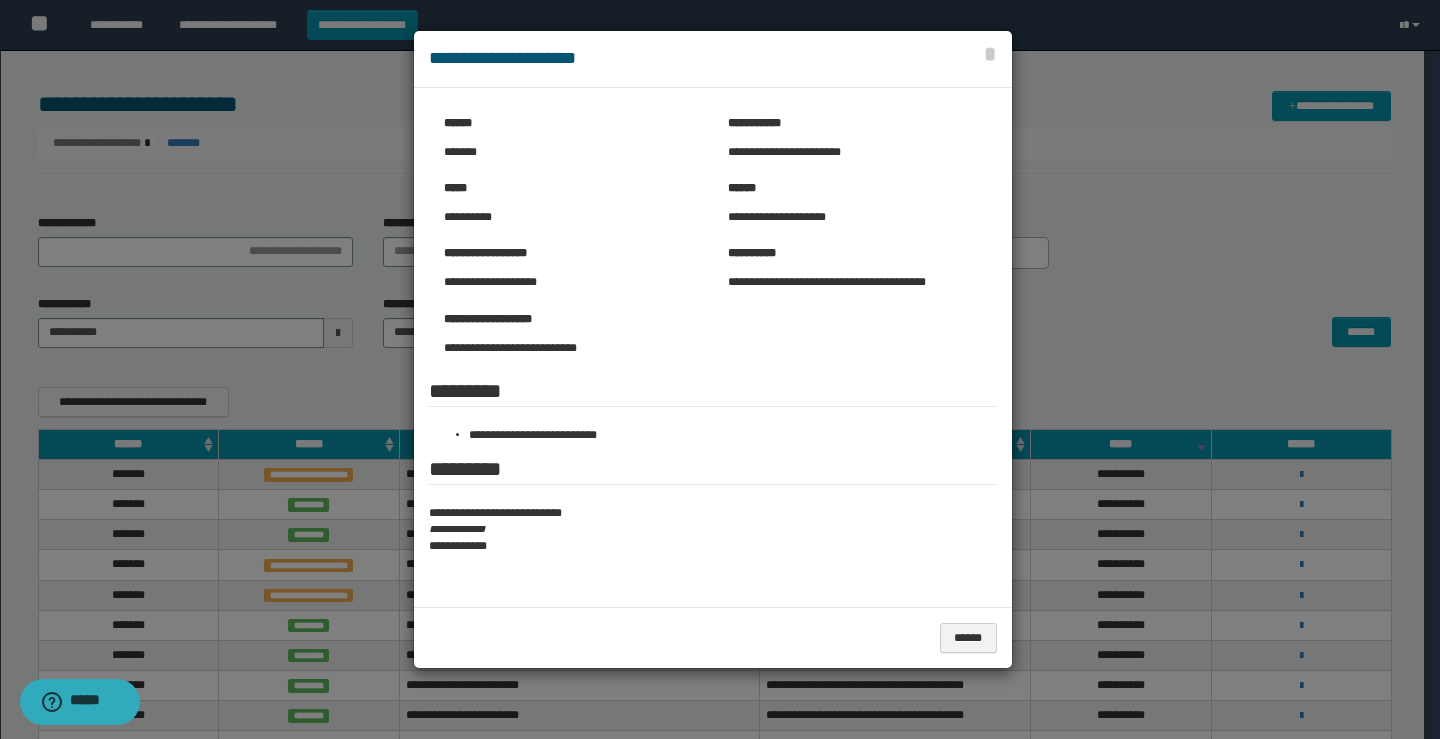 click at bounding box center [720, 369] 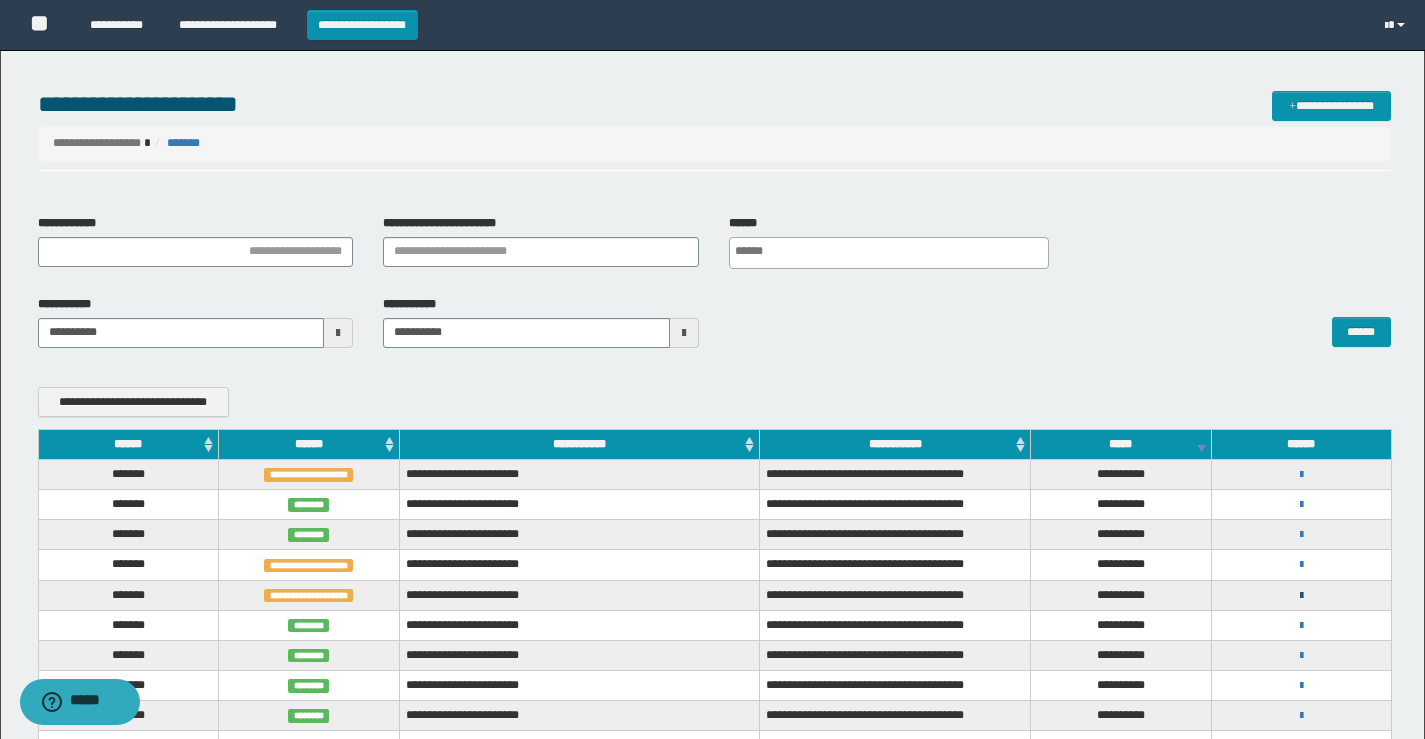 click at bounding box center (1301, 596) 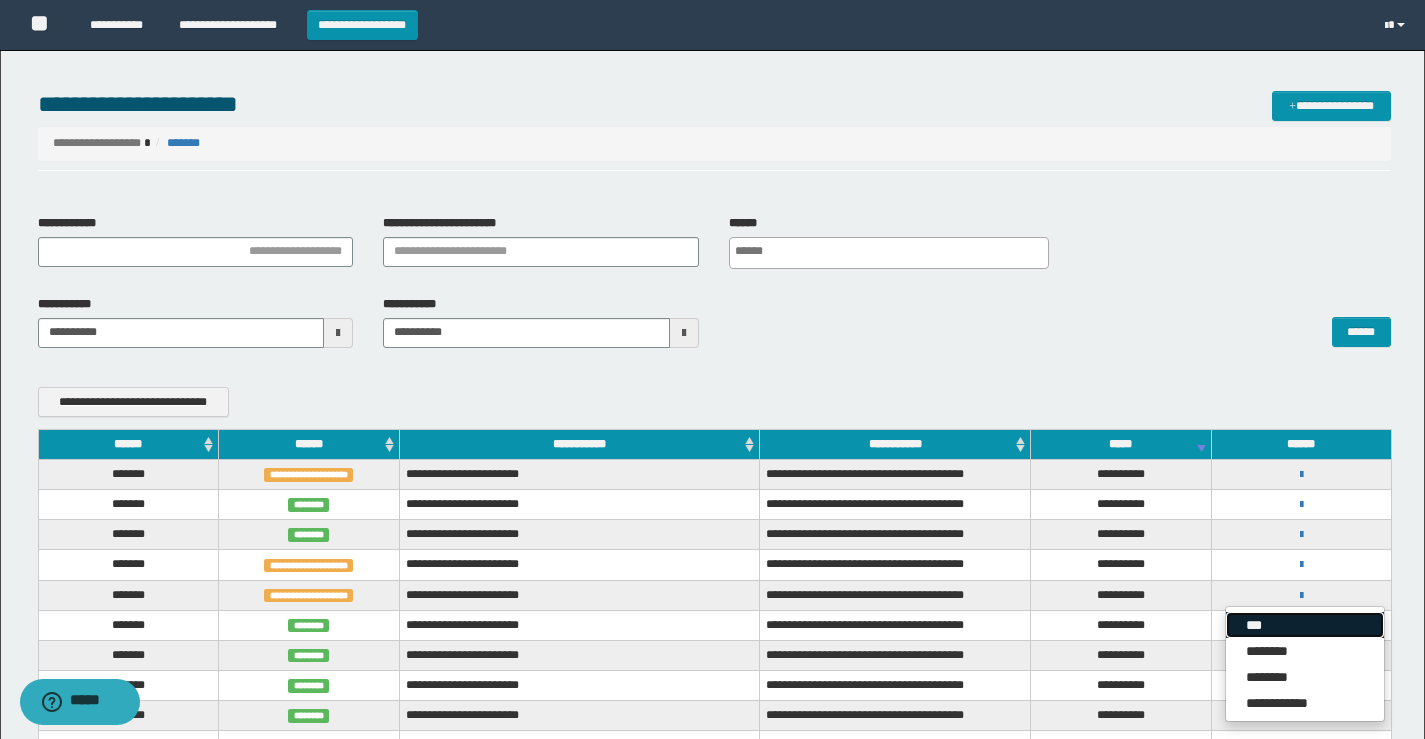 click on "***" at bounding box center [1305, 625] 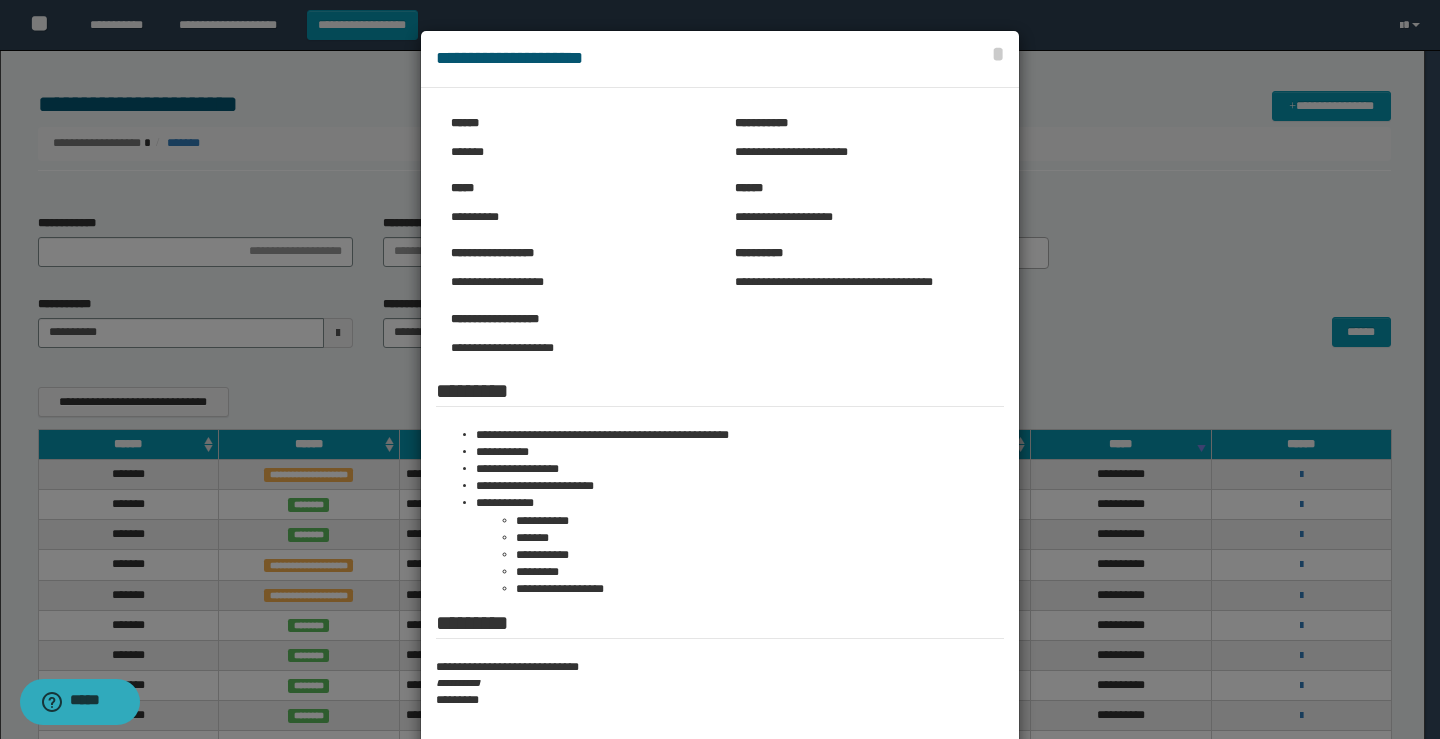 click at bounding box center (720, 426) 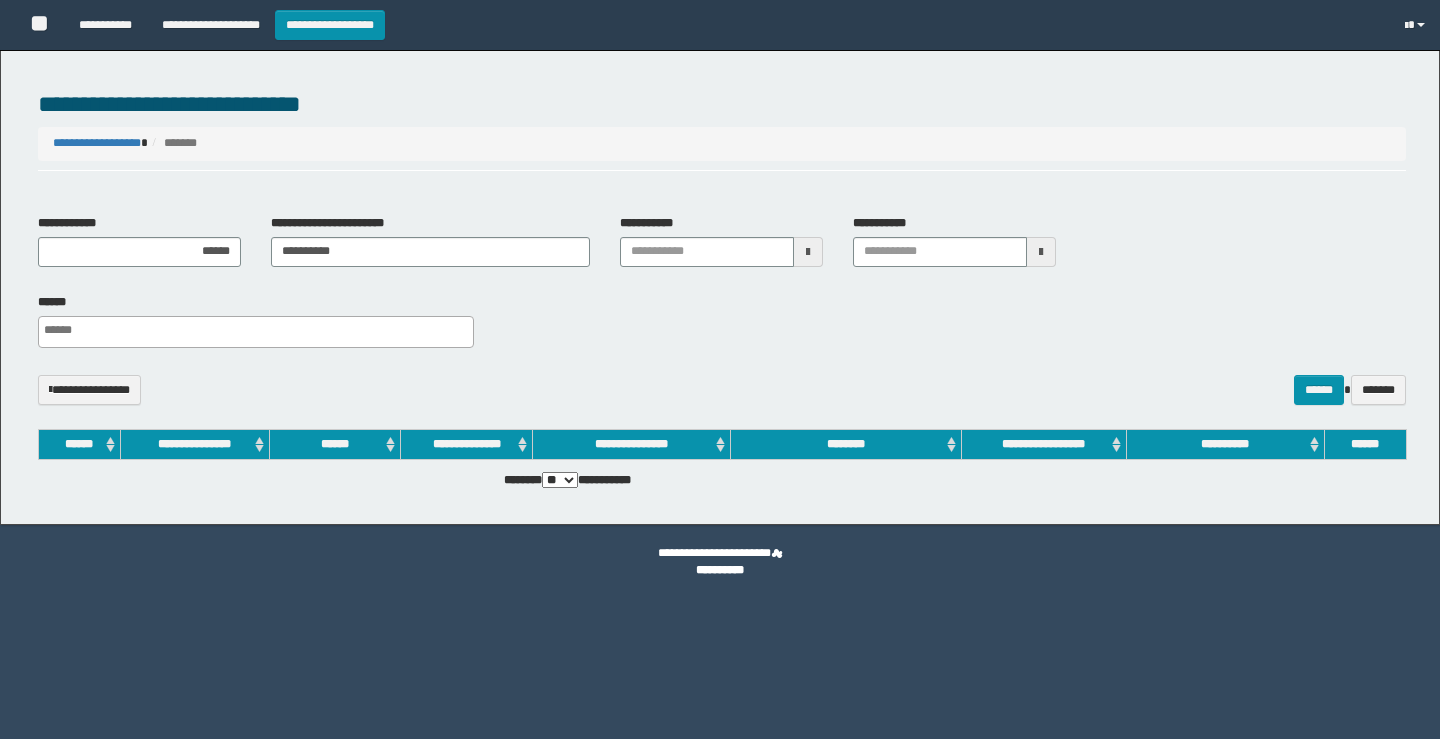 select 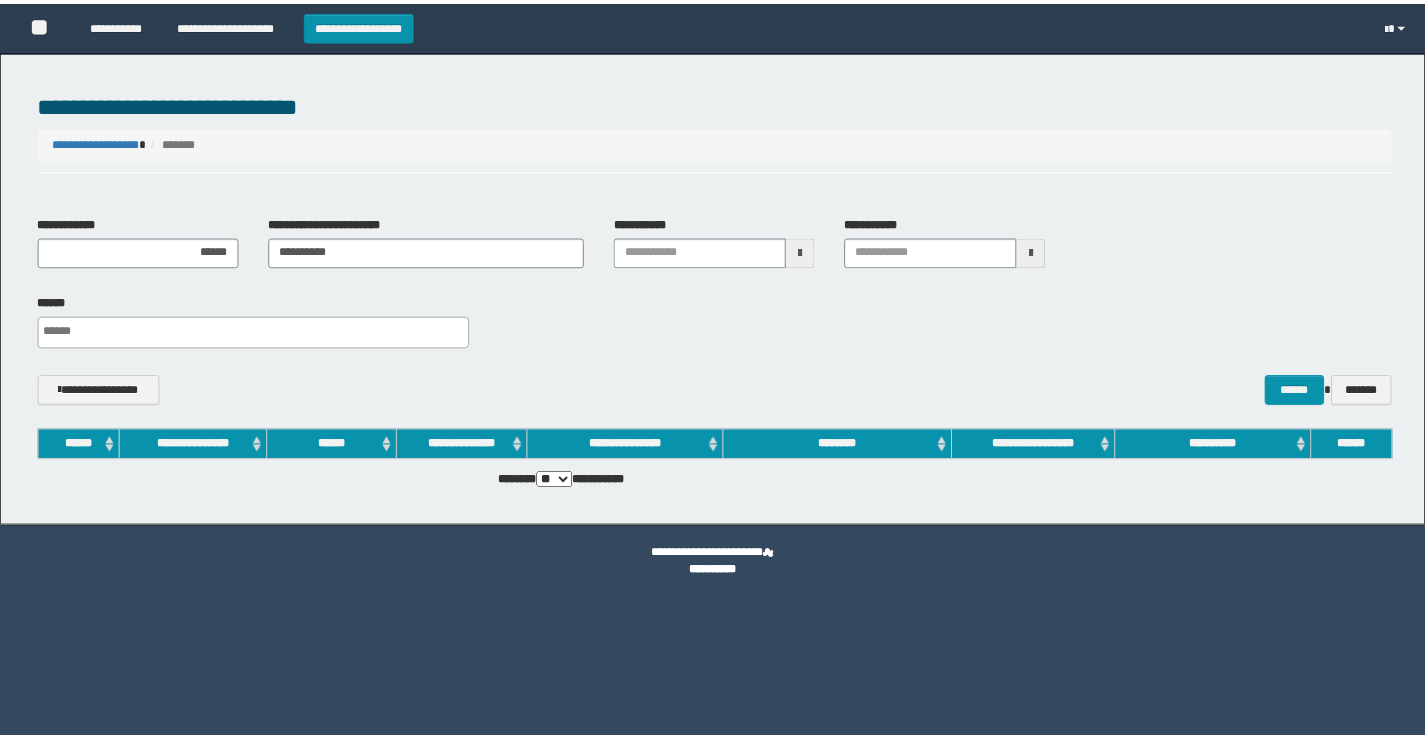 scroll, scrollTop: 0, scrollLeft: 0, axis: both 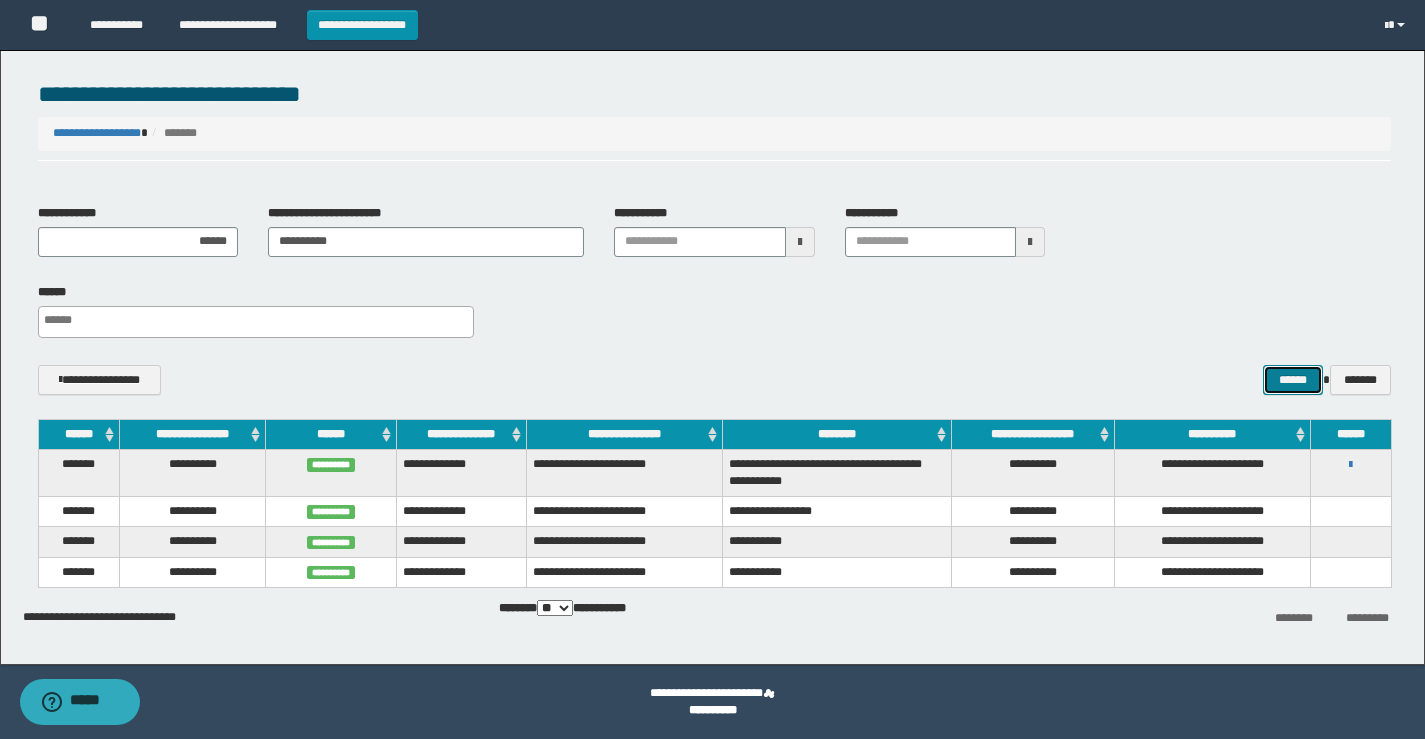 click on "******" at bounding box center (1292, 380) 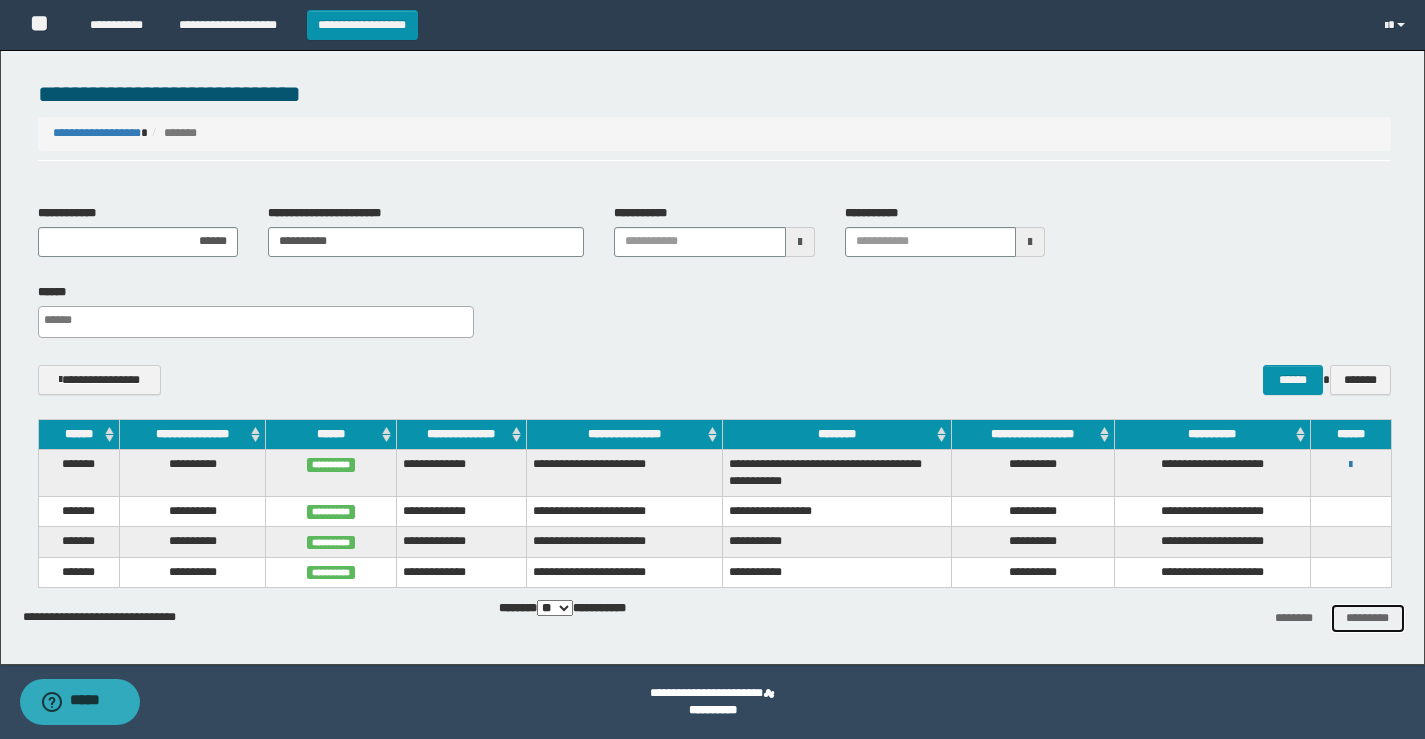 click on "*********" at bounding box center [1368, 618] 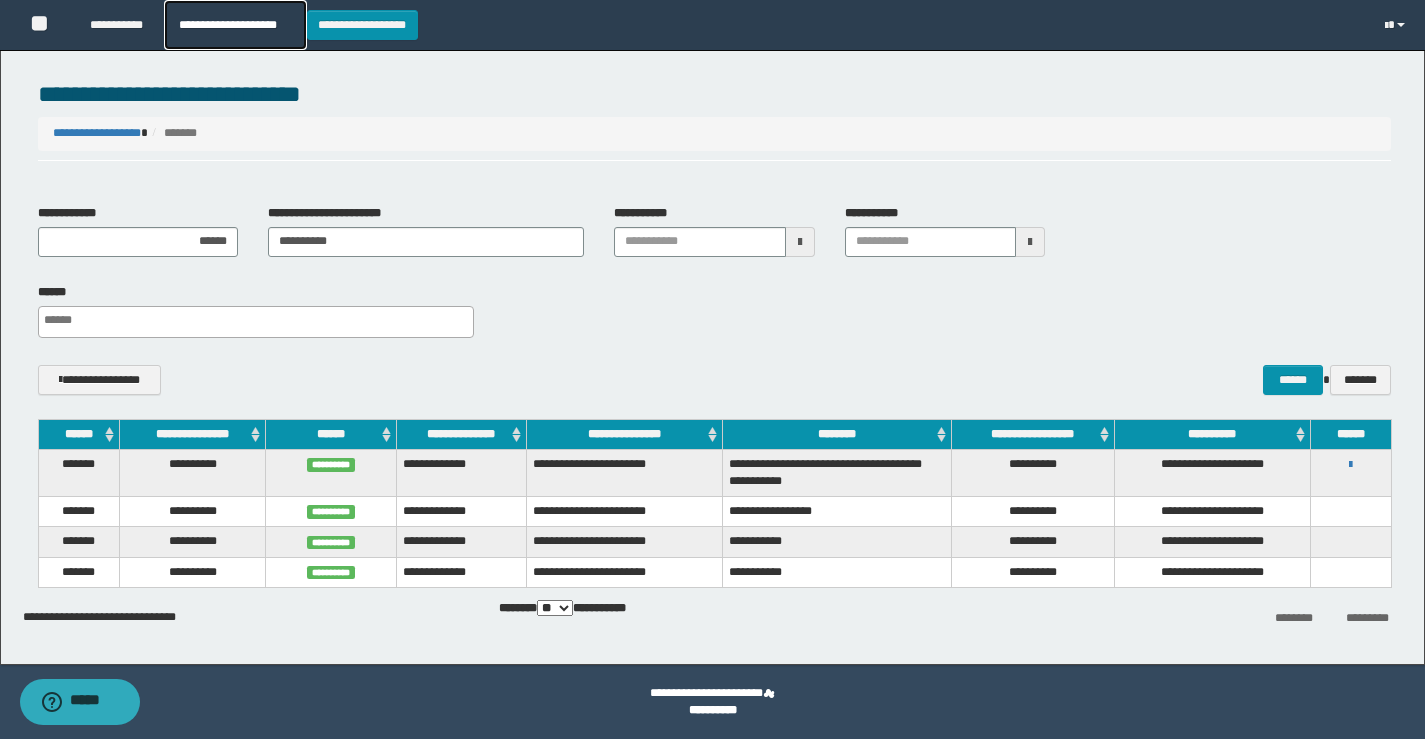 click on "**********" at bounding box center (235, 25) 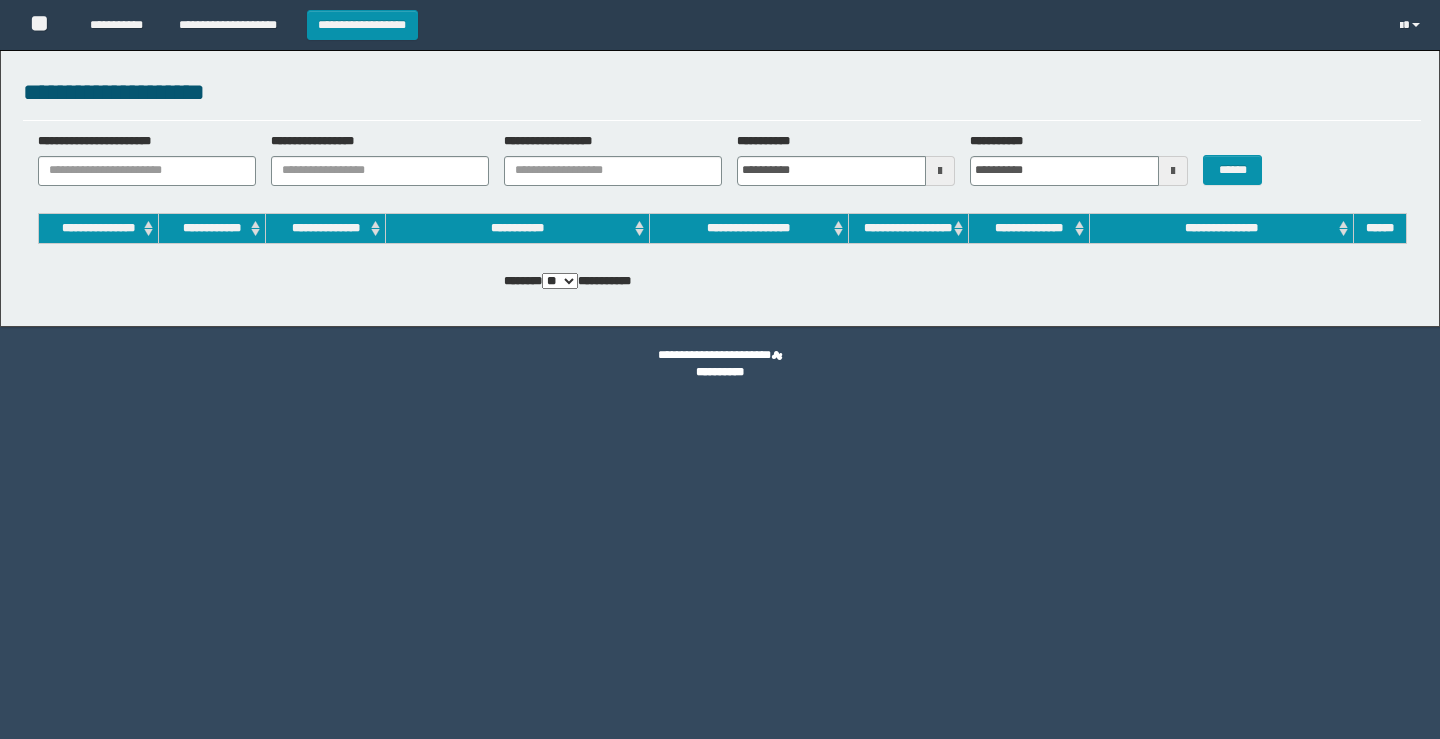scroll, scrollTop: 0, scrollLeft: 0, axis: both 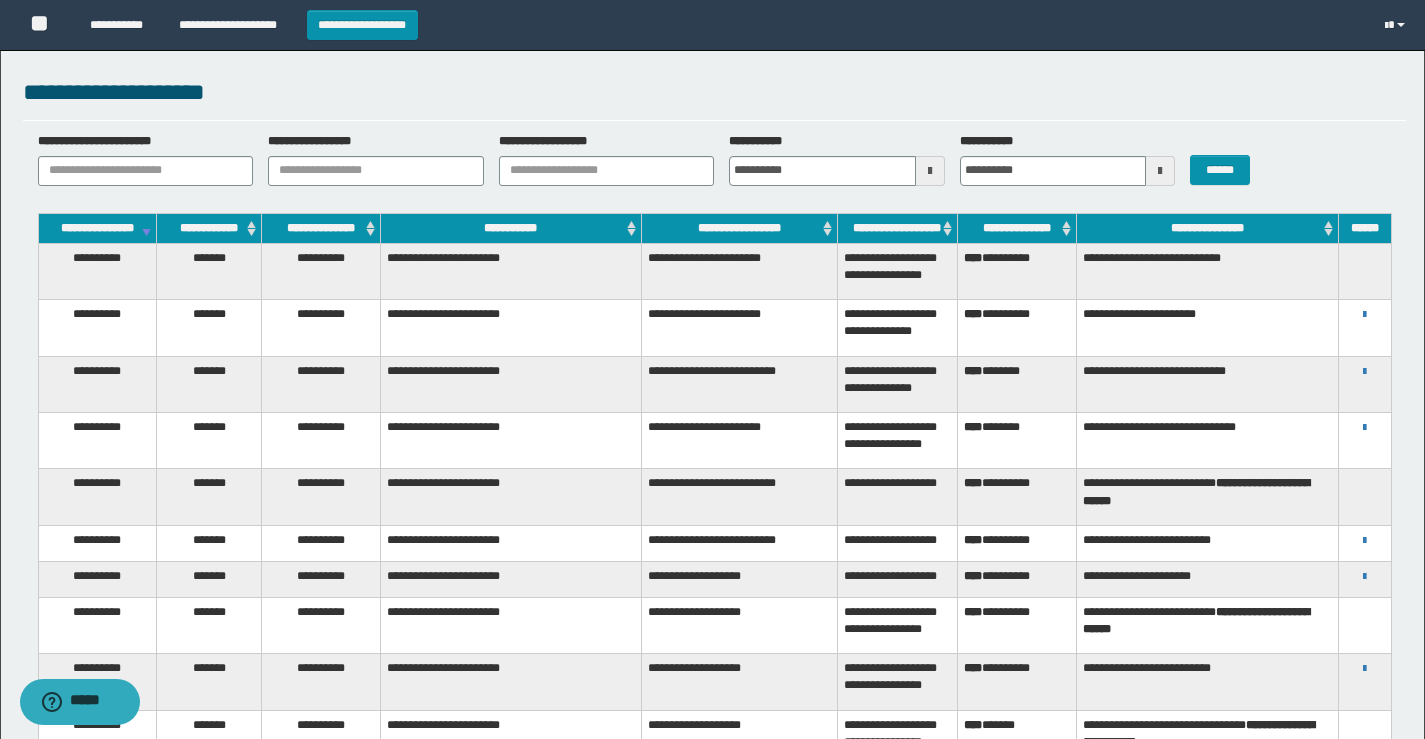 click on "**********" at bounding box center (1365, 314) 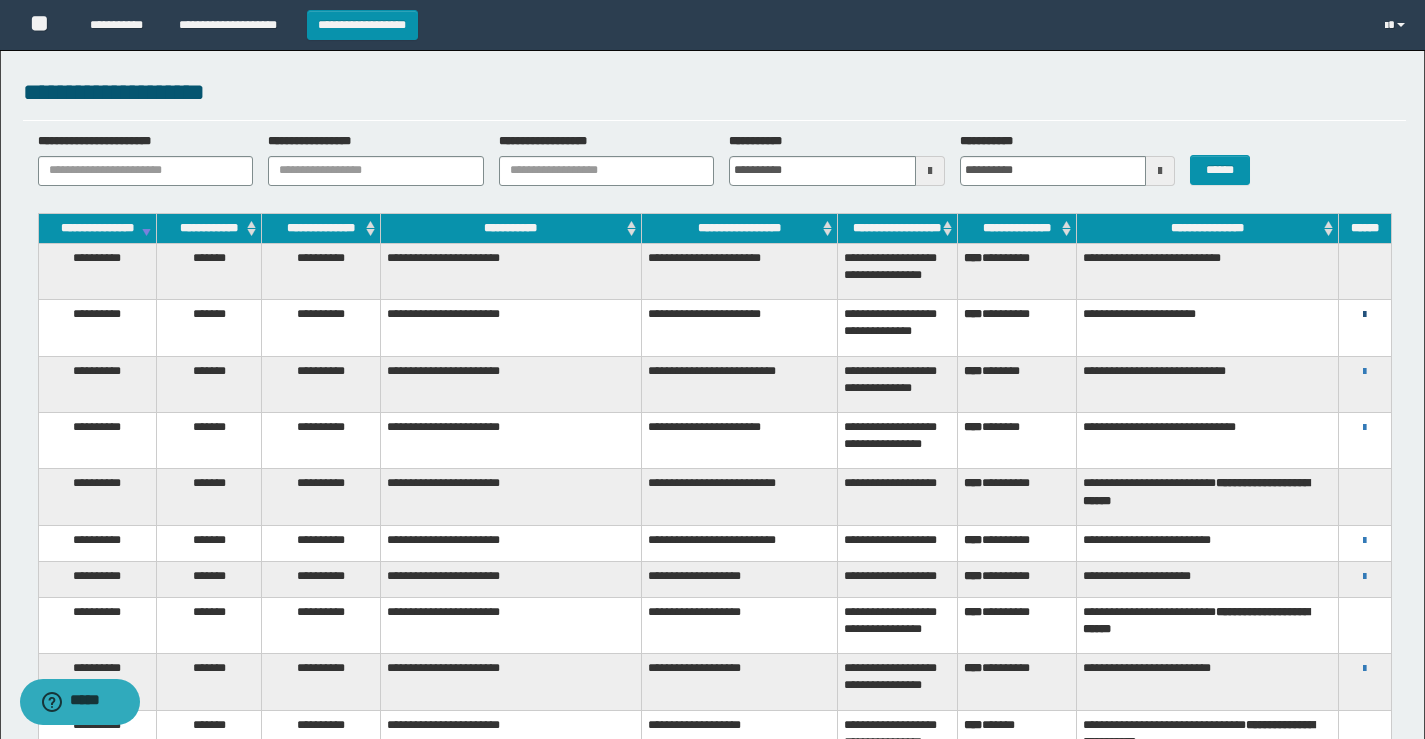 click at bounding box center (1364, 315) 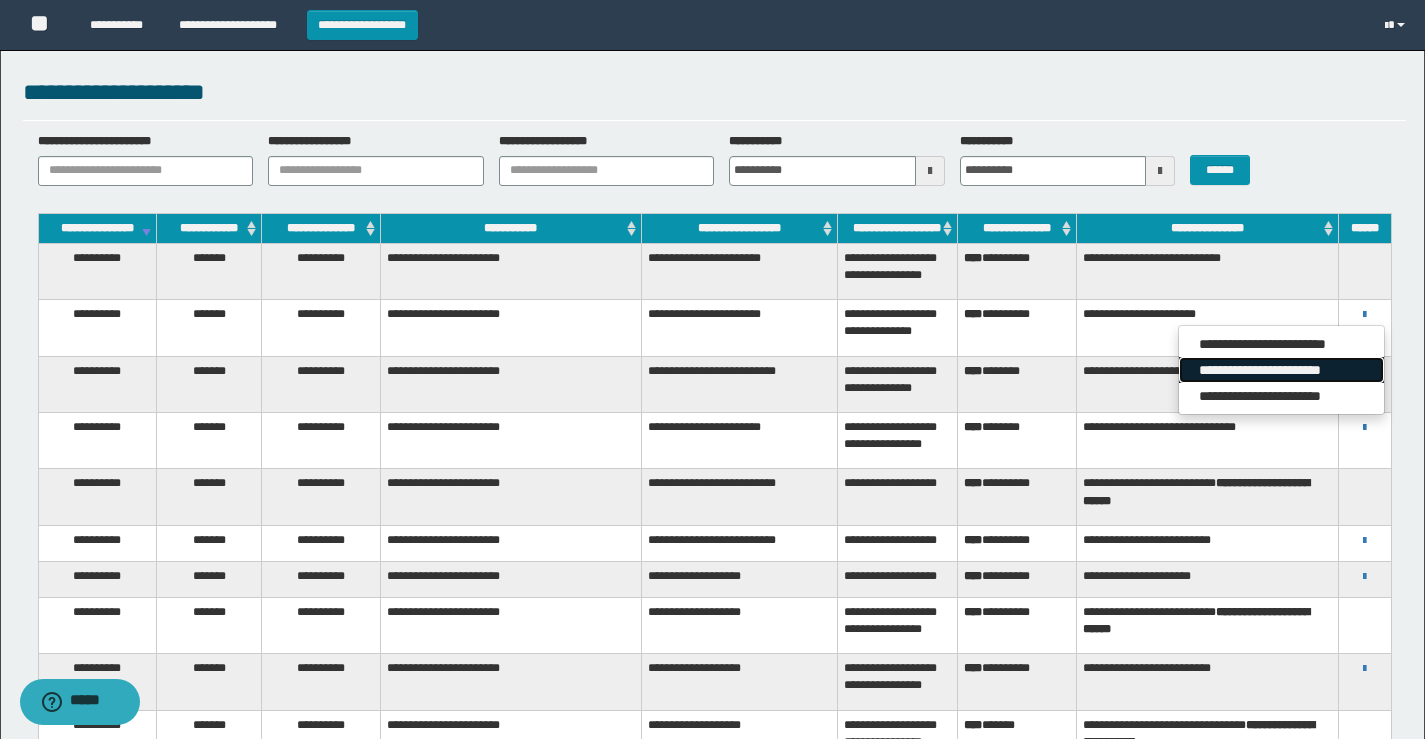click on "**********" at bounding box center [1281, 370] 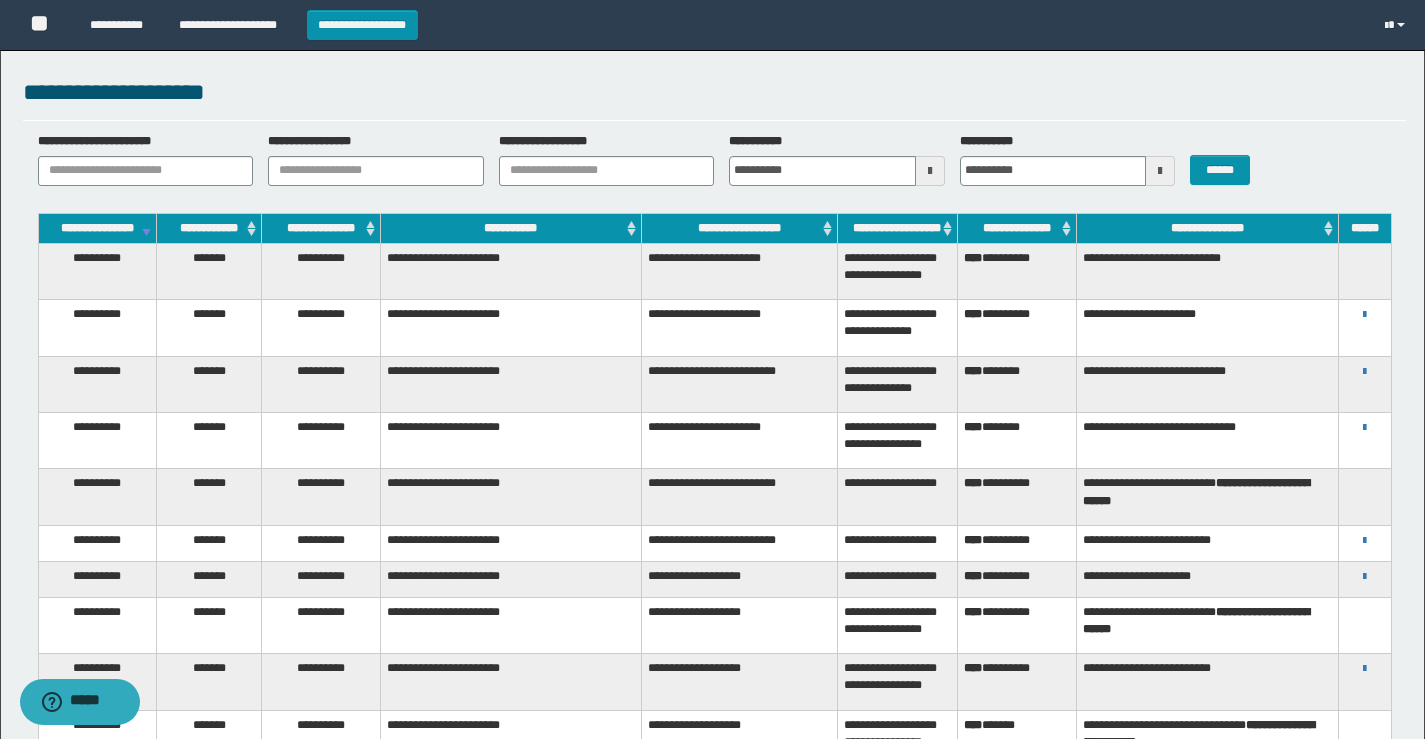 click on "**********" at bounding box center (714, 92) 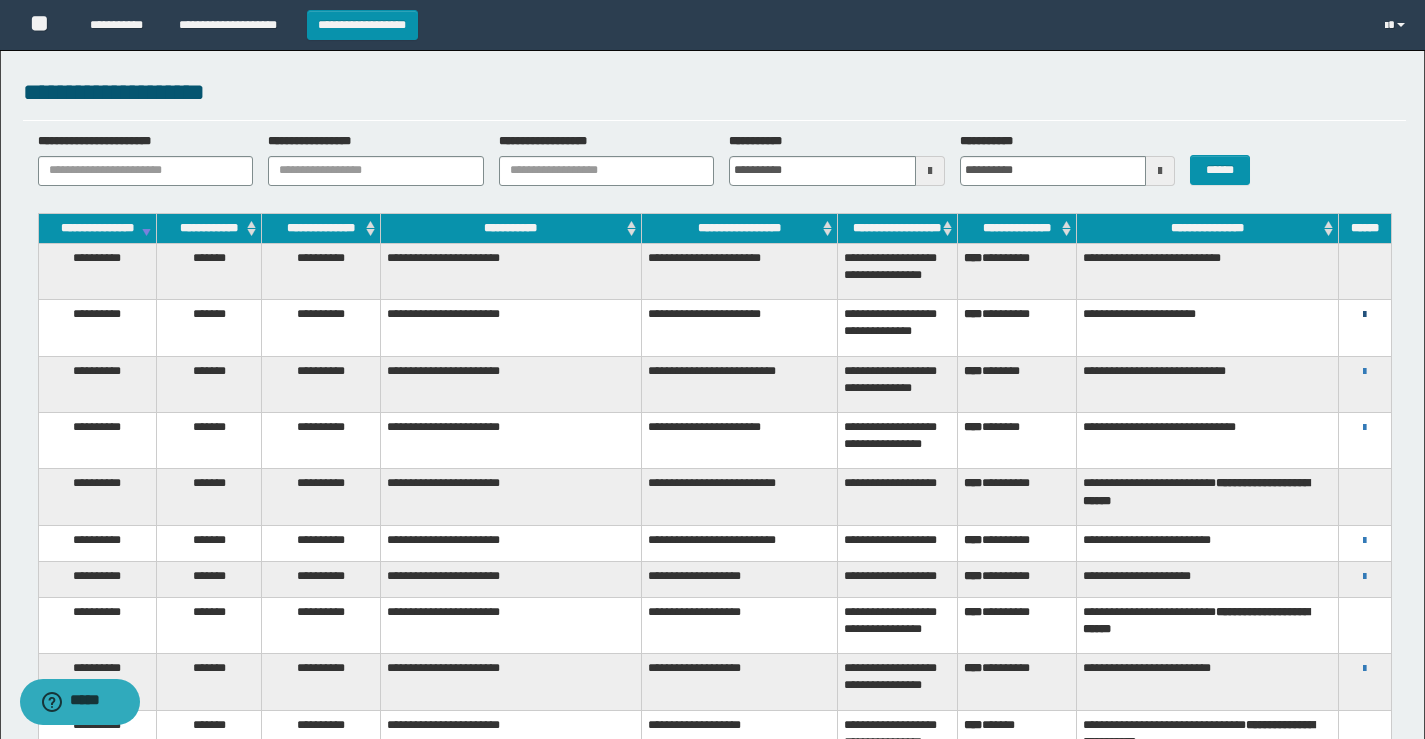 click at bounding box center (1364, 315) 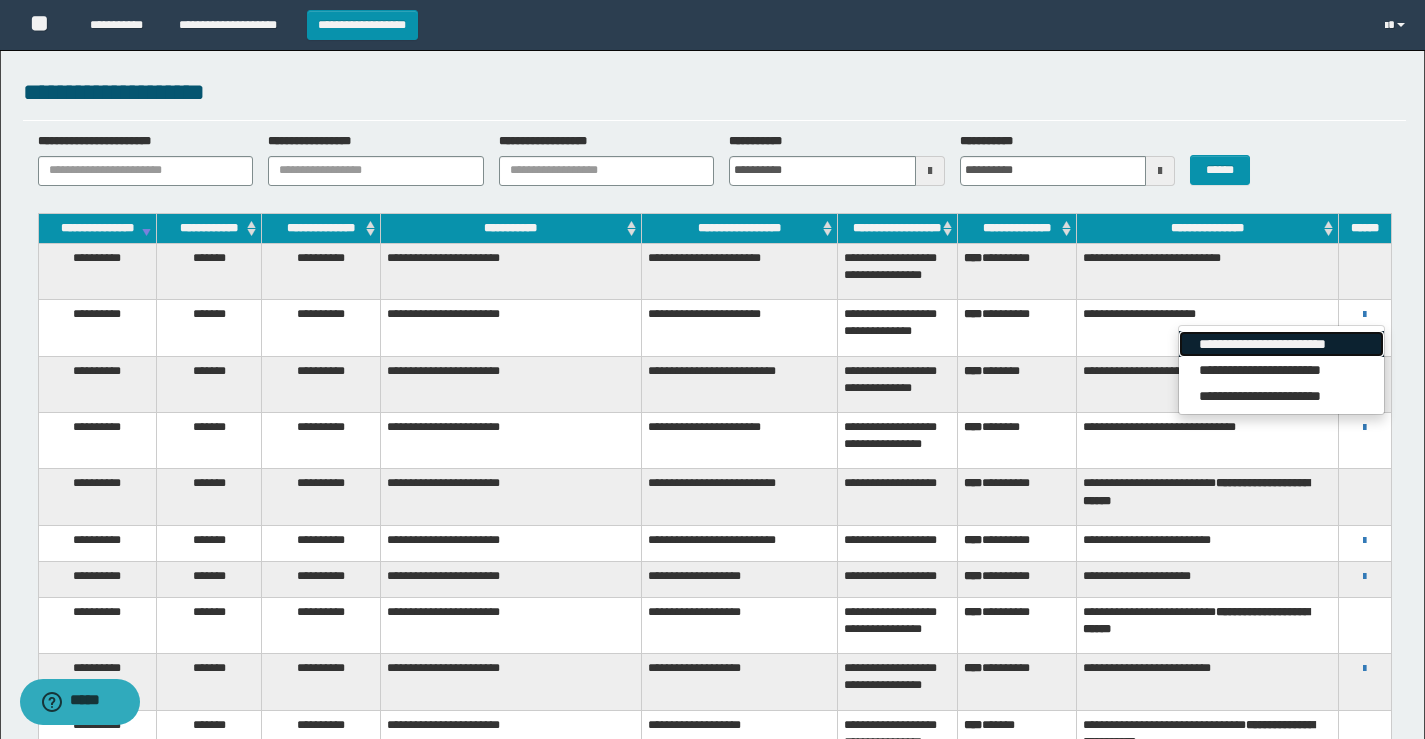 click on "**********" at bounding box center (1281, 344) 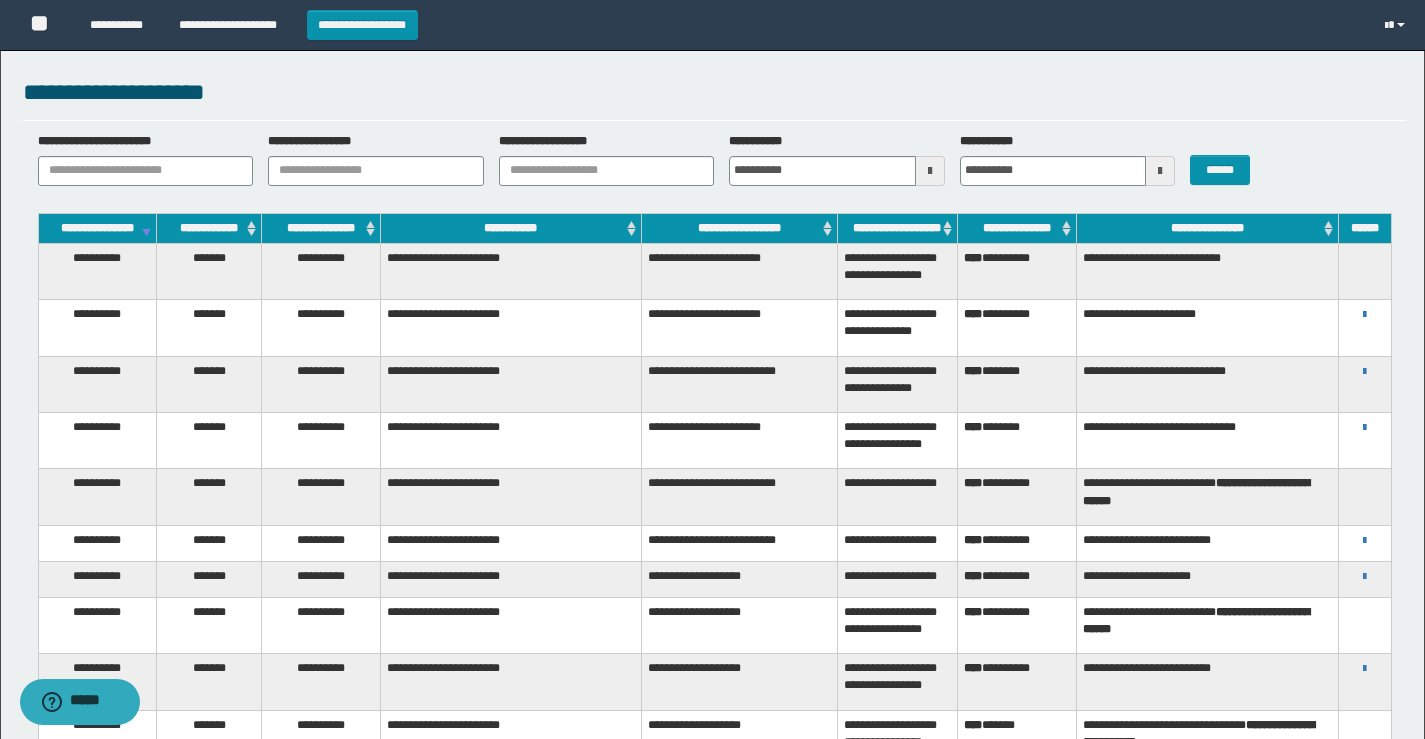 click on "**********" at bounding box center [714, 92] 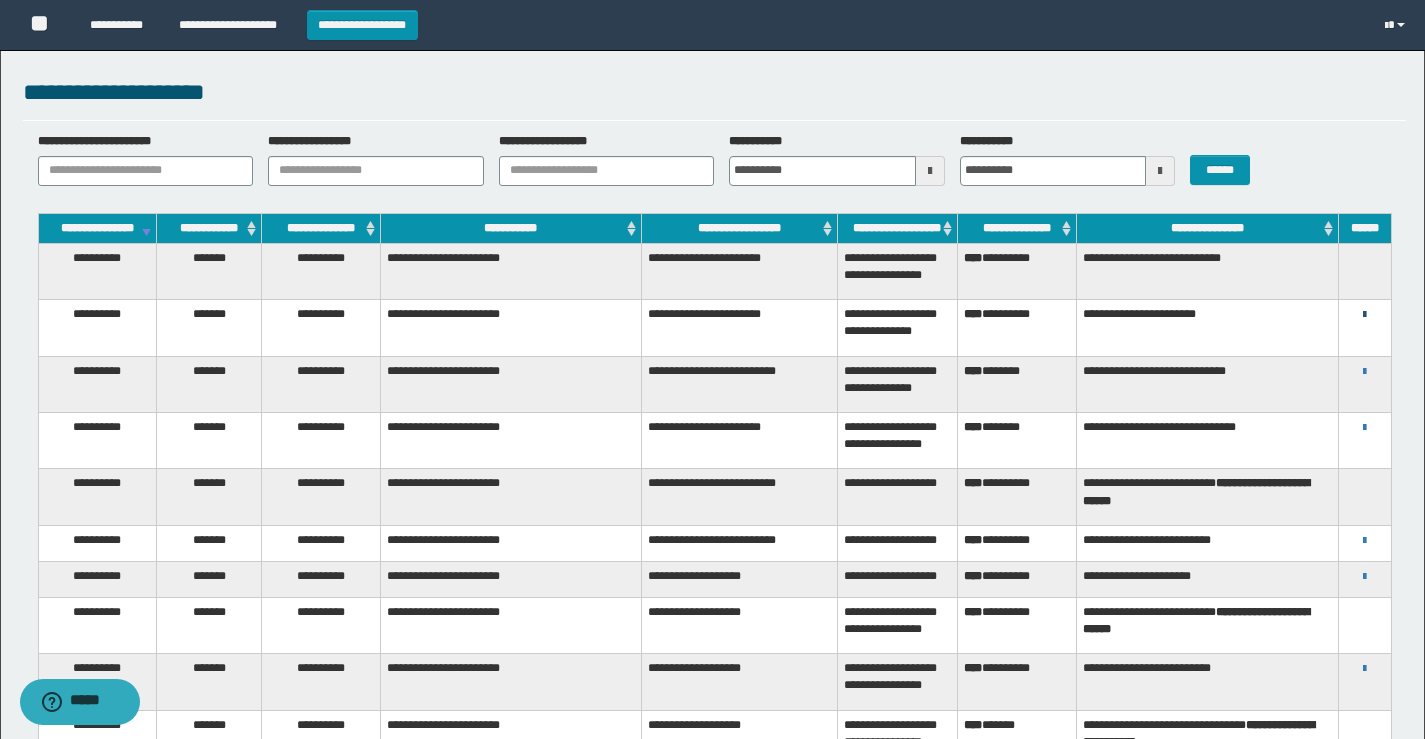 click at bounding box center [1364, 315] 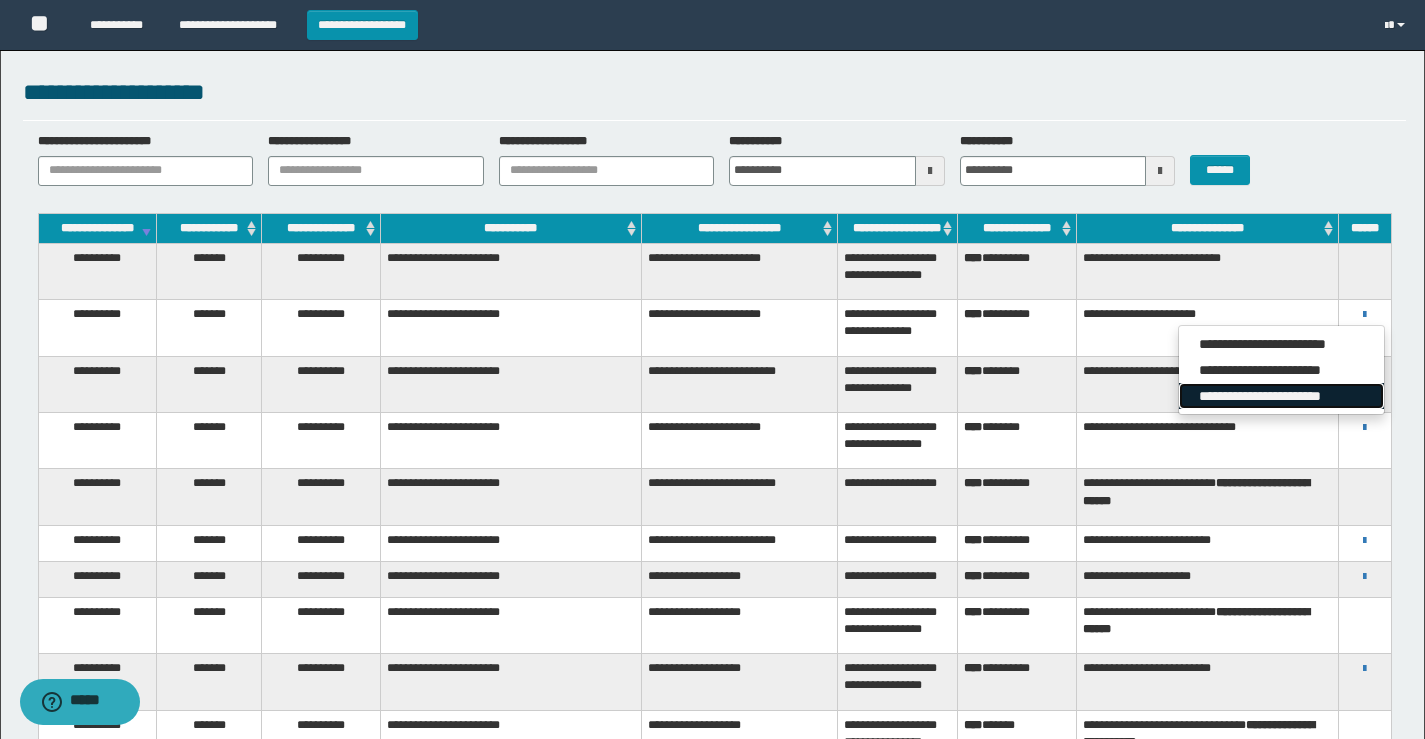 click on "**********" at bounding box center [1281, 396] 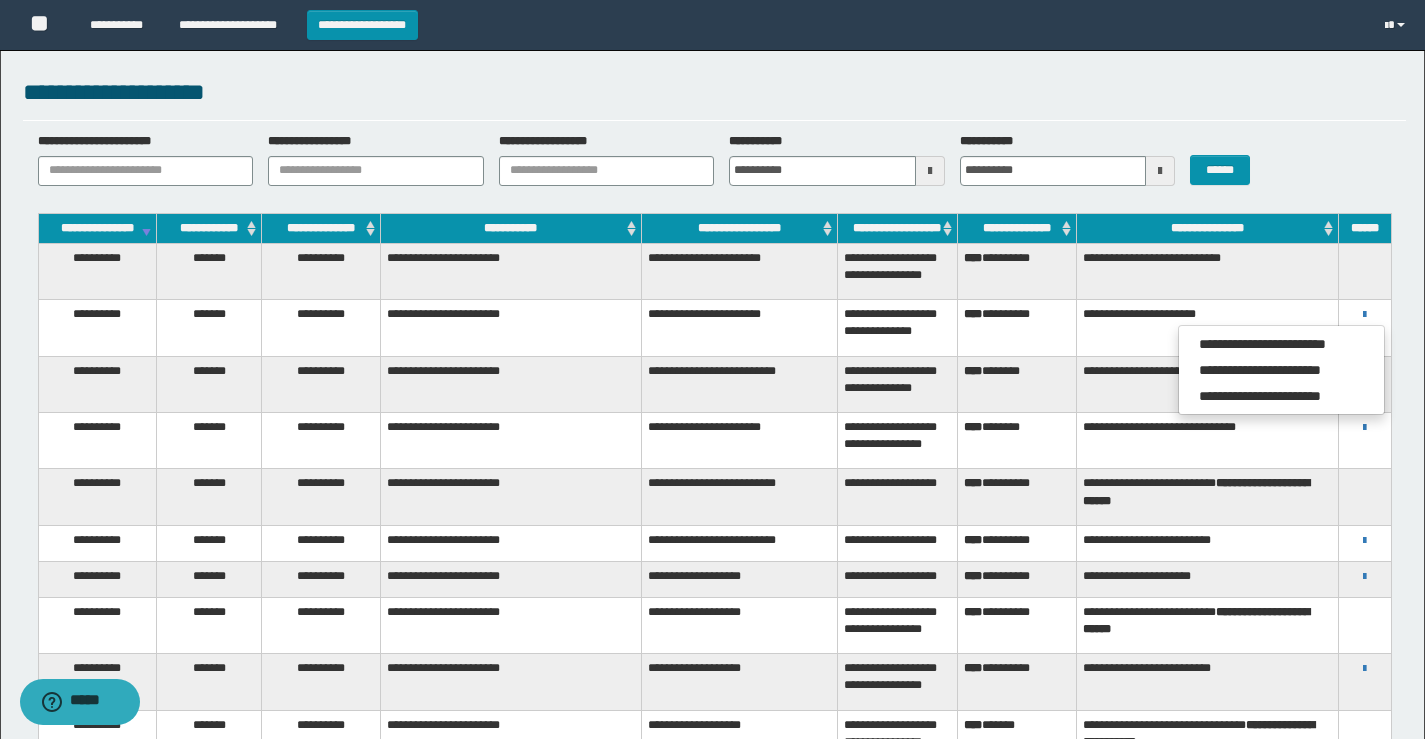 click on "**********" at bounding box center [1207, 384] 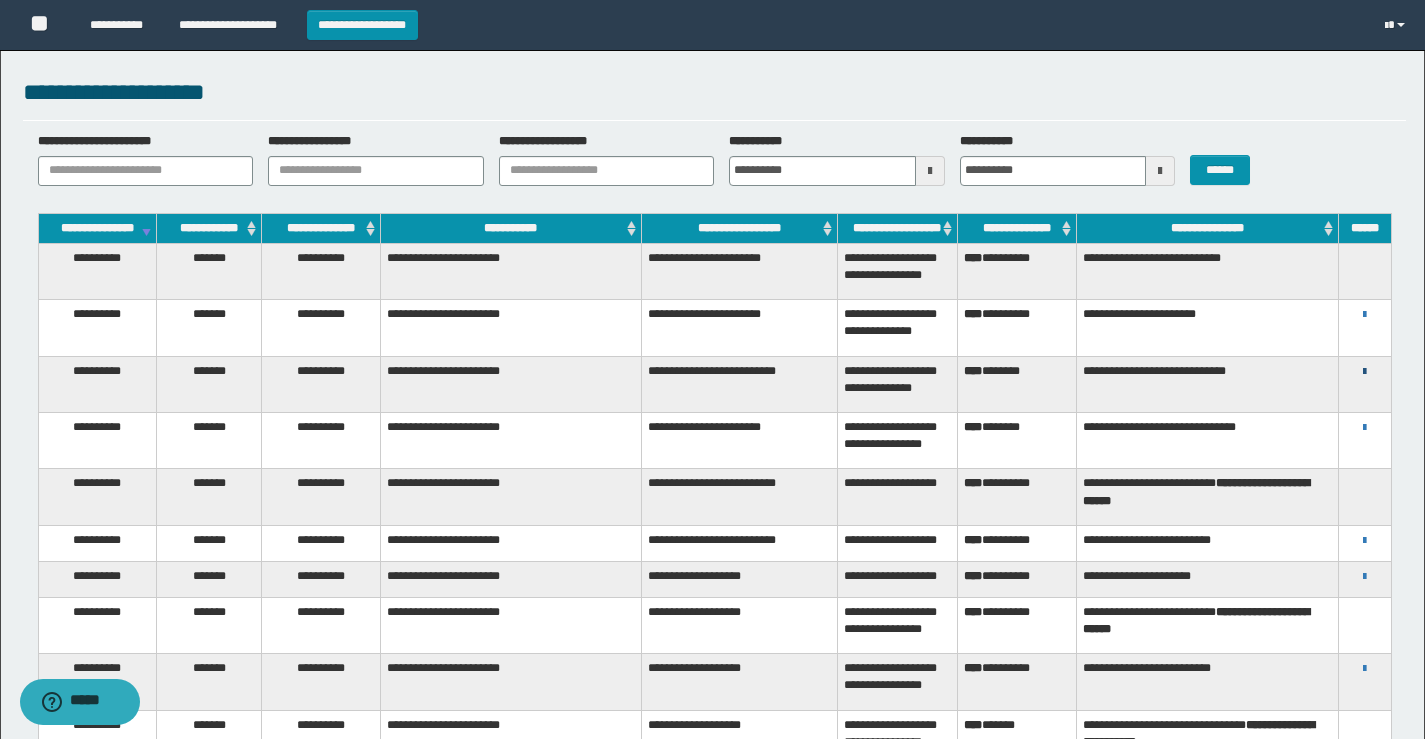 click at bounding box center [1364, 372] 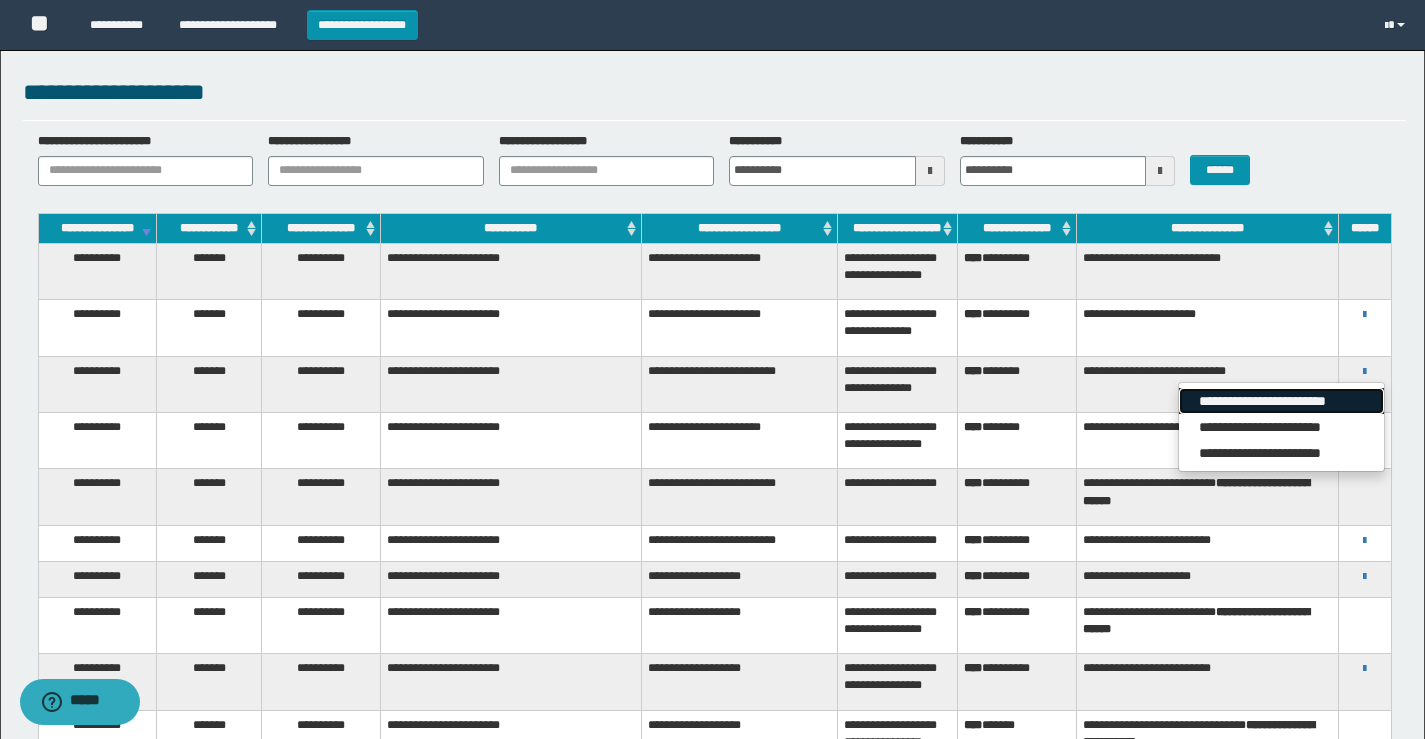 click on "**********" at bounding box center (1281, 401) 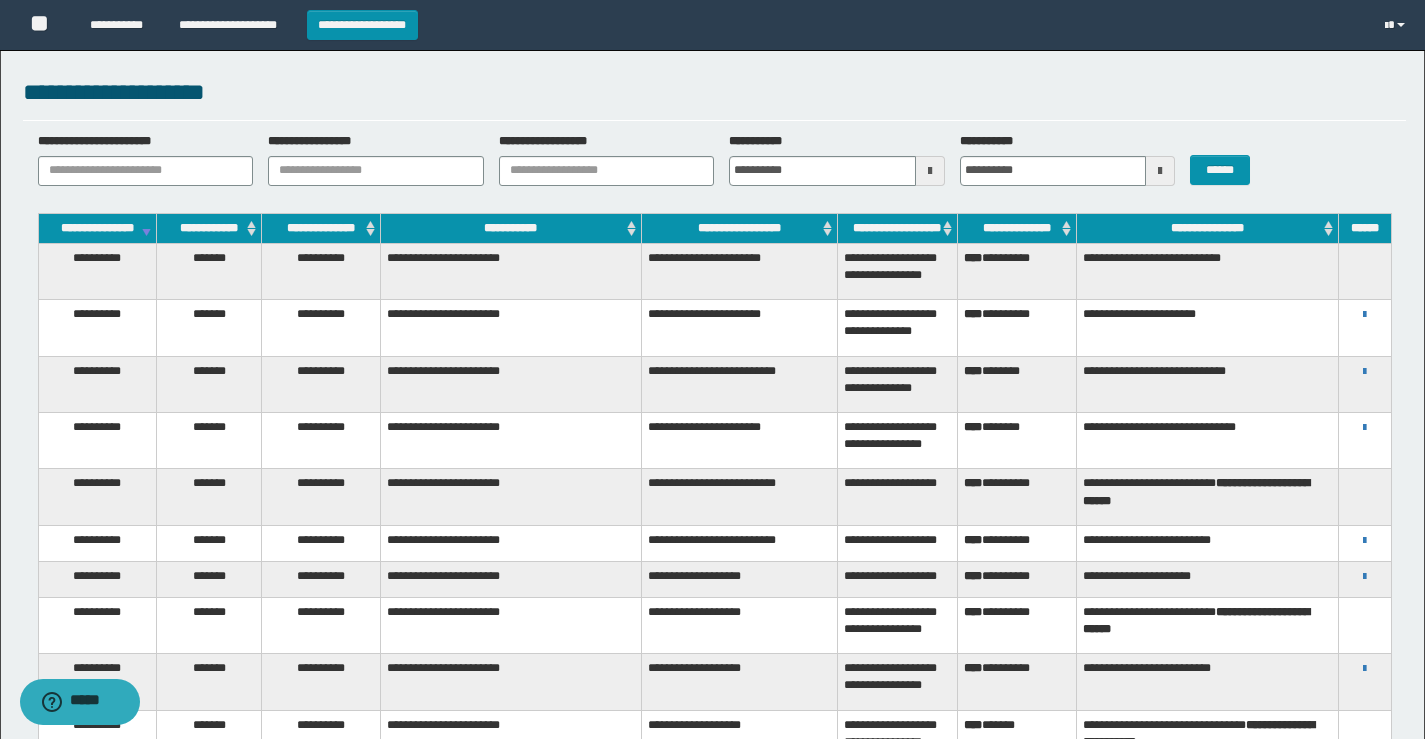 click on "**********" at bounding box center [1365, 371] 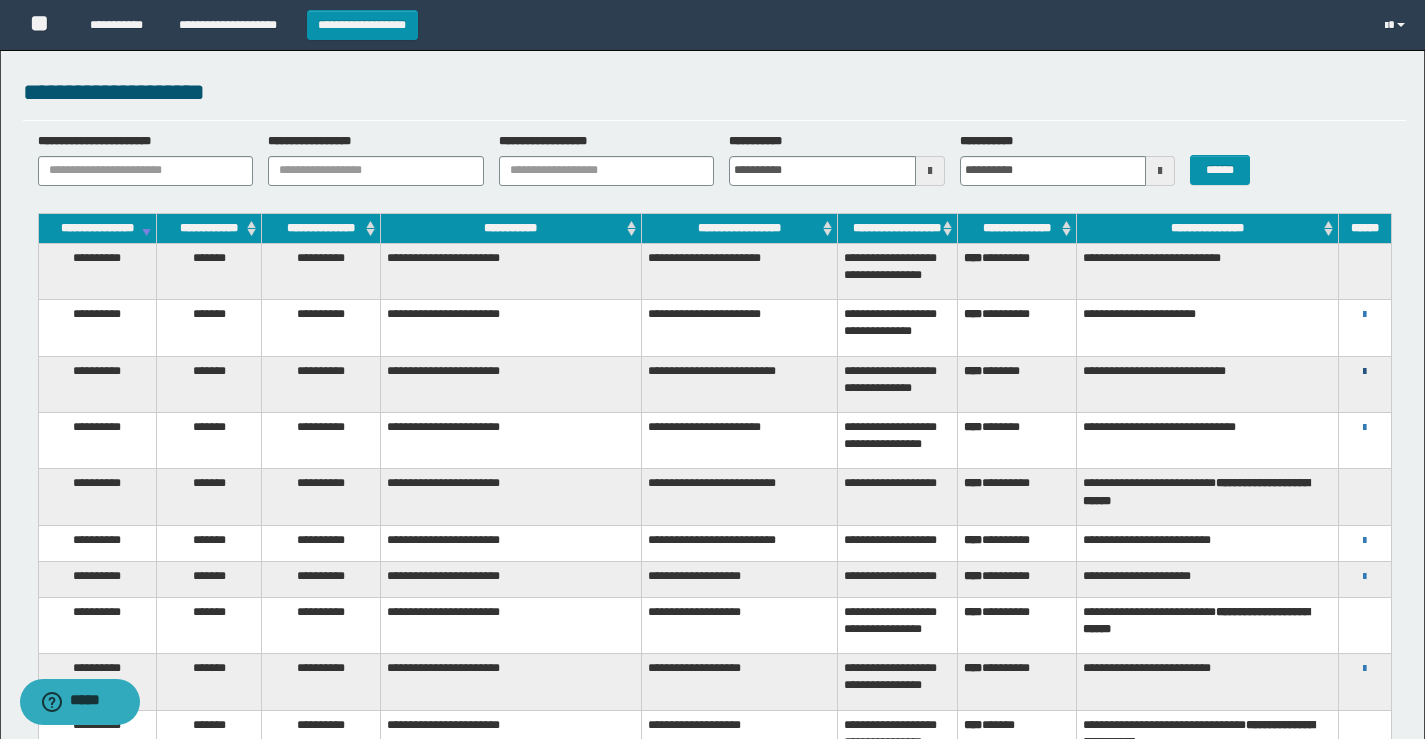 click at bounding box center (1364, 372) 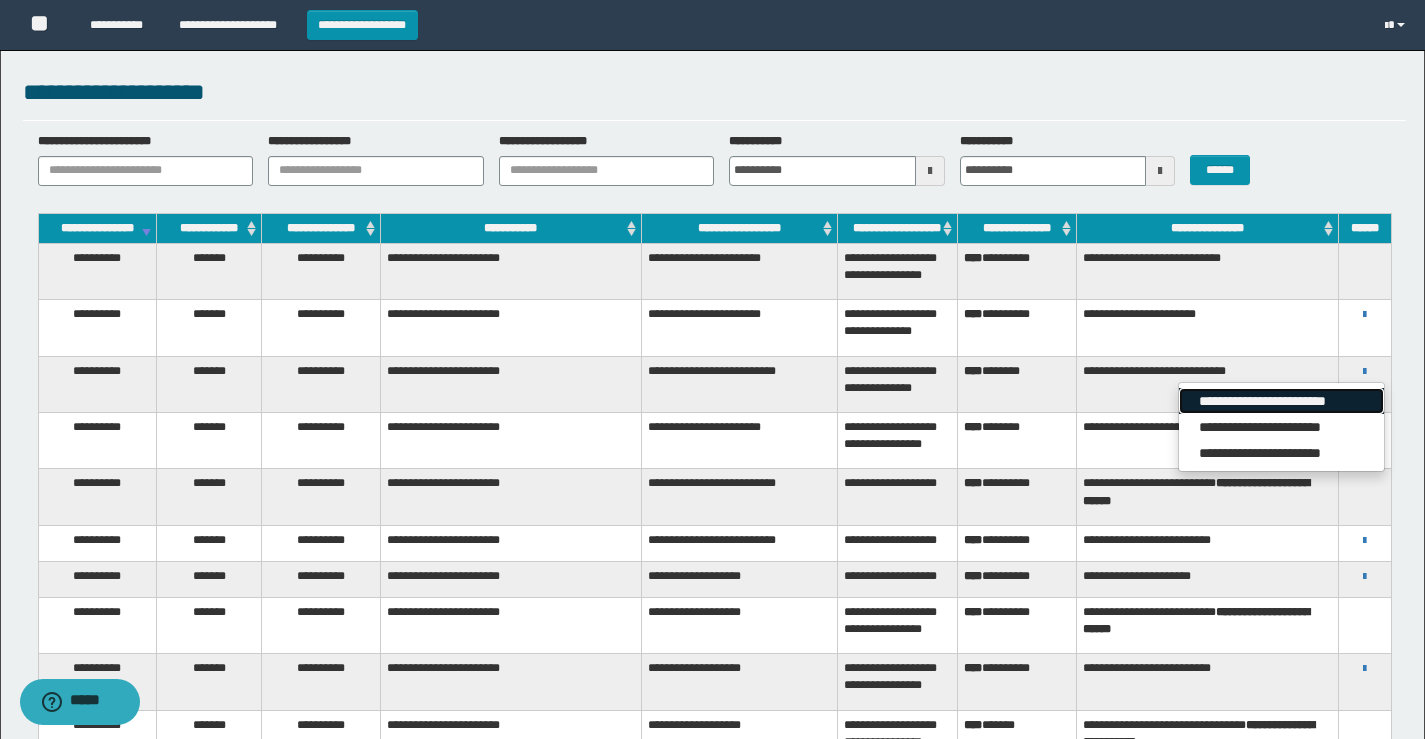 click on "**********" at bounding box center (1281, 401) 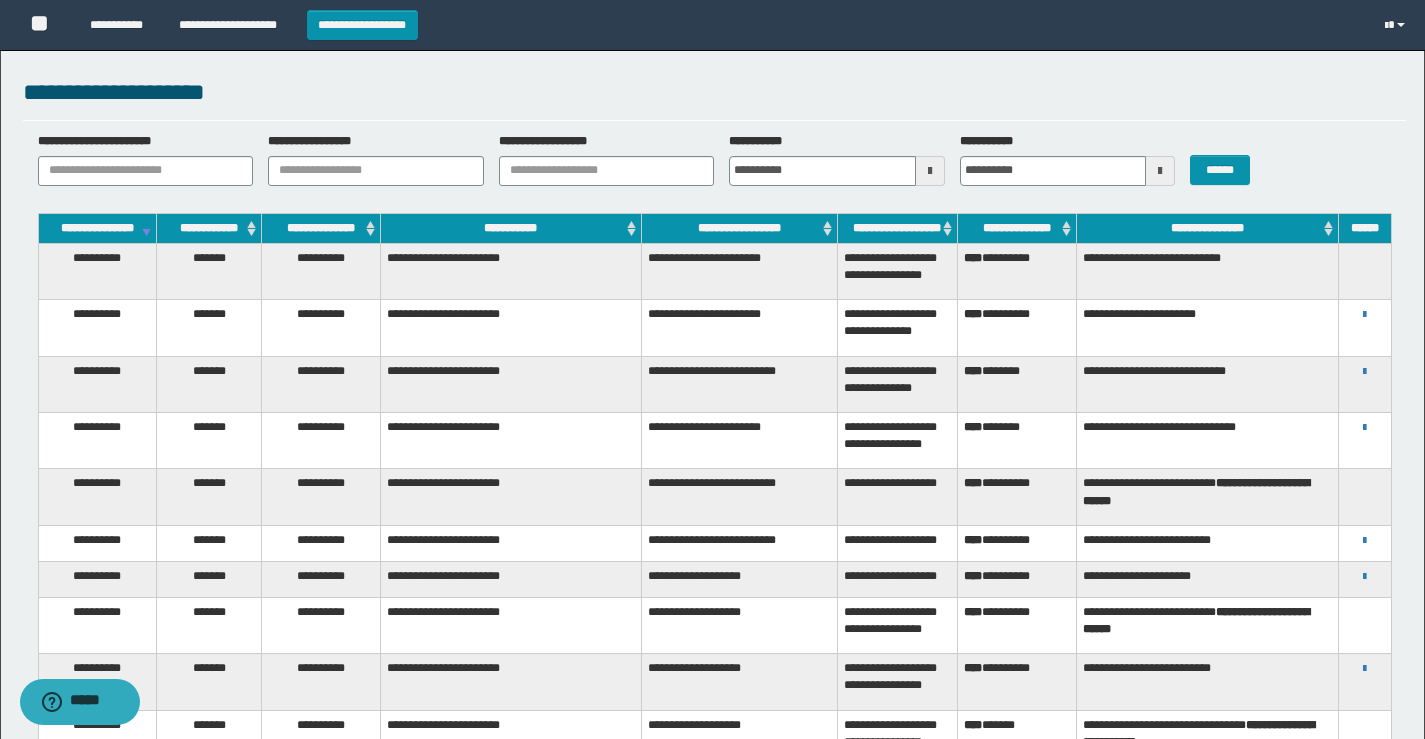 click on "**********" at bounding box center (897, 384) 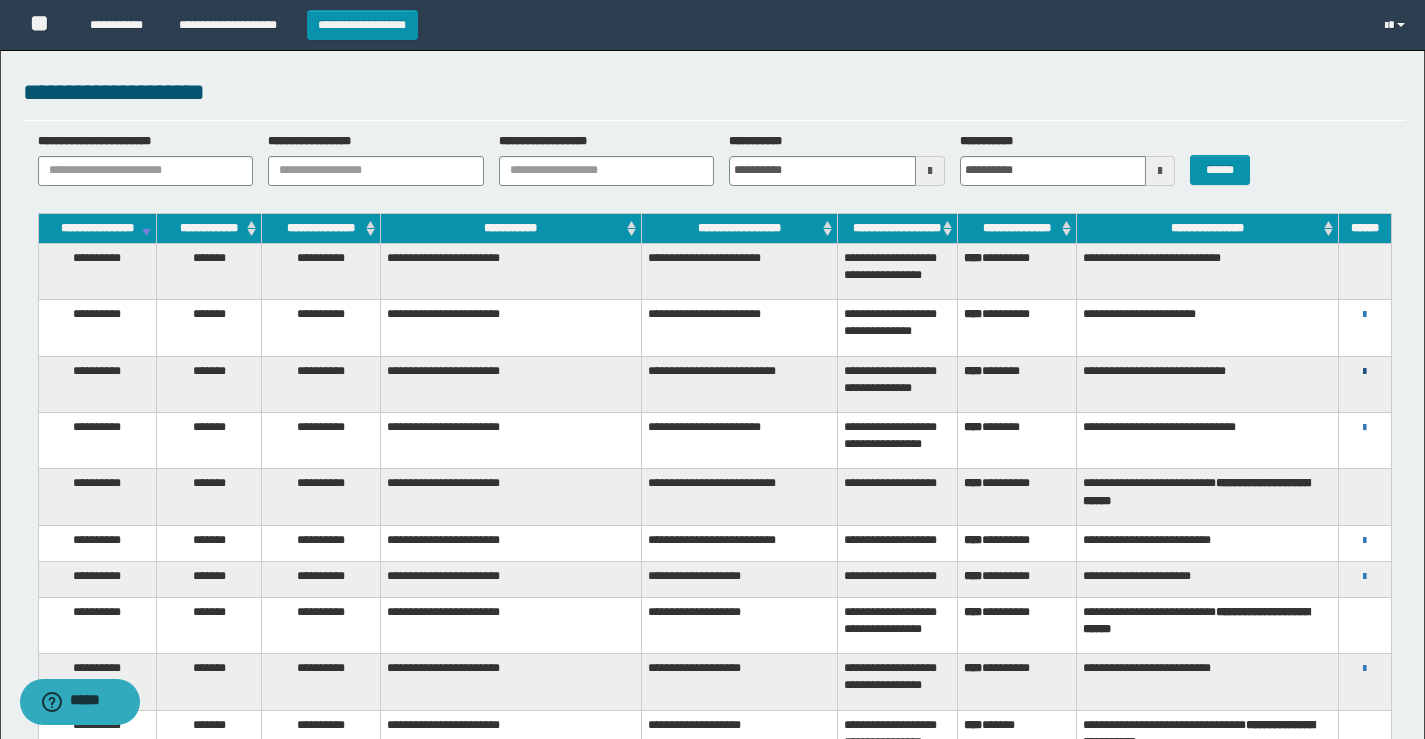 click at bounding box center (1364, 372) 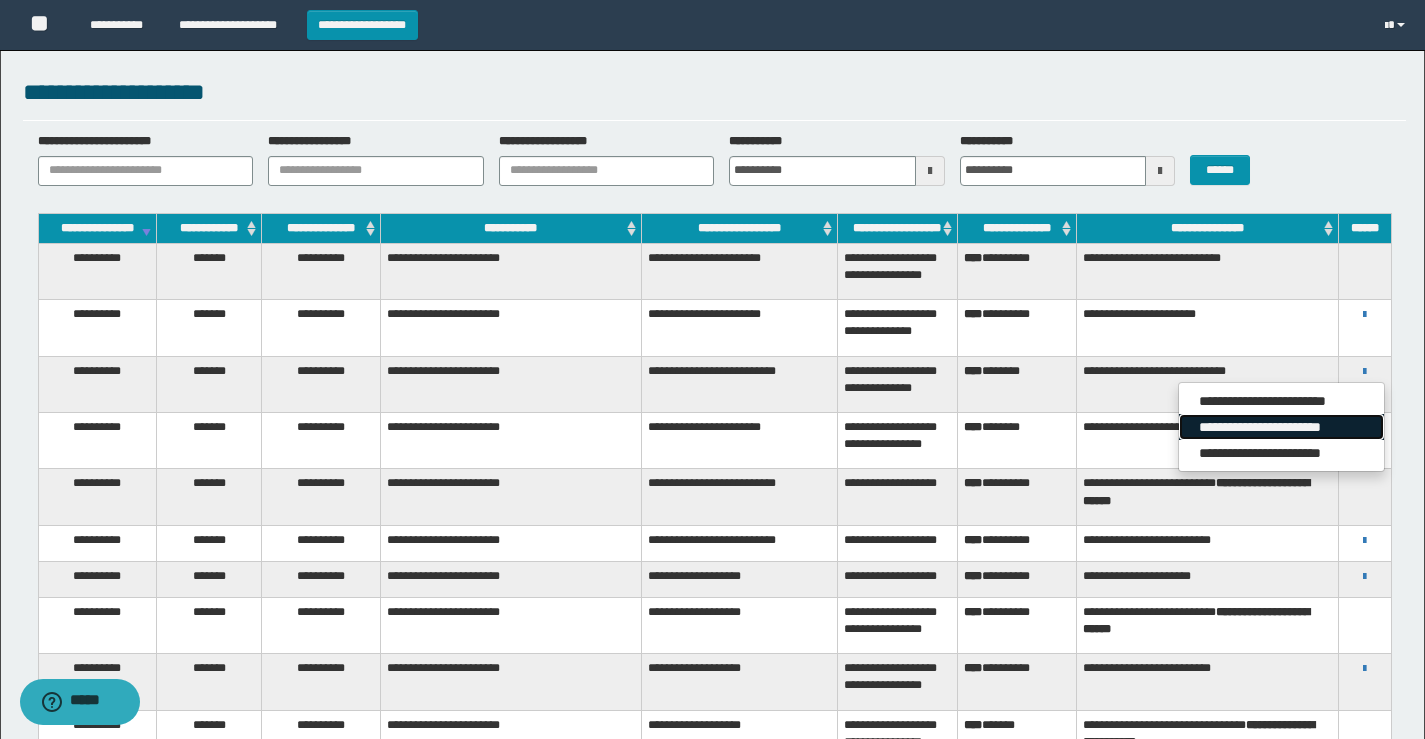 click on "**********" at bounding box center [1281, 427] 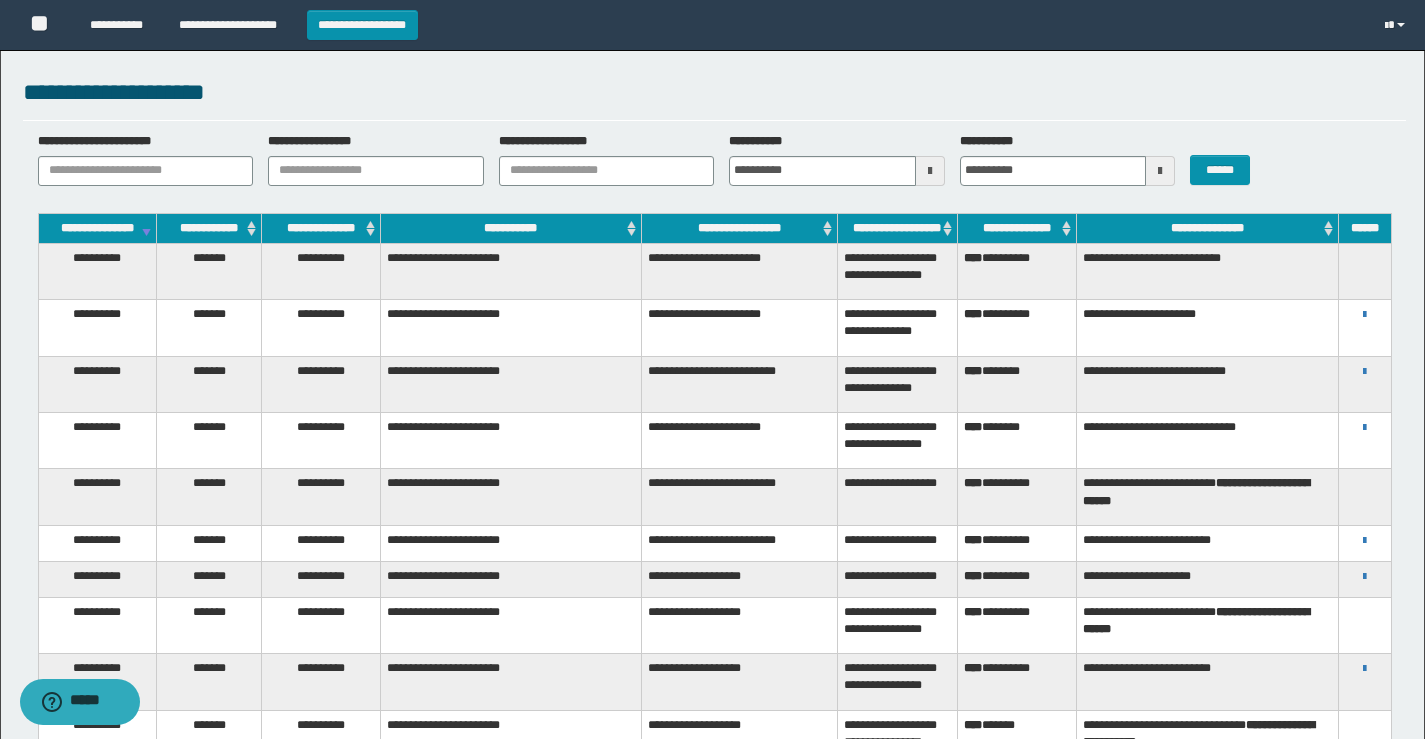 click on "**********" at bounding box center (712, 919) 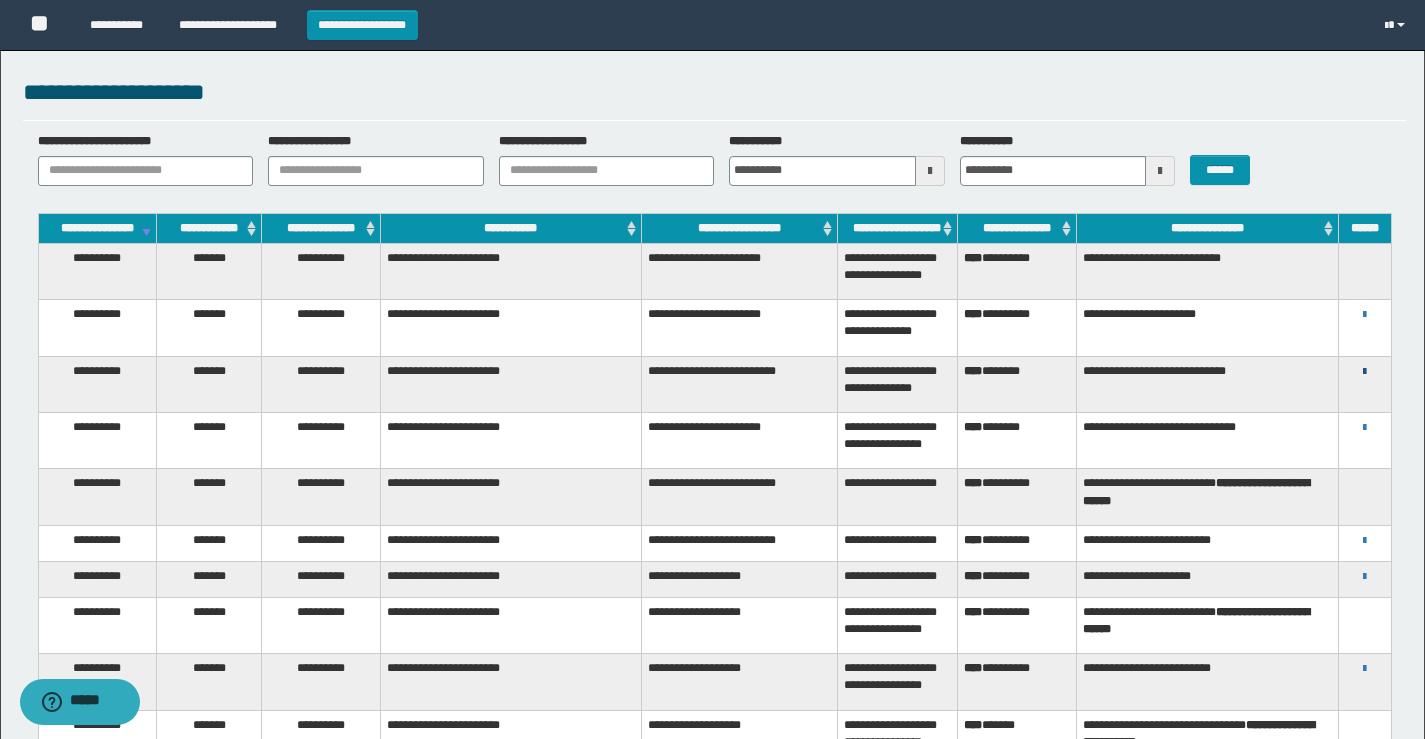click at bounding box center [1364, 372] 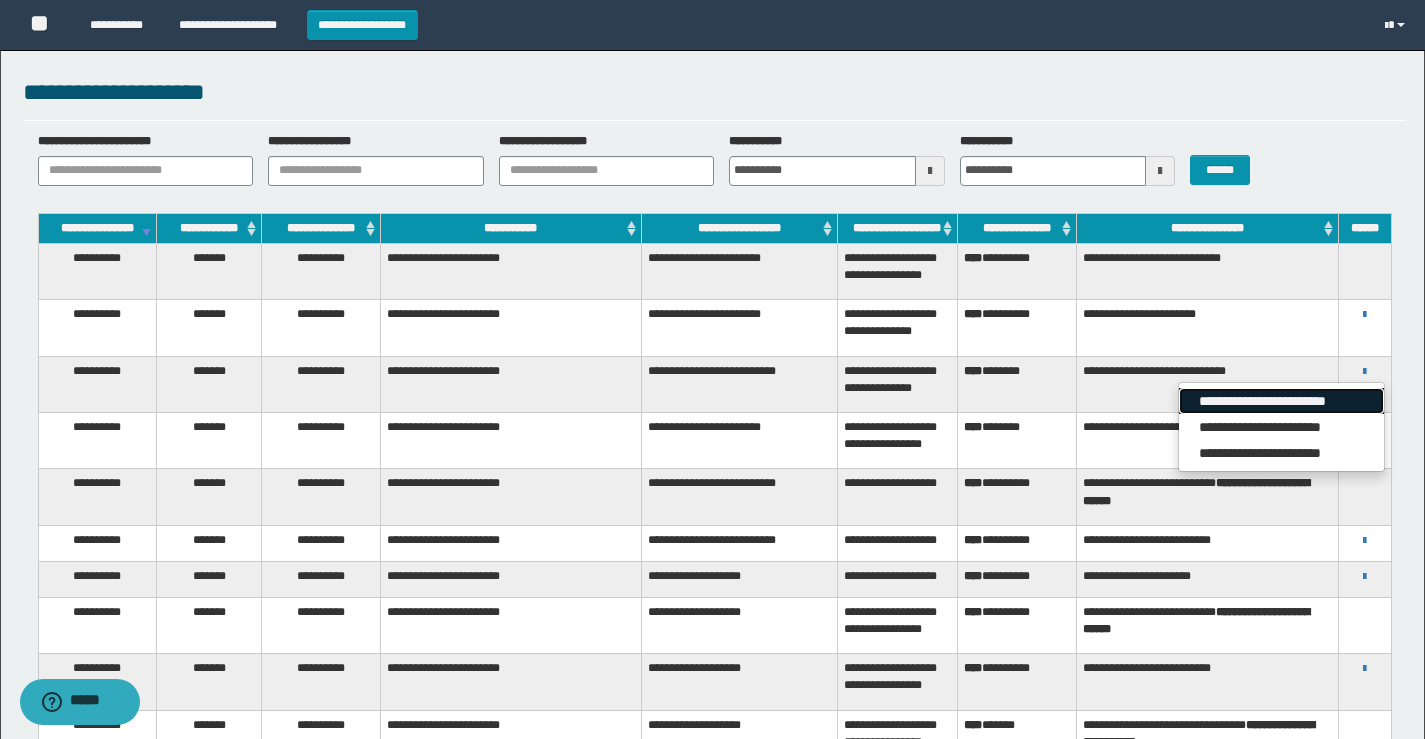 click on "**********" at bounding box center [1281, 401] 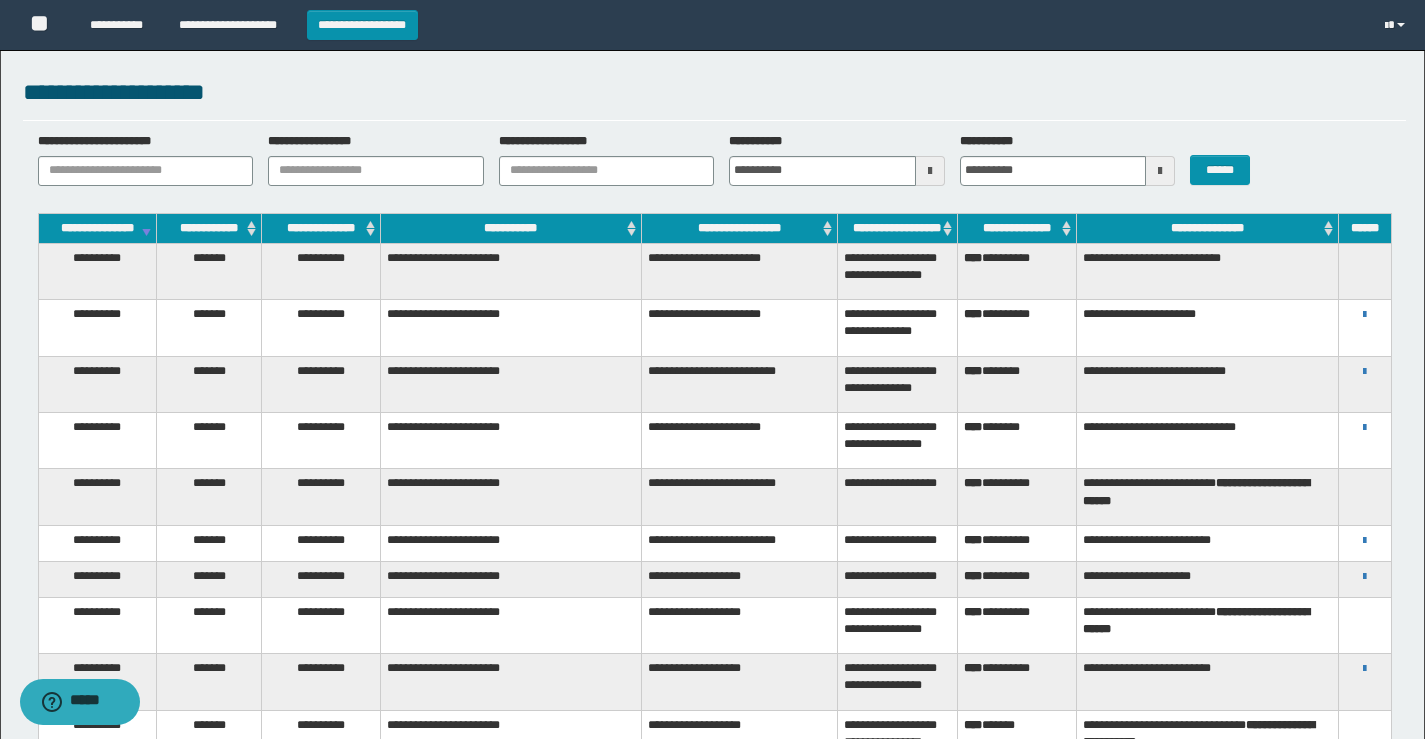 click on "**********" at bounding box center [714, 100] 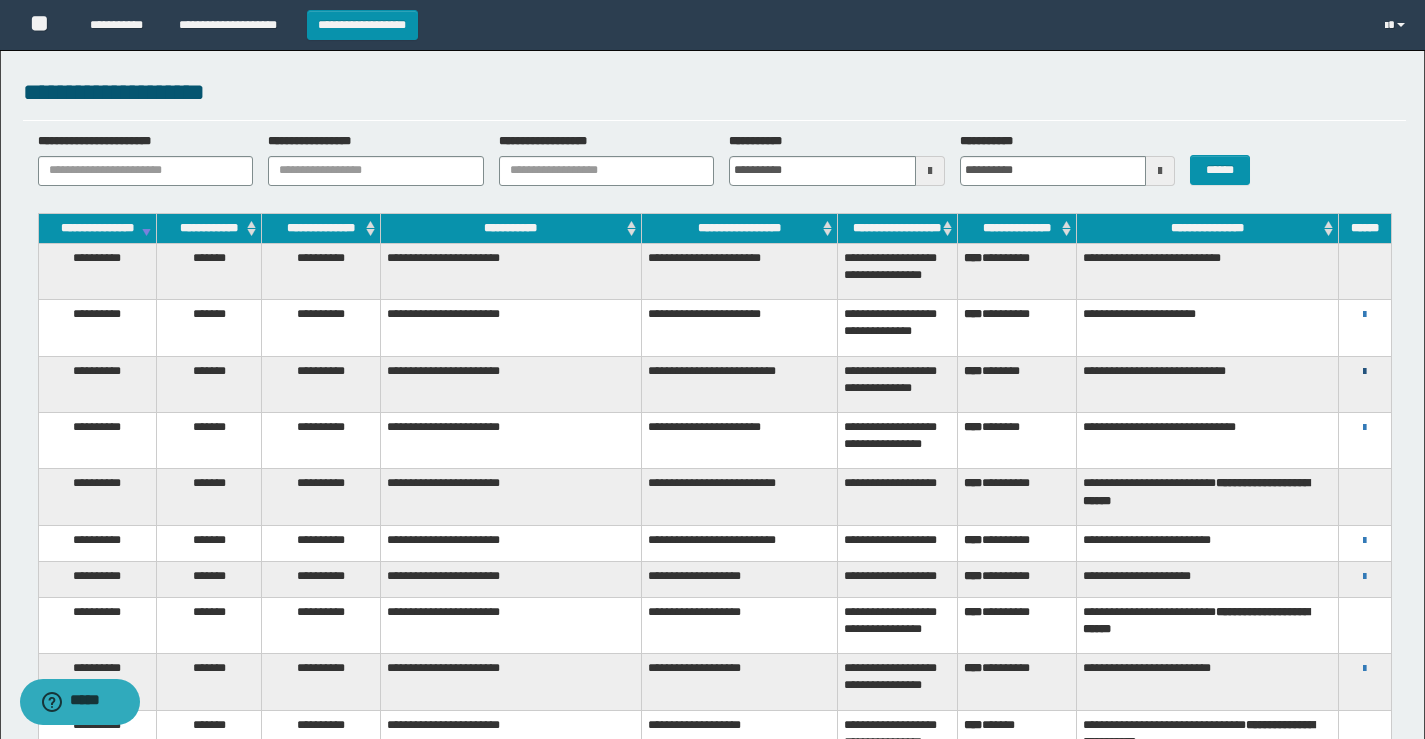 click at bounding box center [1364, 372] 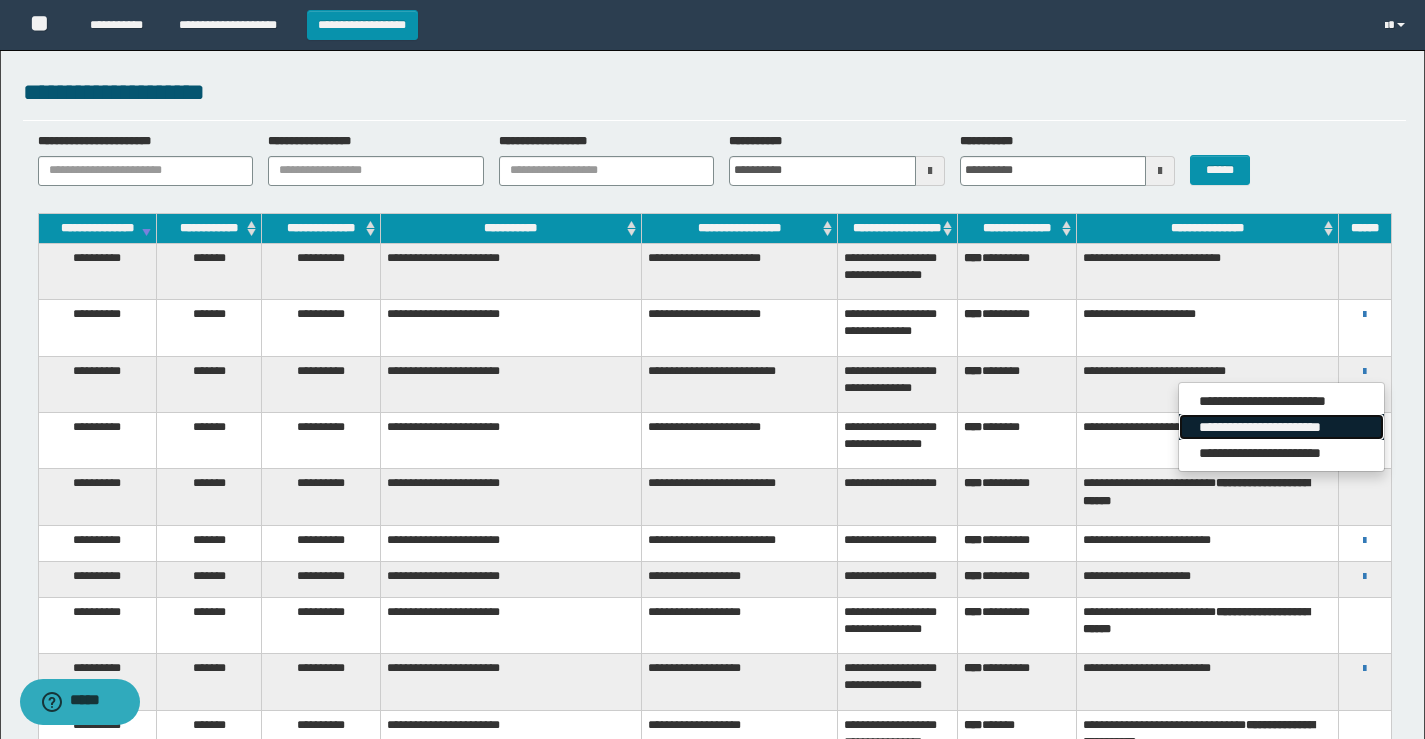 click on "**********" at bounding box center [1281, 427] 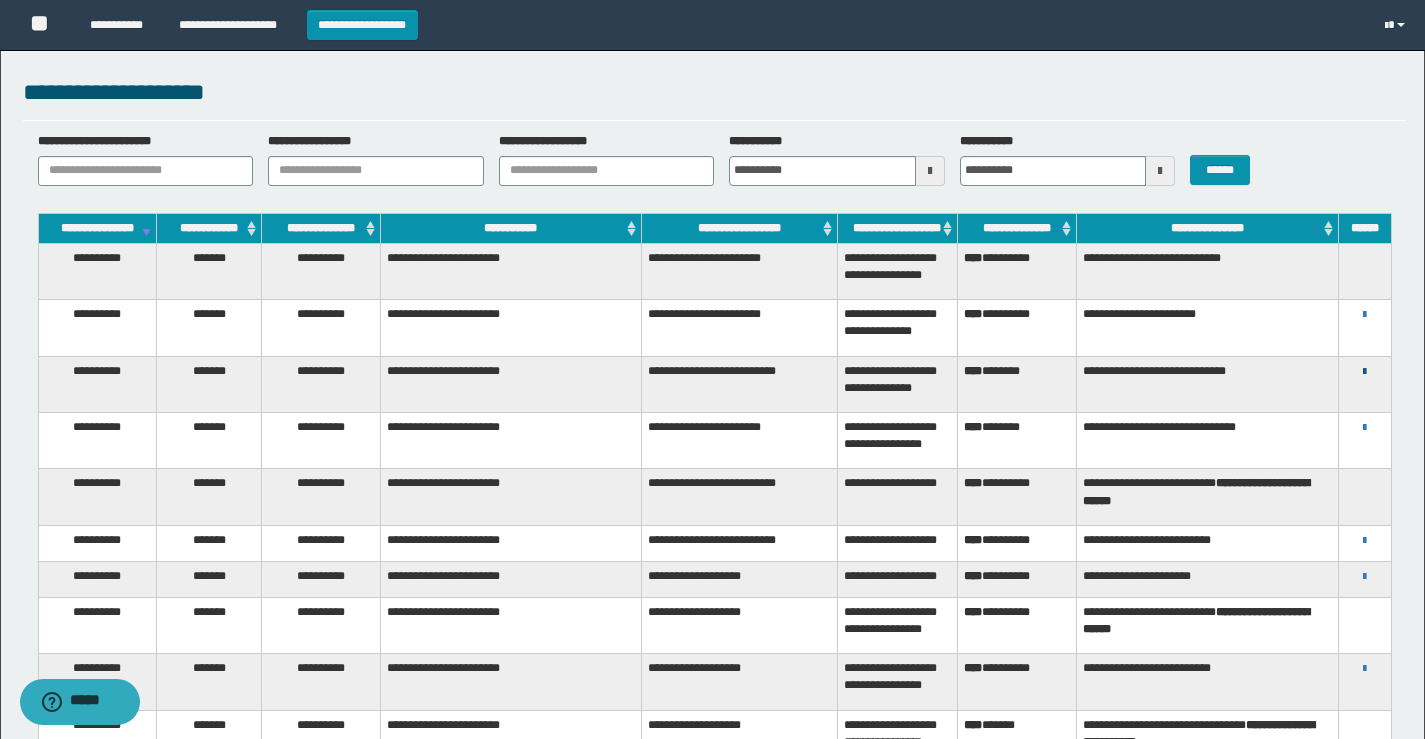 click at bounding box center (1364, 372) 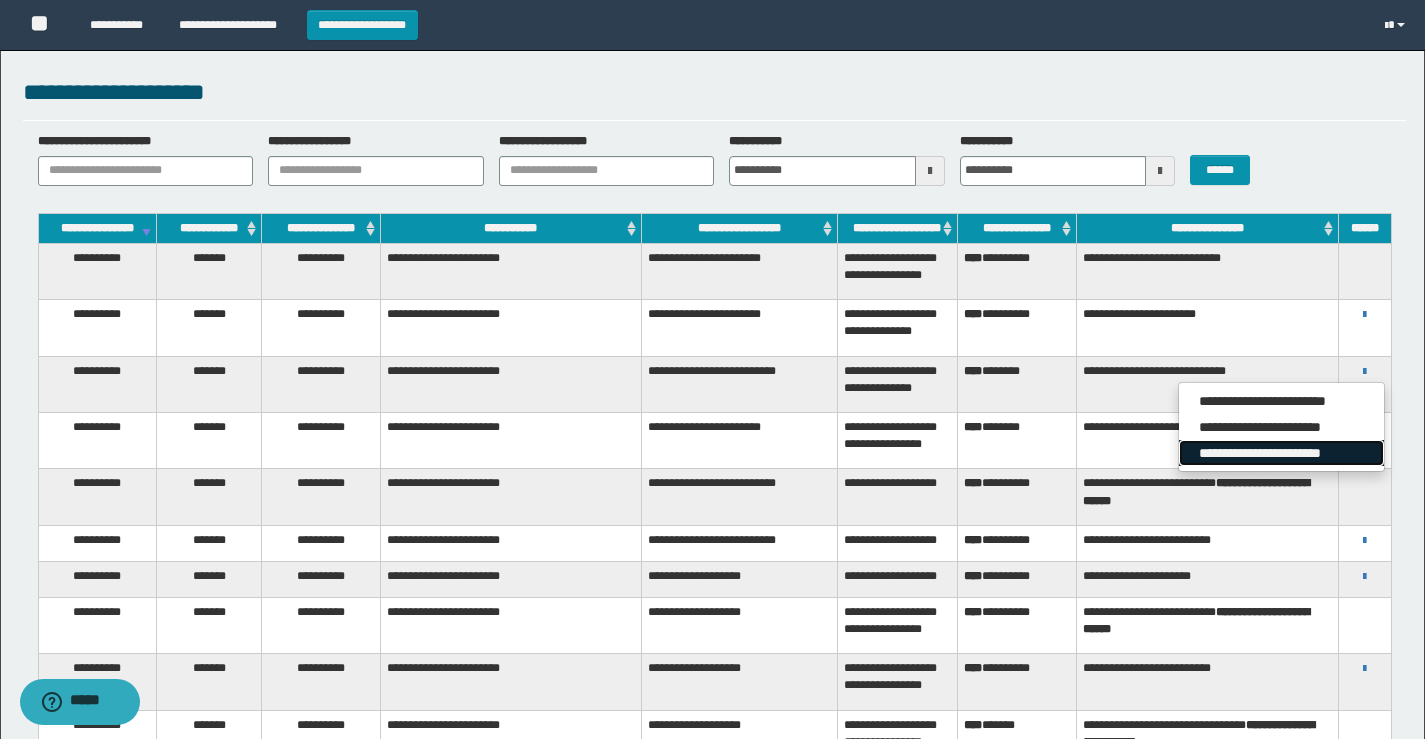 click on "**********" at bounding box center (1281, 453) 